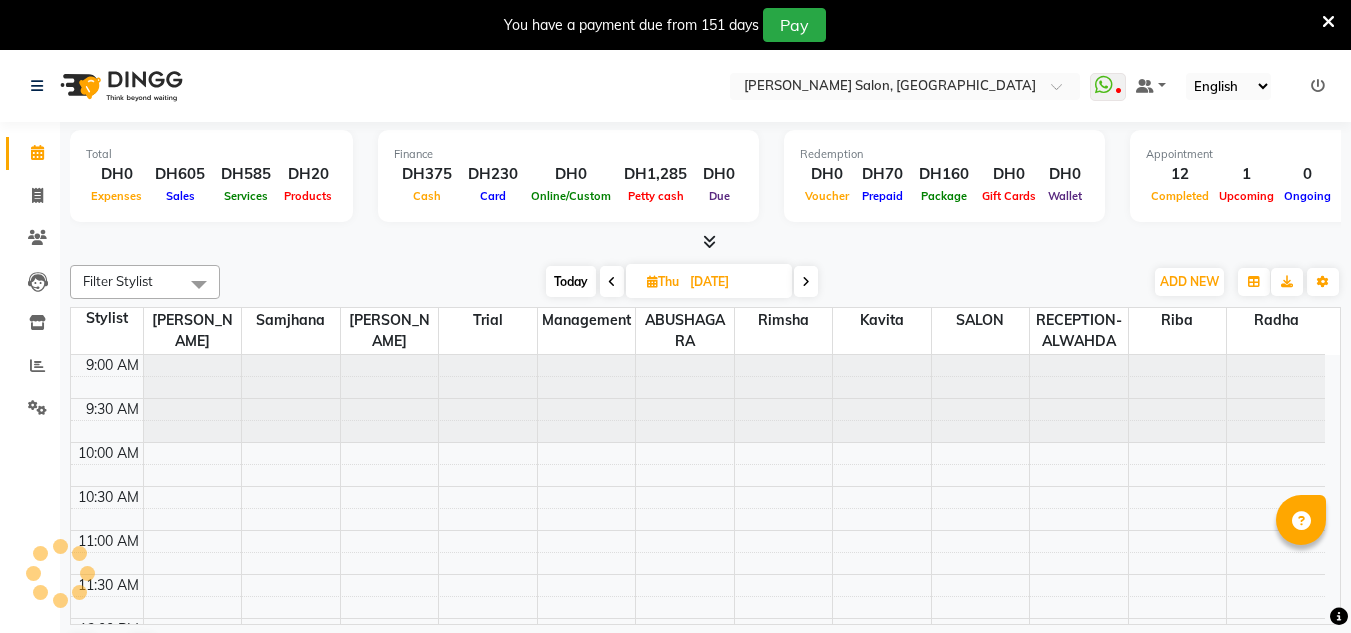scroll, scrollTop: 0, scrollLeft: 0, axis: both 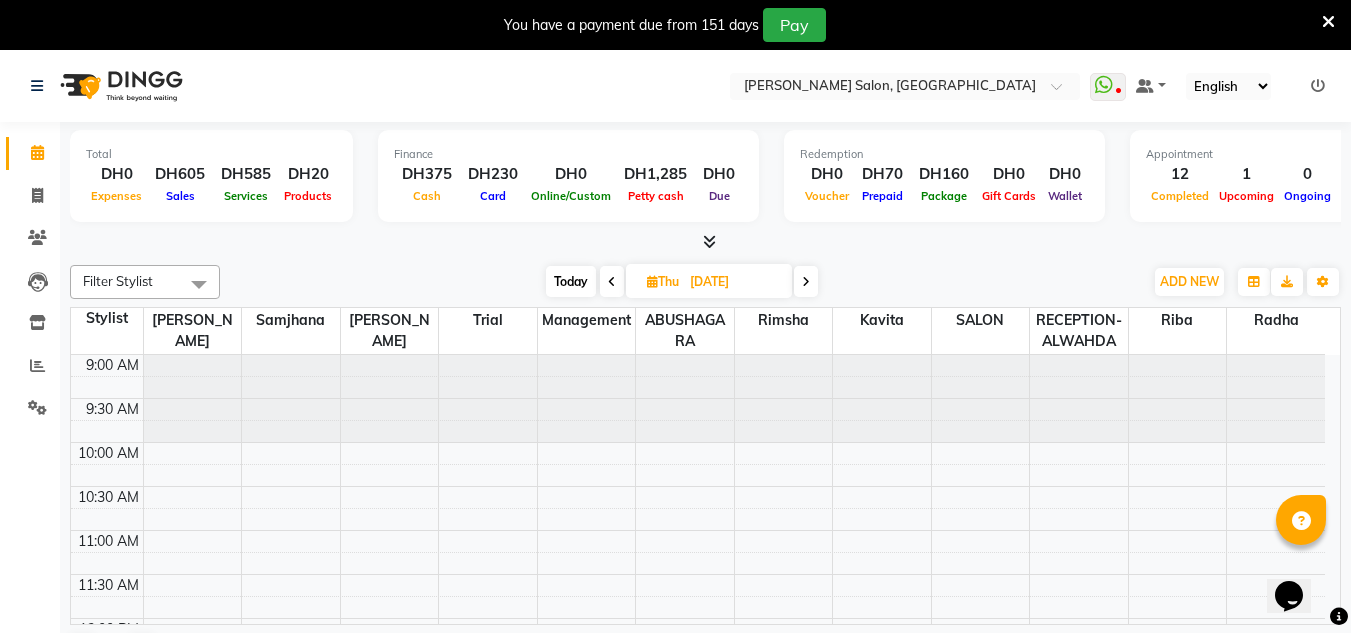 click at bounding box center [1328, 22] 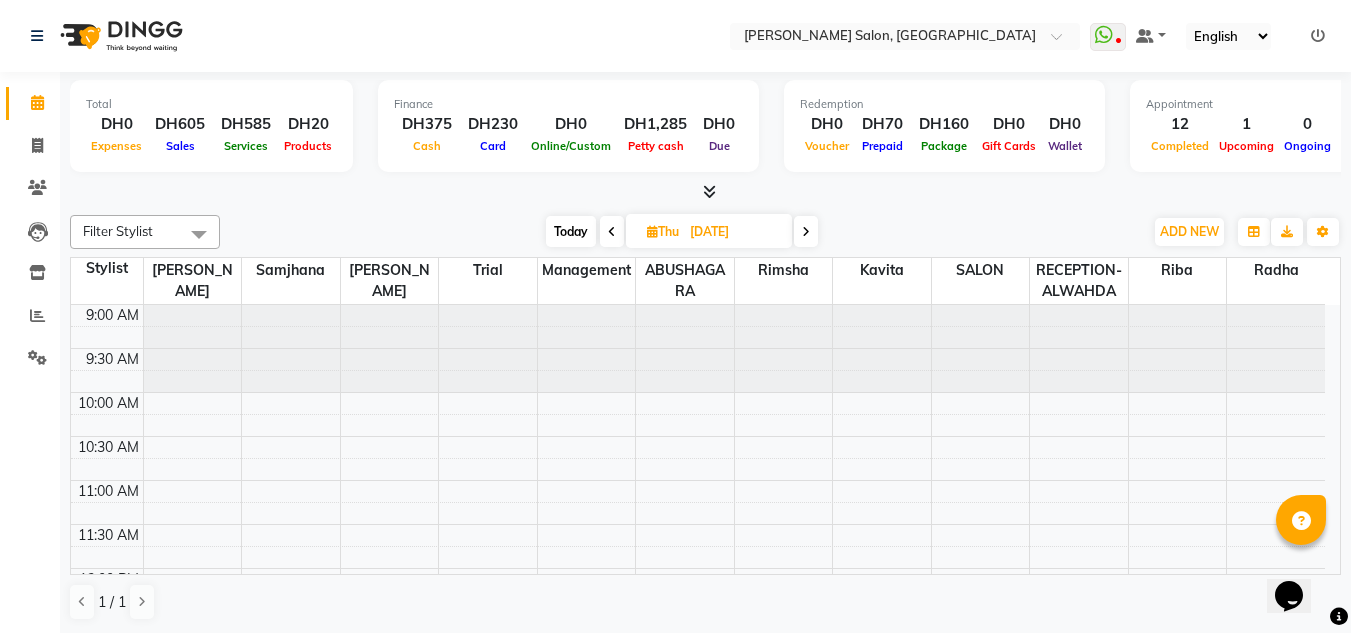click at bounding box center (806, 231) 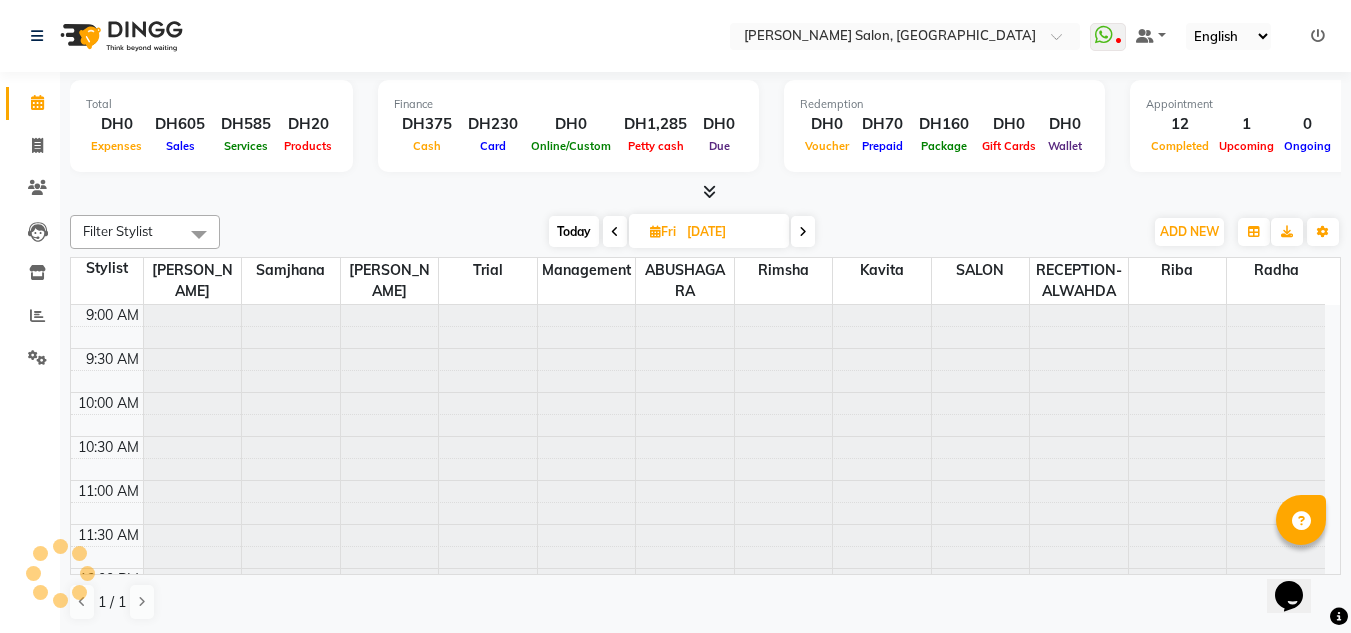 scroll, scrollTop: 962, scrollLeft: 0, axis: vertical 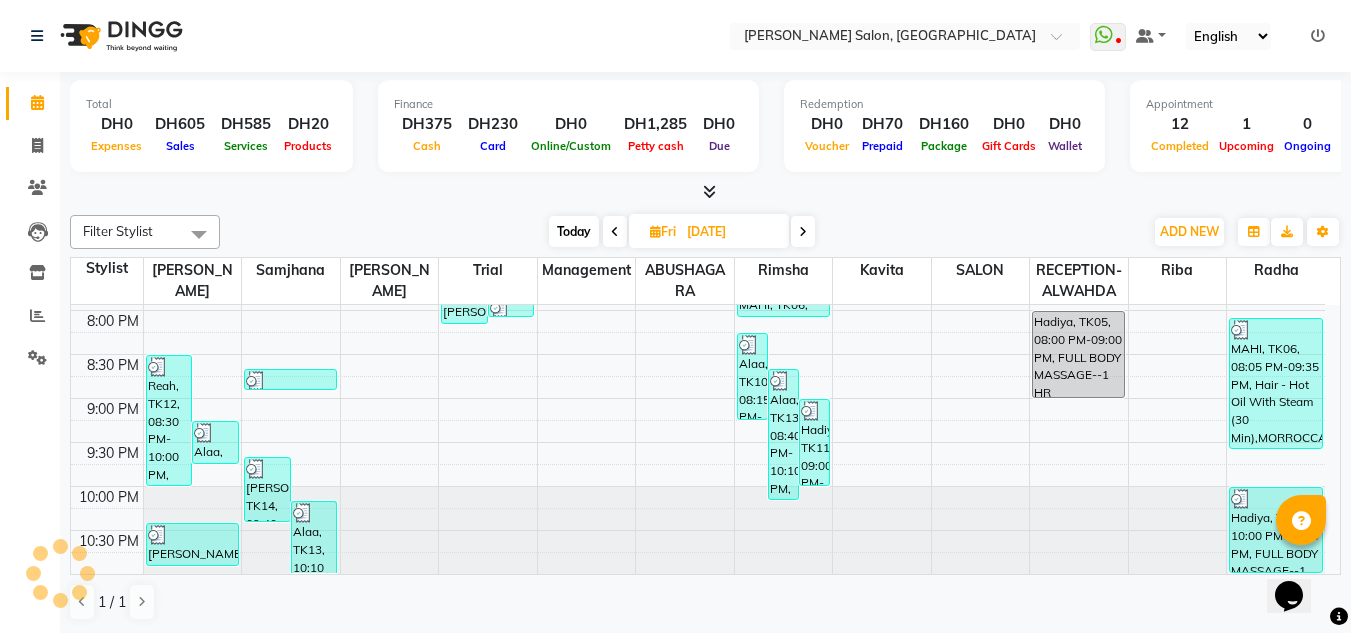 click at bounding box center [803, 232] 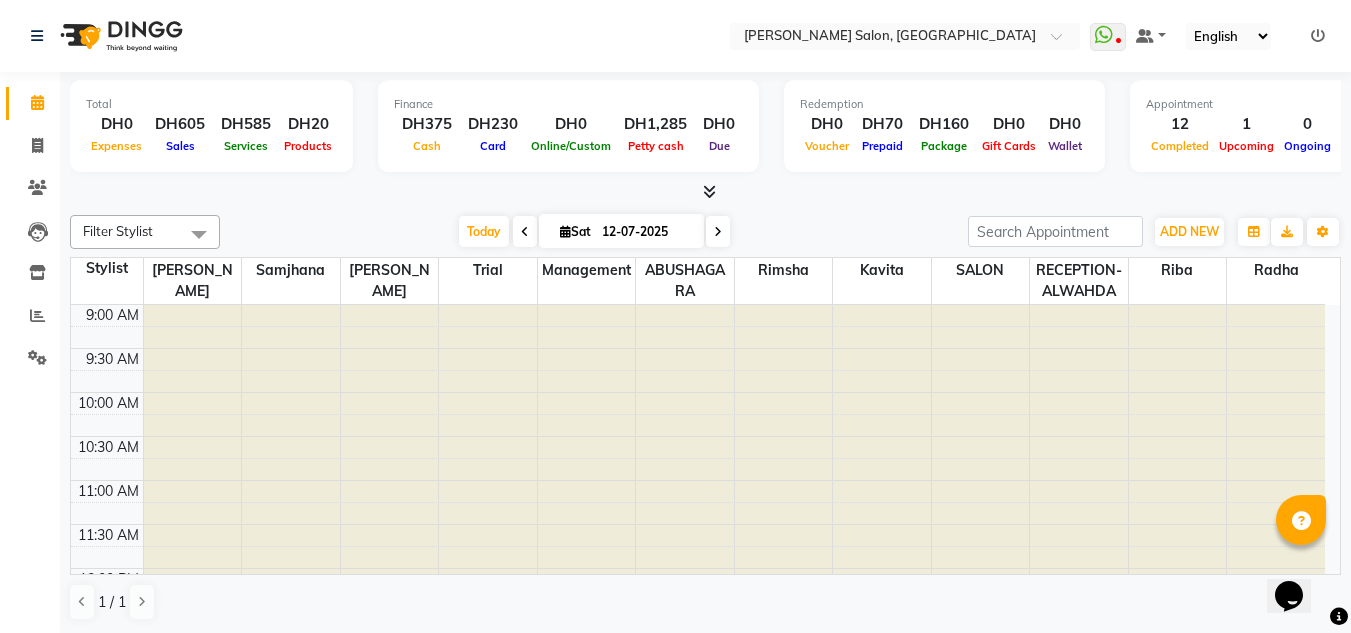 scroll, scrollTop: 962, scrollLeft: 0, axis: vertical 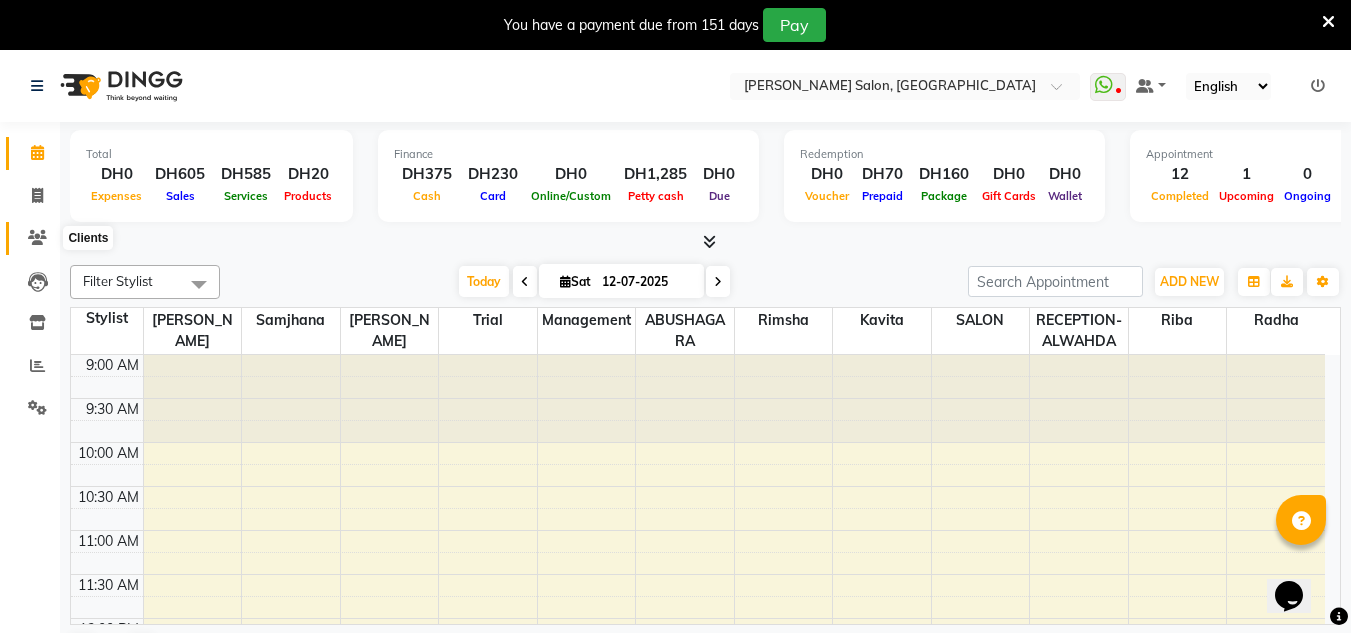 click 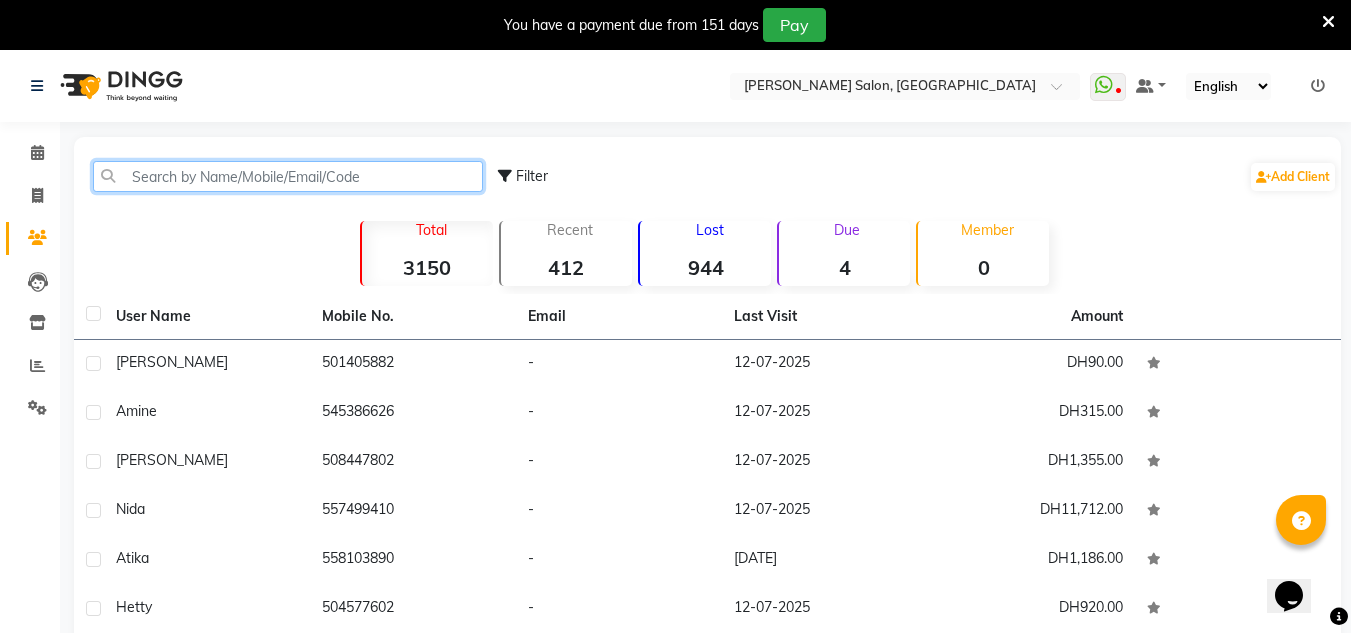 click 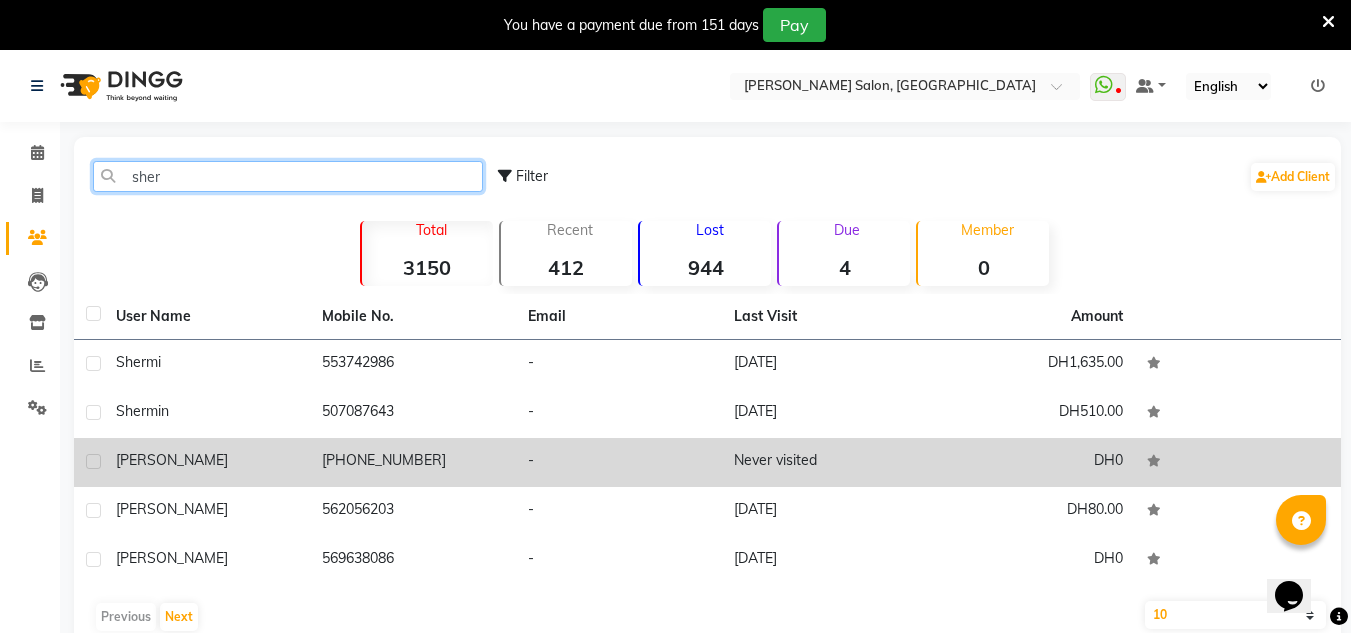 type on "sher" 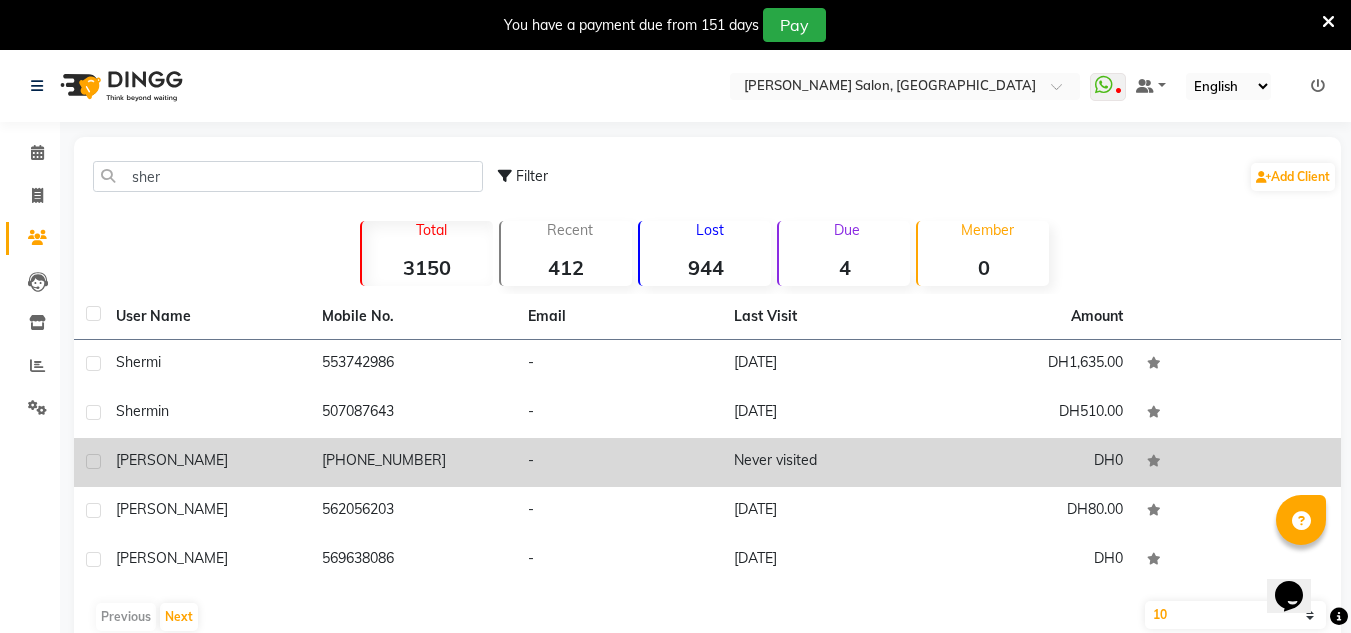 click on "-" 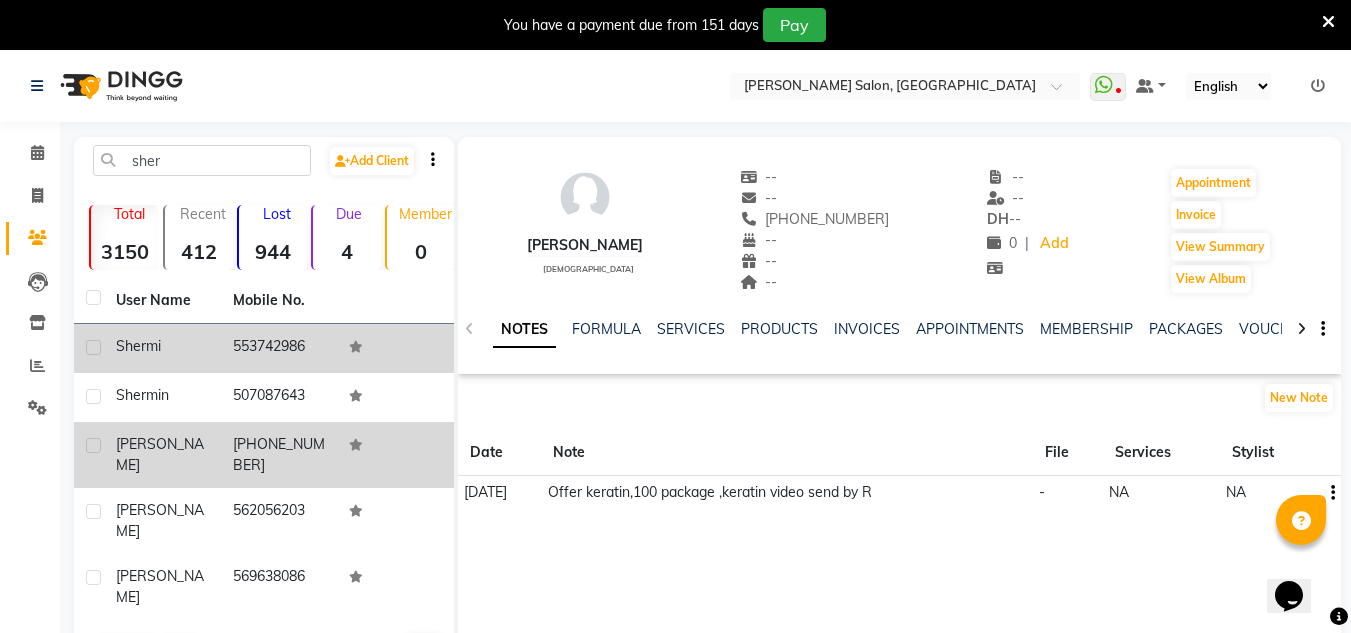 click on "Shermi" 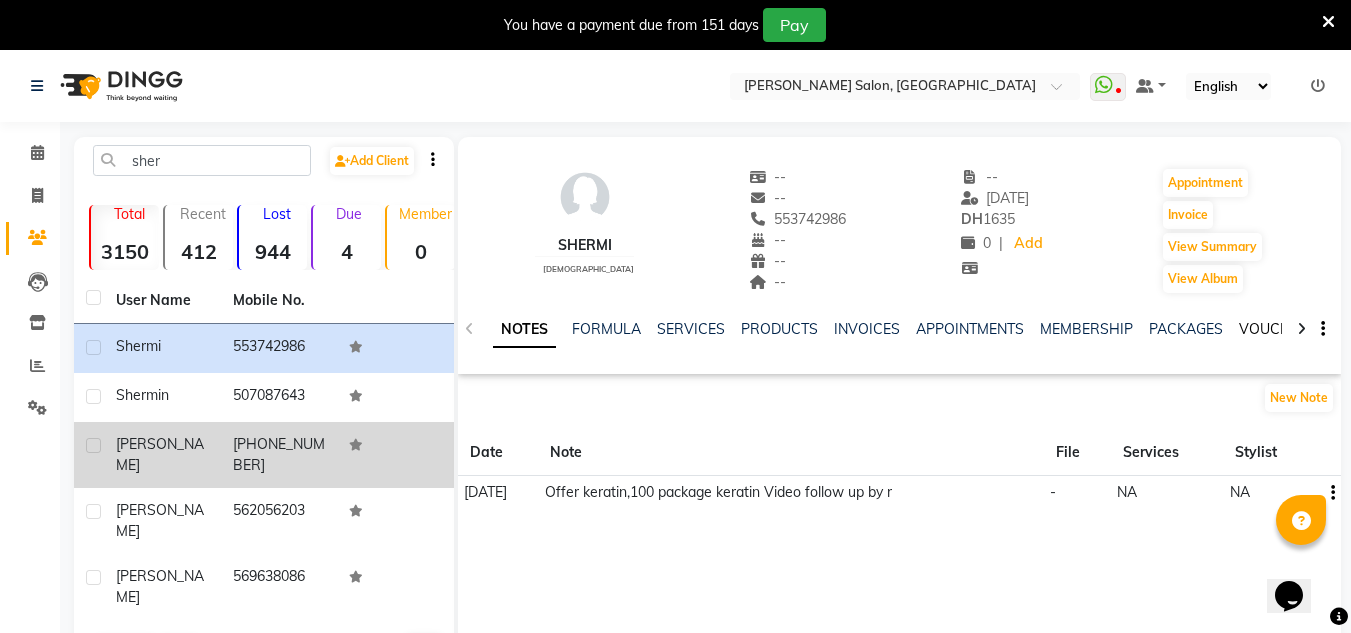 click on "VOUCHERS" 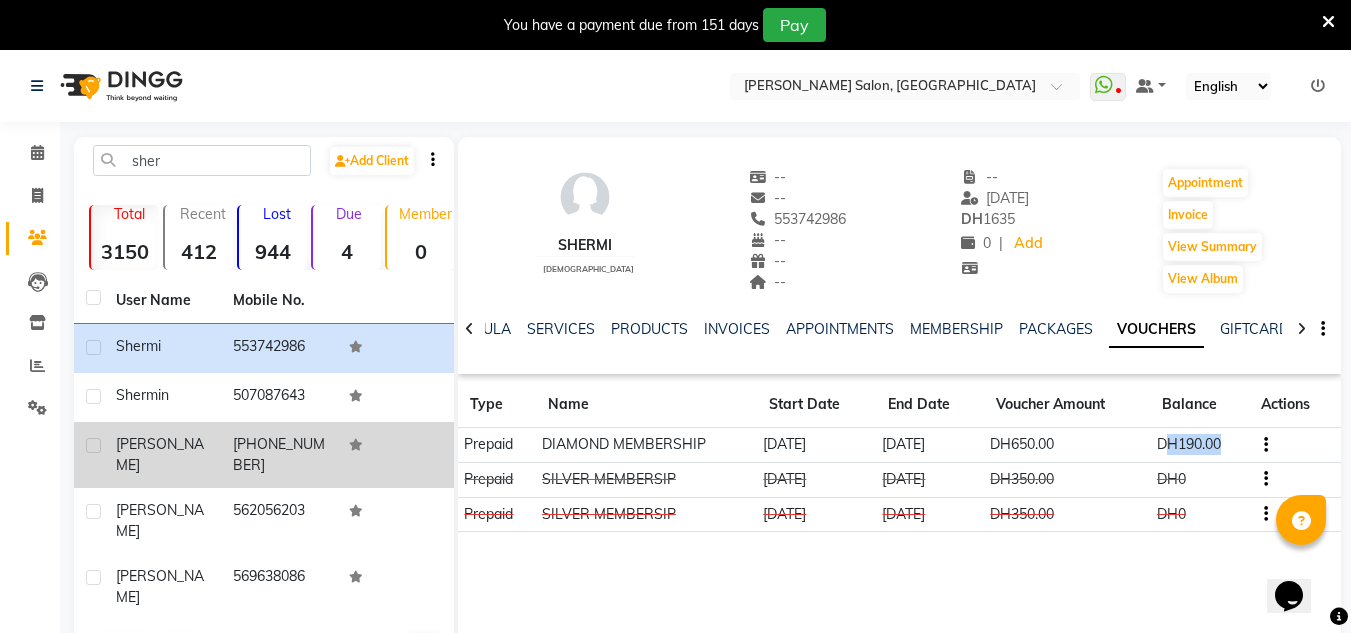 drag, startPoint x: 1163, startPoint y: 435, endPoint x: 1236, endPoint y: 528, distance: 118.22859 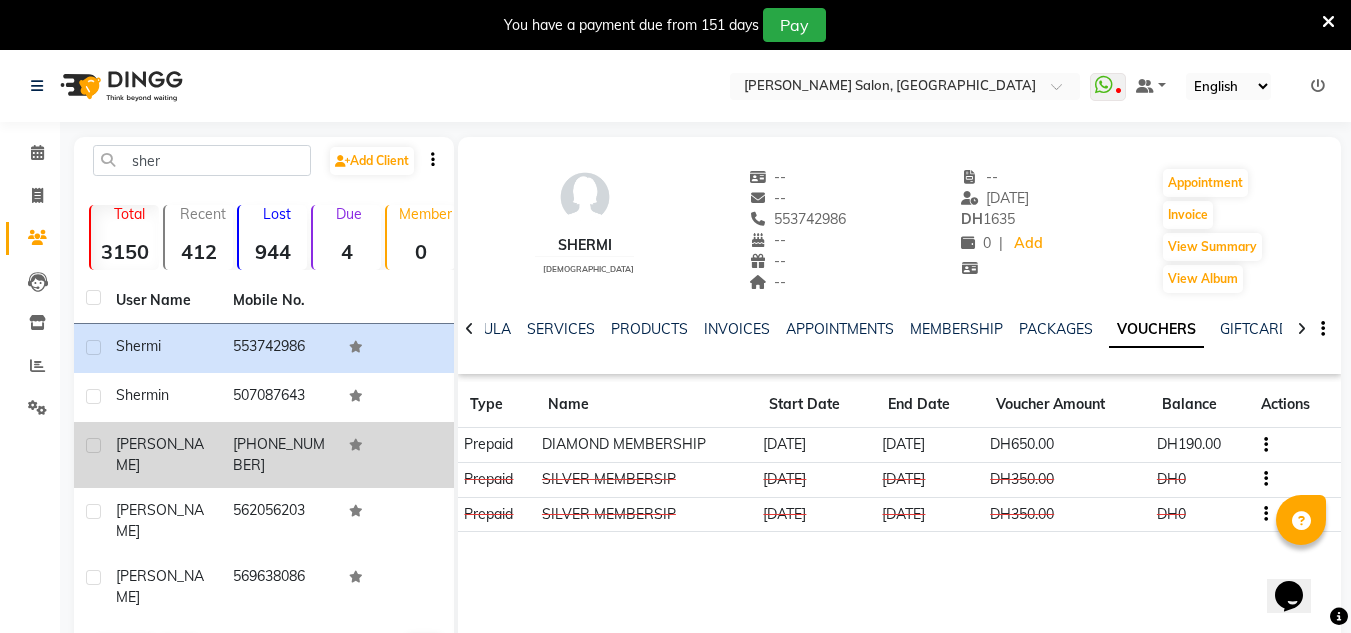 click at bounding box center [1328, 22] 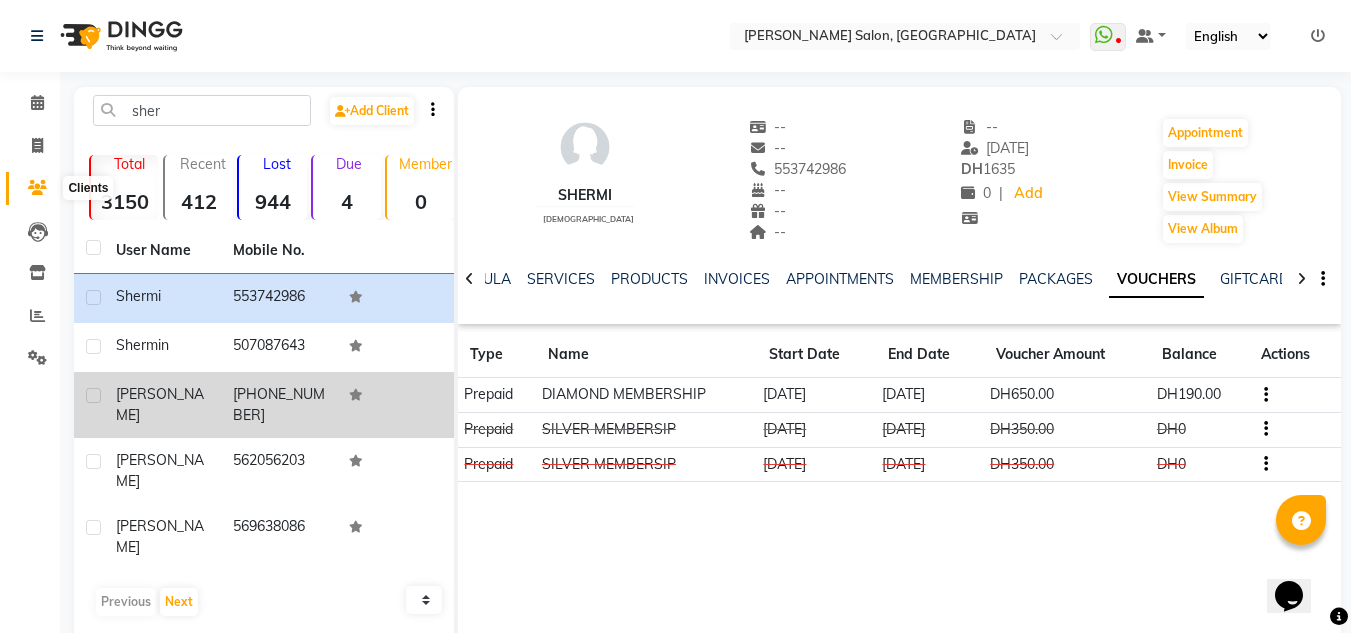 click 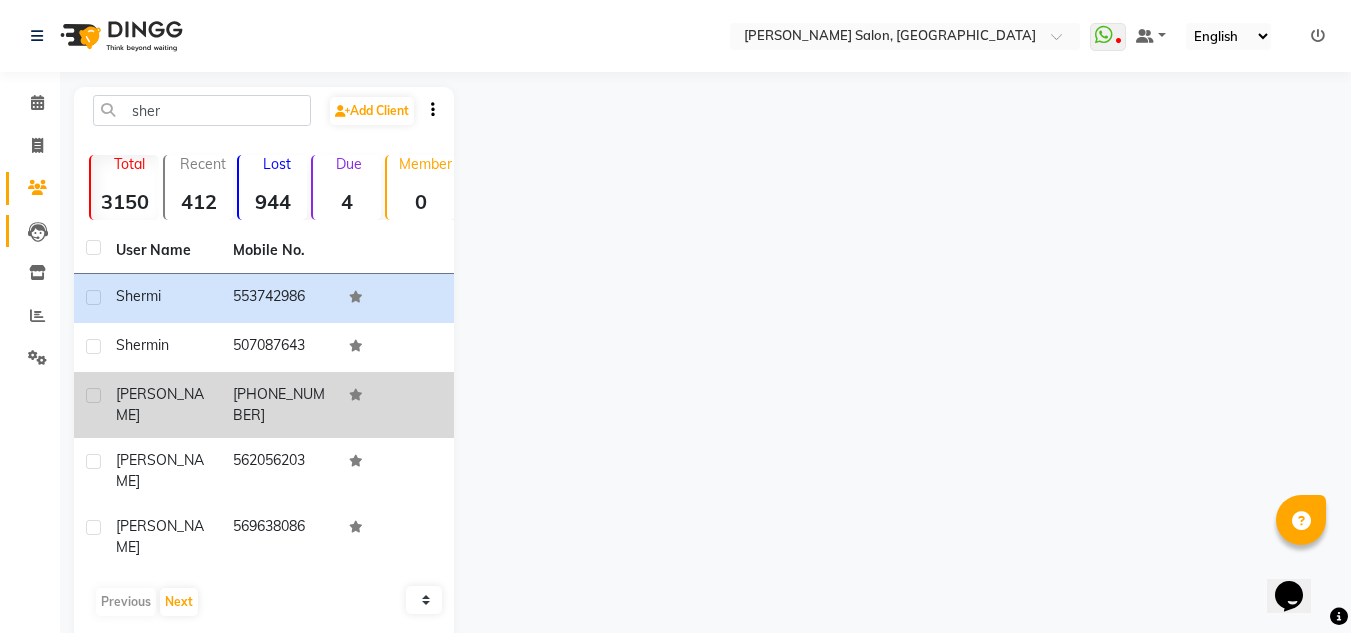 click 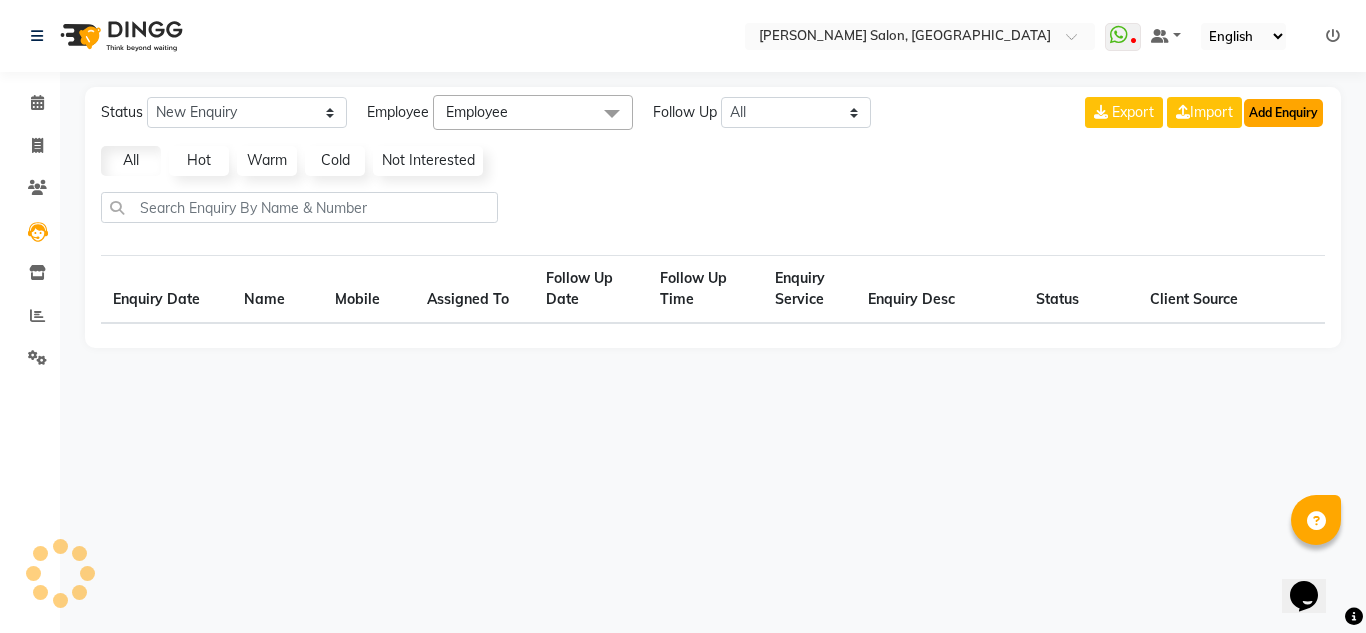 select on "10" 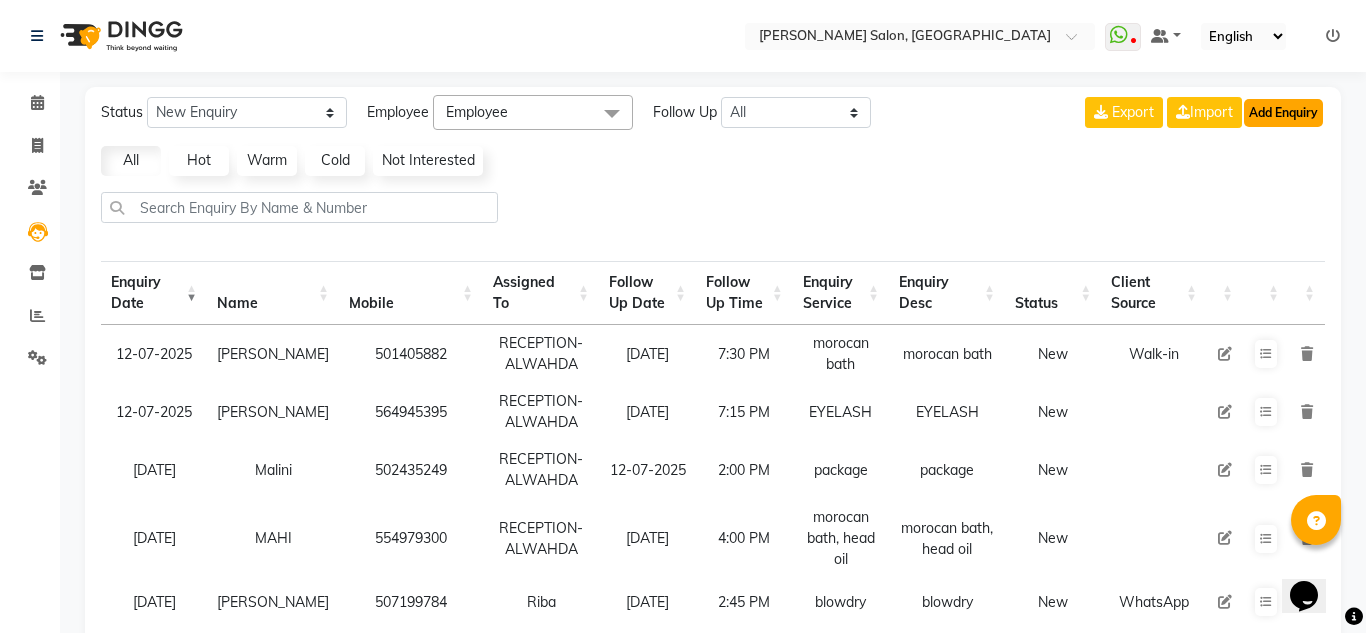 click on "Add Enquiry" 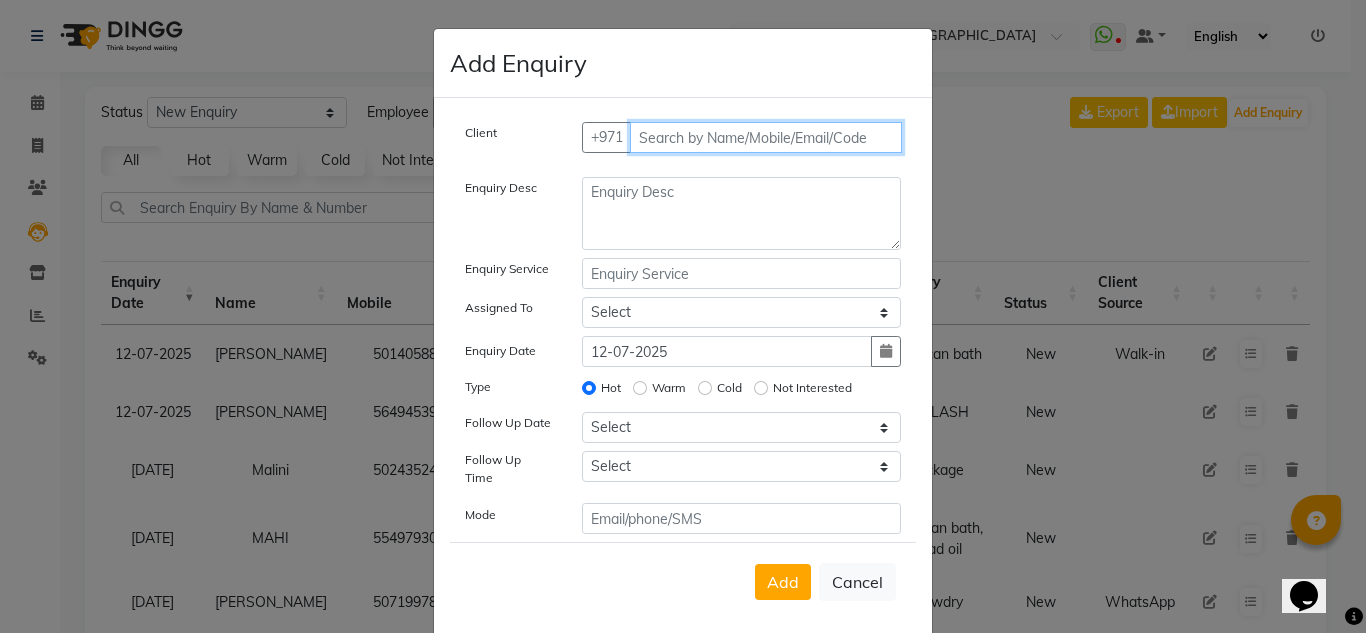 click at bounding box center [766, 137] 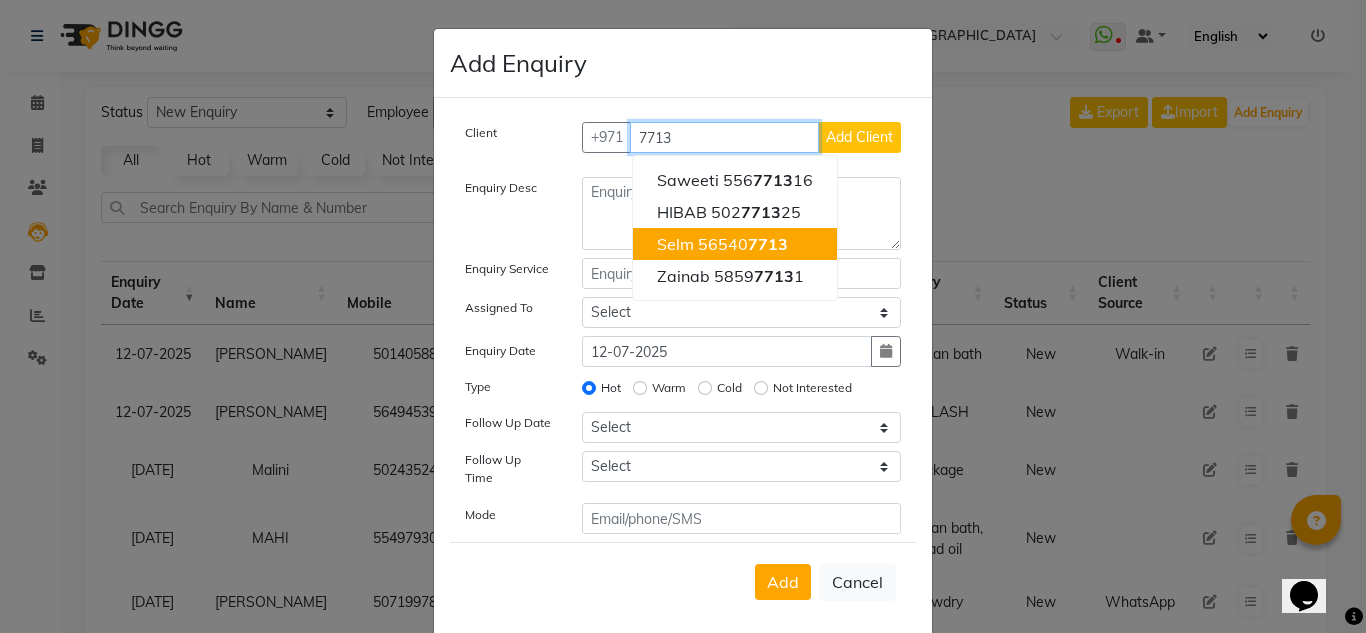 click on "selm  56540 7713" at bounding box center [735, 244] 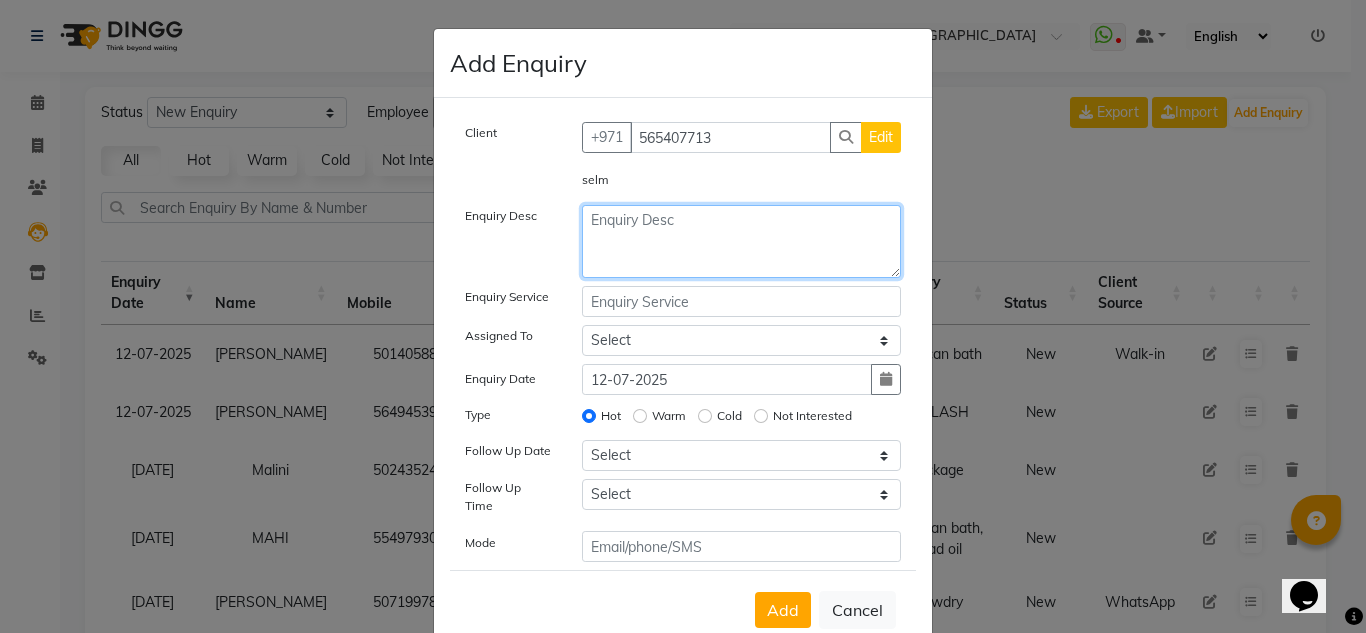 click 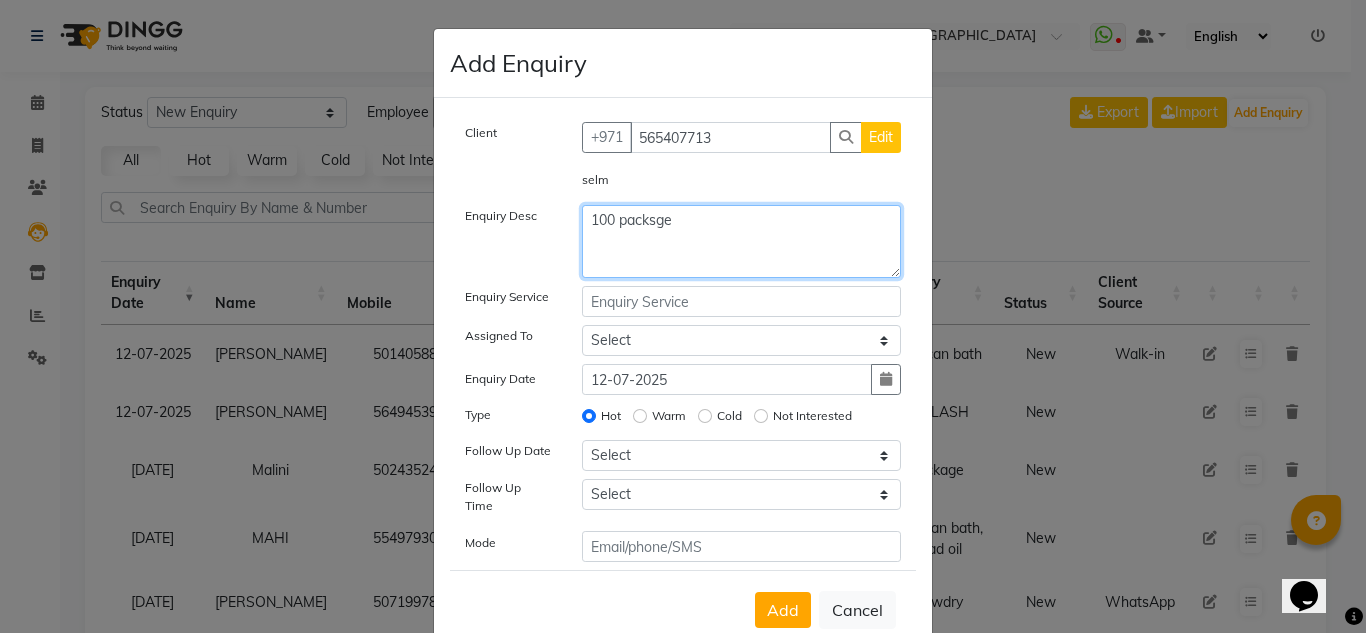 click on "100 packsge" 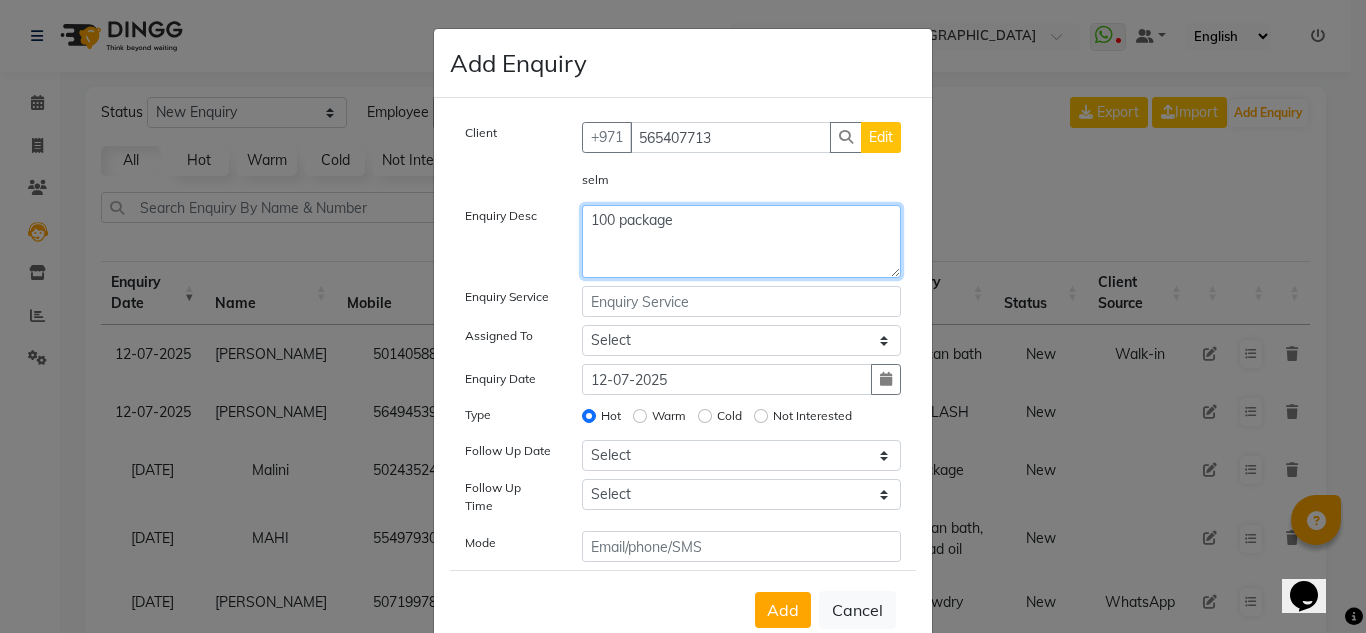 type on "100 package" 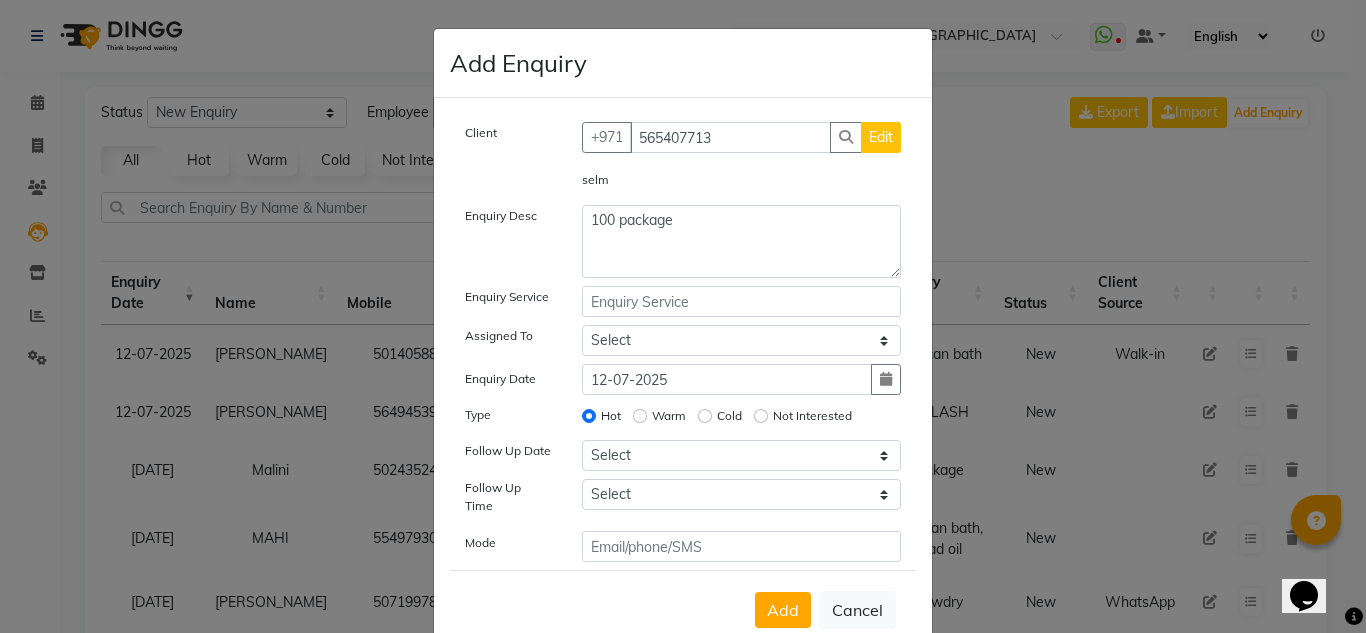 click on "Client +971 565407713 Edit selm  Enquiry Desc 100 package Enquiry Service Assigned To Select ABUSHAGARA Kavita Laxmi Management Manisha Radha RECEPTION-ALWAHDA Riba Rimsha SALON Samjhana trial Enquiry Date 12-07-2025 Type Hot Warm Cold Not Interested Follow Up Date Select Today Tomorrow In 2 days (Monday) In 3 days (Tuesday) In 4 days (Wednesday) In 5 days (Thursday) In 6 days (Friday) In 1 Week (2025-07-19) In 2 Week (2025-07-26) In 1 Month (2025-08-12) In 2 Month (2025-09-12) In 3 Month (2025-10-12) Custom Date  Follow Up Time Select 07:00 AM 07:15 AM 07:30 AM 07:45 AM 08:00 AM 08:15 AM 08:30 AM 08:45 AM 09:00 AM 09:15 AM 09:30 AM 09:45 AM 10:00 AM 10:15 AM 10:30 AM 10:45 AM 11:00 AM 11:15 AM 11:30 AM 11:45 AM 12:00 PM 12:15 PM 12:30 PM 12:45 PM 01:00 PM 01:15 PM 01:30 PM 01:45 PM 02:00 PM 02:15 PM 02:30 PM 02:45 PM 03:00 PM 03:15 PM 03:30 PM 03:45 PM 04:00 PM 04:15 PM 04:30 PM 04:45 PM 05:00 PM 05:15 PM 05:30 PM 05:45 PM 06:00 PM 06:15 PM 06:30 PM 06:45 PM 07:00 PM 07:15 PM 07:30 PM 07:45 PM 08:00 PM Mode" 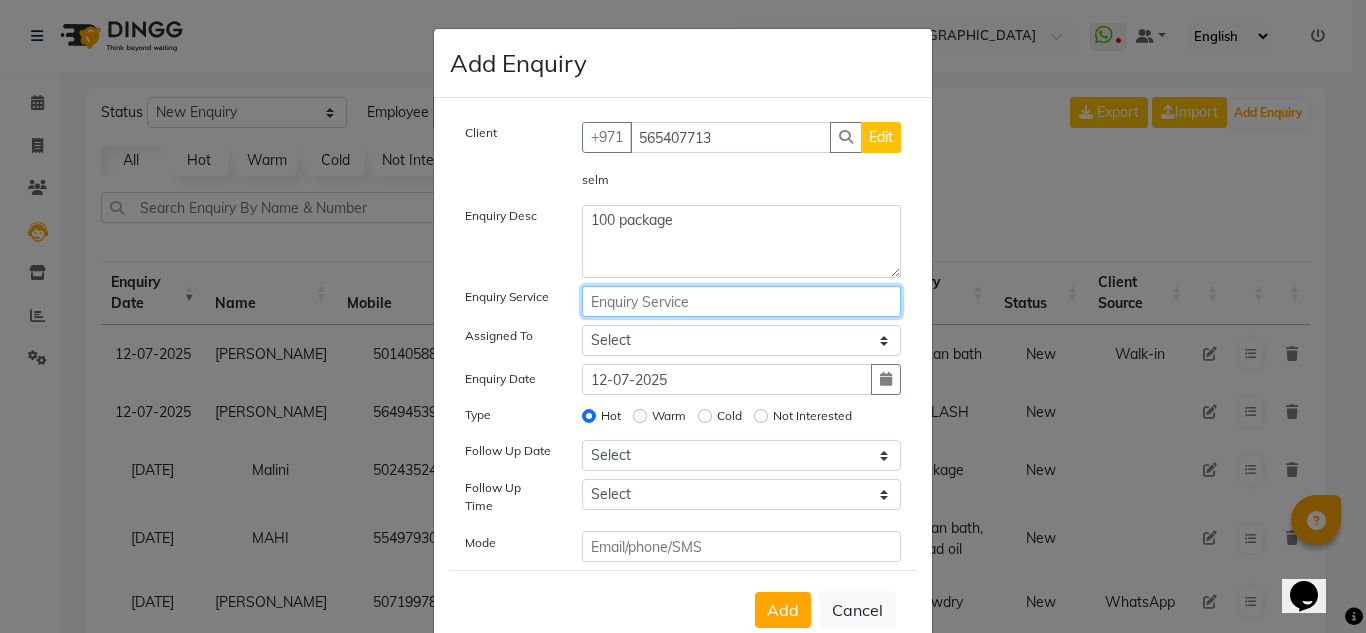 click at bounding box center (742, 301) 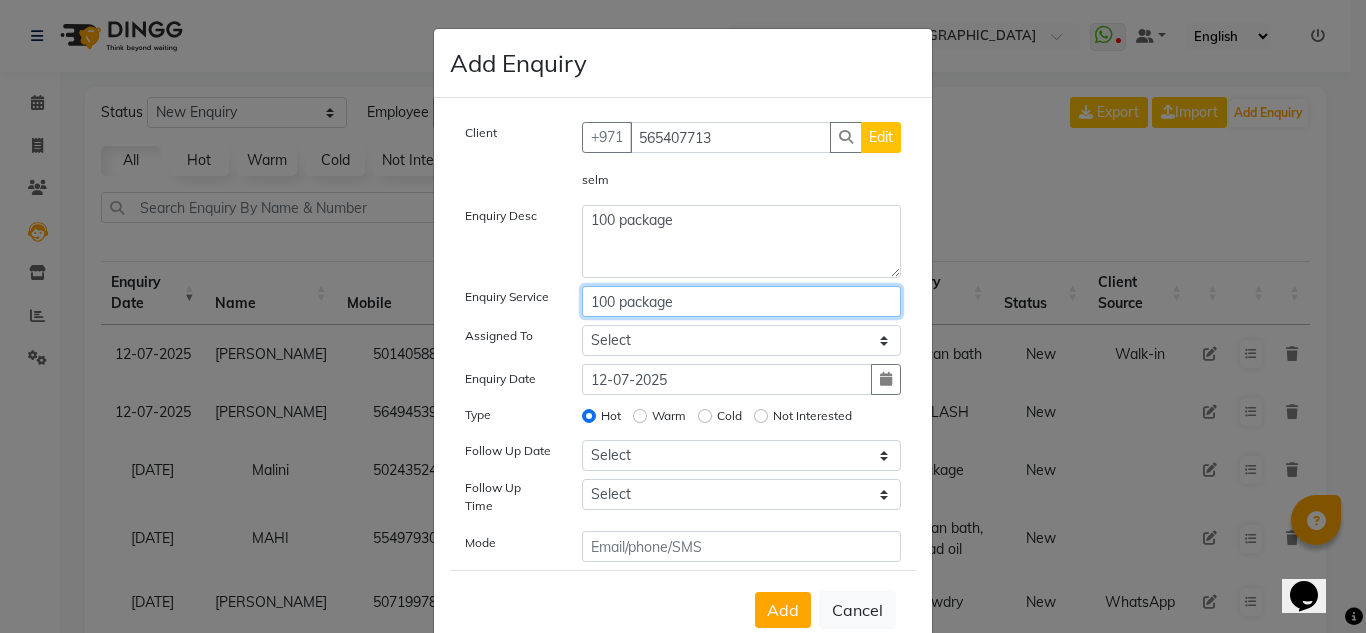 type on "100 package" 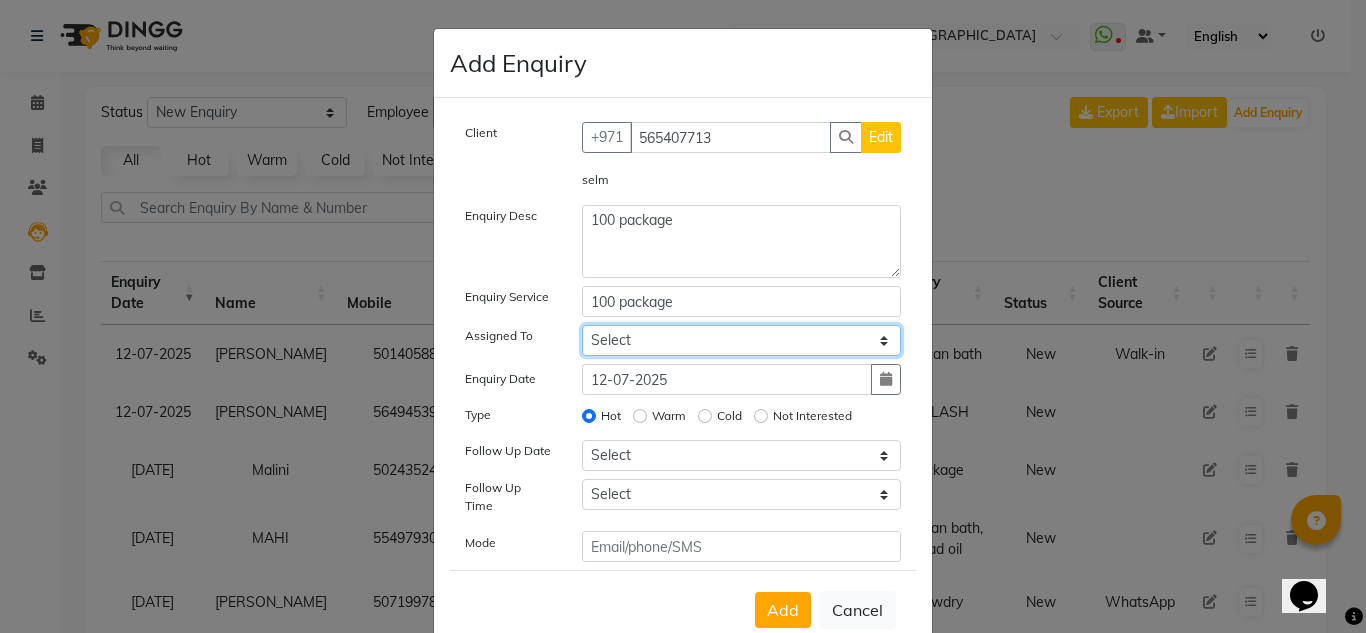 click on "Select ABUSHAGARA [PERSON_NAME] Management [PERSON_NAME] RECEPTION-ALWAHDA [PERSON_NAME] SALON [PERSON_NAME] trial" 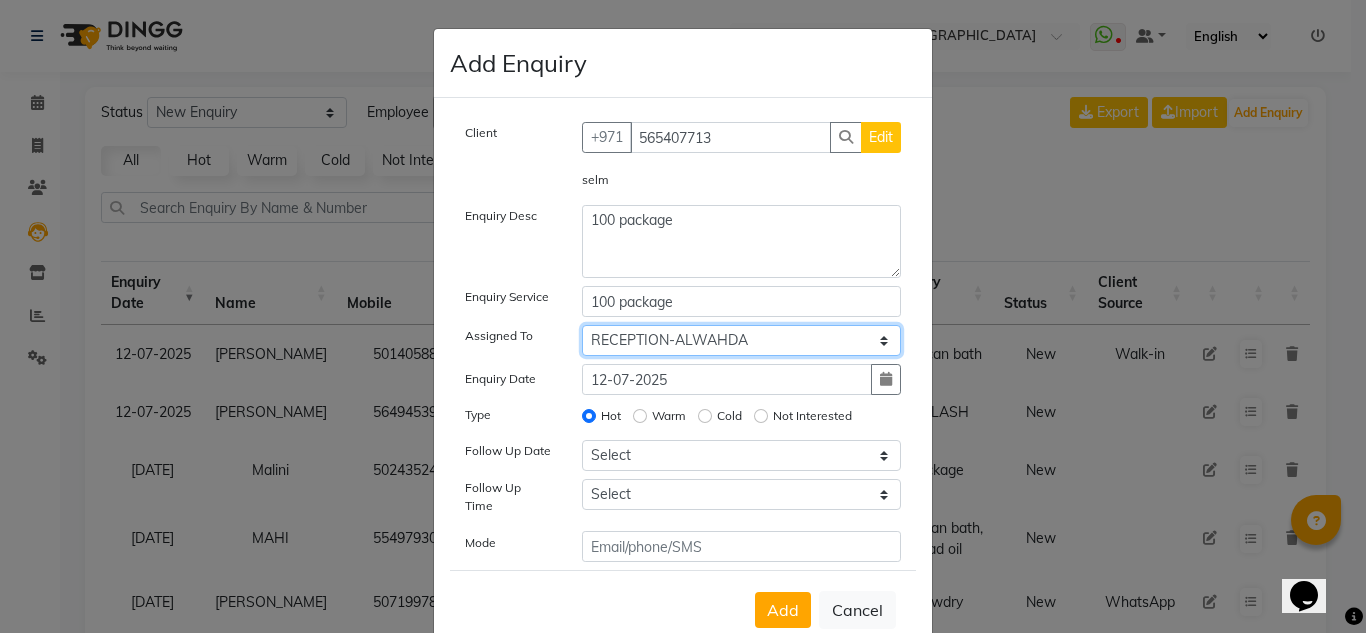 click on "Select ABUSHAGARA [PERSON_NAME] Management [PERSON_NAME] RECEPTION-ALWAHDA [PERSON_NAME] SALON [PERSON_NAME] trial" 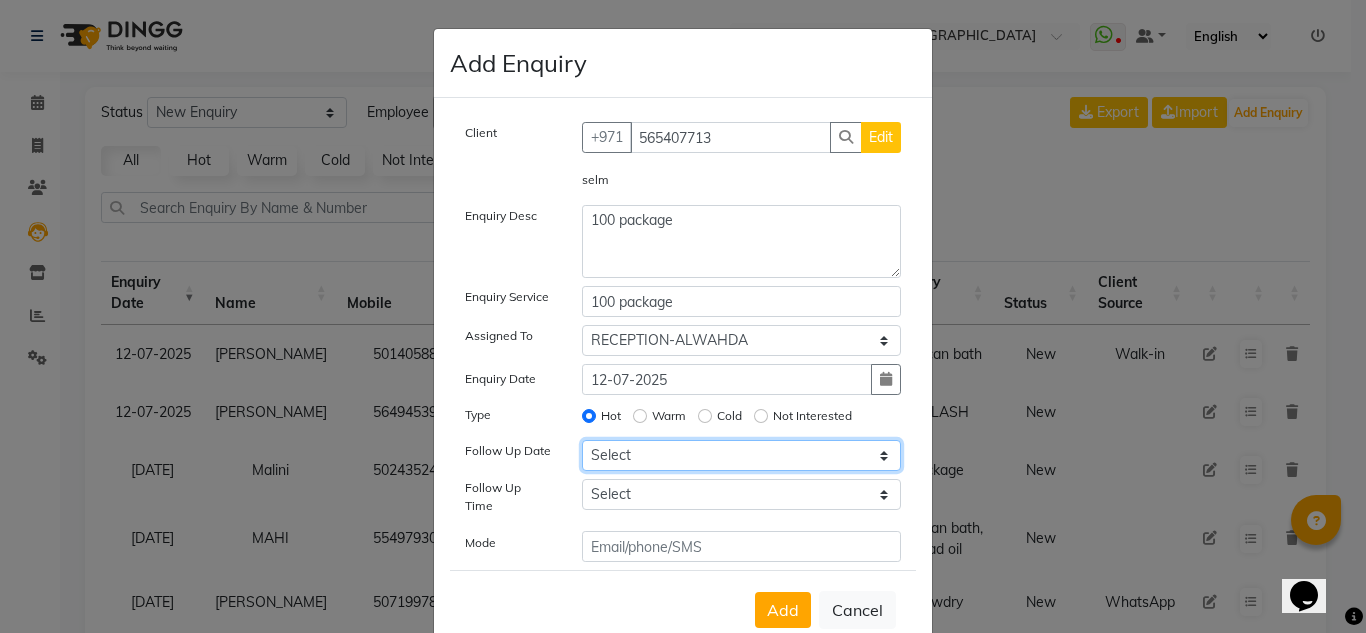 drag, startPoint x: 670, startPoint y: 457, endPoint x: 666, endPoint y: 445, distance: 12.649111 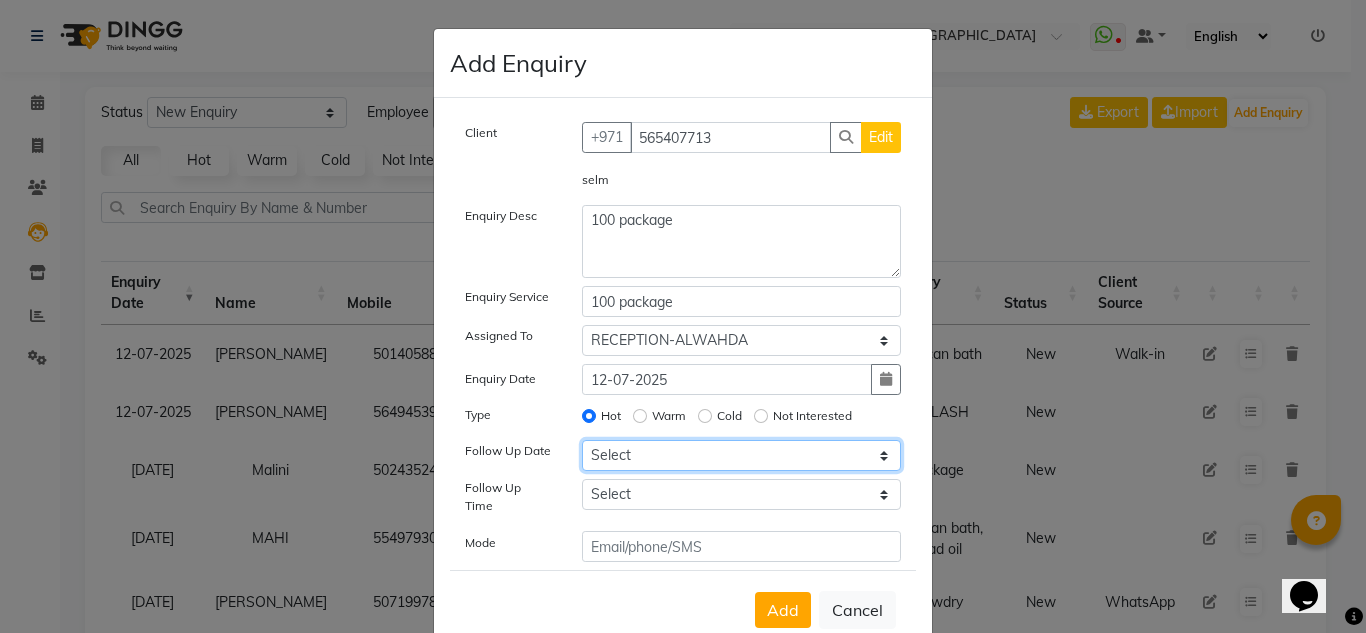 select on "2025-07-15" 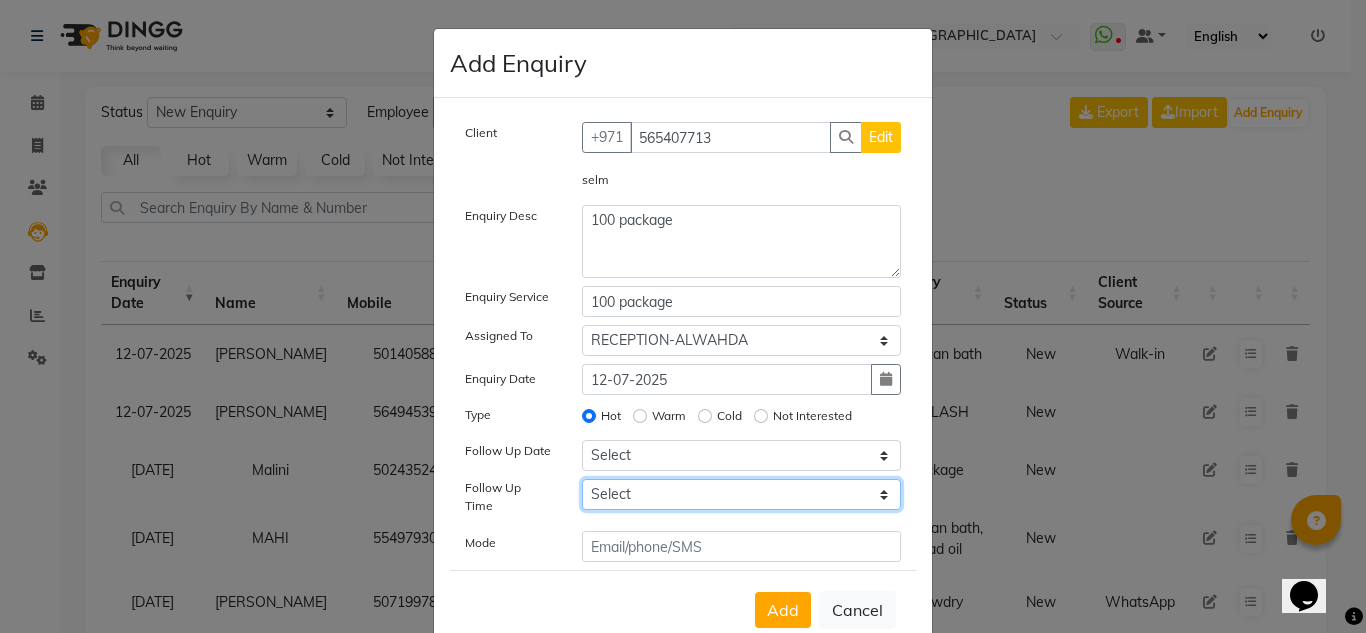 click on "Select 07:00 AM 07:15 AM 07:30 AM 07:45 AM 08:00 AM 08:15 AM 08:30 AM 08:45 AM 09:00 AM 09:15 AM 09:30 AM 09:45 AM 10:00 AM 10:15 AM 10:30 AM 10:45 AM 11:00 AM 11:15 AM 11:30 AM 11:45 AM 12:00 PM 12:15 PM 12:30 PM 12:45 PM 01:00 PM 01:15 PM 01:30 PM 01:45 PM 02:00 PM 02:15 PM 02:30 PM 02:45 PM 03:00 PM 03:15 PM 03:30 PM 03:45 PM 04:00 PM 04:15 PM 04:30 PM 04:45 PM 05:00 PM 05:15 PM 05:30 PM 05:45 PM 06:00 PM 06:15 PM 06:30 PM 06:45 PM 07:00 PM 07:15 PM 07:30 PM 07:45 PM 08:00 PM 08:15 PM 08:30 PM 08:45 PM 09:00 PM 09:15 PM 09:30 PM 09:45 PM 10:00 PM" at bounding box center [742, 494] 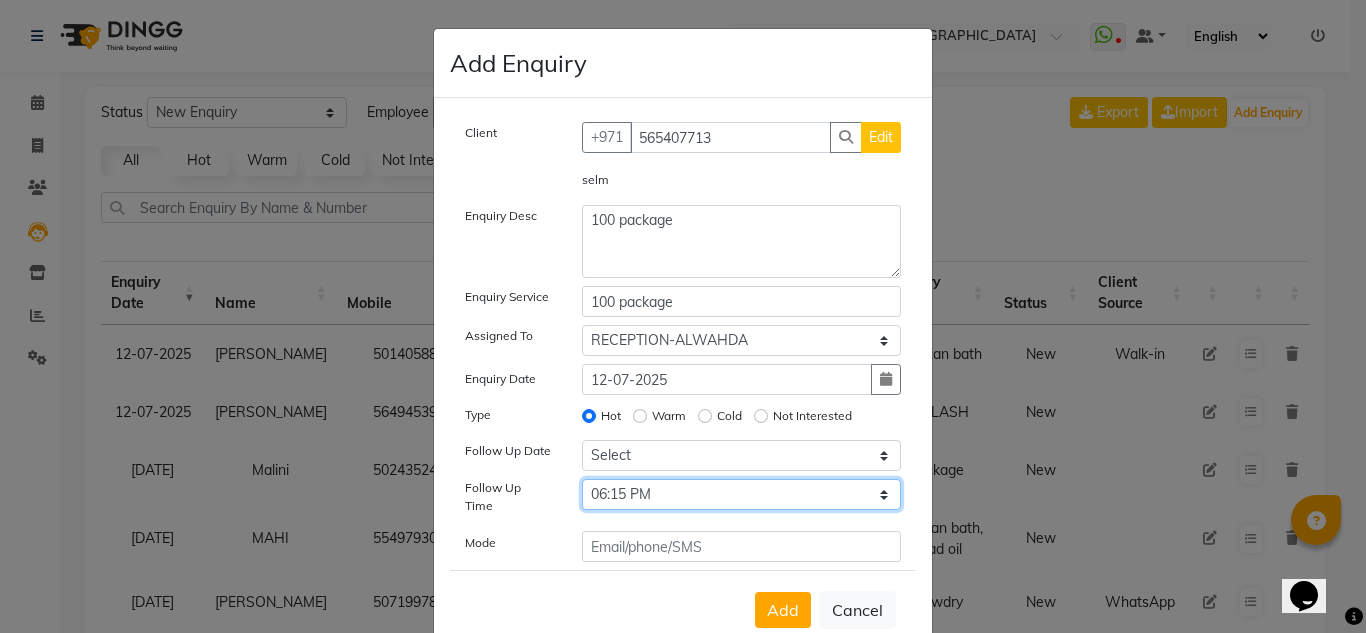 click on "Select 07:00 AM 07:15 AM 07:30 AM 07:45 AM 08:00 AM 08:15 AM 08:30 AM 08:45 AM 09:00 AM 09:15 AM 09:30 AM 09:45 AM 10:00 AM 10:15 AM 10:30 AM 10:45 AM 11:00 AM 11:15 AM 11:30 AM 11:45 AM 12:00 PM 12:15 PM 12:30 PM 12:45 PM 01:00 PM 01:15 PM 01:30 PM 01:45 PM 02:00 PM 02:15 PM 02:30 PM 02:45 PM 03:00 PM 03:15 PM 03:30 PM 03:45 PM 04:00 PM 04:15 PM 04:30 PM 04:45 PM 05:00 PM 05:15 PM 05:30 PM 05:45 PM 06:00 PM 06:15 PM 06:30 PM 06:45 PM 07:00 PM 07:15 PM 07:30 PM 07:45 PM 08:00 PM 08:15 PM 08:30 PM 08:45 PM 09:00 PM 09:15 PM 09:30 PM 09:45 PM 10:00 PM" at bounding box center [742, 494] 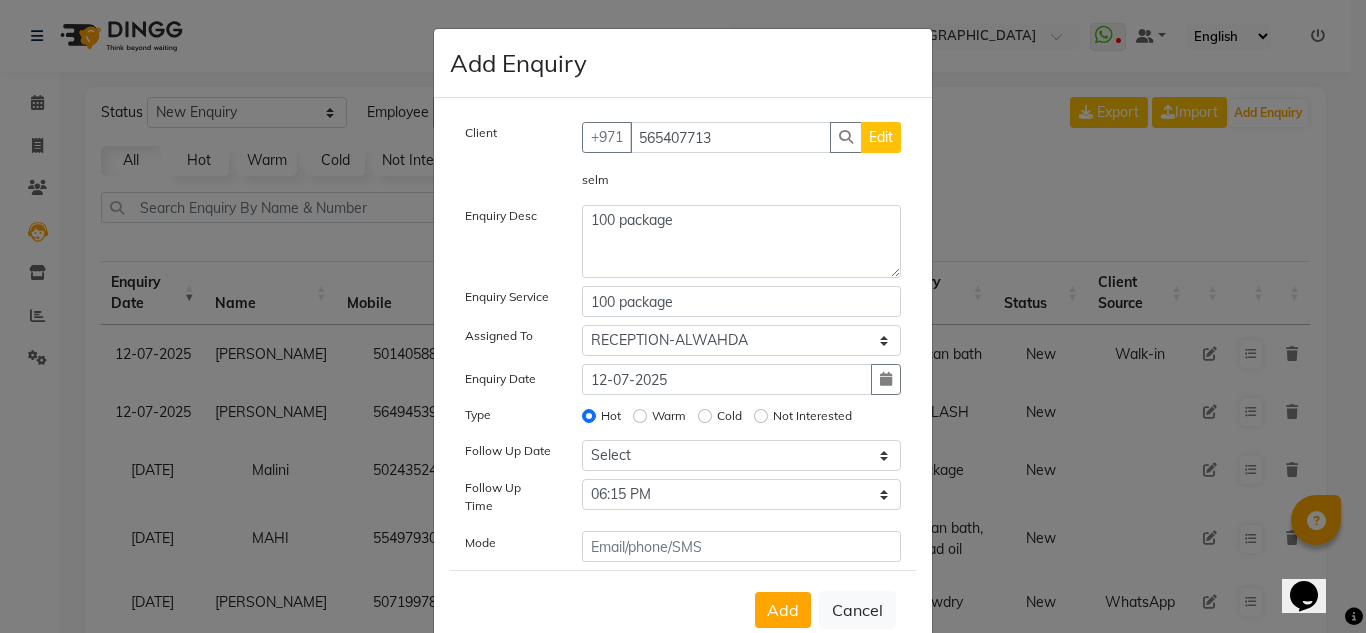 click on "Client +971 565407713 Edit selm  Enquiry Desc 100 package Enquiry Service 100 package Assigned To Select ABUSHAGARA Kavita Laxmi Management Manisha Radha RECEPTION-ALWAHDA Riba Rimsha SALON Samjhana trial Enquiry Date 12-07-2025 Type Hot Warm Cold Not Interested Follow Up Date Select Today Tomorrow In 2 days (Monday) In 3 days (Tuesday) In 4 days (Wednesday) In 5 days (Thursday) In 6 days (Friday) In 1 Week (2025-07-19) In 2 Week (2025-07-26) In 1 Month (2025-08-12) In 2 Month (2025-09-12) In 3 Month (2025-10-12) Custom Date  Follow Up Time Select 07:00 AM 07:15 AM 07:30 AM 07:45 AM 08:00 AM 08:15 AM 08:30 AM 08:45 AM 09:00 AM 09:15 AM 09:30 AM 09:45 AM 10:00 AM 10:15 AM 10:30 AM 10:45 AM 11:00 AM 11:15 AM 11:30 AM 11:45 AM 12:00 PM 12:15 PM 12:30 PM 12:45 PM 01:00 PM 01:15 PM 01:30 PM 01:45 PM 02:00 PM 02:15 PM 02:30 PM 02:45 PM 03:00 PM 03:15 PM 03:30 PM 03:45 PM 04:00 PM 04:15 PM 04:30 PM 04:45 PM 05:00 PM 05:15 PM 05:30 PM 05:45 PM 06:00 PM 06:15 PM 06:30 PM 06:45 PM 07:00 PM 07:15 PM 07:30 PM 07:45 PM" 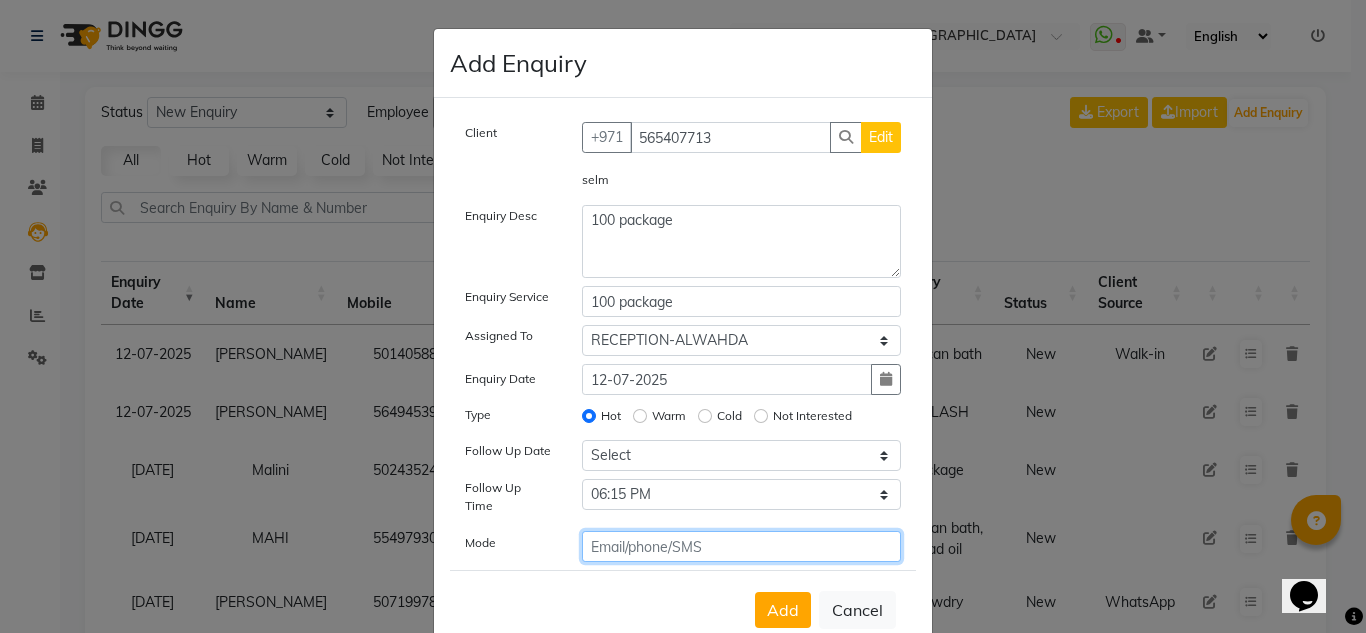 click 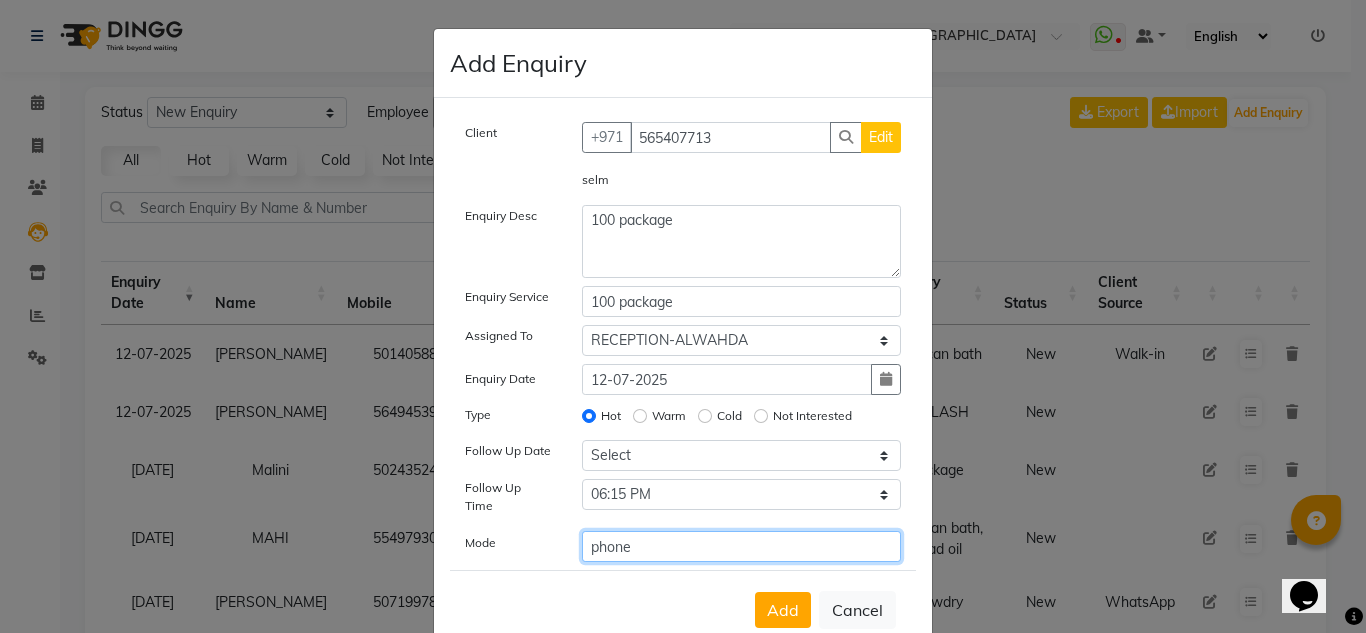 type on "phone" 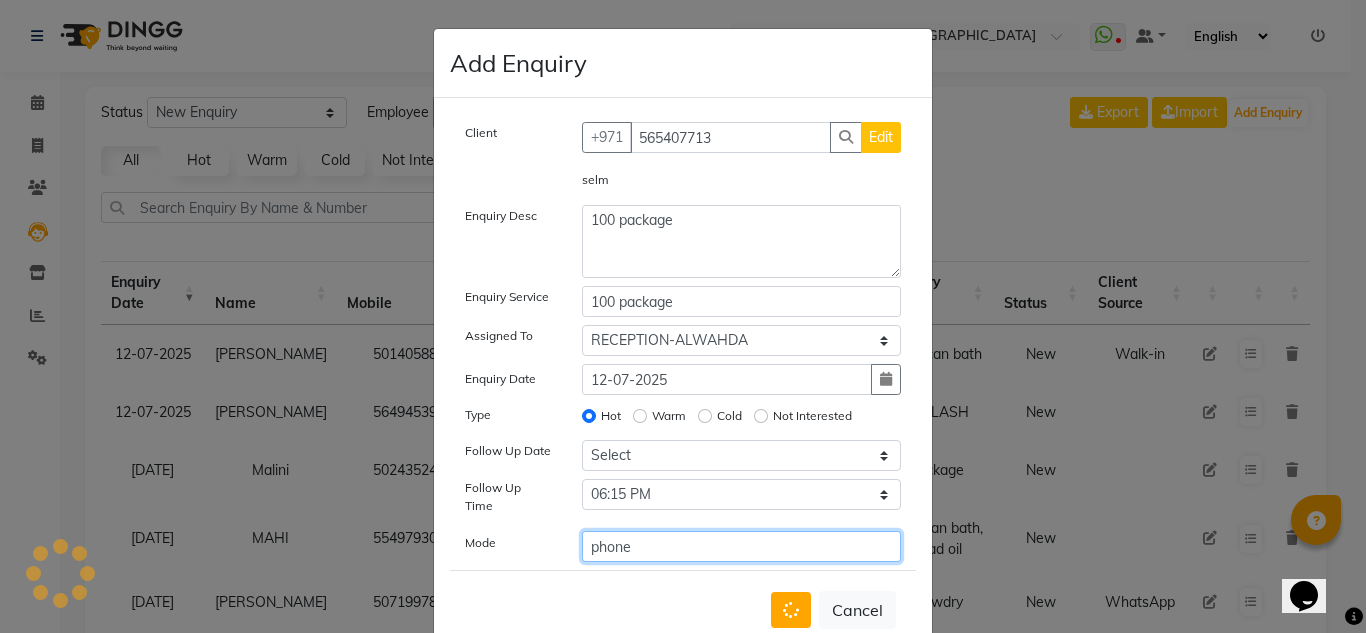 type 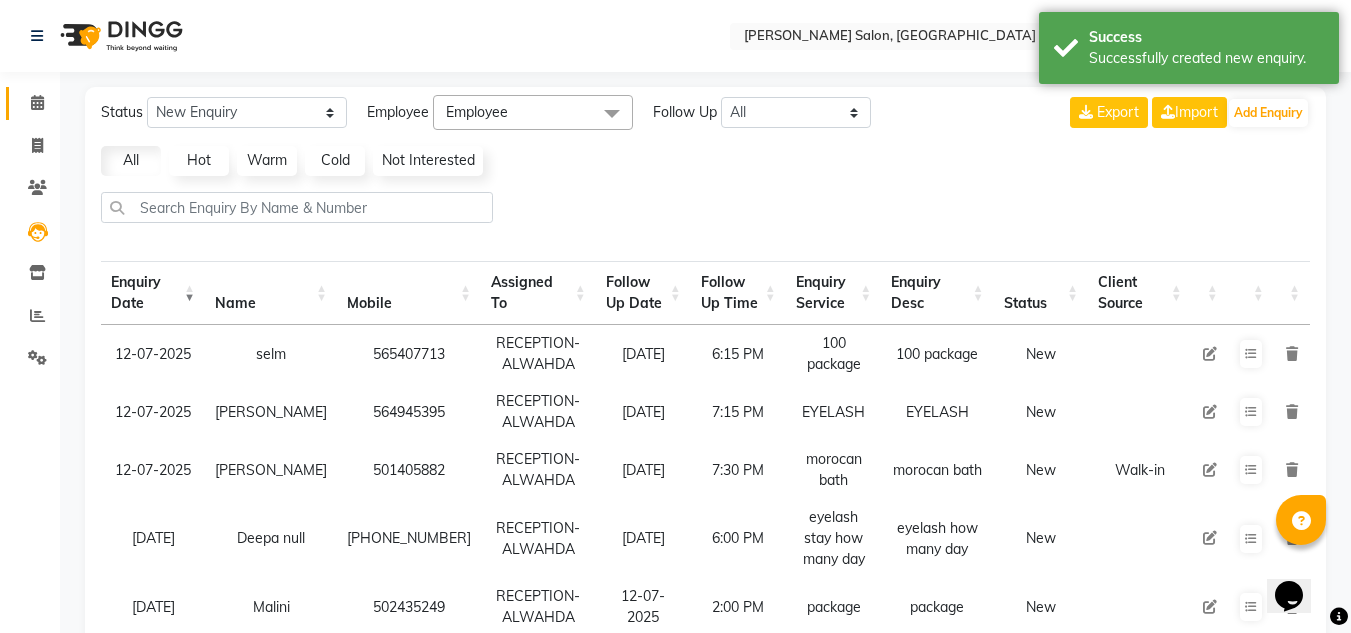 click on "Calendar" 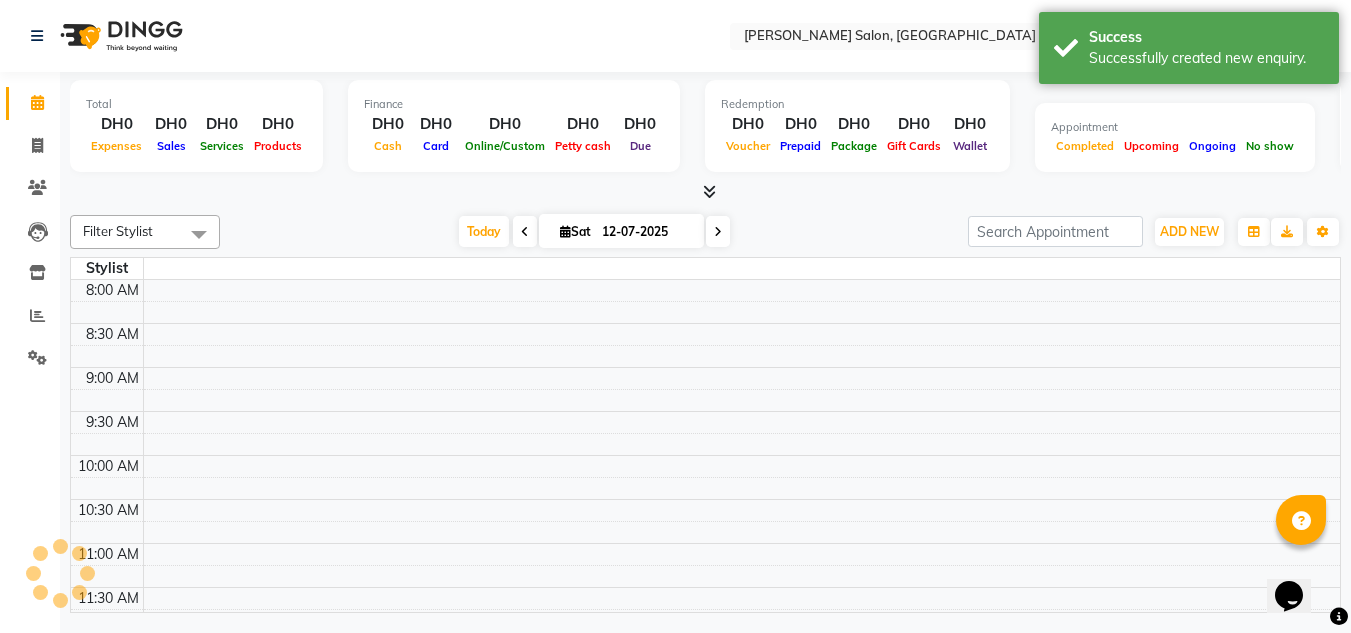 scroll, scrollTop: 0, scrollLeft: 0, axis: both 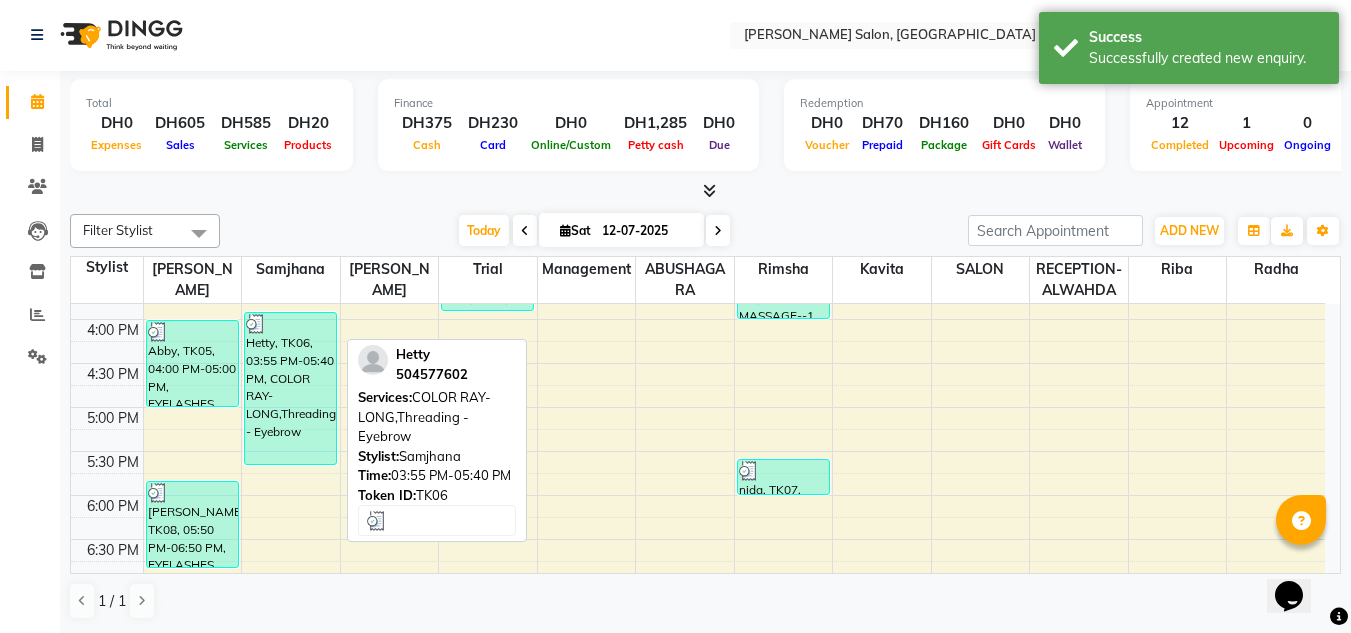 click on "Hetty, TK06, 03:55 PM-05:40 PM, COLOR RAY-LONG,Threading  - Eyebrow" at bounding box center (290, 388) 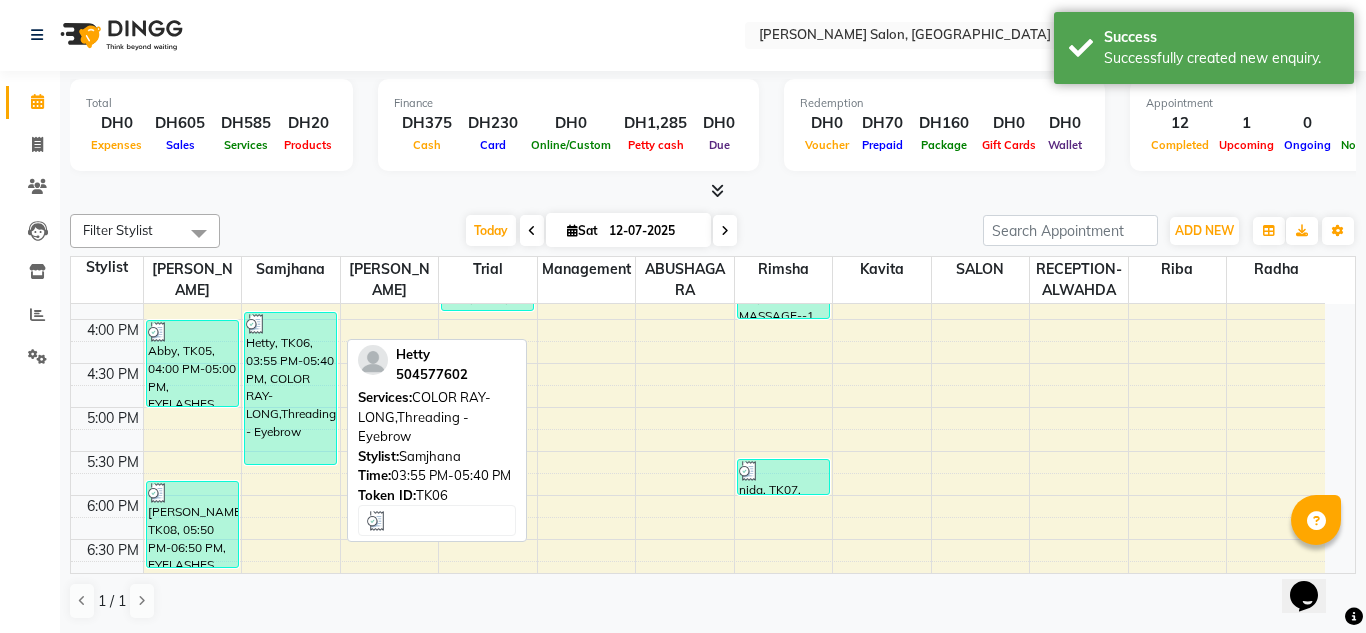 select on "3" 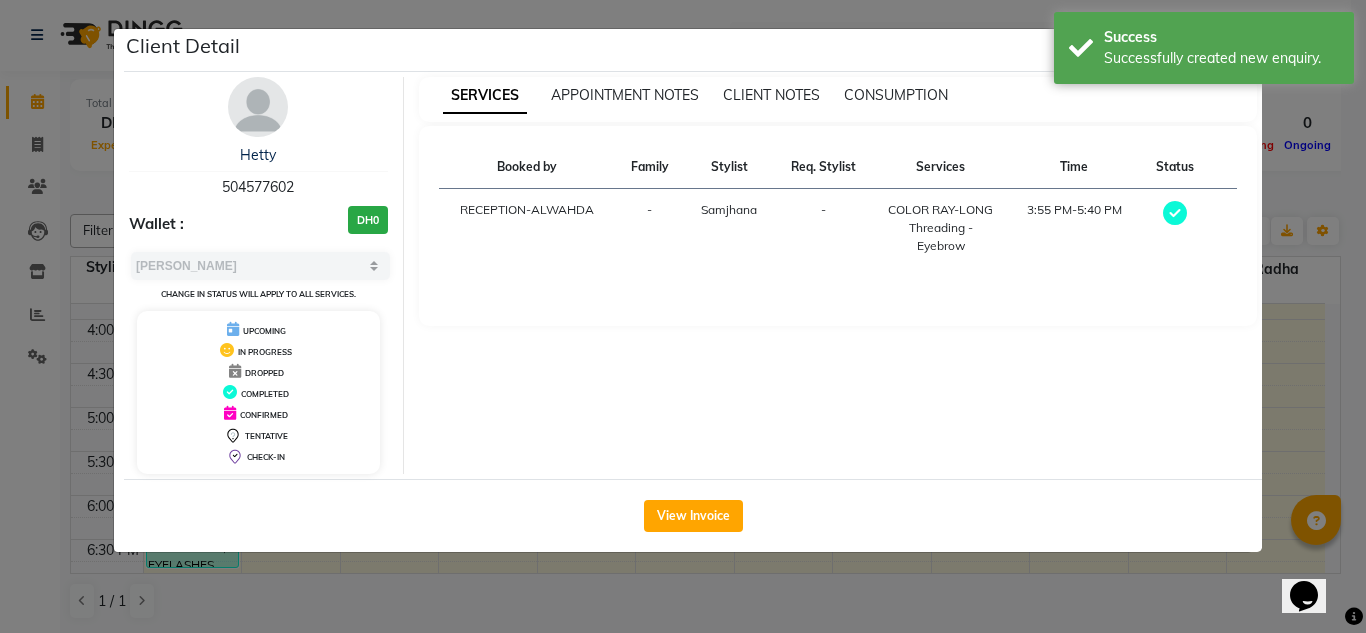 click on "SERVICES APPOINTMENT NOTES CLIENT NOTES CONSUMPTION" at bounding box center (838, 99) 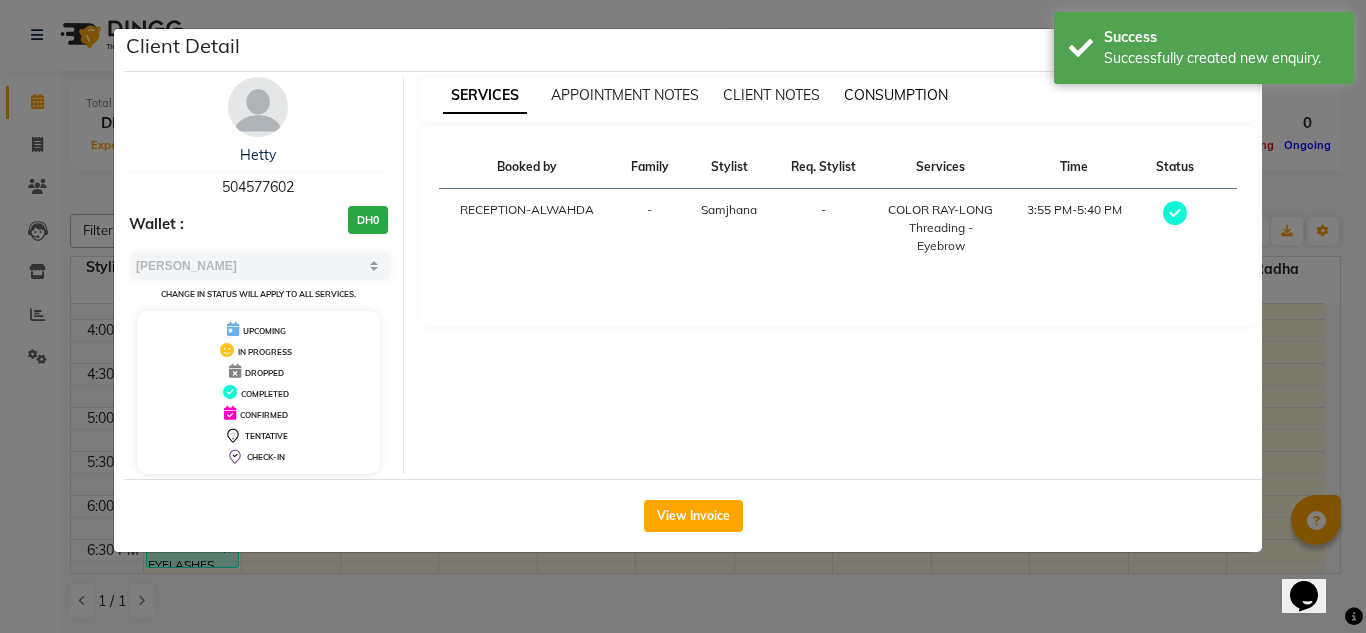click on "CONSUMPTION" at bounding box center [896, 95] 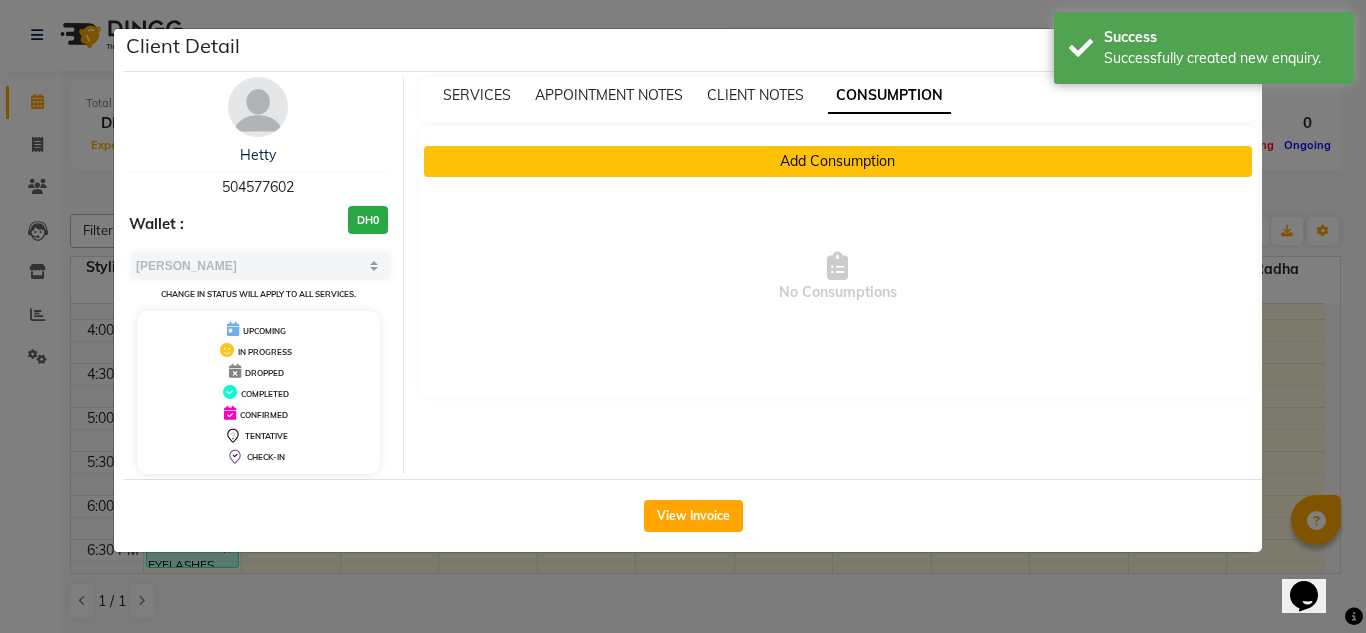 click on "Add Consumption" at bounding box center (838, 161) 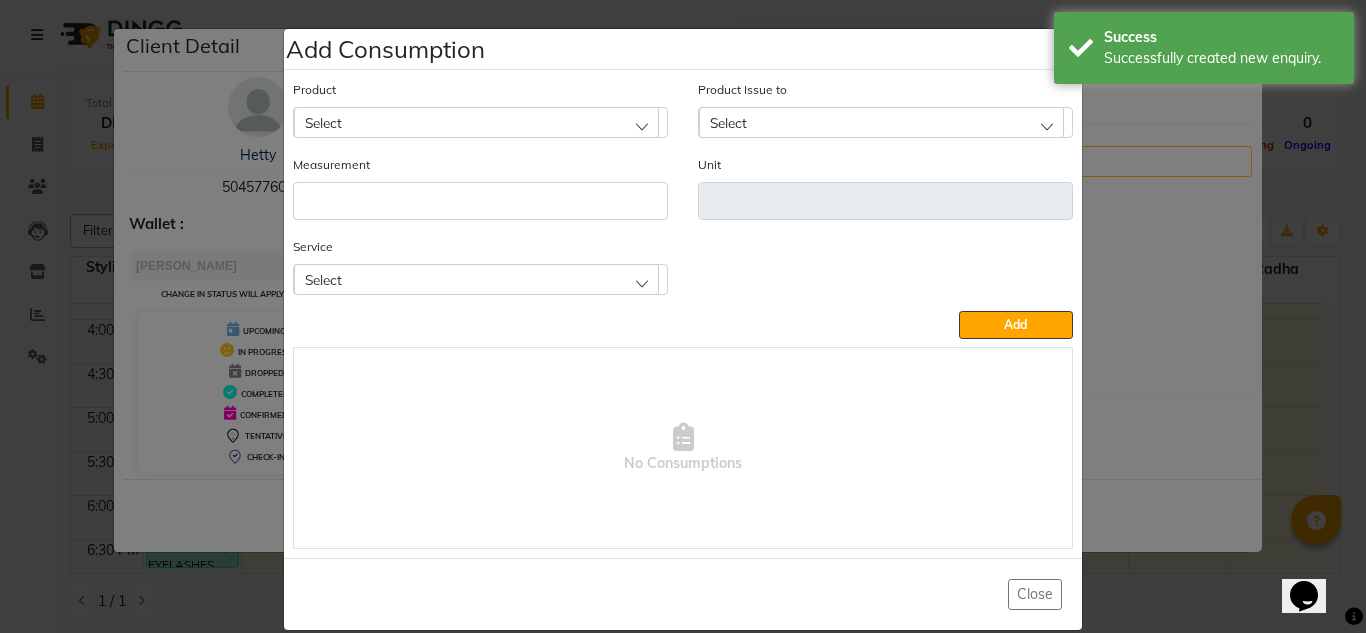 click on "Select" 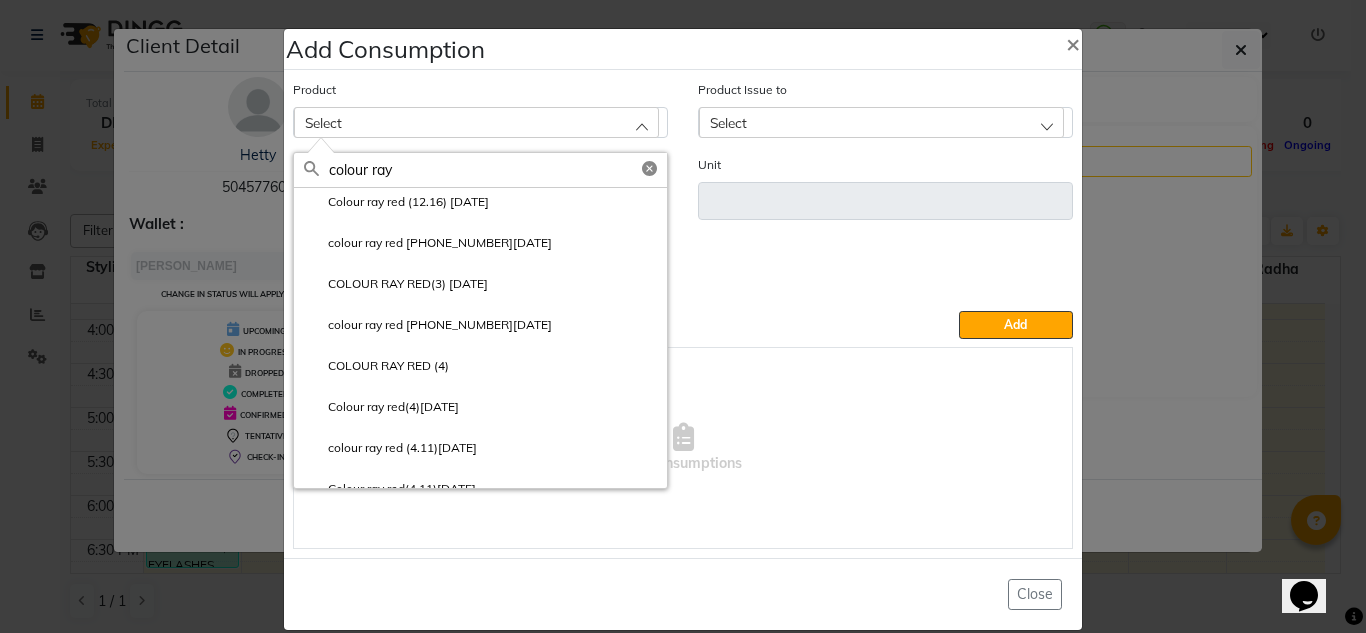 scroll, scrollTop: 3200, scrollLeft: 0, axis: vertical 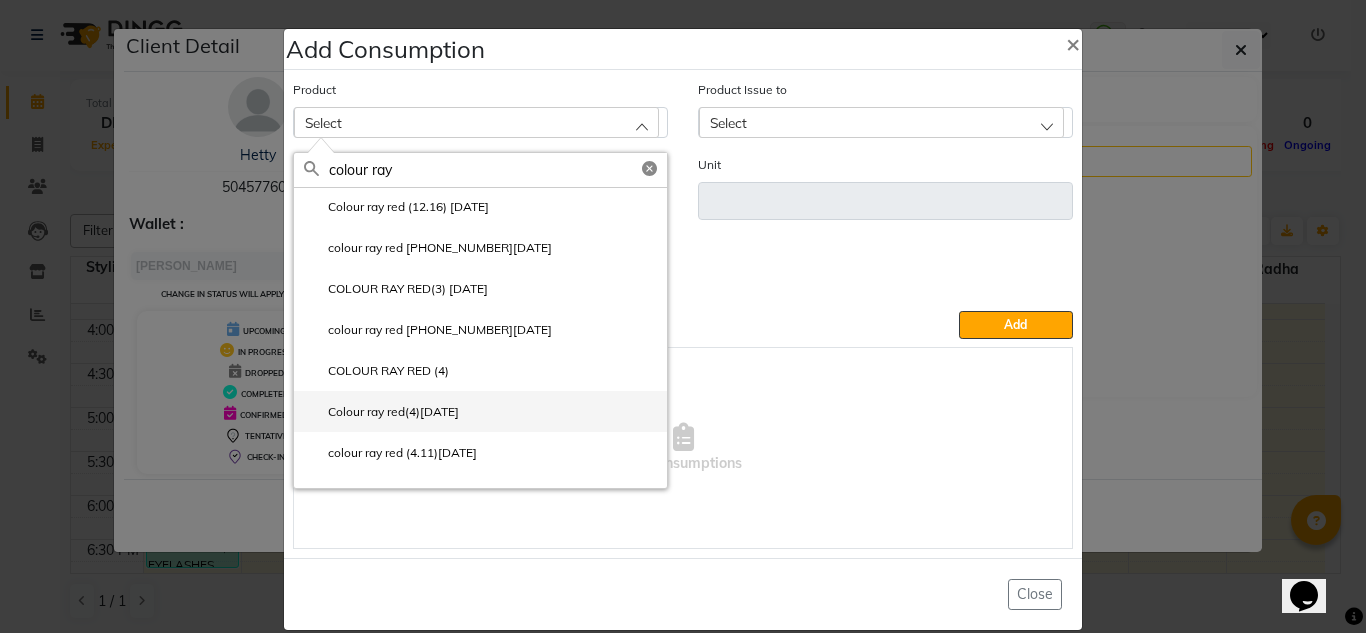 type on "colour ray" 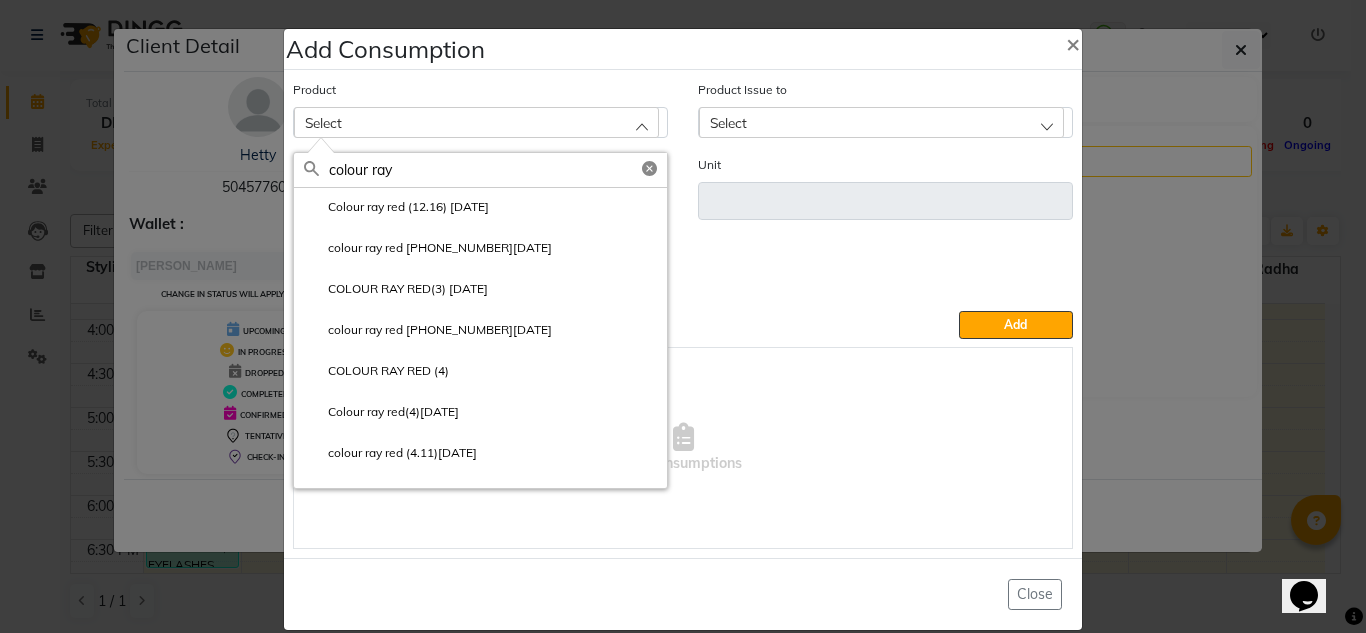click on "Colour ray red(4)02-05-2025" 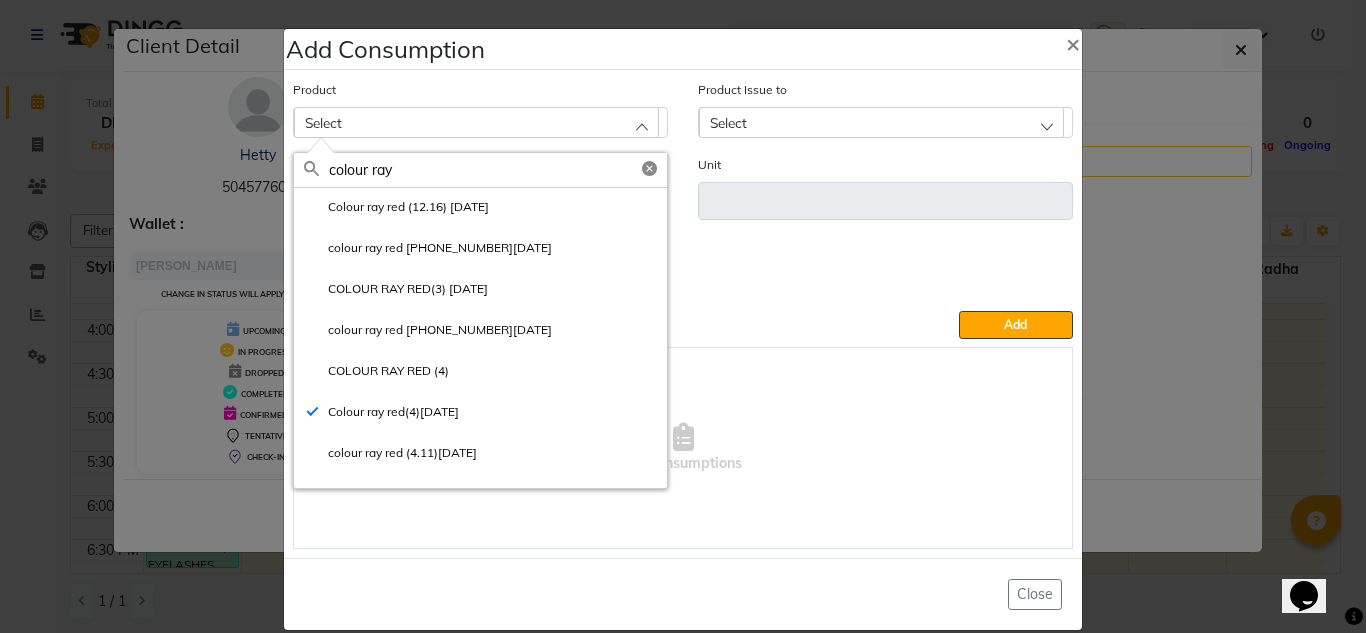type on "ml" 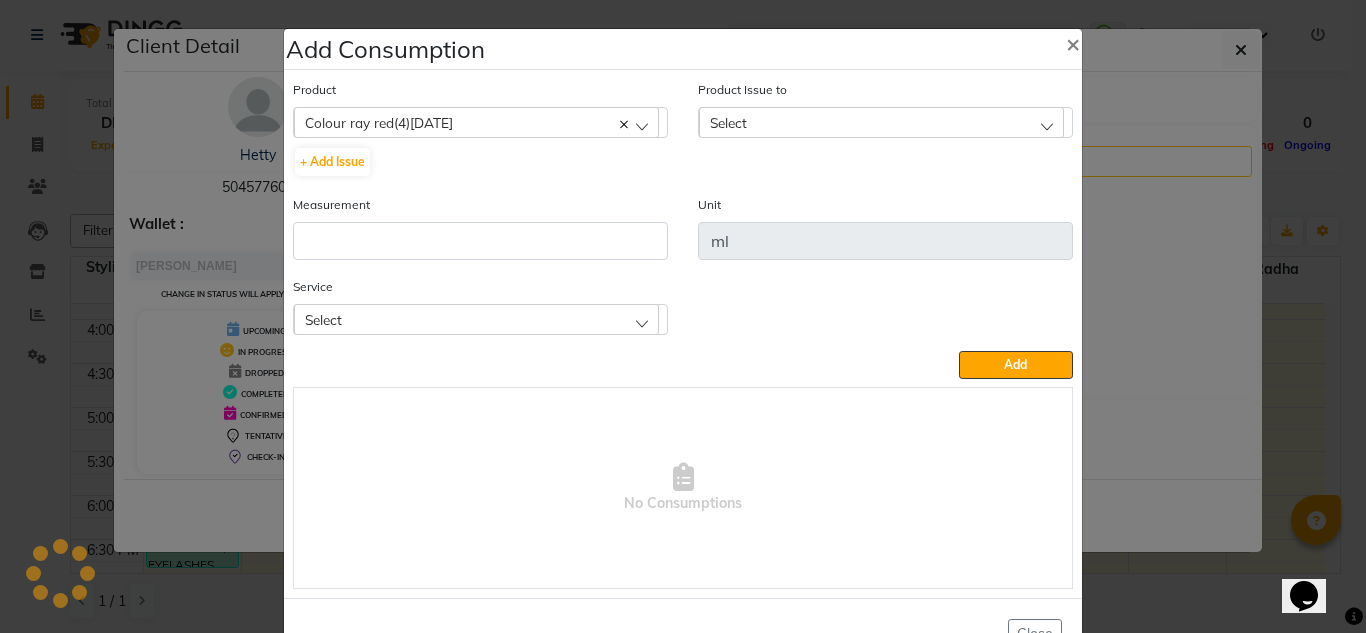 drag, startPoint x: 798, startPoint y: 105, endPoint x: 789, endPoint y: 126, distance: 22.847319 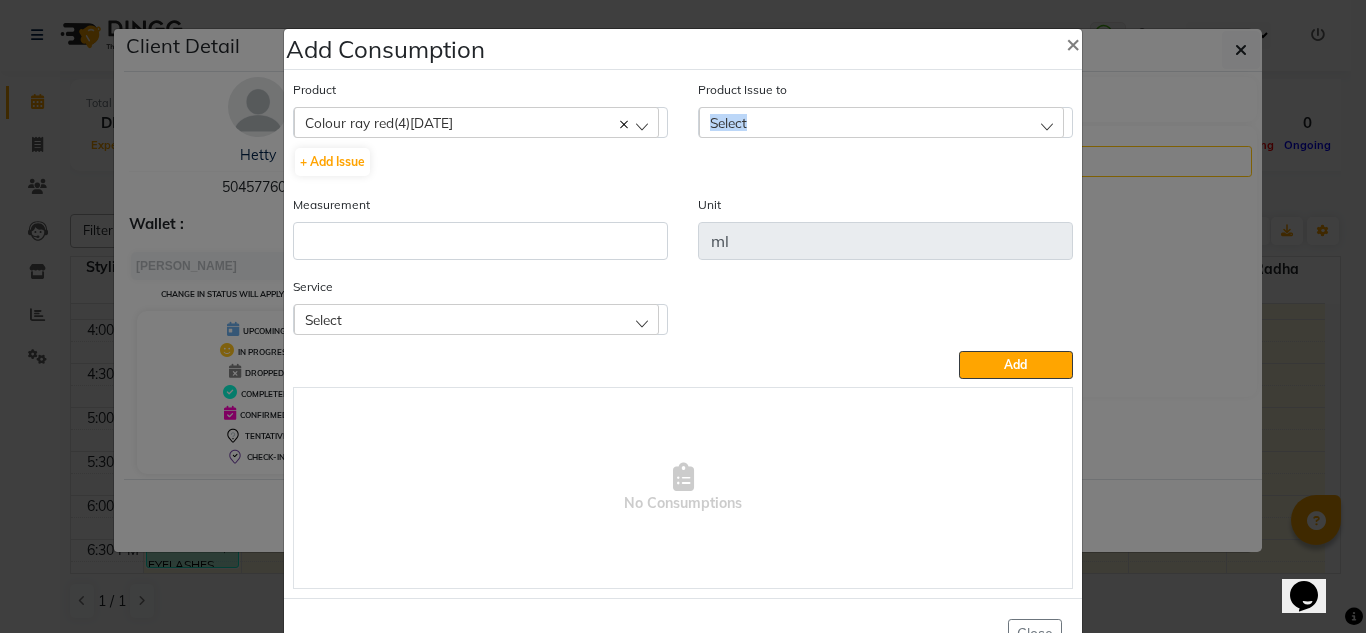 click on "Select" 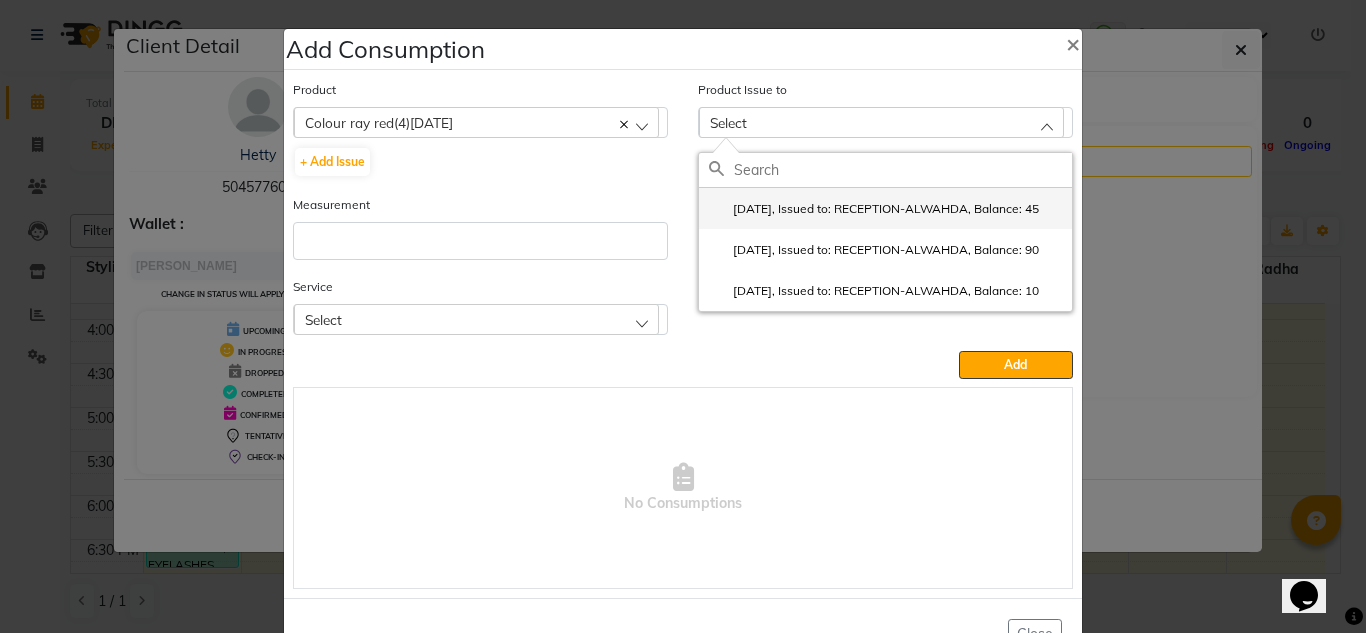 click on "2025-06-25, Issued to: RECEPTION-ALWAHDA, Balance: 45" 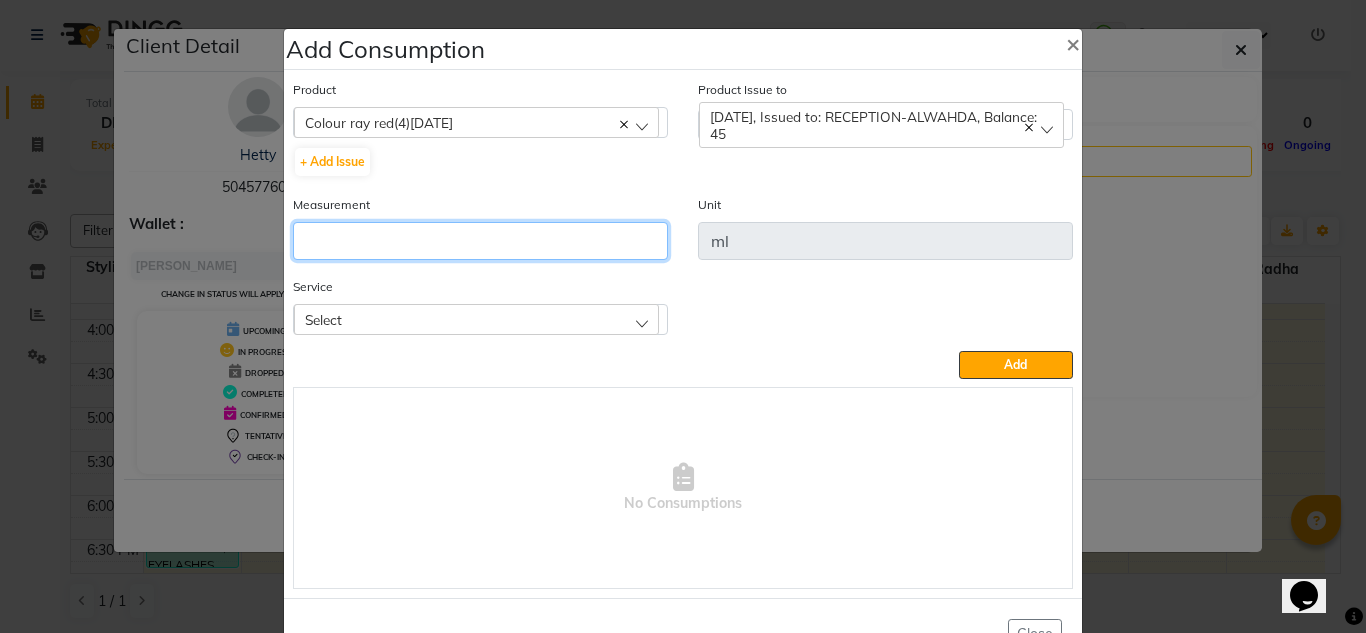 click 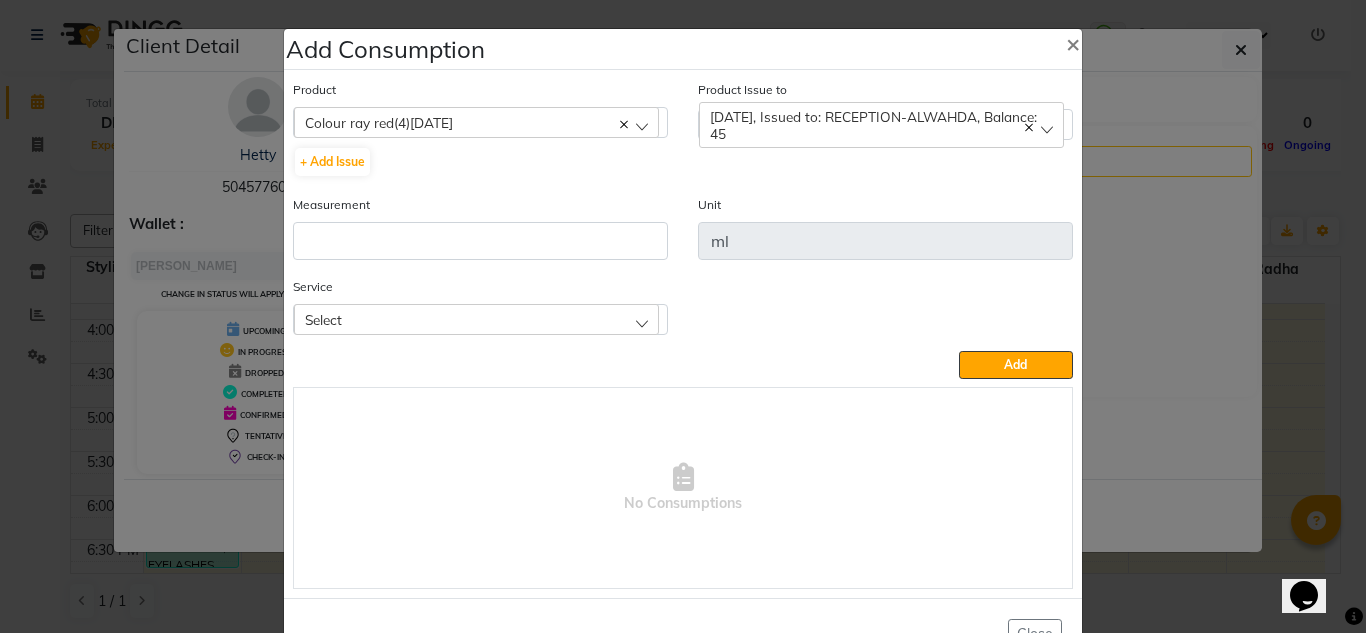 click on "2025-06-25, Issued to: RECEPTION-ALWAHDA, Balance: 45" 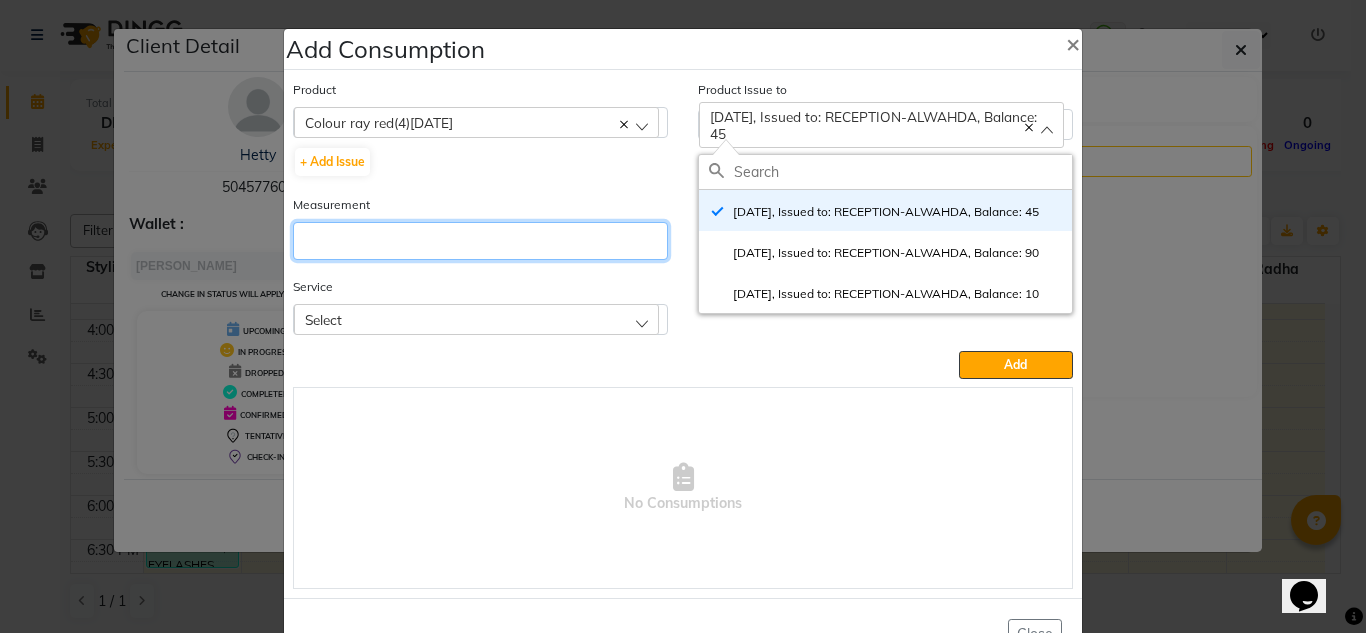 click 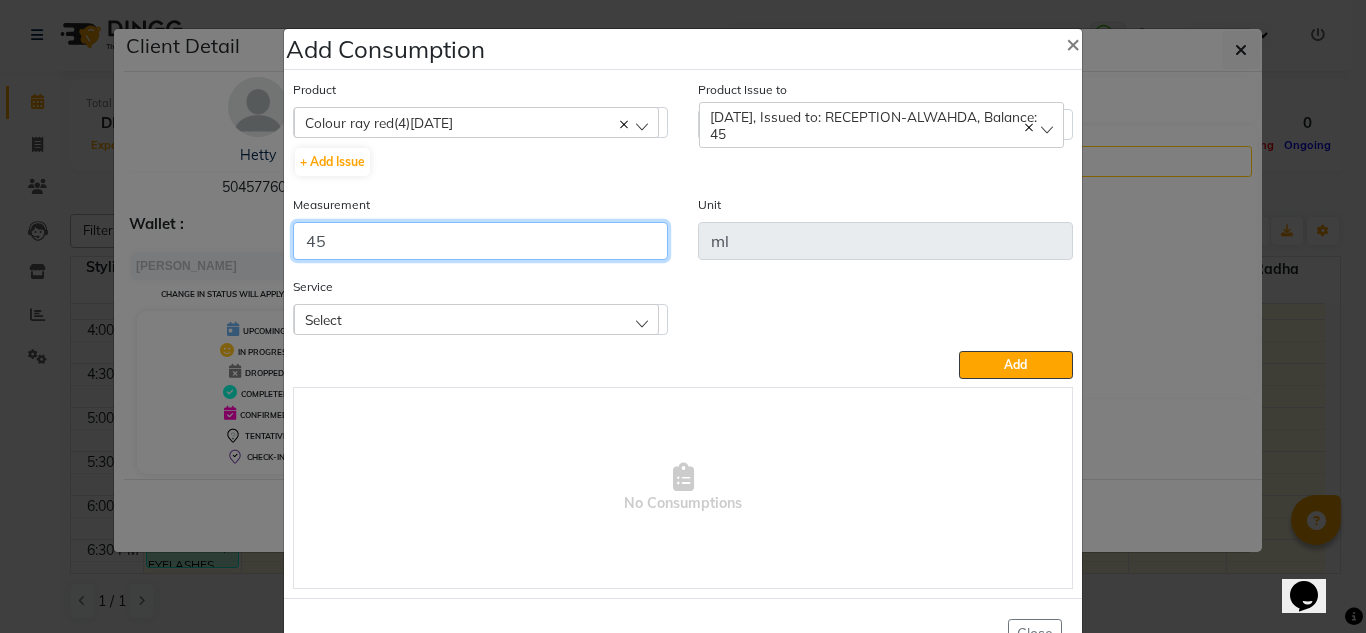 type on "45" 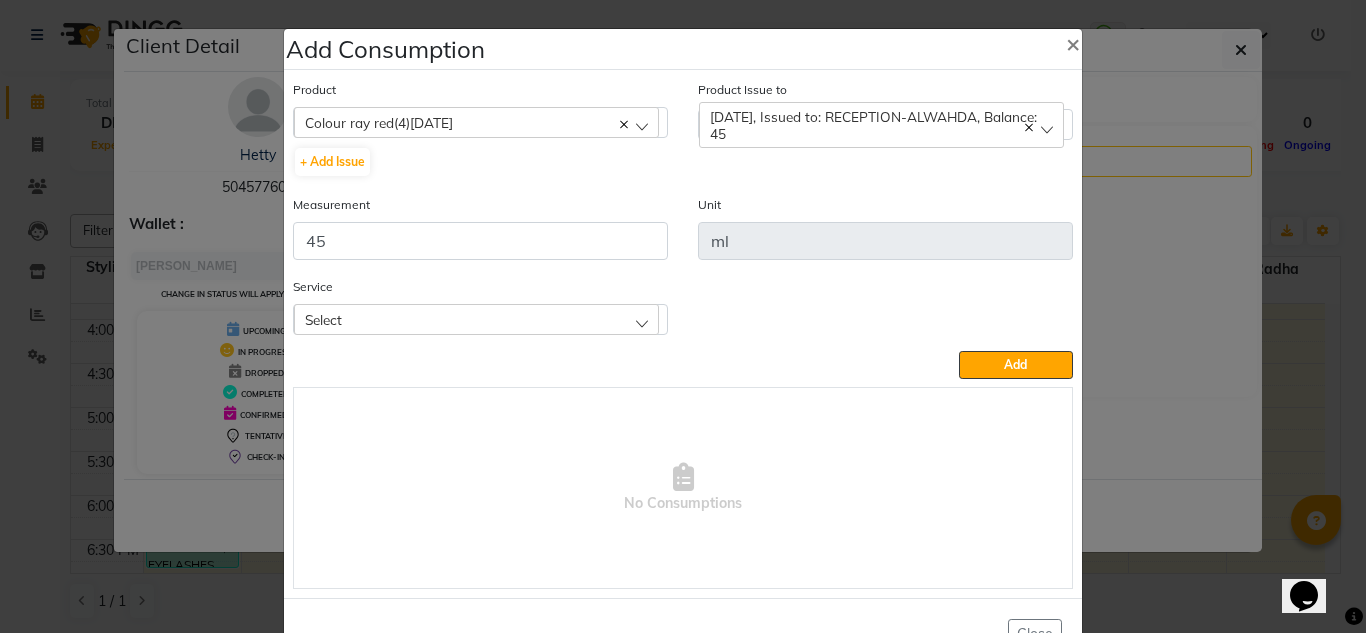 click on "Select" 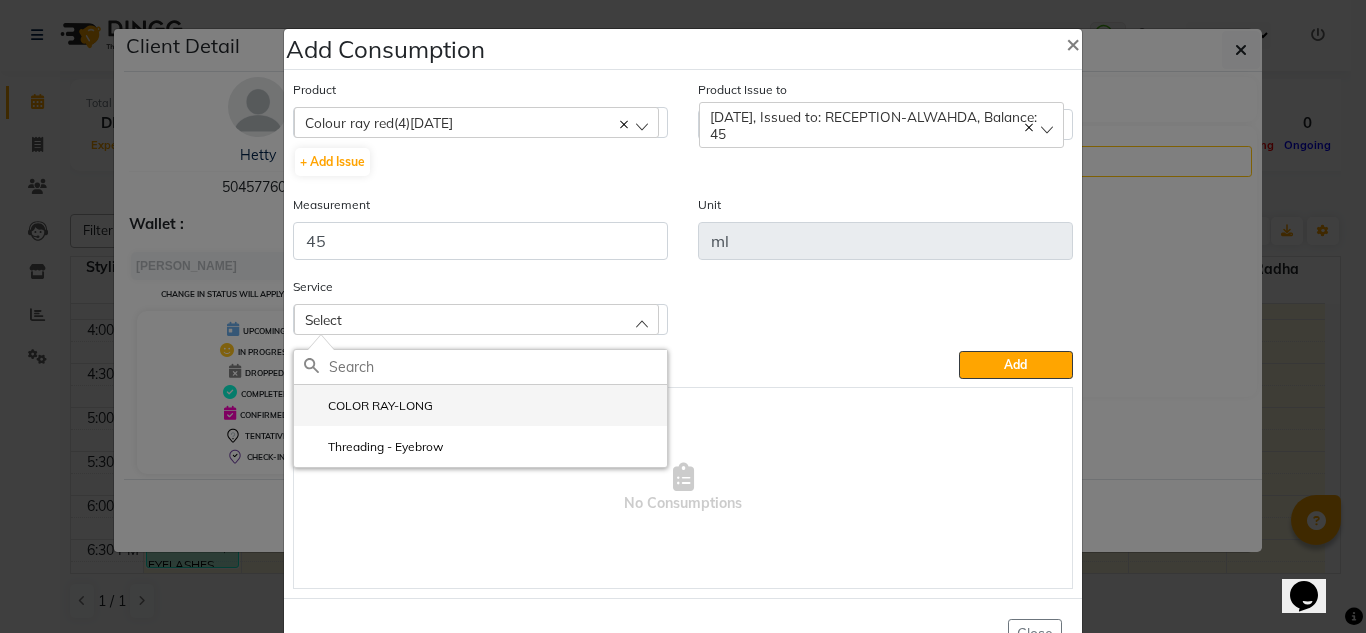 click on "COLOR RAY-LONG" 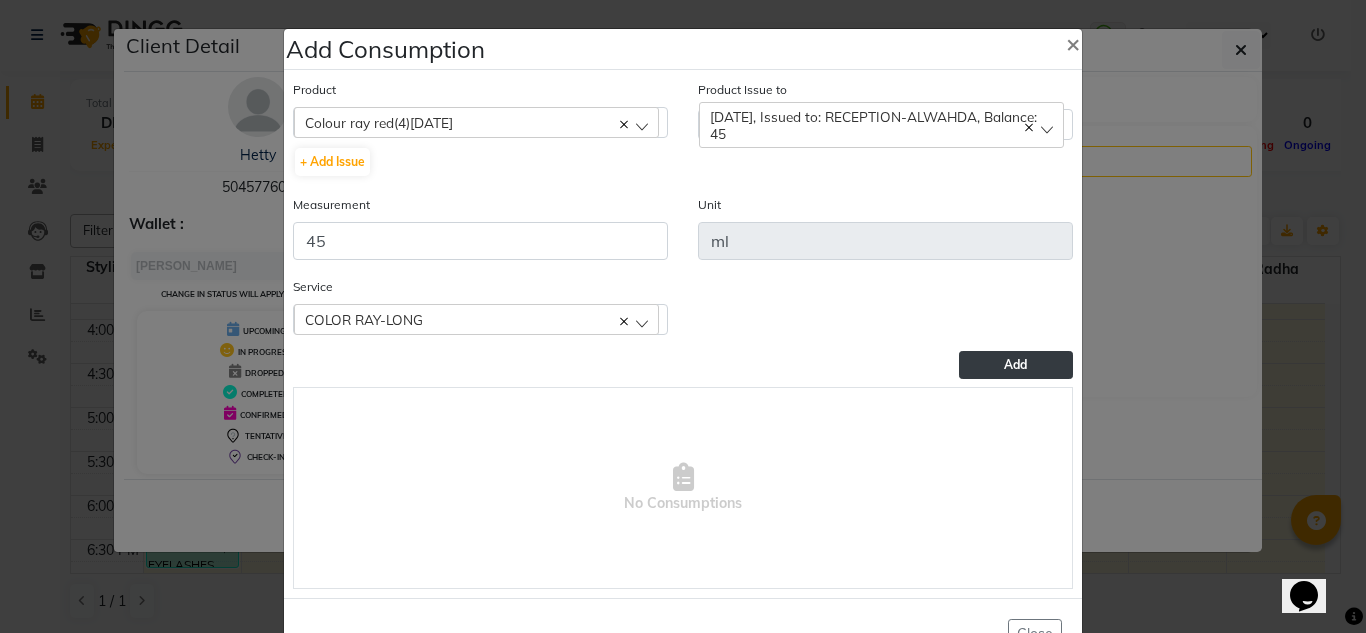 click on "Add" 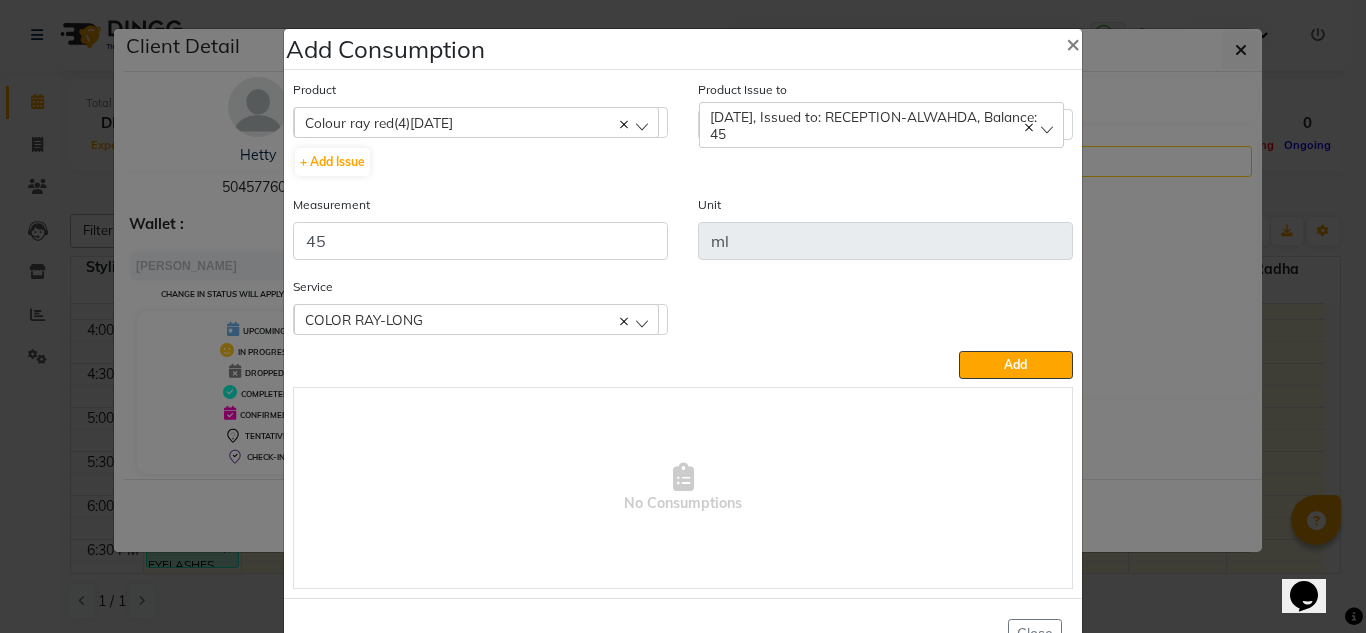 type 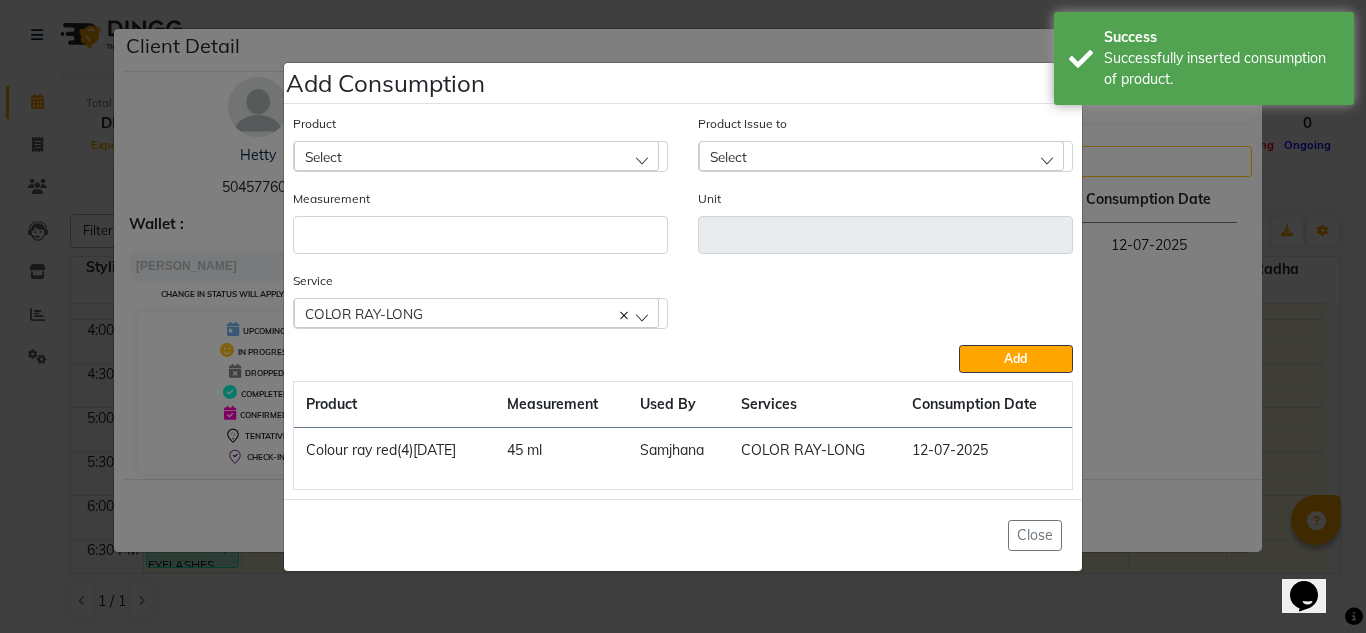 click on "Select" 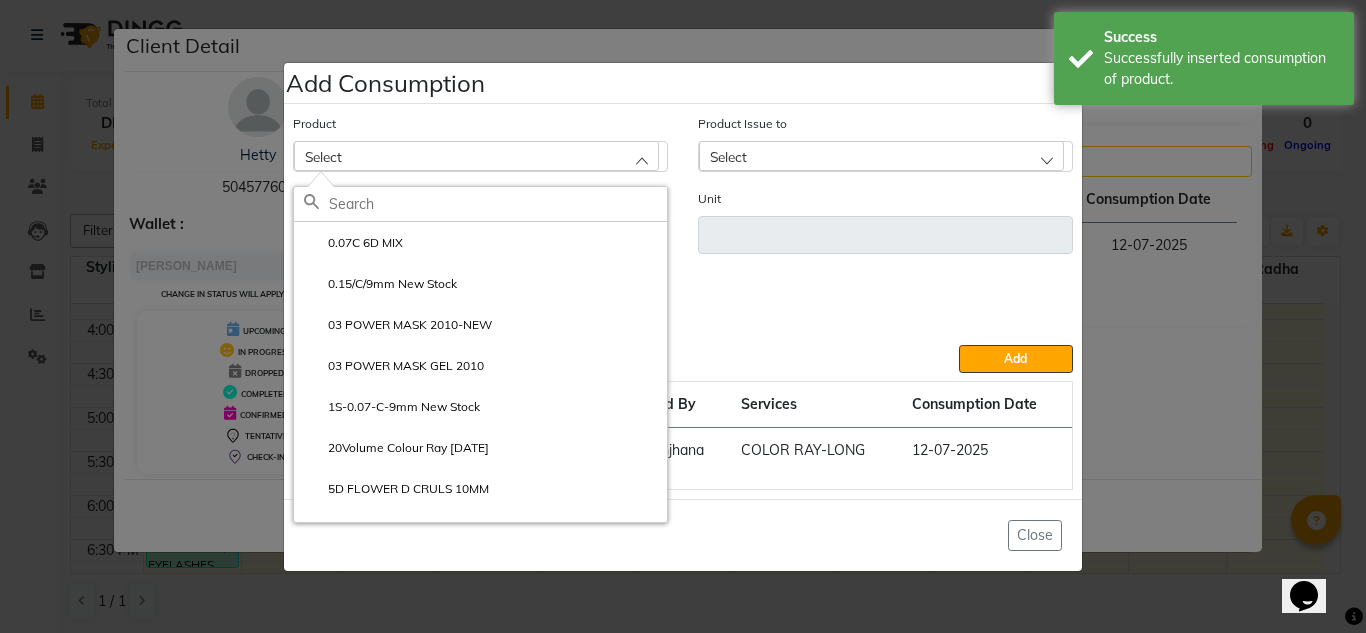 click on "Select" 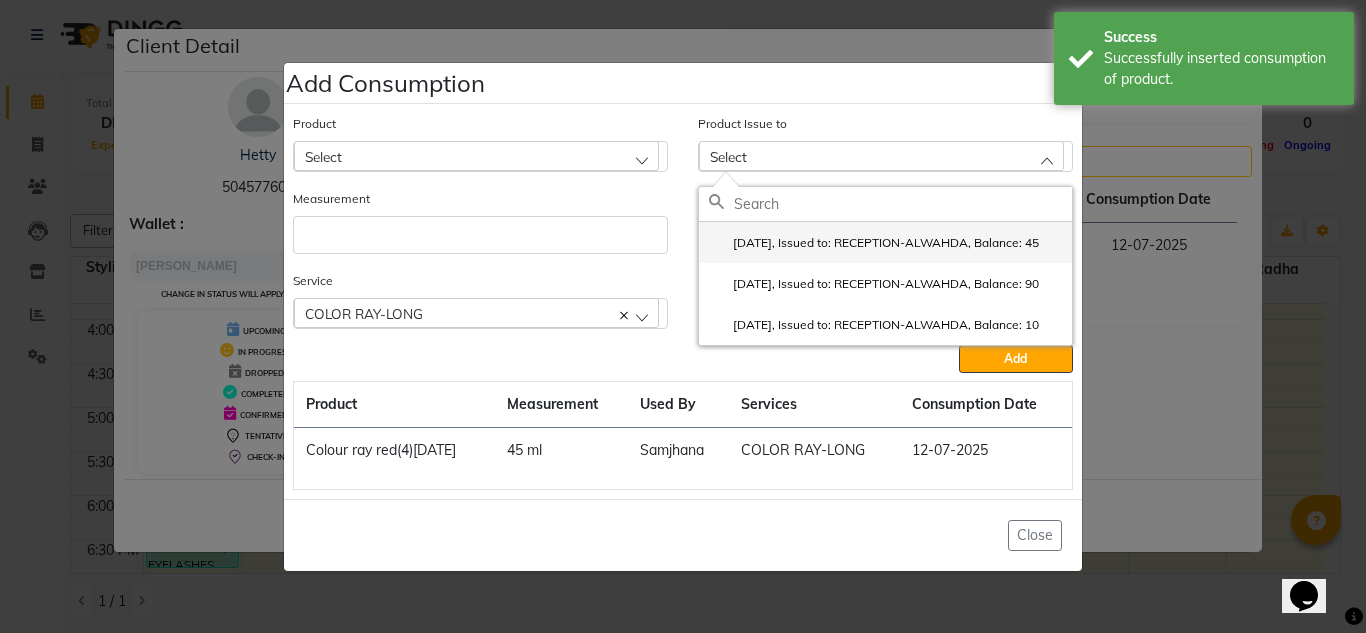 click on "2025-06-25, Issued to: RECEPTION-ALWAHDA, Balance: 45" 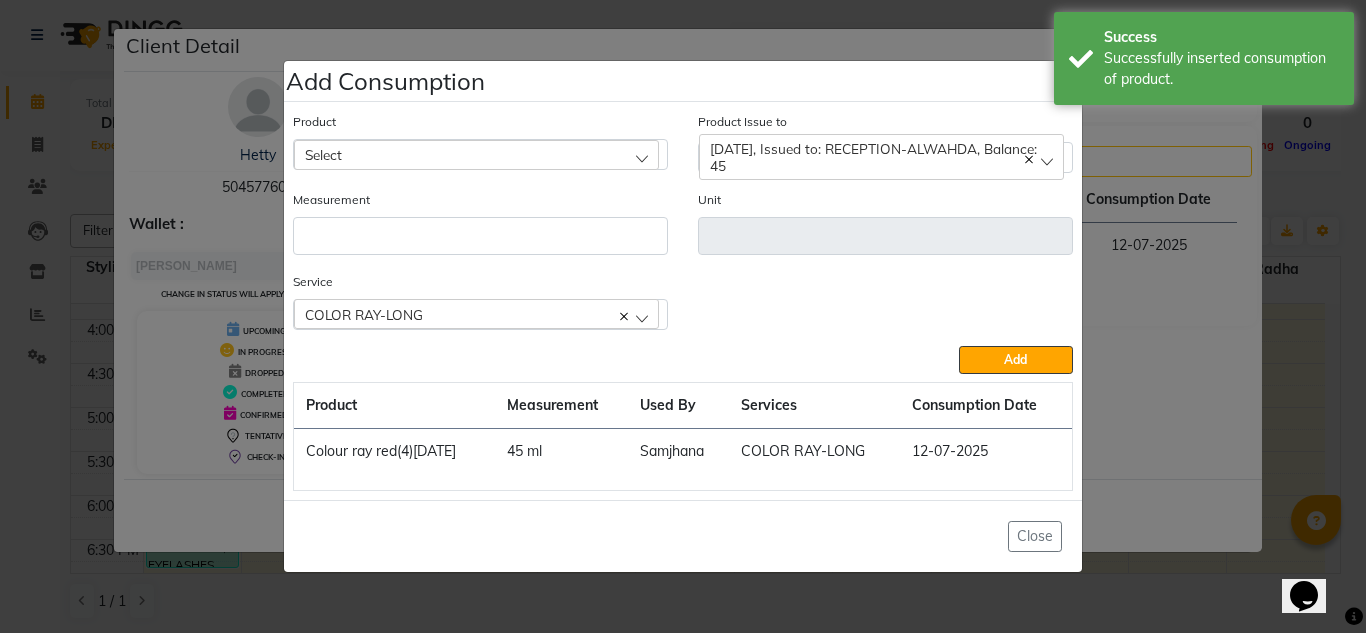 click on "2025-06-25, Issued to: RECEPTION-ALWAHDA, Balance: 45" 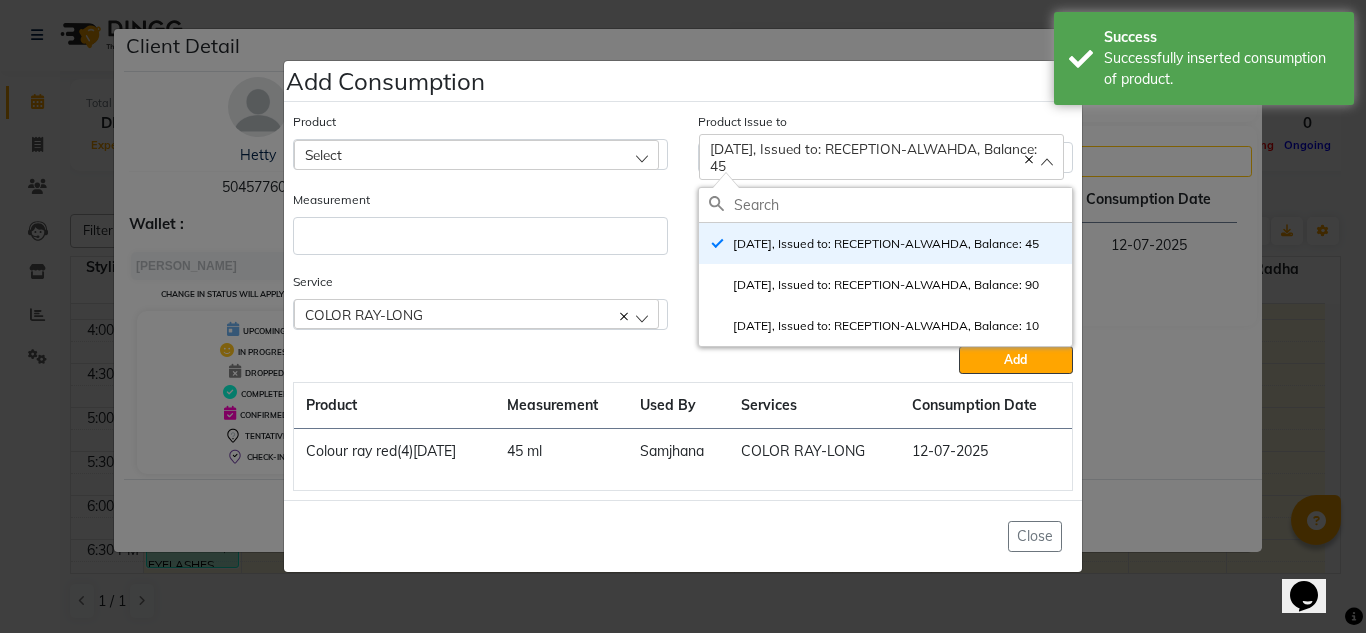 click on "2025-06-25, Issued to: RECEPTION-ALWAHDA, Balance: 45" 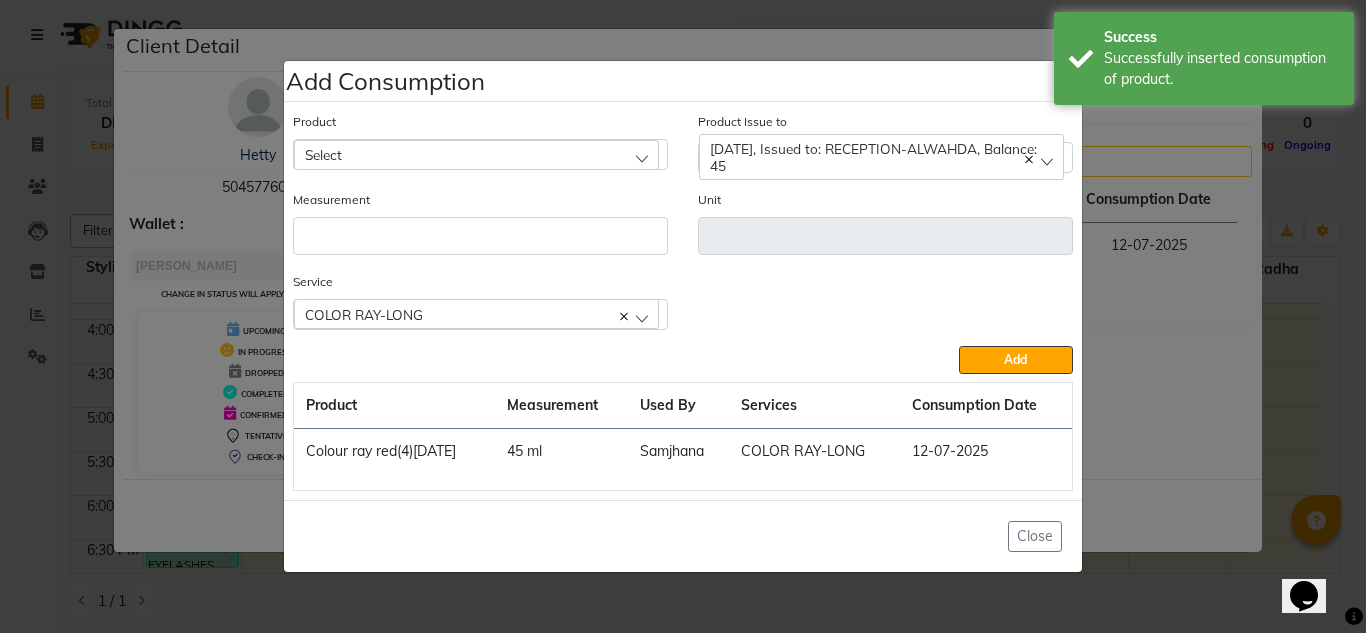 click on "Select" 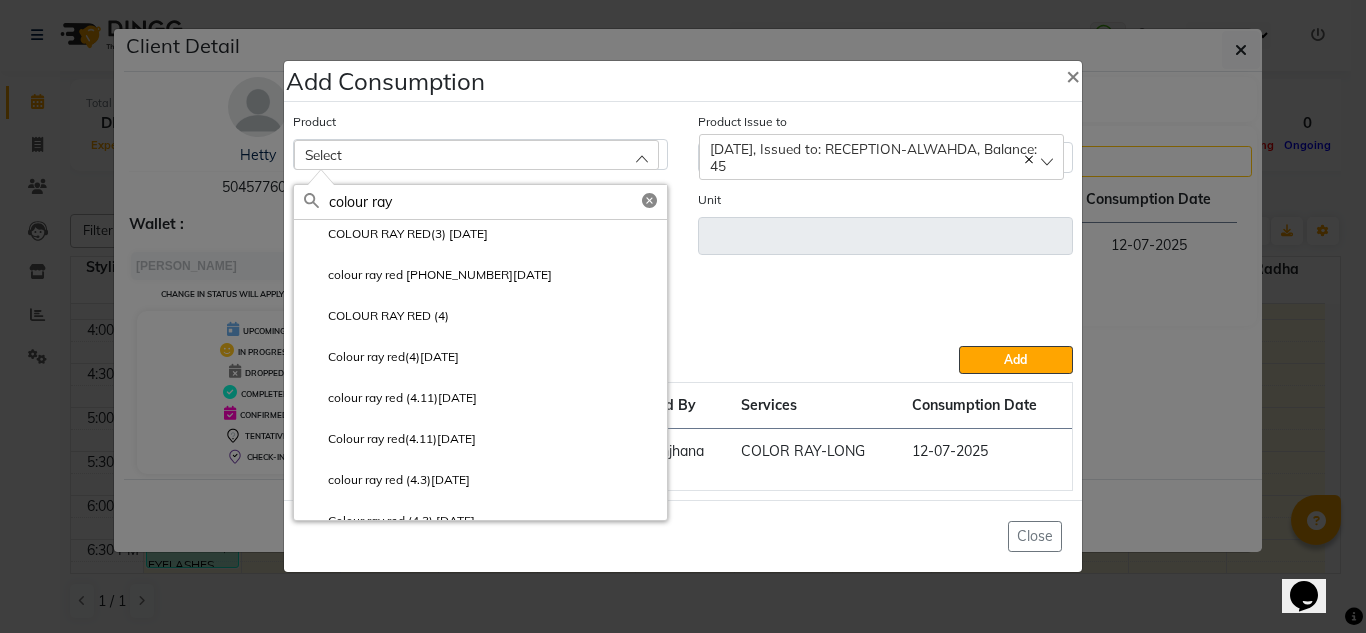 scroll, scrollTop: 3300, scrollLeft: 0, axis: vertical 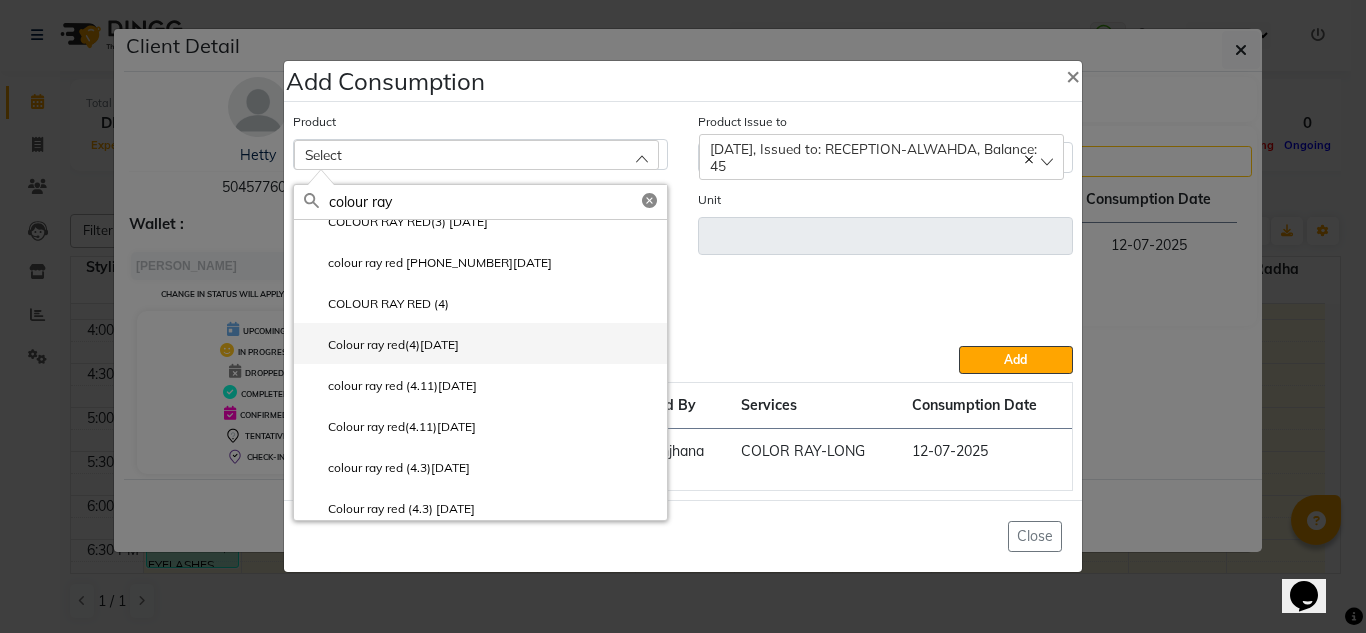 type on "colour ray" 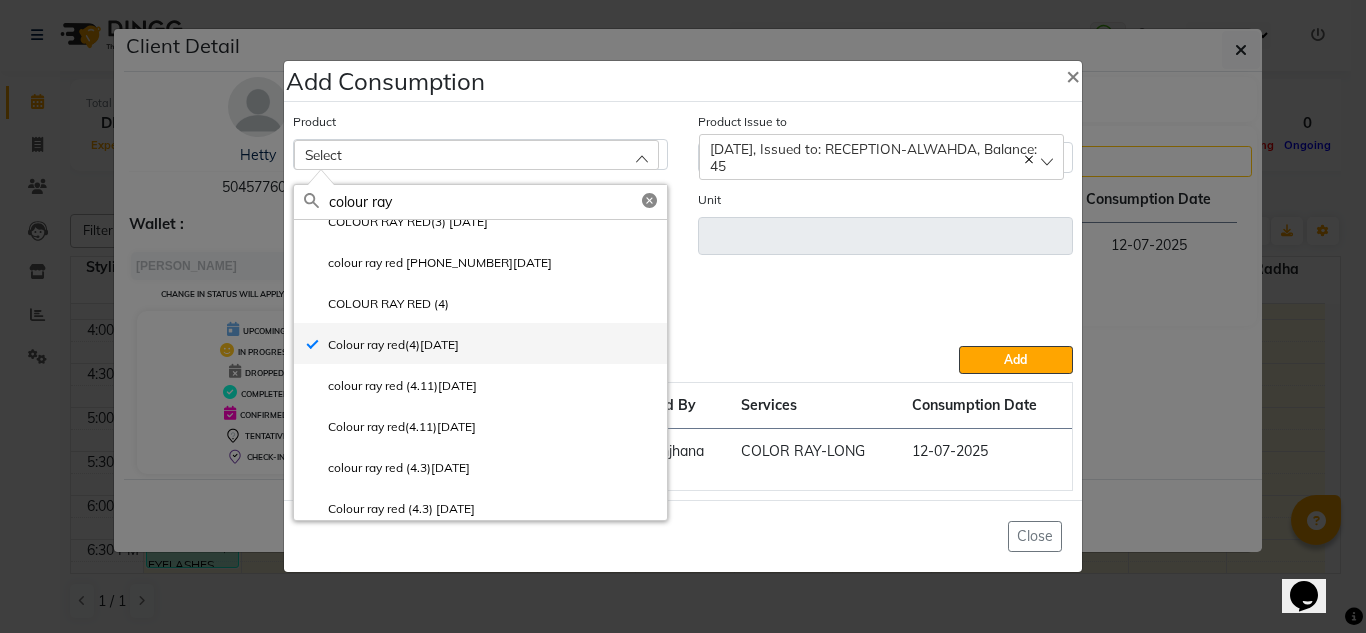 type on "ml" 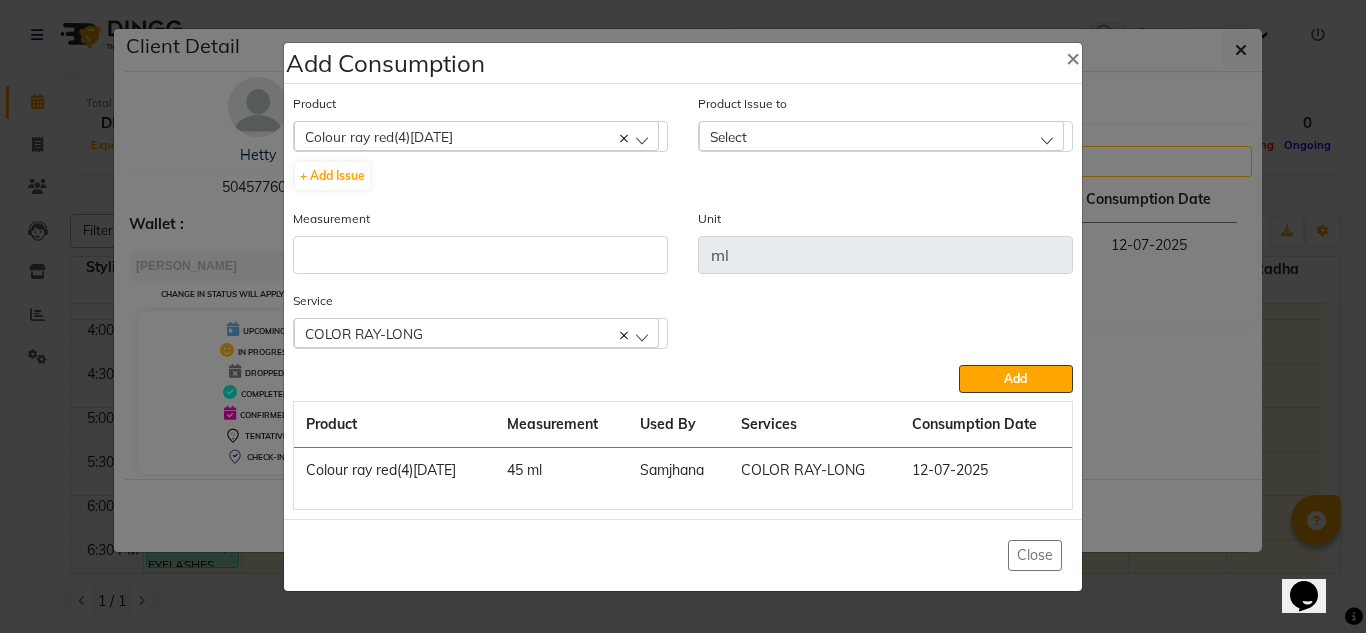 click on "Select" 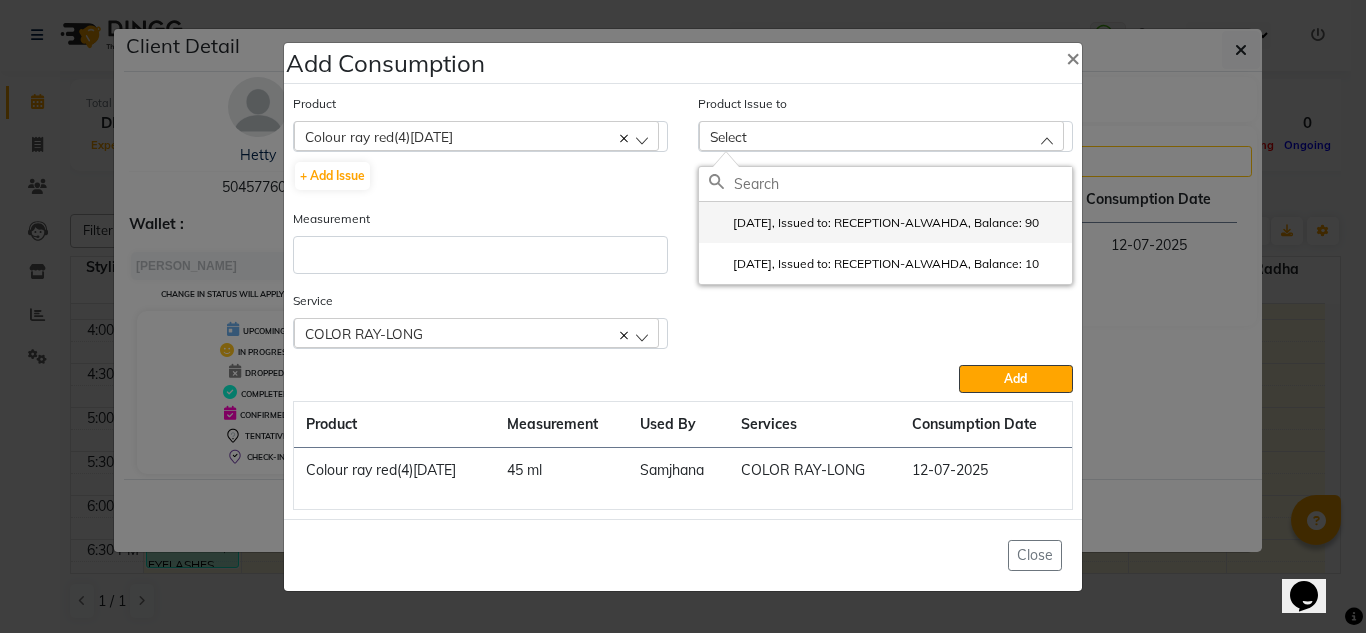 click on "2025-06-14, Issued to: RECEPTION-ALWAHDA, Balance: 90" 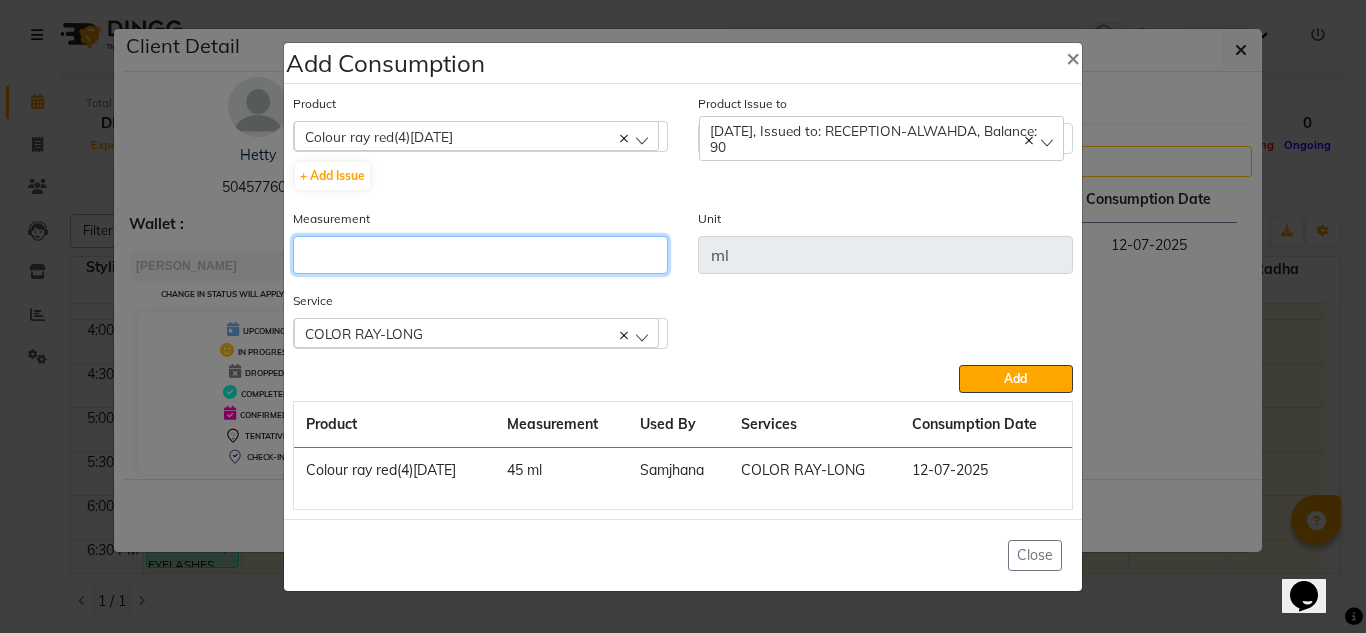 click 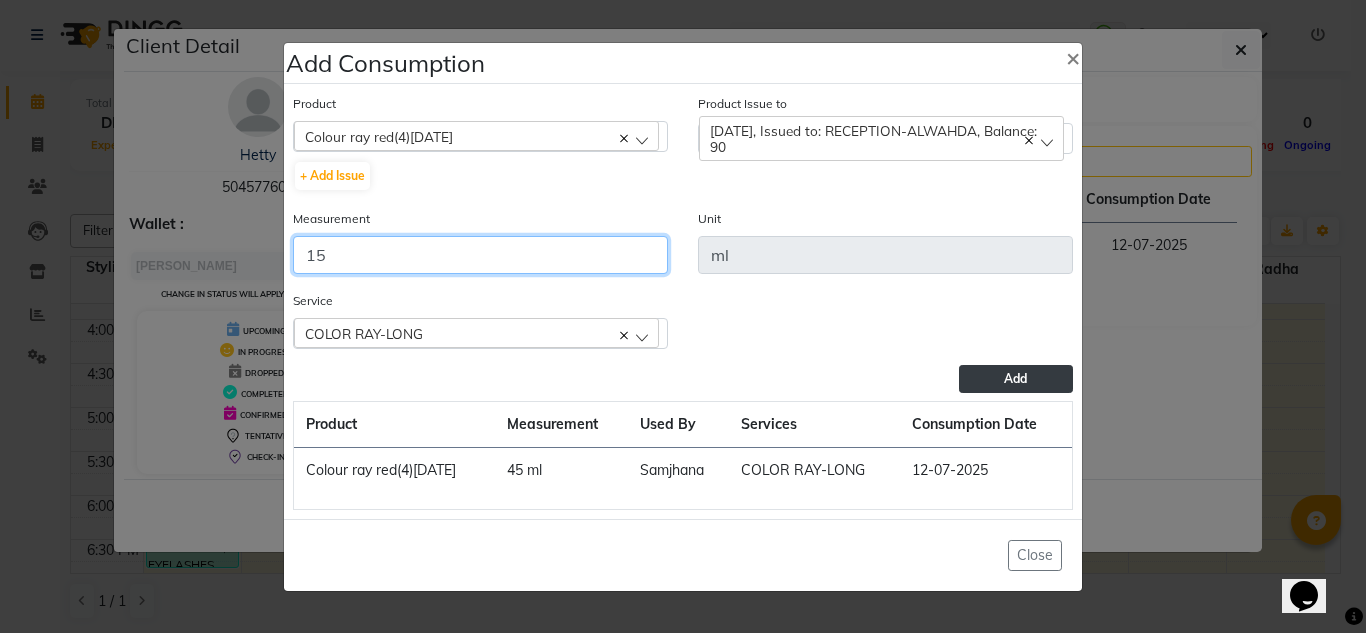 type on "15" 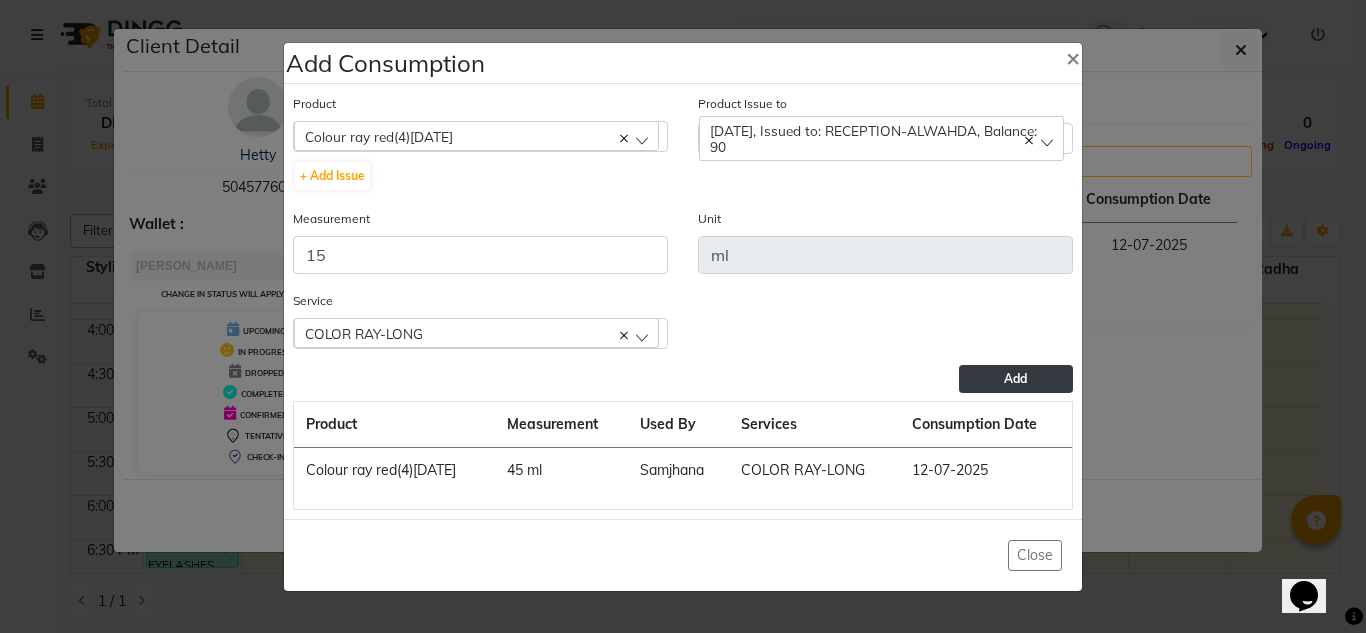 click on "Add" 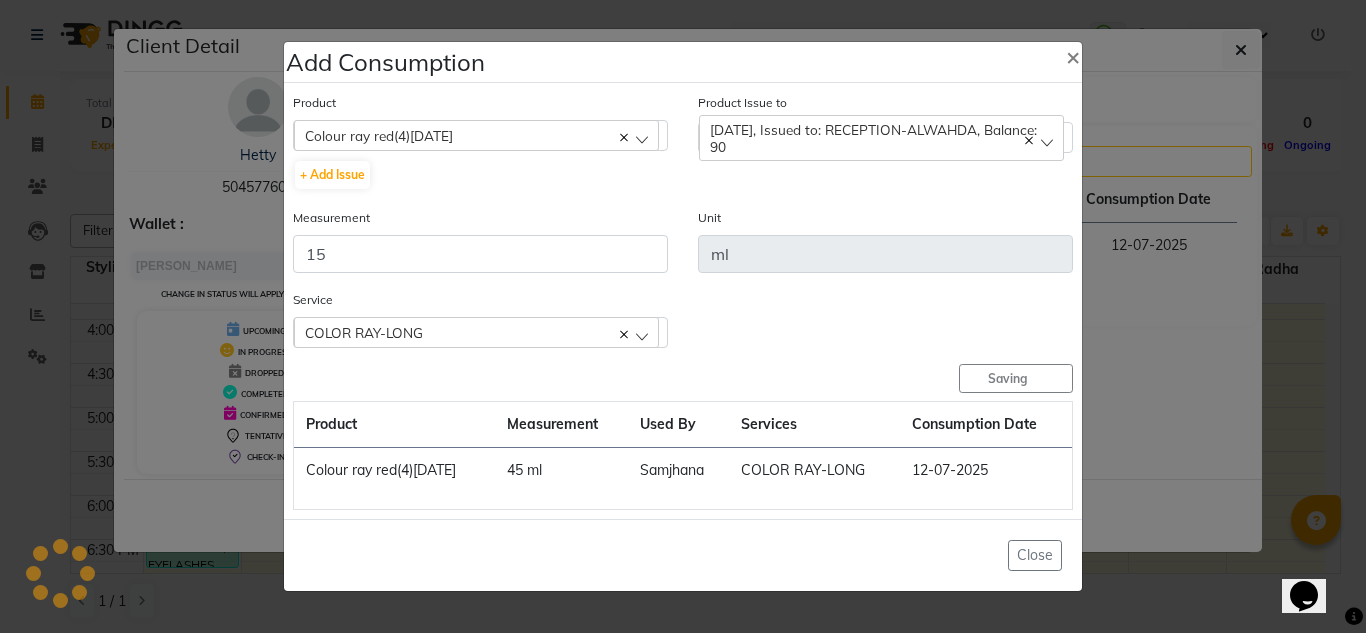 type 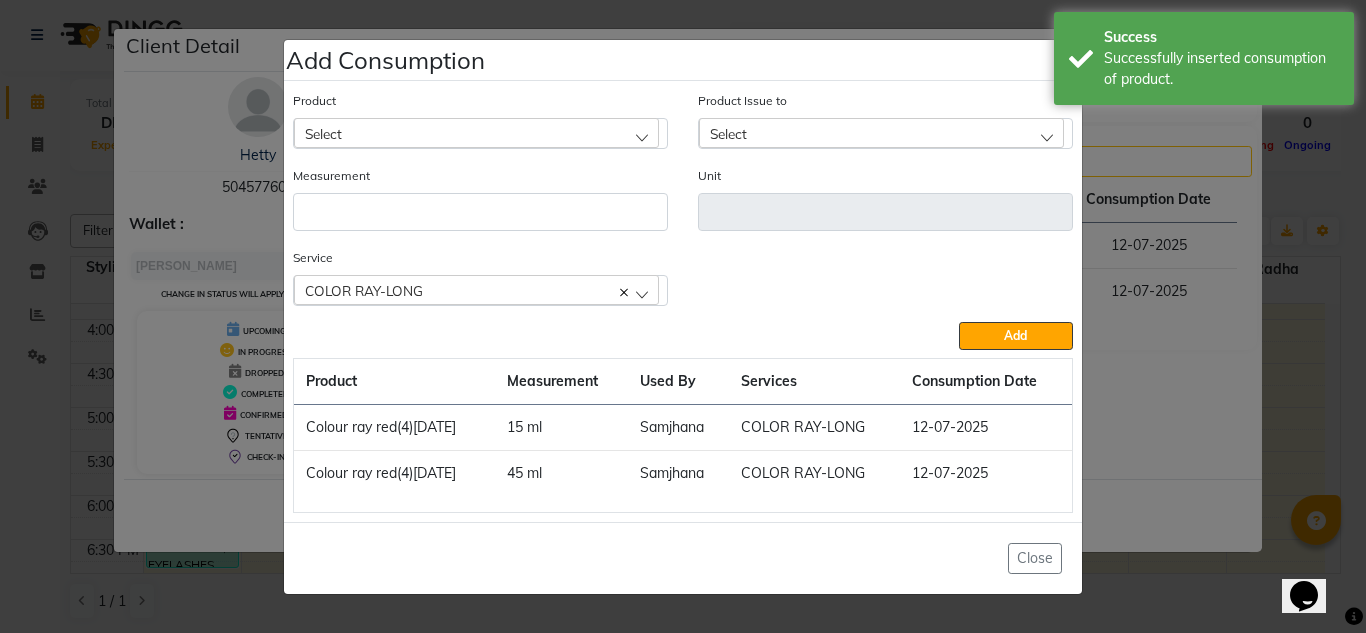click on "Product Select 0.07C 6D MIX" 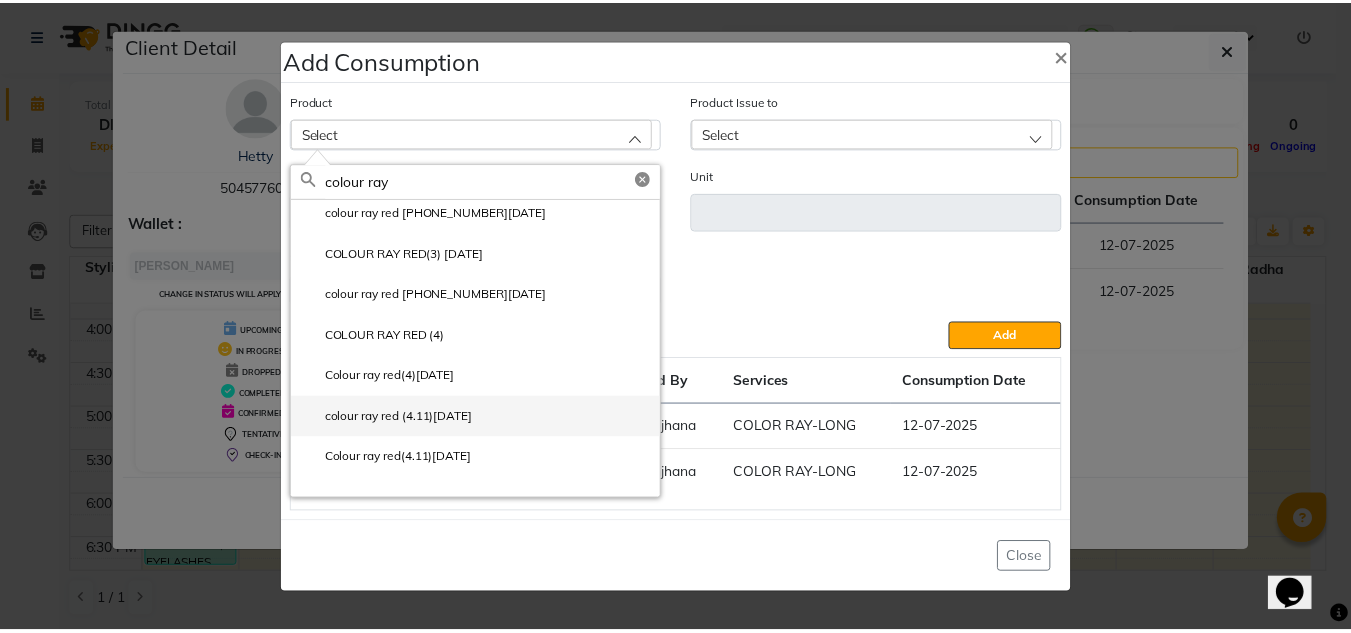 scroll, scrollTop: 3200, scrollLeft: 0, axis: vertical 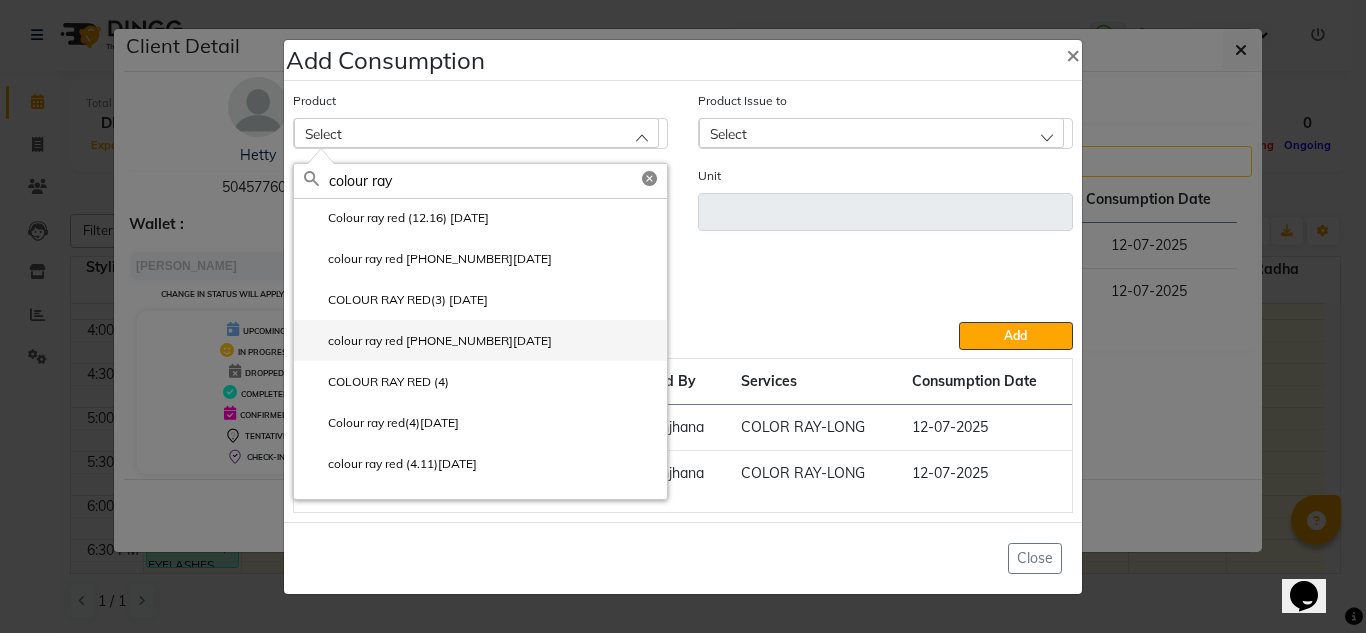 type on "colour ray" 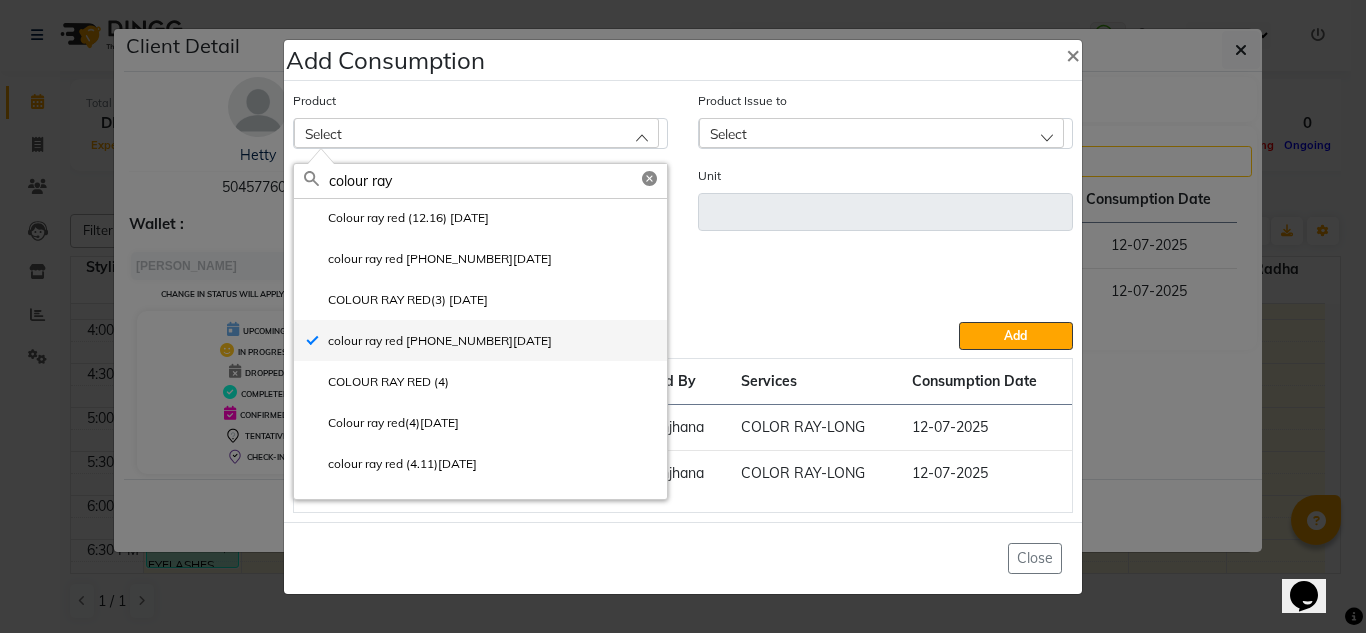 type on "ml" 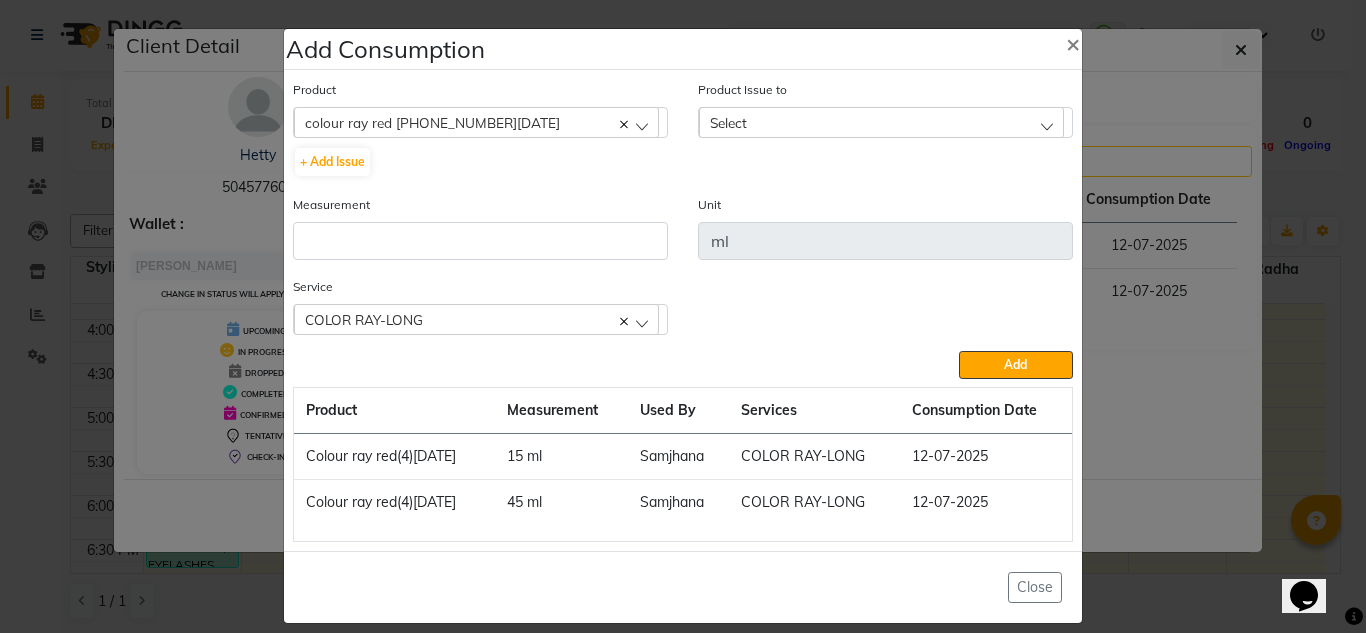 click on "Select" 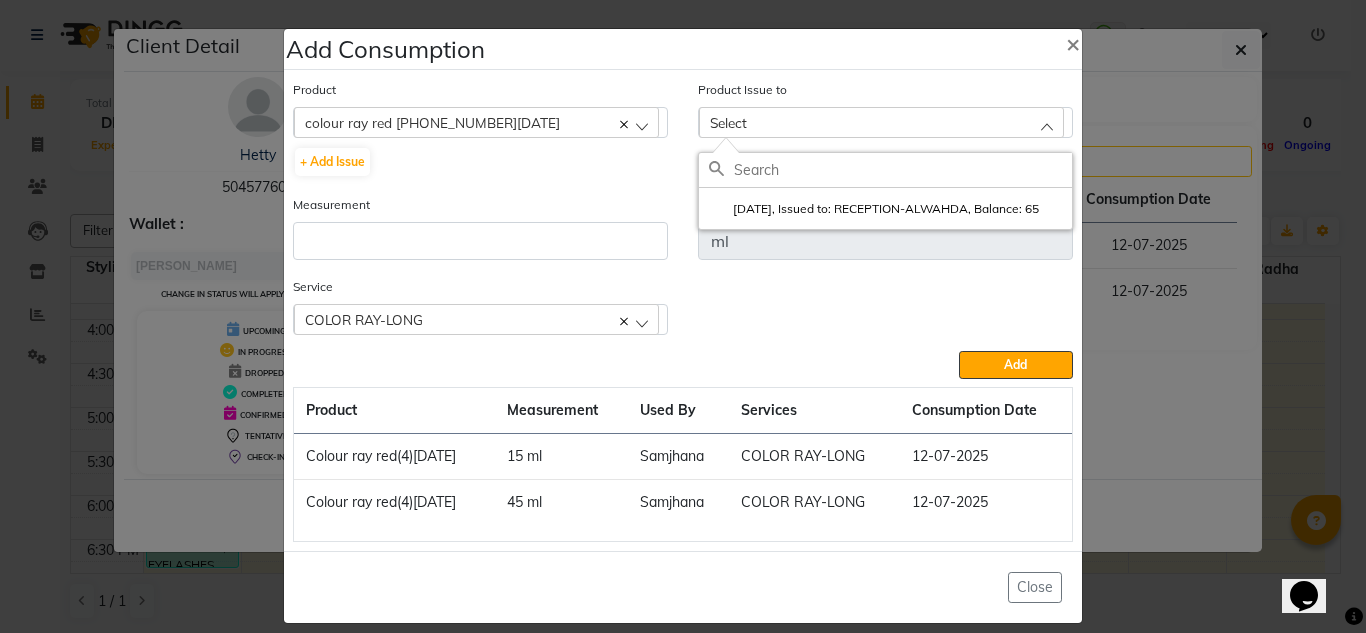 drag, startPoint x: 768, startPoint y: 213, endPoint x: 726, endPoint y: 224, distance: 43.416588 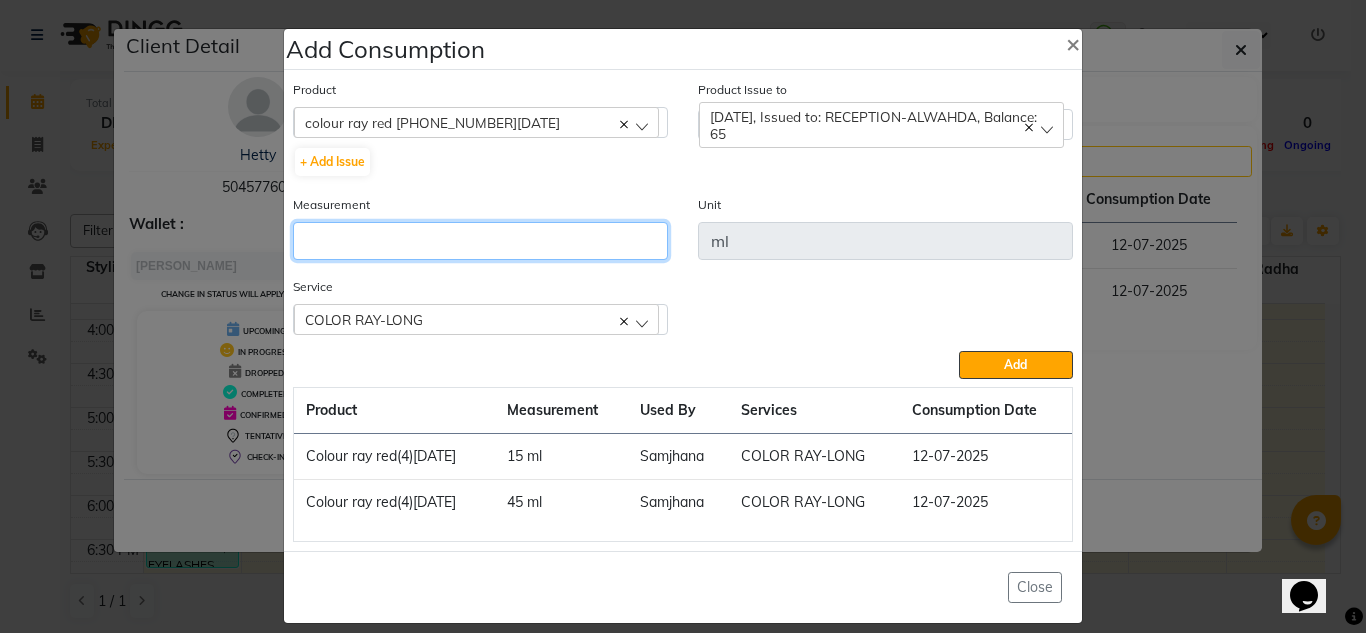 drag, startPoint x: 616, startPoint y: 237, endPoint x: 605, endPoint y: 252, distance: 18.601076 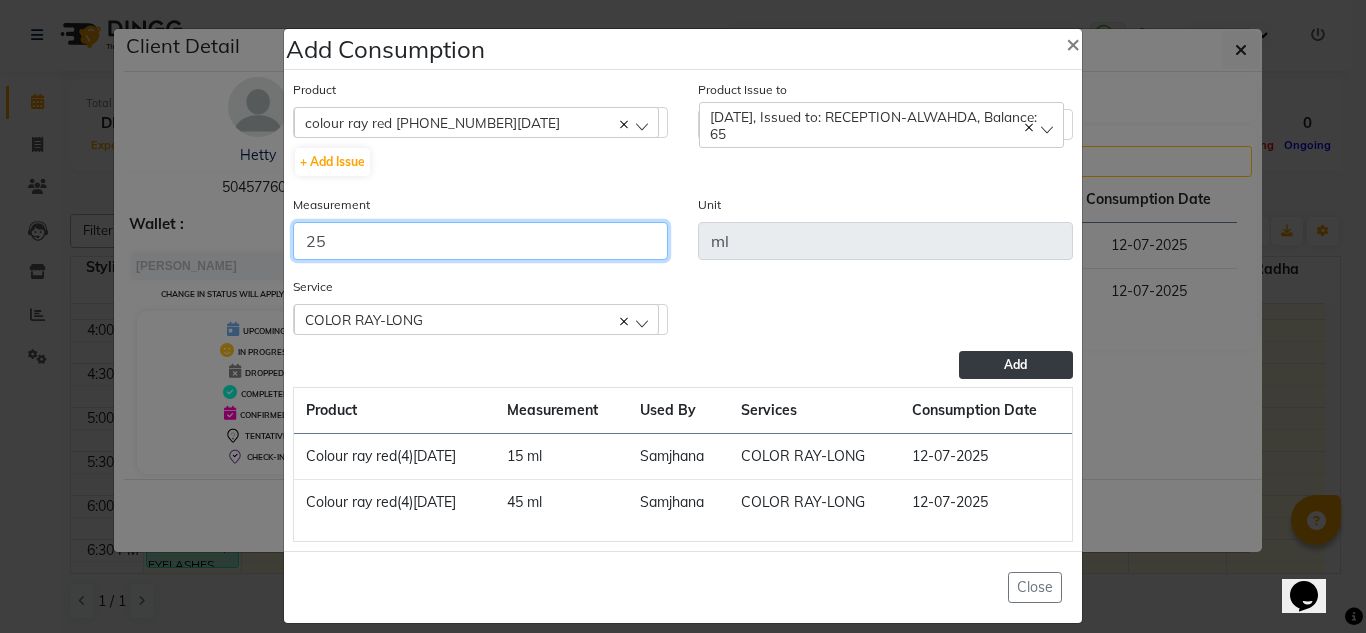 type on "25" 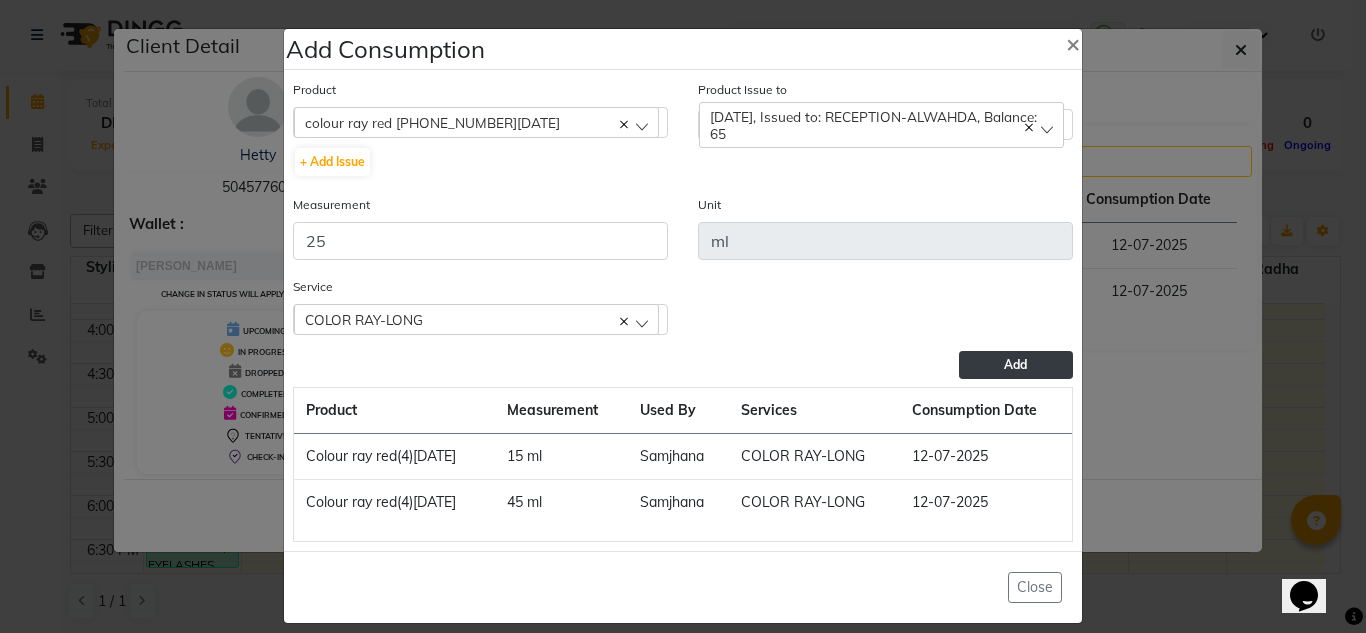 click on "Add" 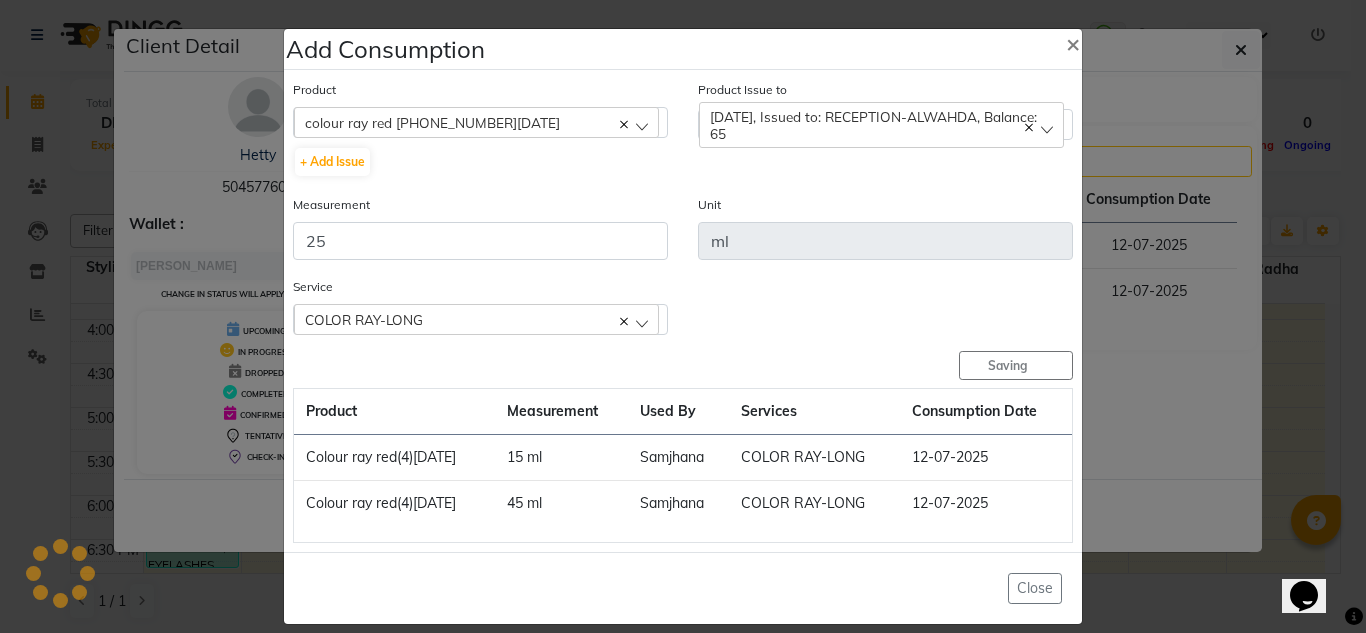 type 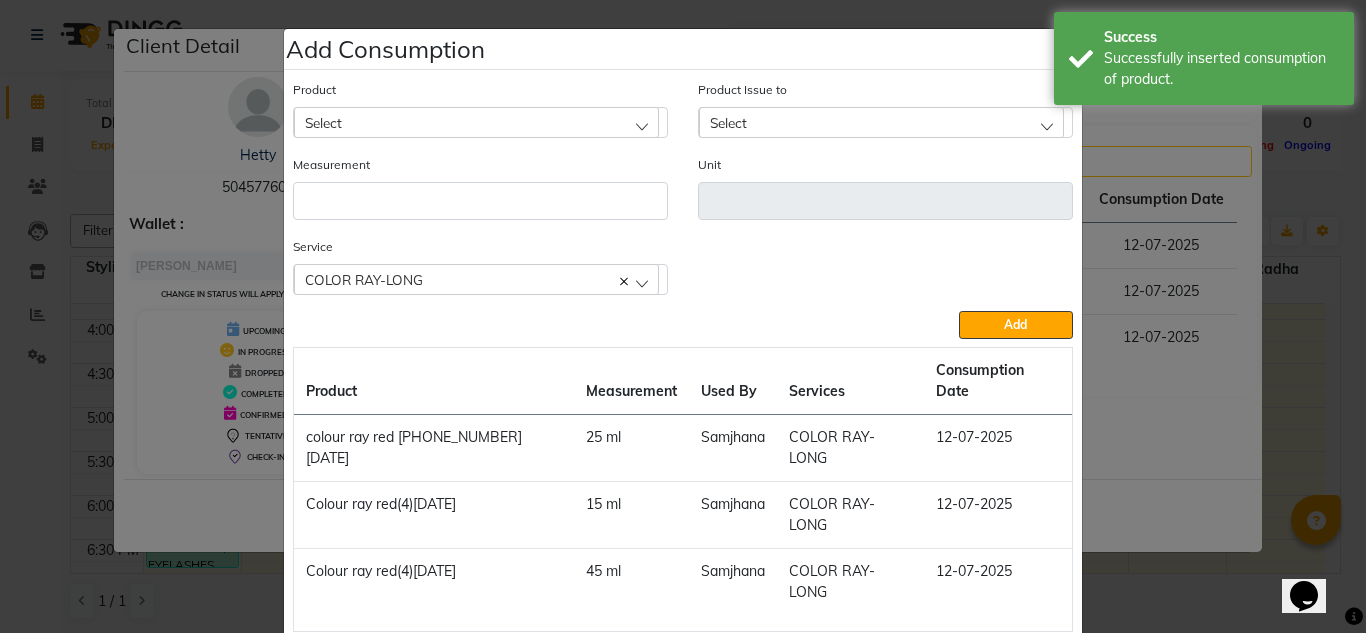 drag, startPoint x: 28, startPoint y: 218, endPoint x: 0, endPoint y: 284, distance: 71.693794 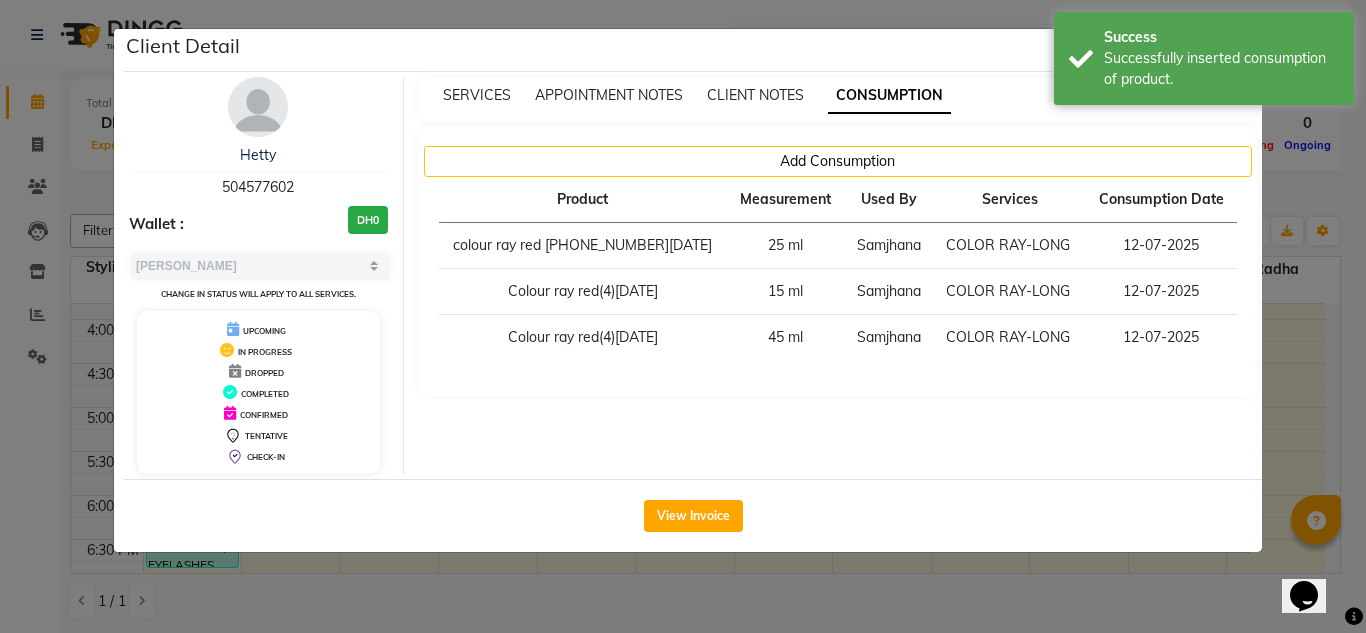 click on "Client Detail  Hetty    504577602 Wallet : DH0 Select MARK DONE UPCOMING Change in status will apply to all services. UPCOMING IN PROGRESS DROPPED COMPLETED CONFIRMED TENTATIVE CHECK-IN SERVICES APPOINTMENT NOTES CLIENT NOTES CONSUMPTION Add Consumption Product Measurement Used By Services Consumption Date  colour ray red (3)31-05-2025   25 ml   Samjhana   COLOR RAY-LONG   12-07-2025   Colour ray red(4)02-05-2025   15 ml   Samjhana   COLOR RAY-LONG   12-07-2025   Colour ray red(4)02-05-2025   45 ml   Samjhana   COLOR RAY-LONG   12-07-2025   View Invoice" 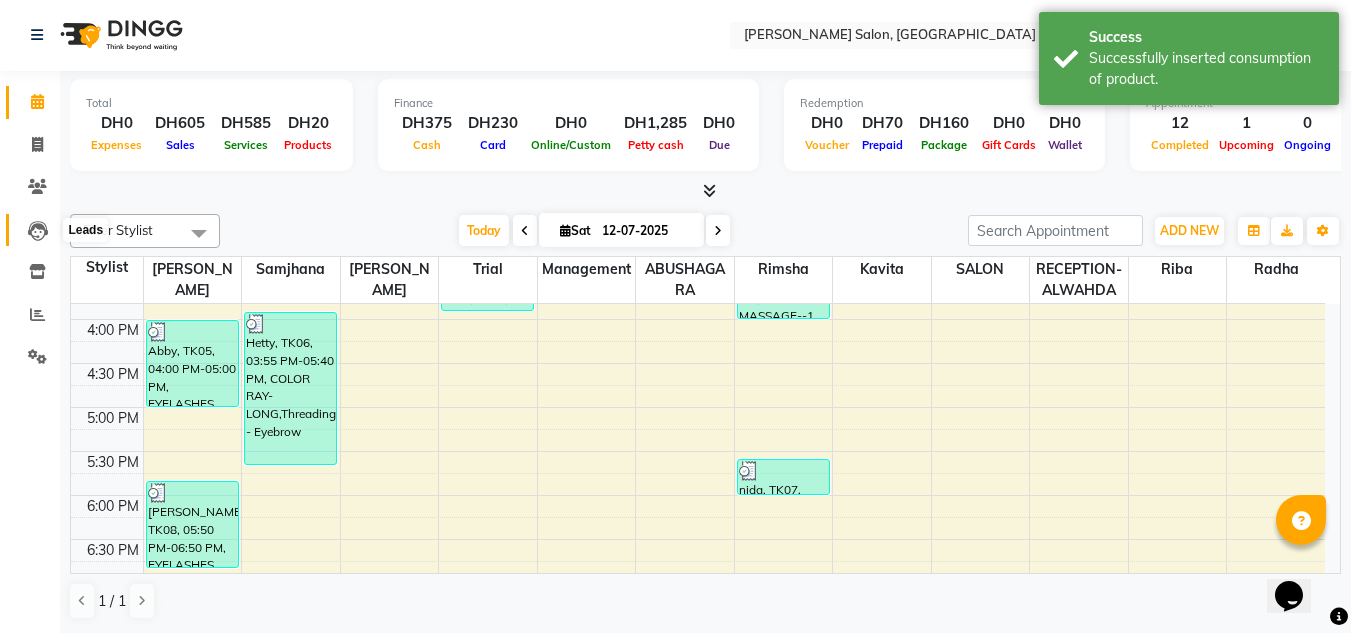 click 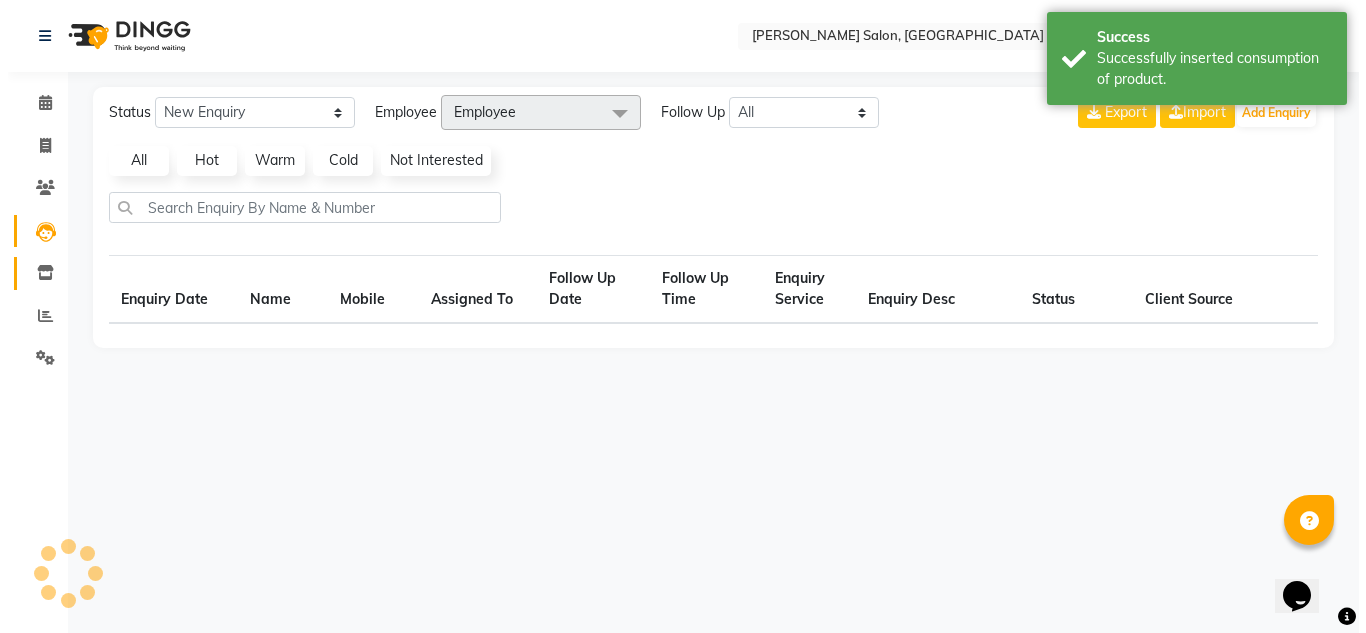 scroll, scrollTop: 0, scrollLeft: 0, axis: both 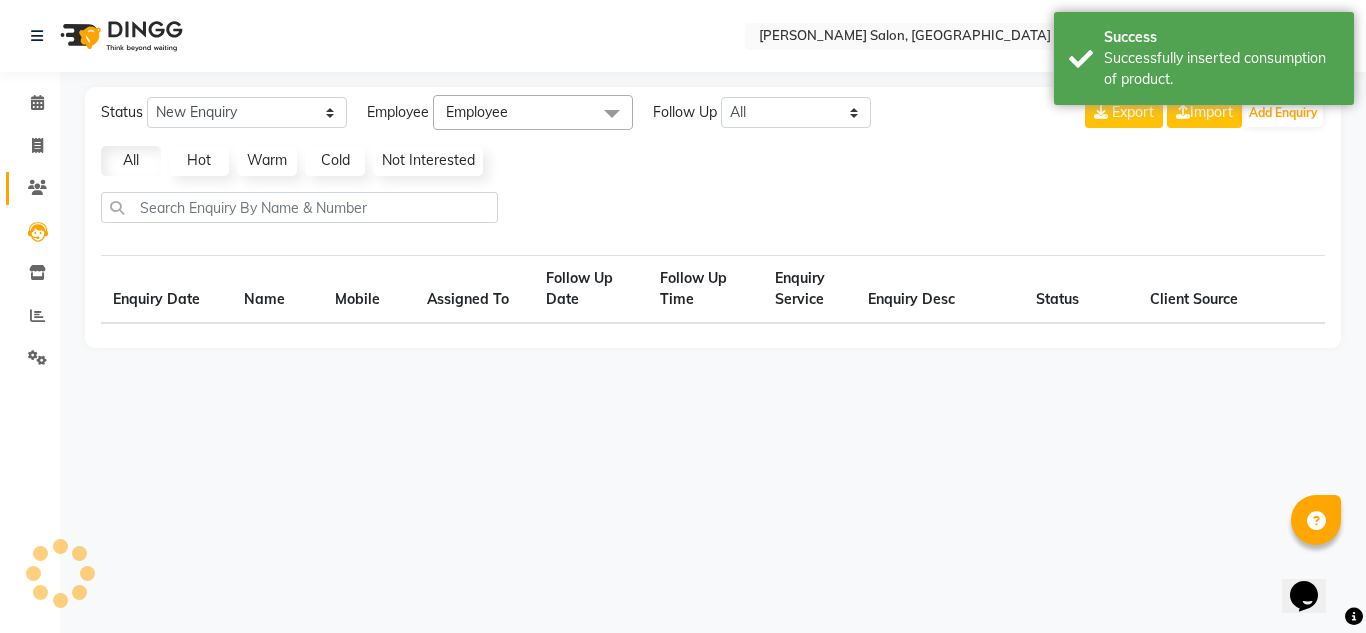 select on "10" 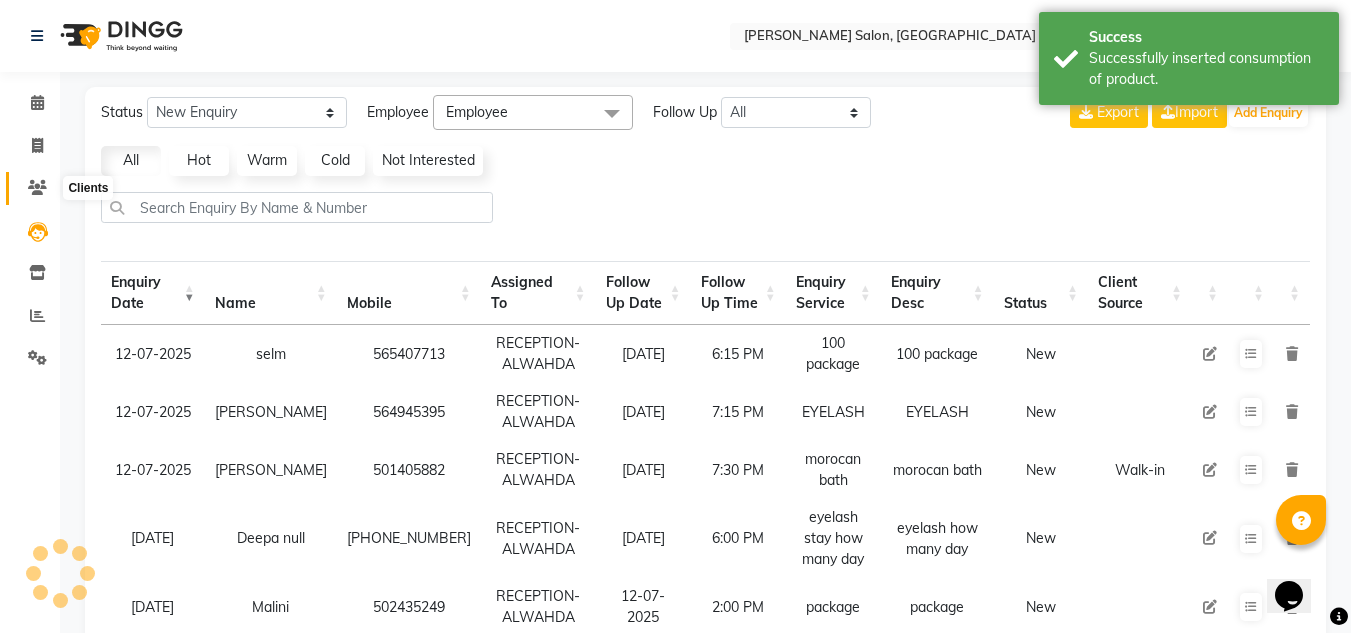 click 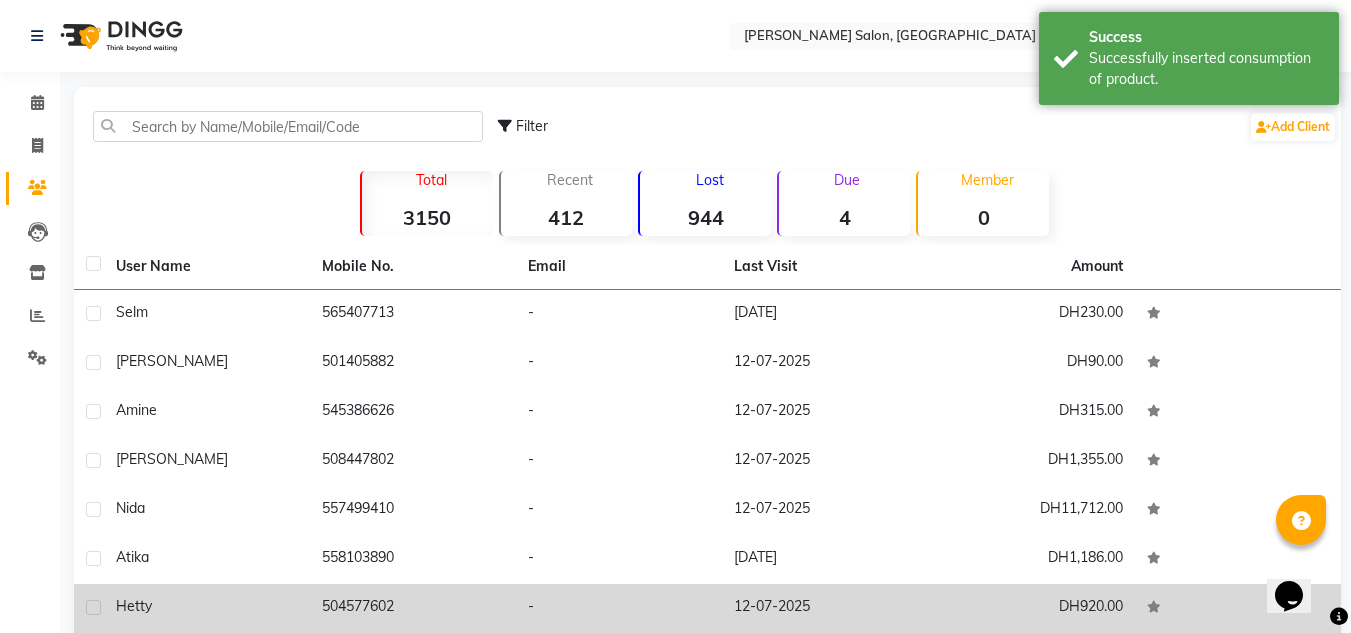 click on "Hetty" 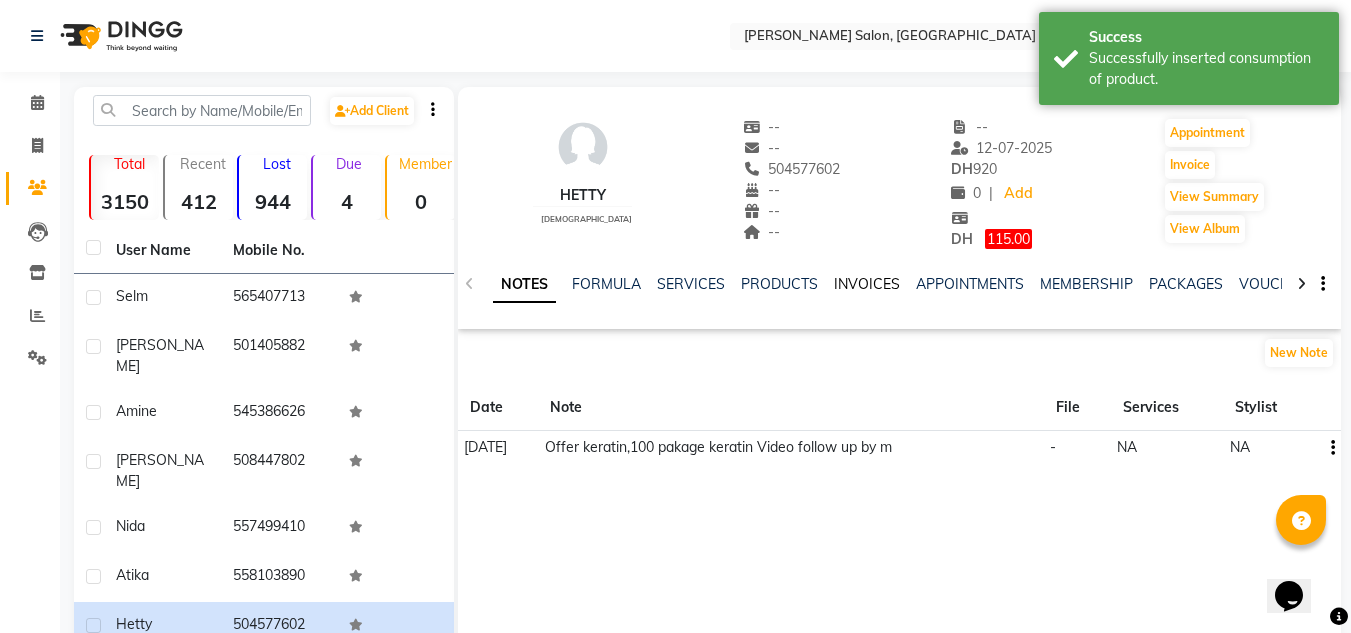 click on "INVOICES" 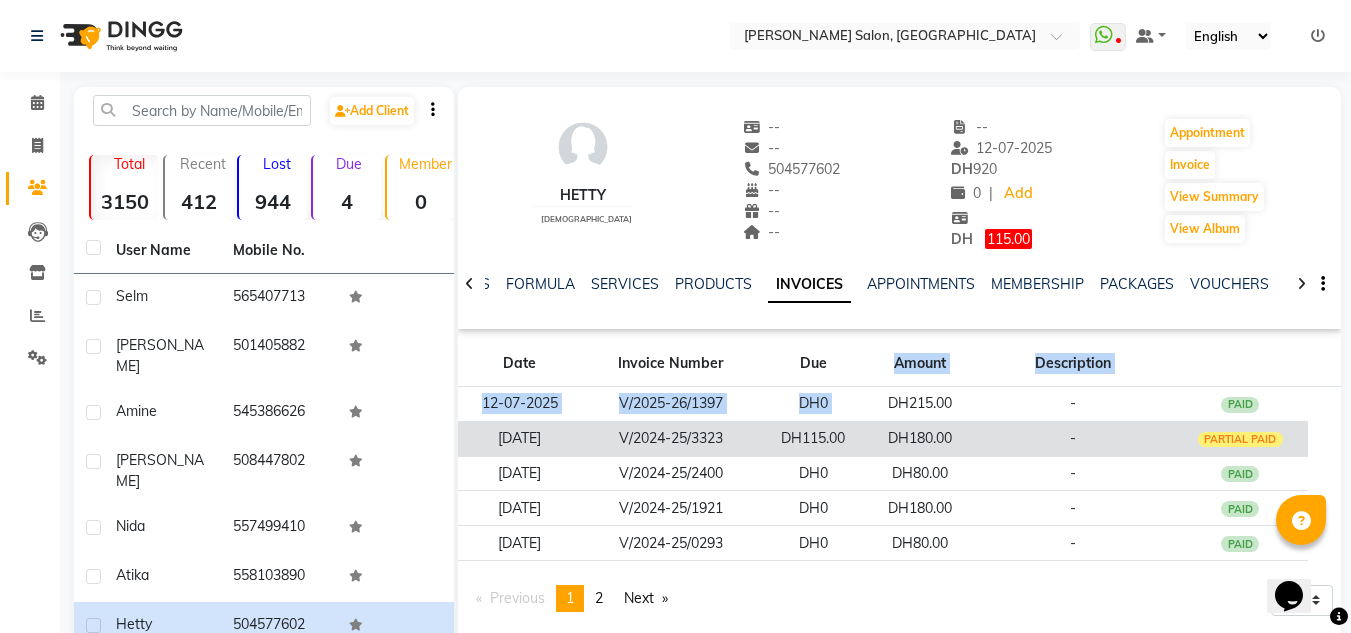 drag, startPoint x: 867, startPoint y: 374, endPoint x: 877, endPoint y: 422, distance: 49.0306 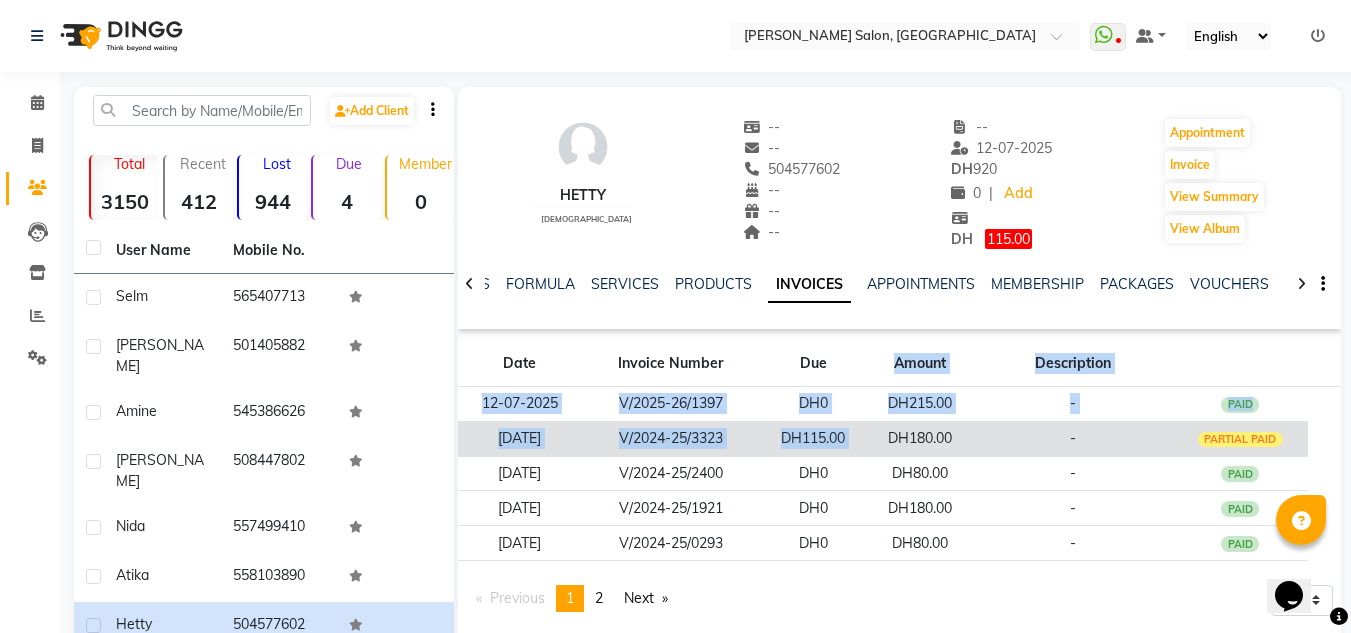 click on "DH180.00" 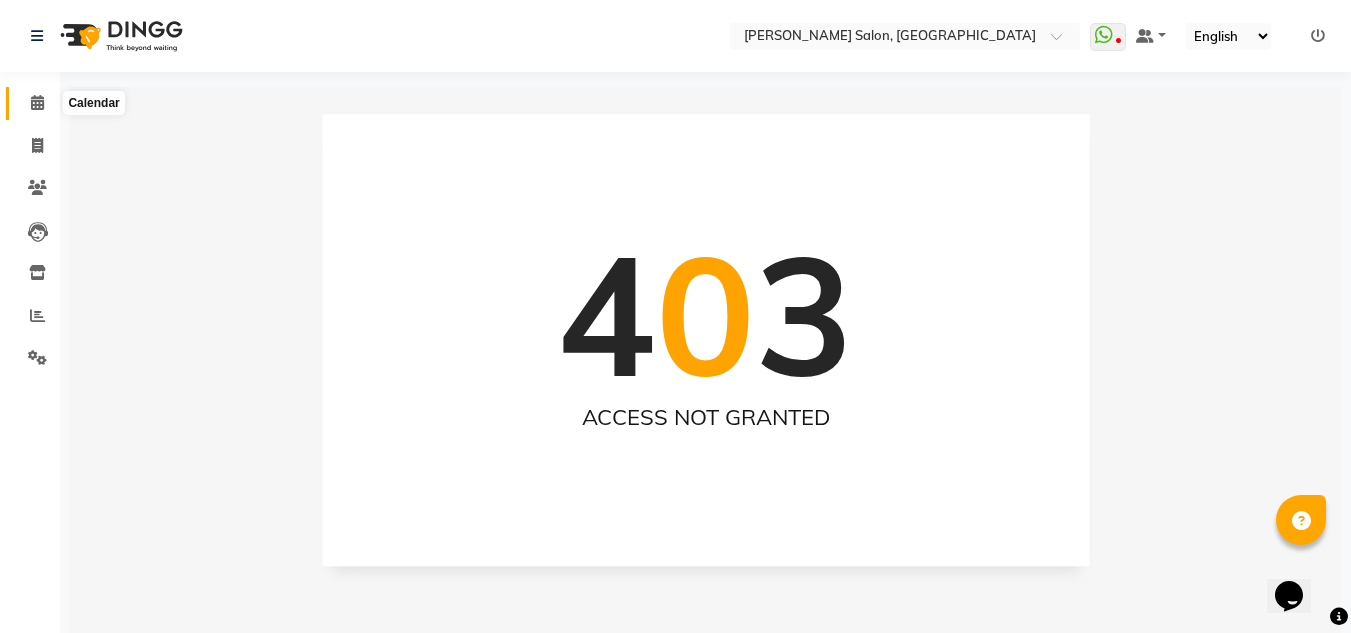drag, startPoint x: 37, startPoint y: 103, endPoint x: 41, endPoint y: 138, distance: 35.22783 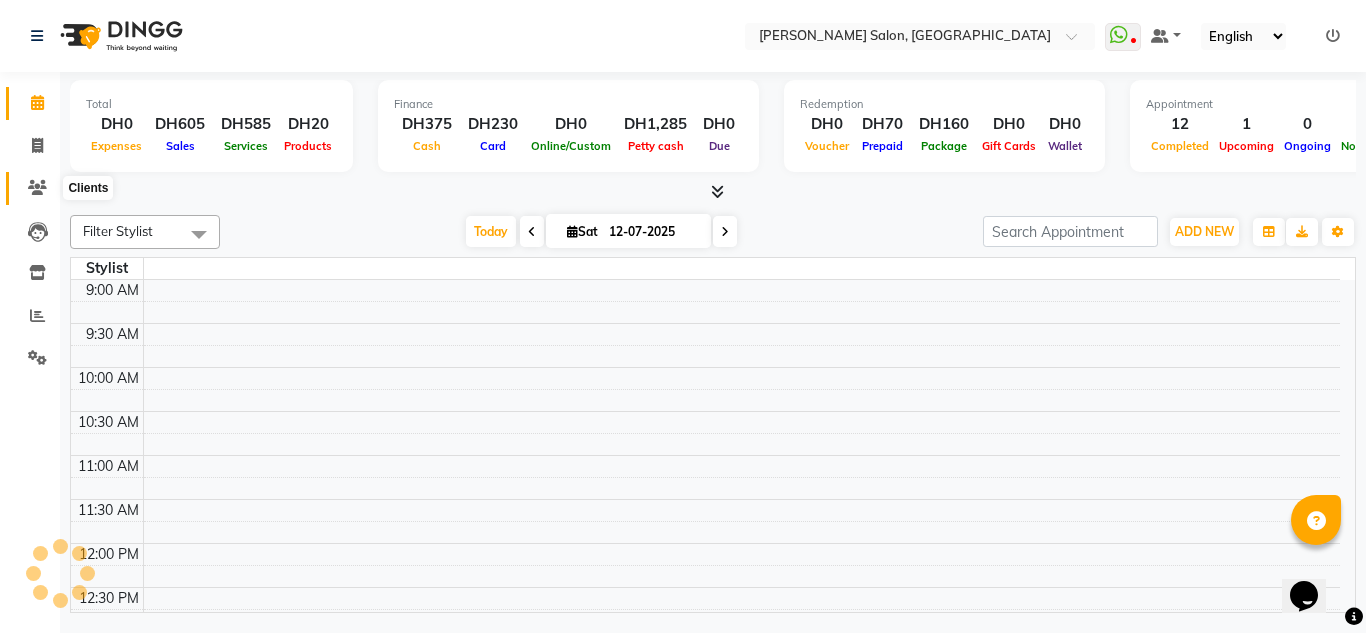 click 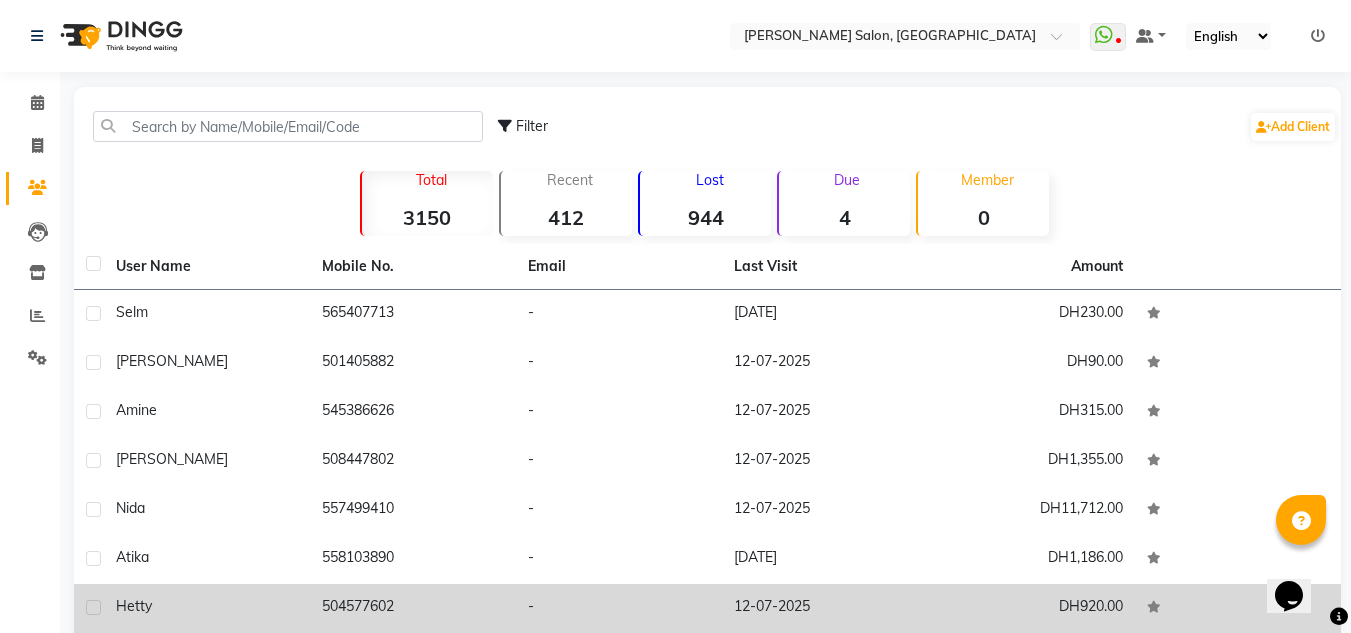 click on "Hetty" 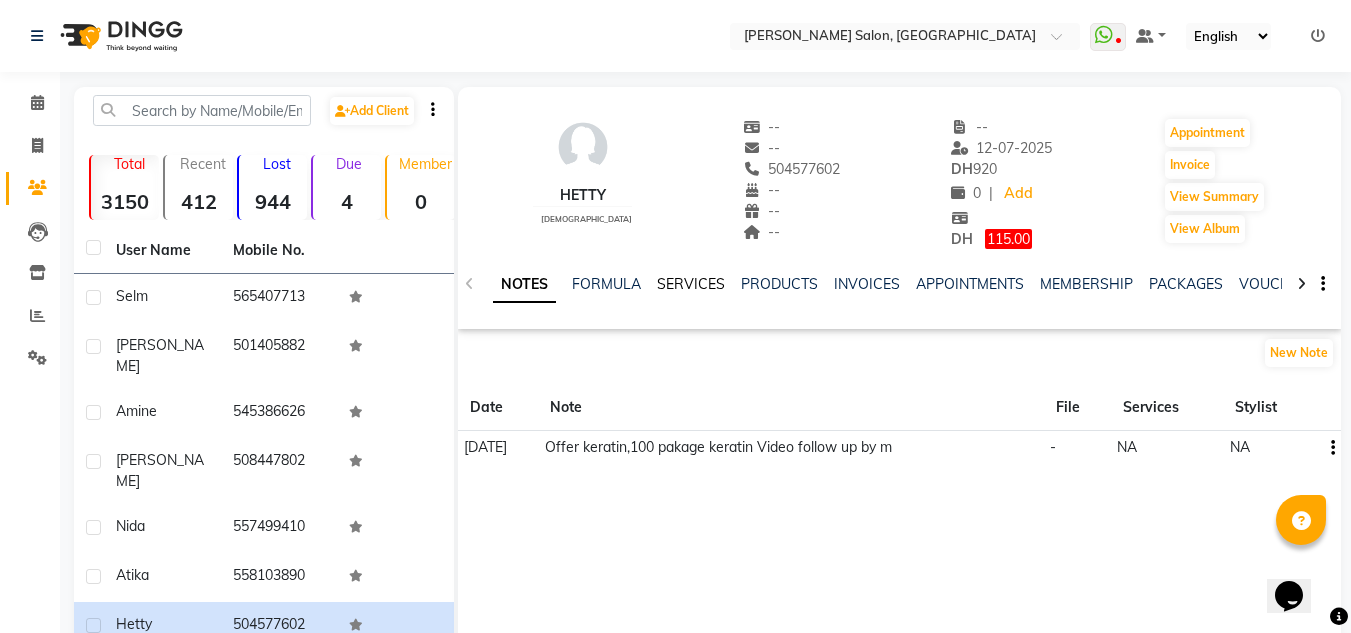 click on "SERVICES" 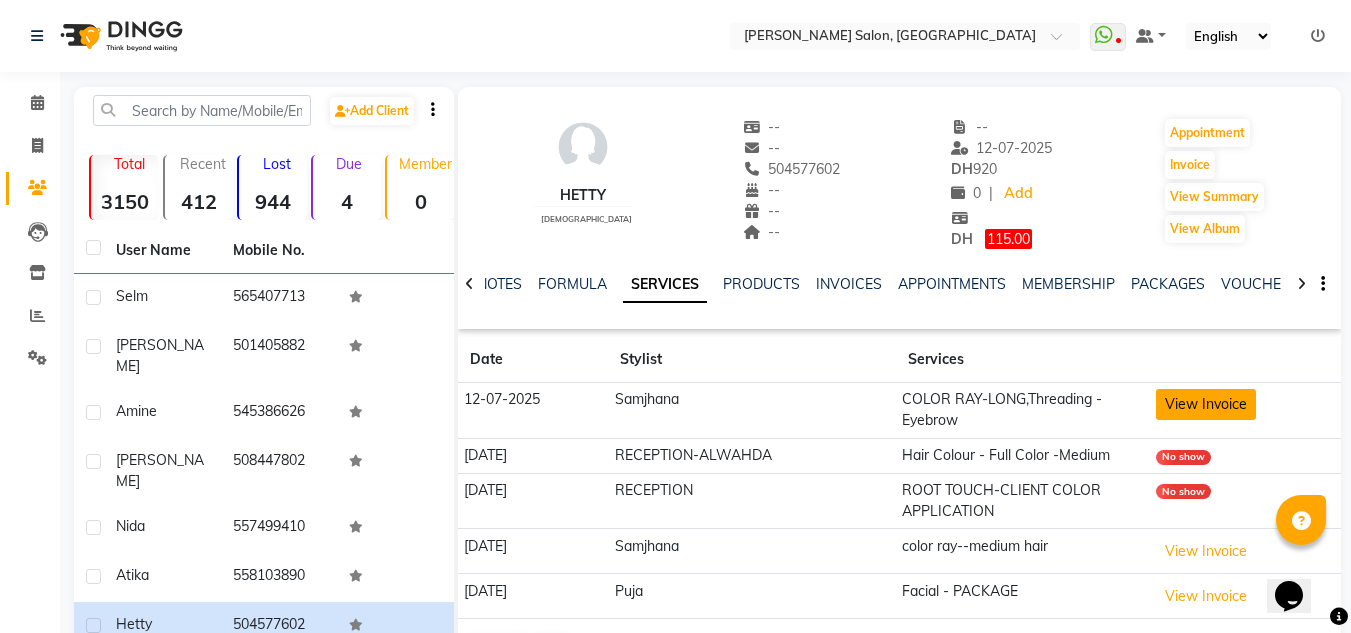 click on "View Invoice" 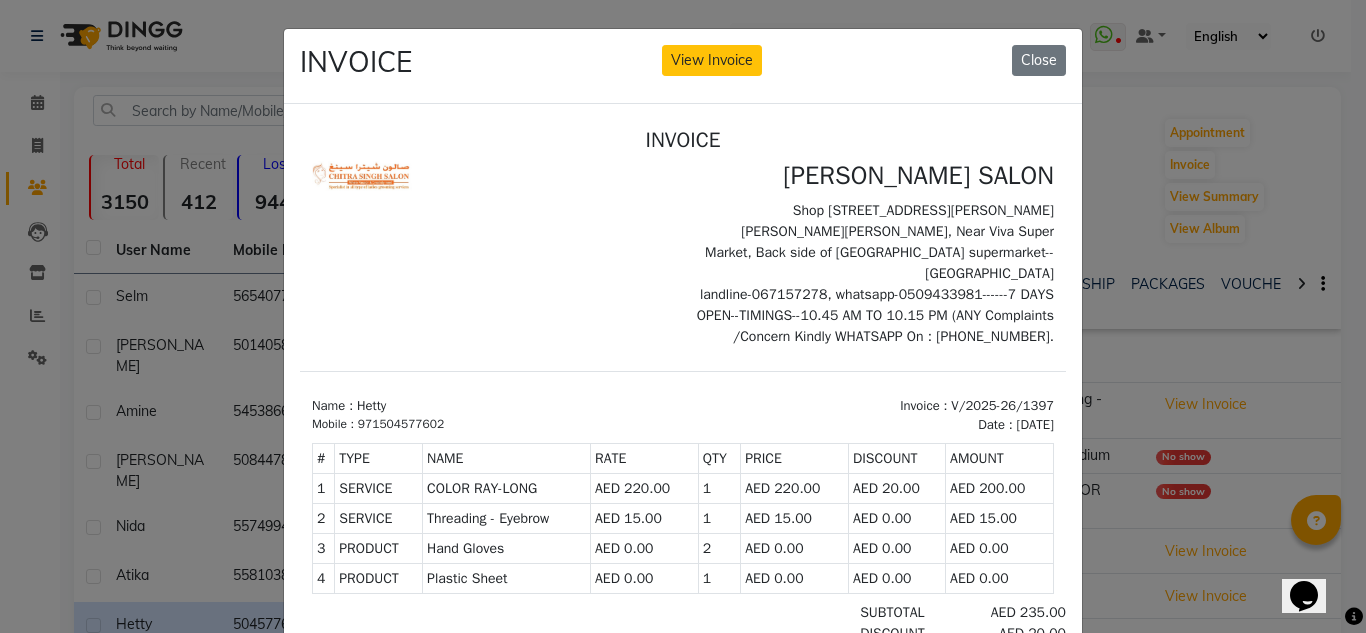 scroll, scrollTop: 16, scrollLeft: 0, axis: vertical 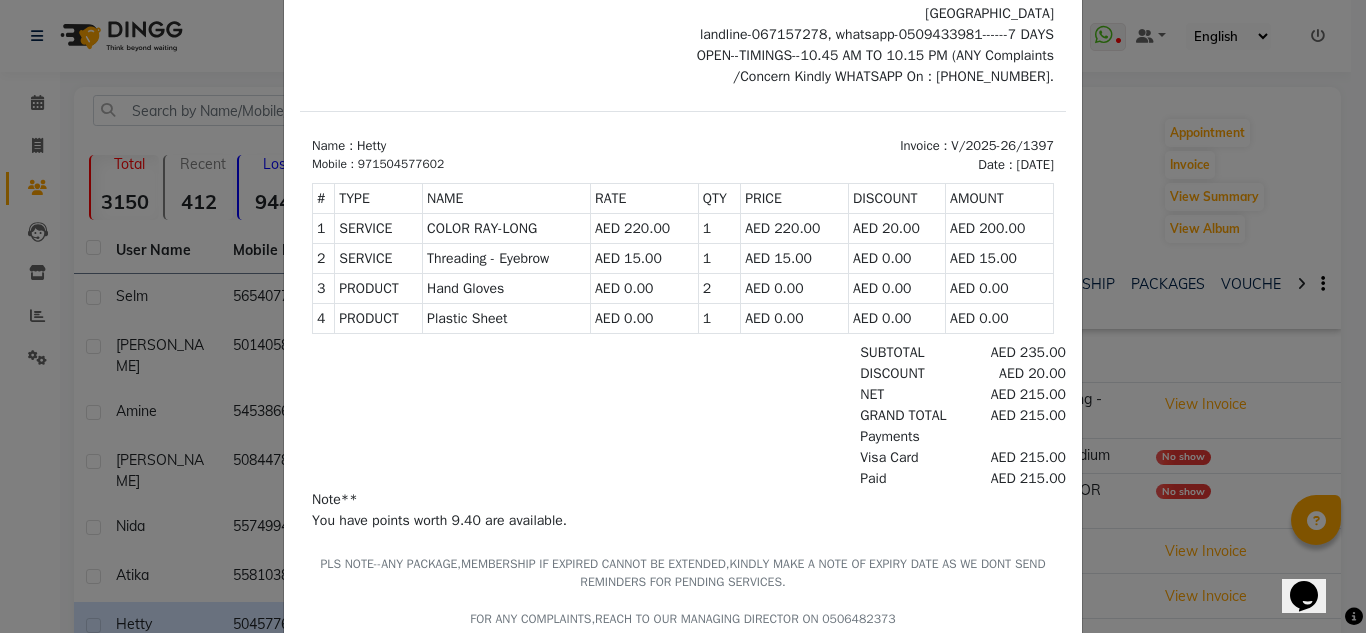 click on "INVOICE View Invoice Close" 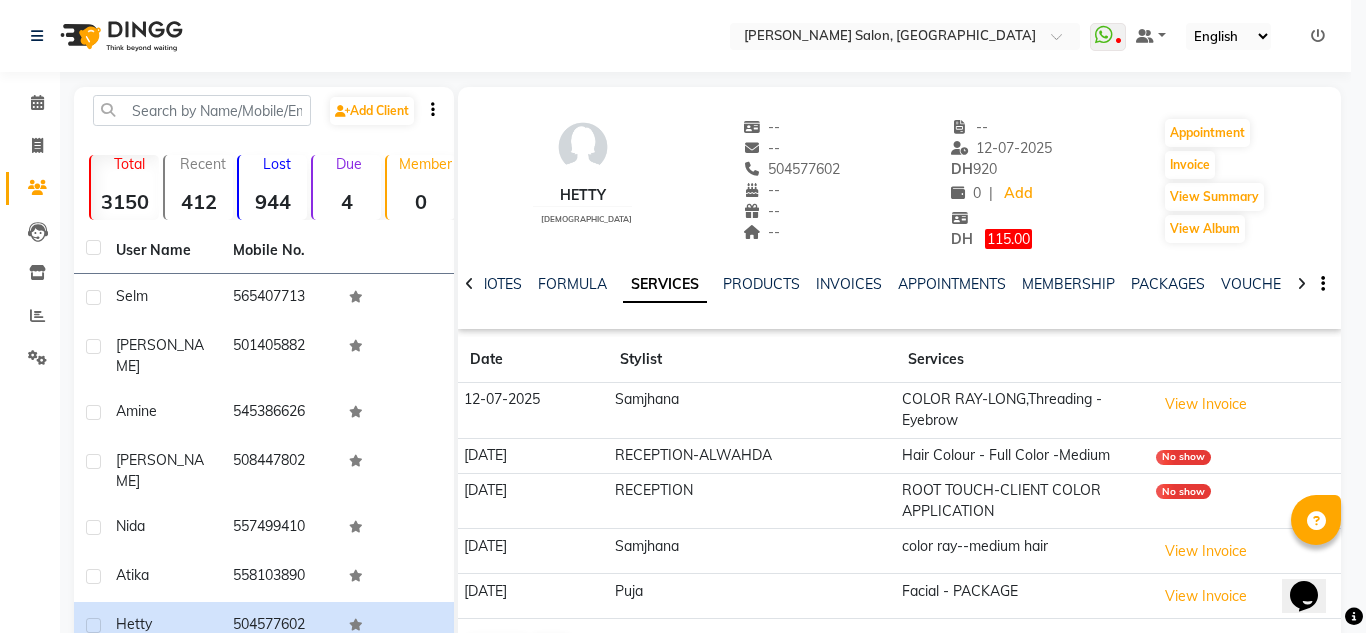 click on "Inventory" 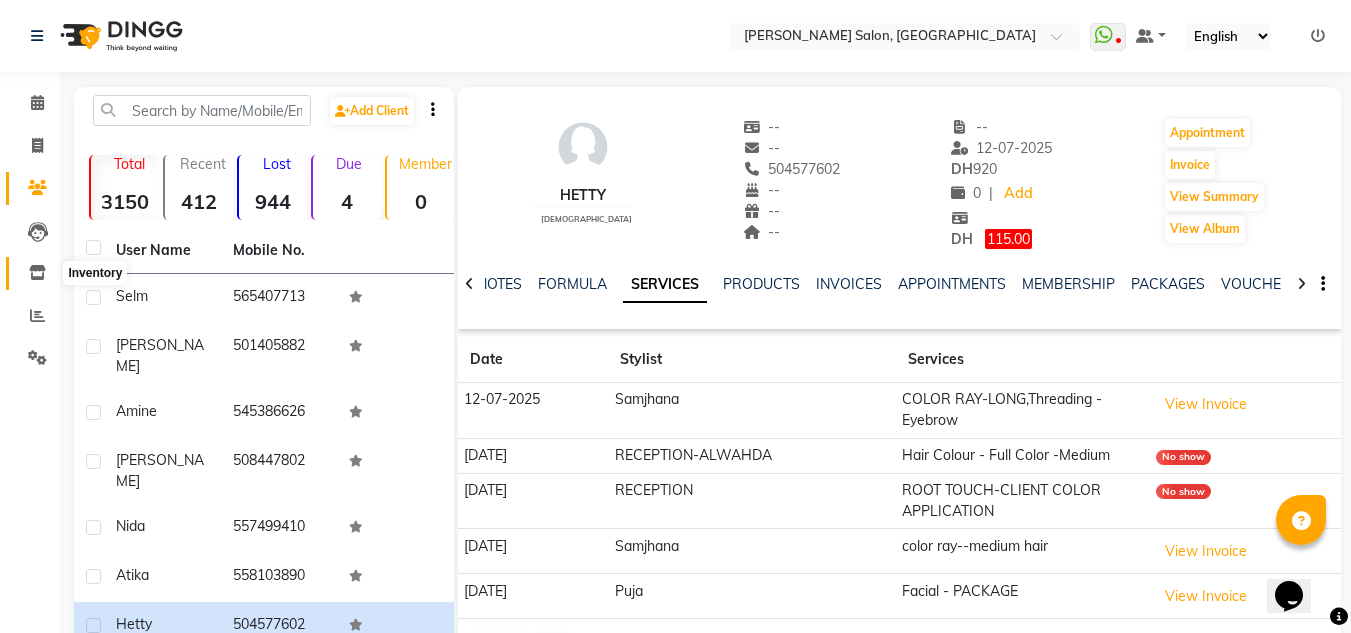 click 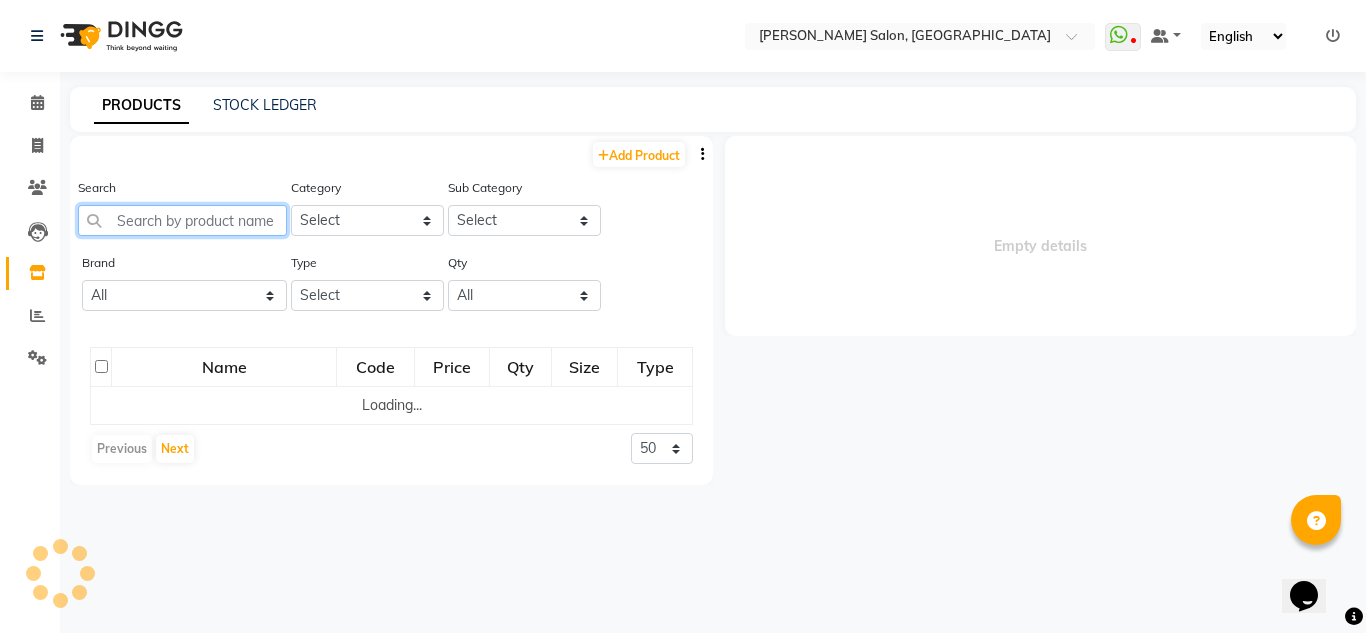 click 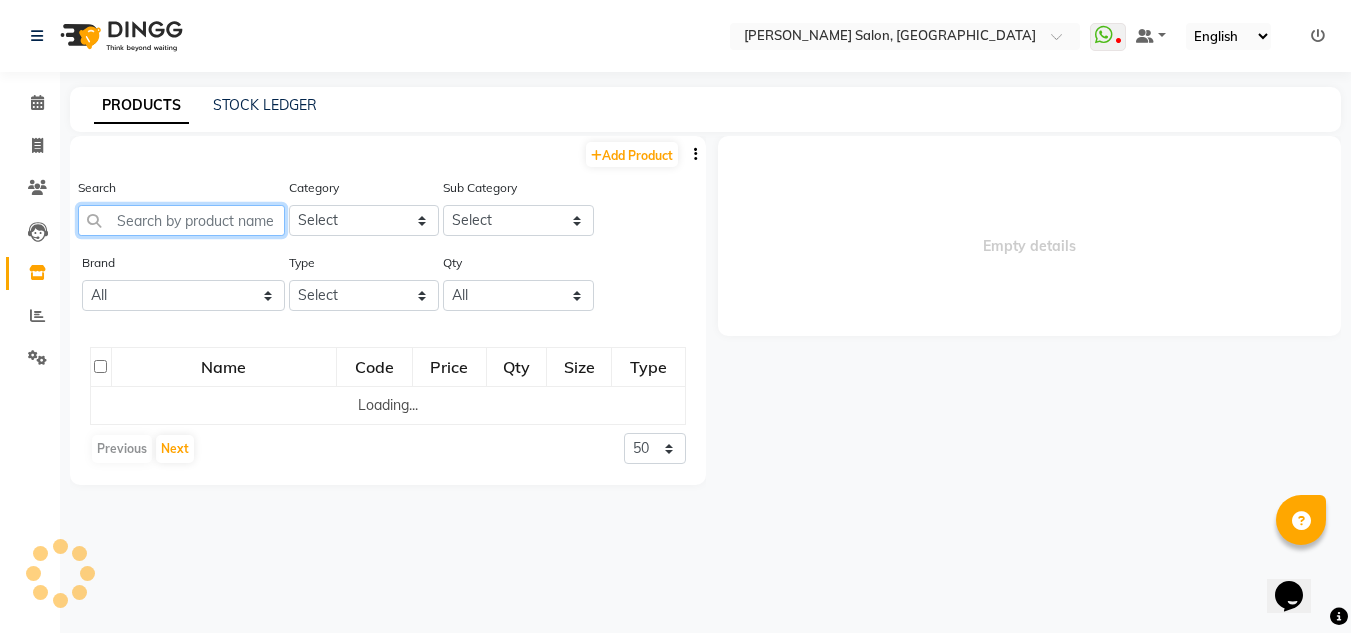 select 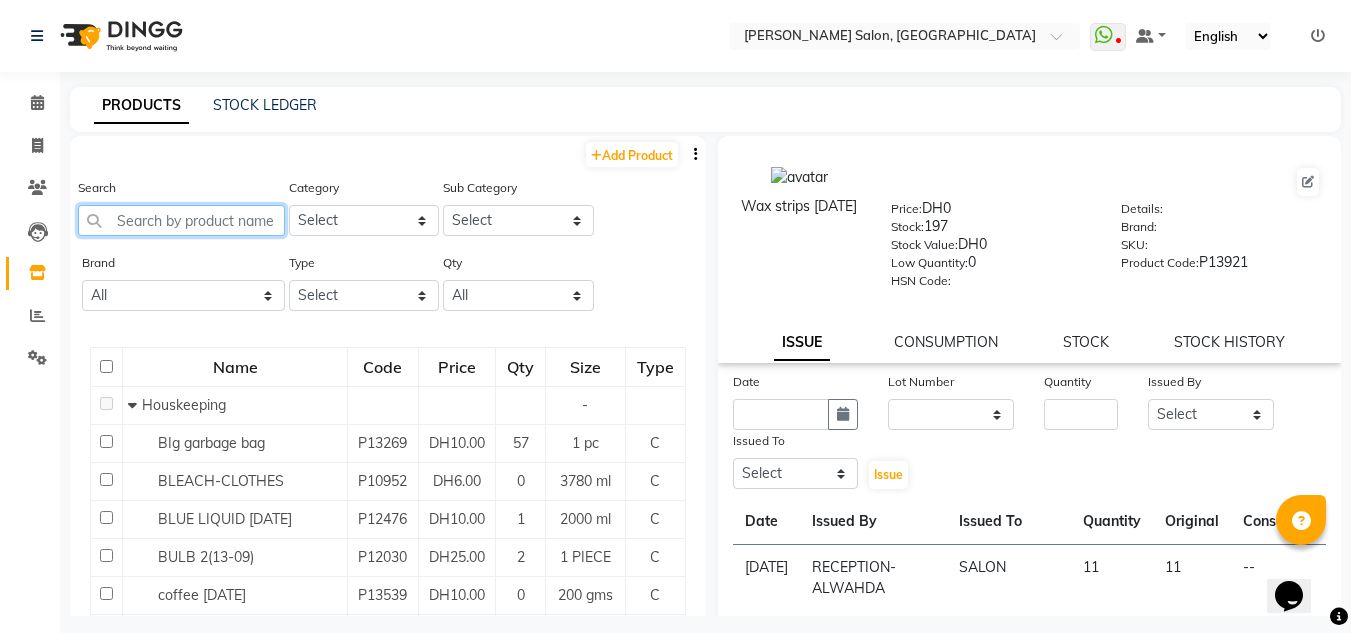 type on "g" 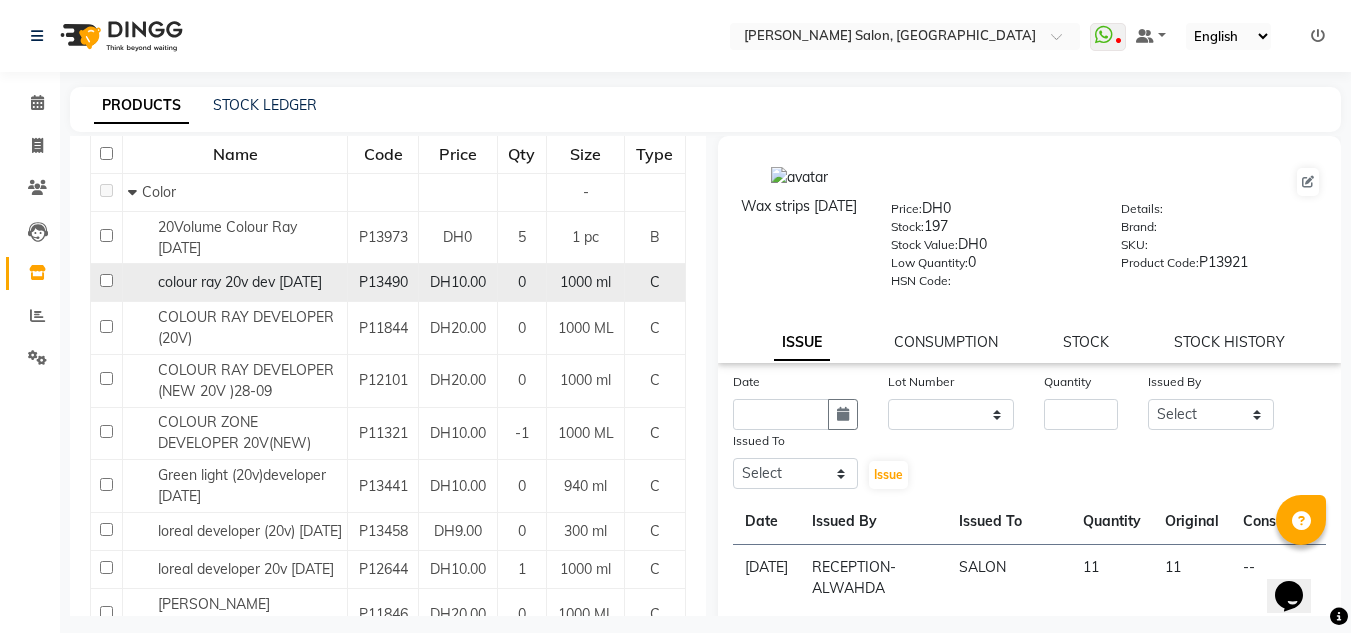 scroll, scrollTop: 200, scrollLeft: 0, axis: vertical 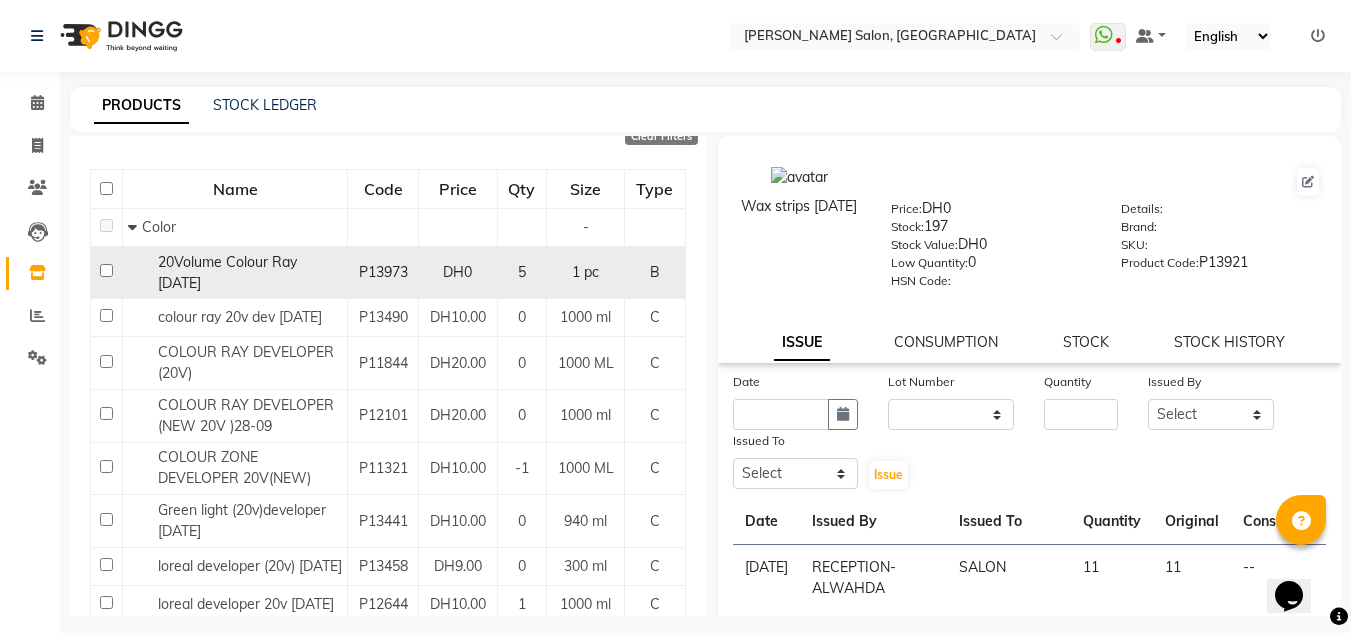 type on "20v" 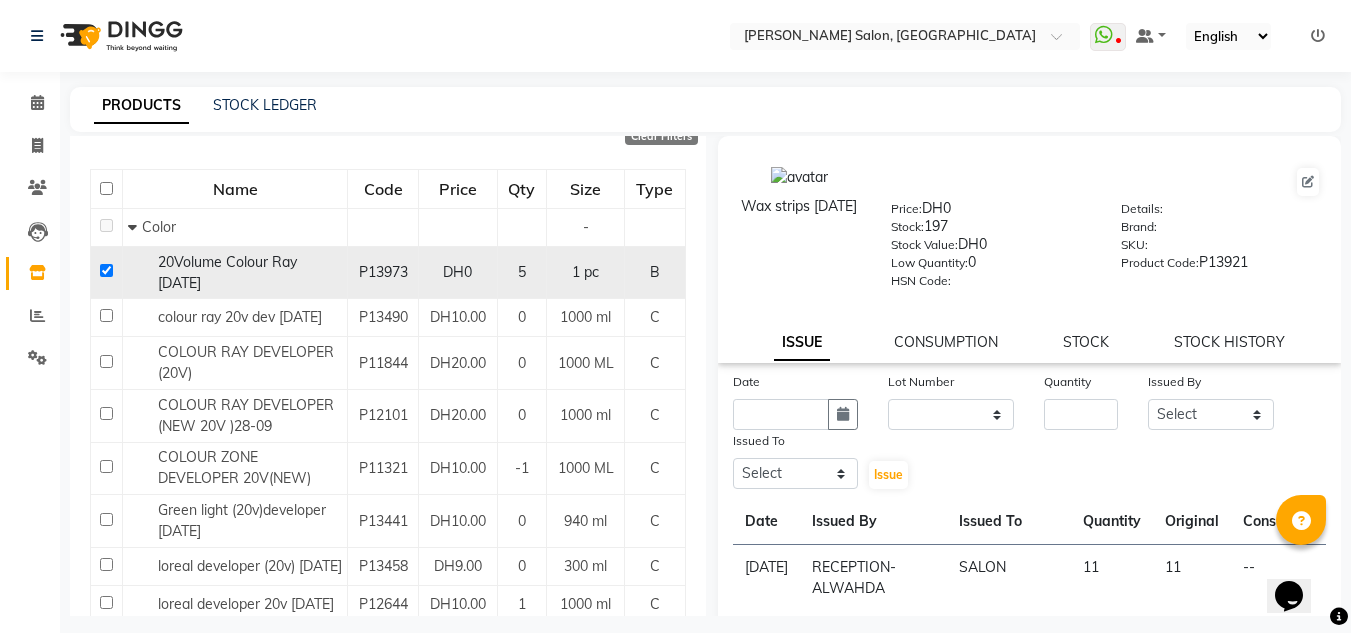 checkbox on "true" 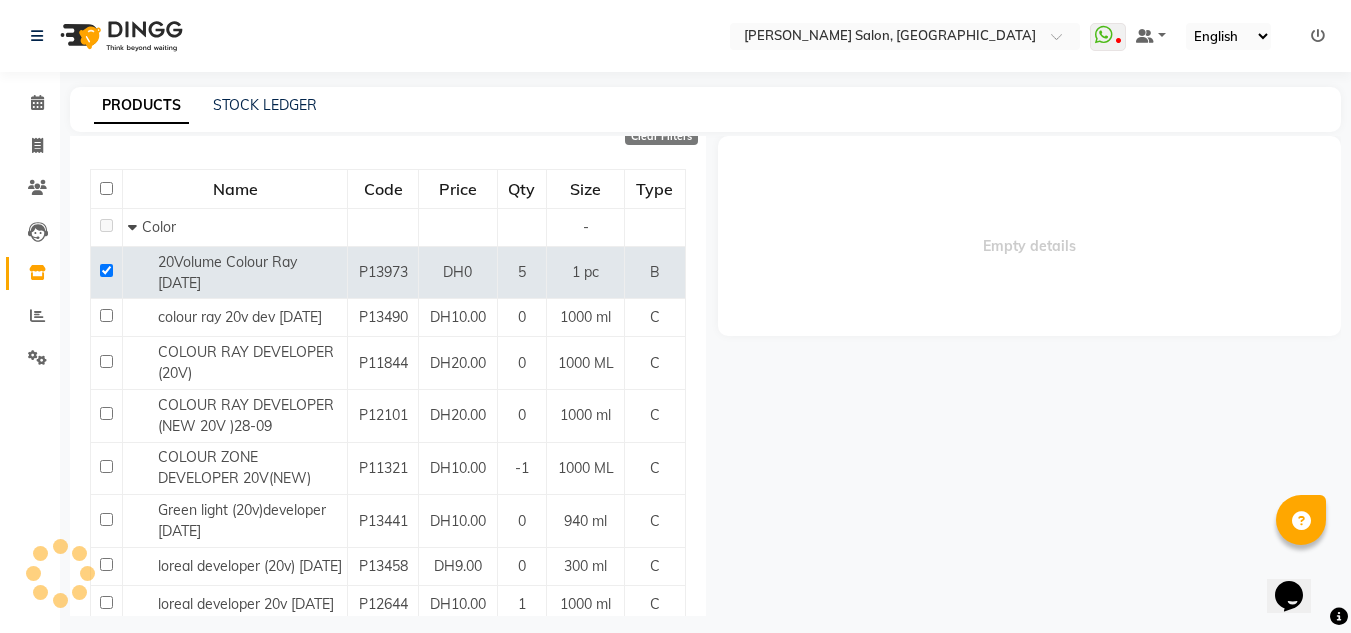 select 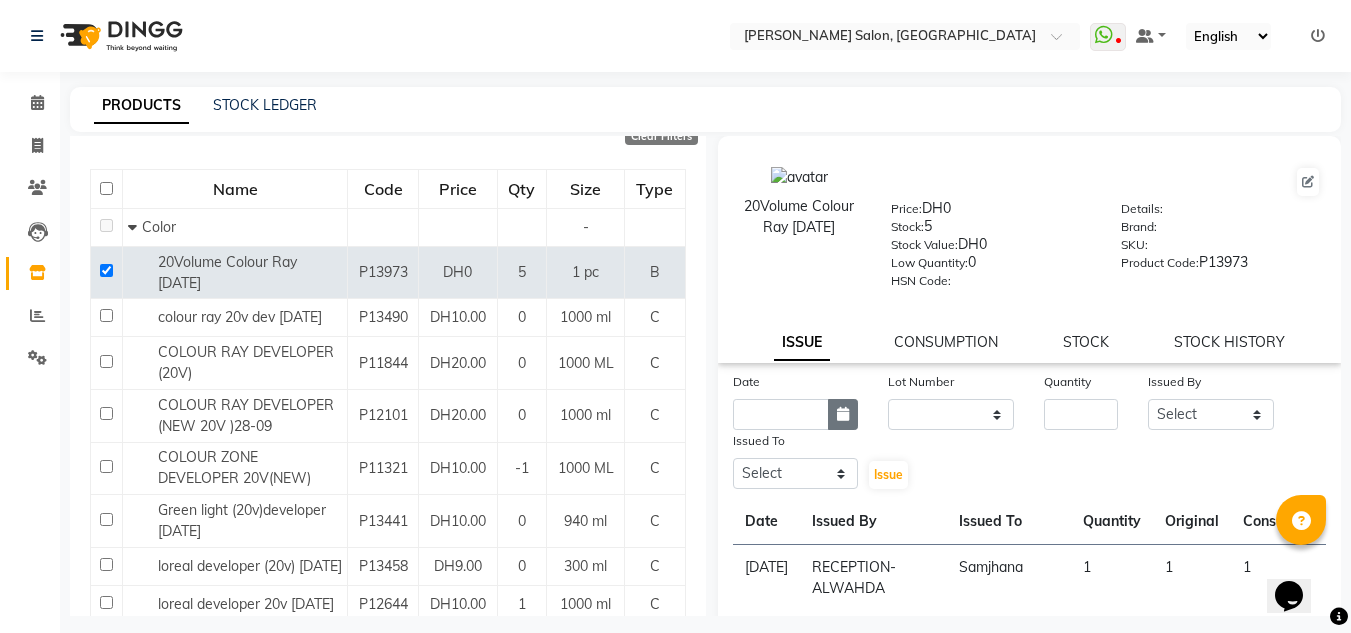 click 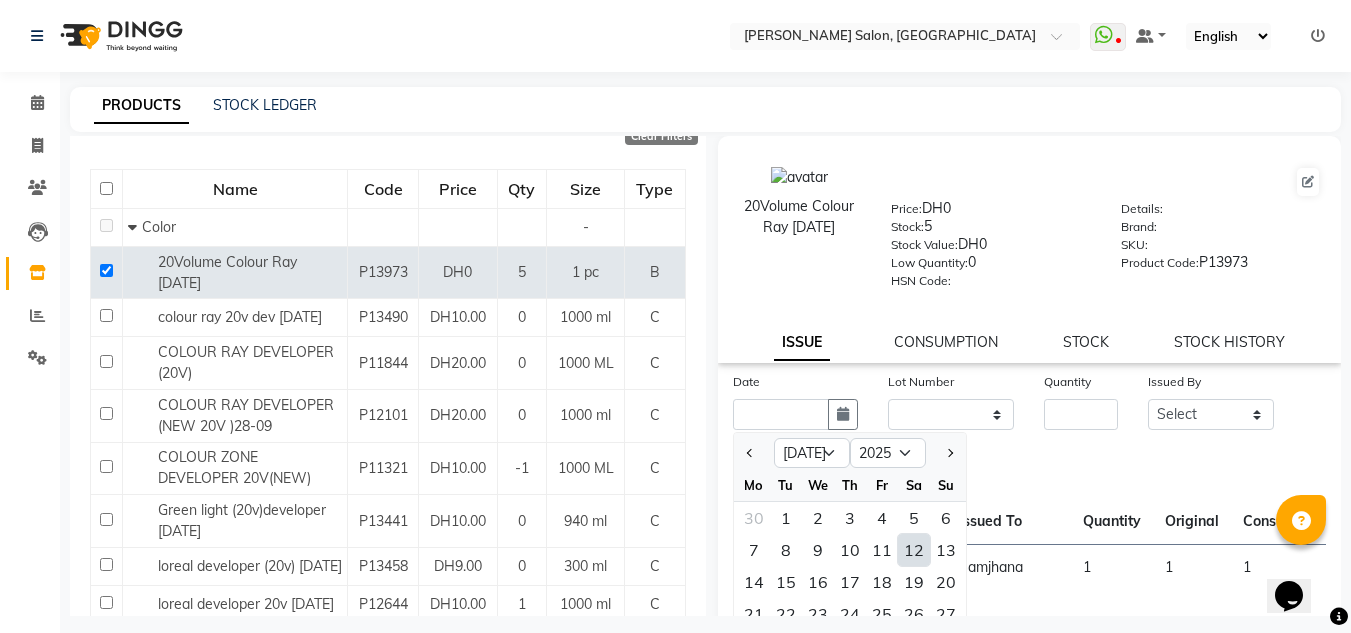 click on "12" 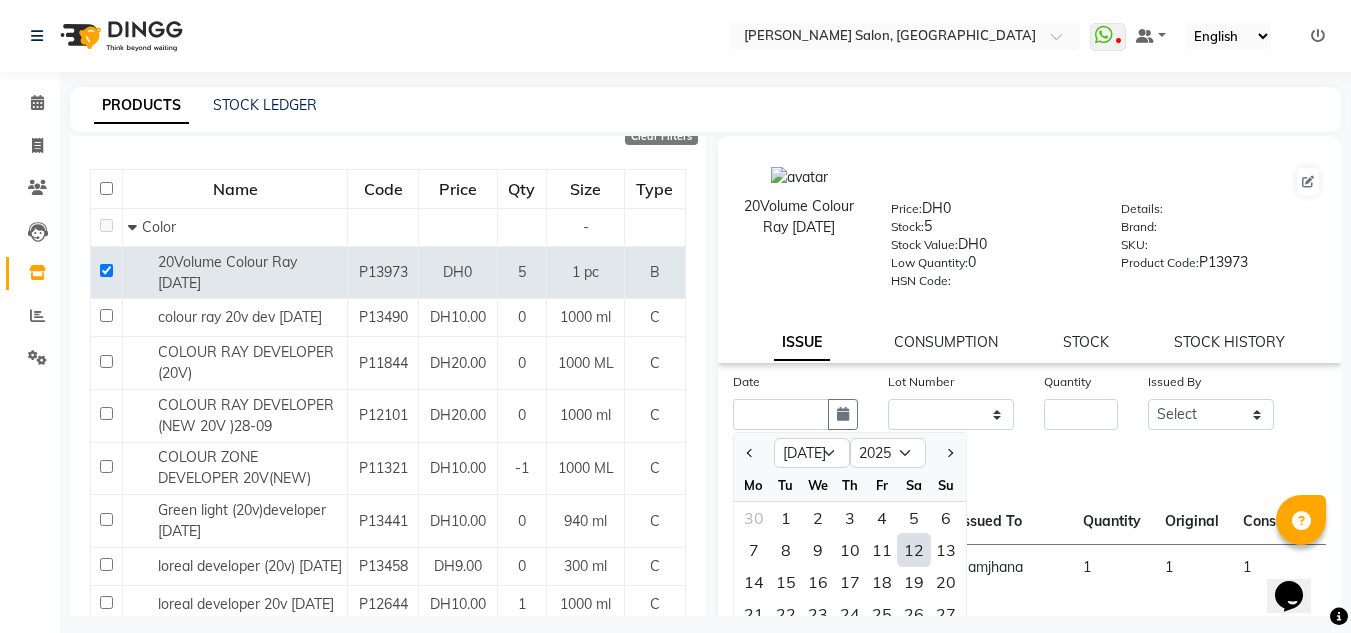 type on "12-07-2025" 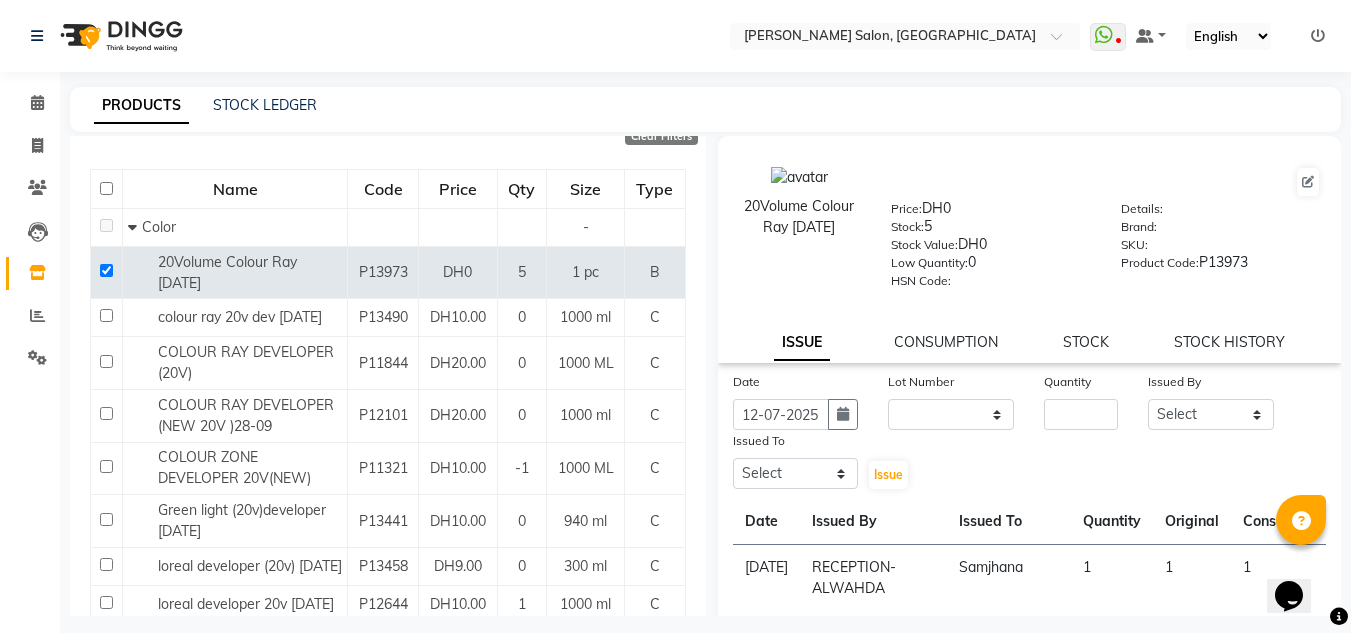 drag, startPoint x: 919, startPoint y: 378, endPoint x: 920, endPoint y: 397, distance: 19.026299 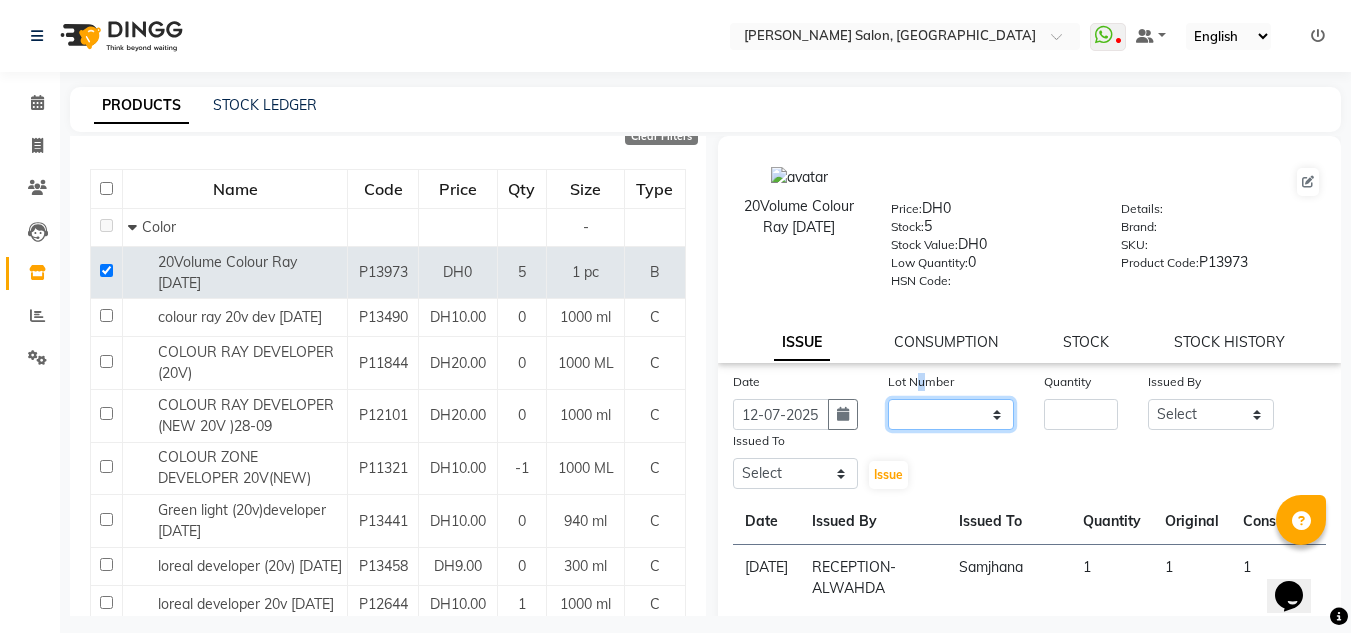 click on "None" 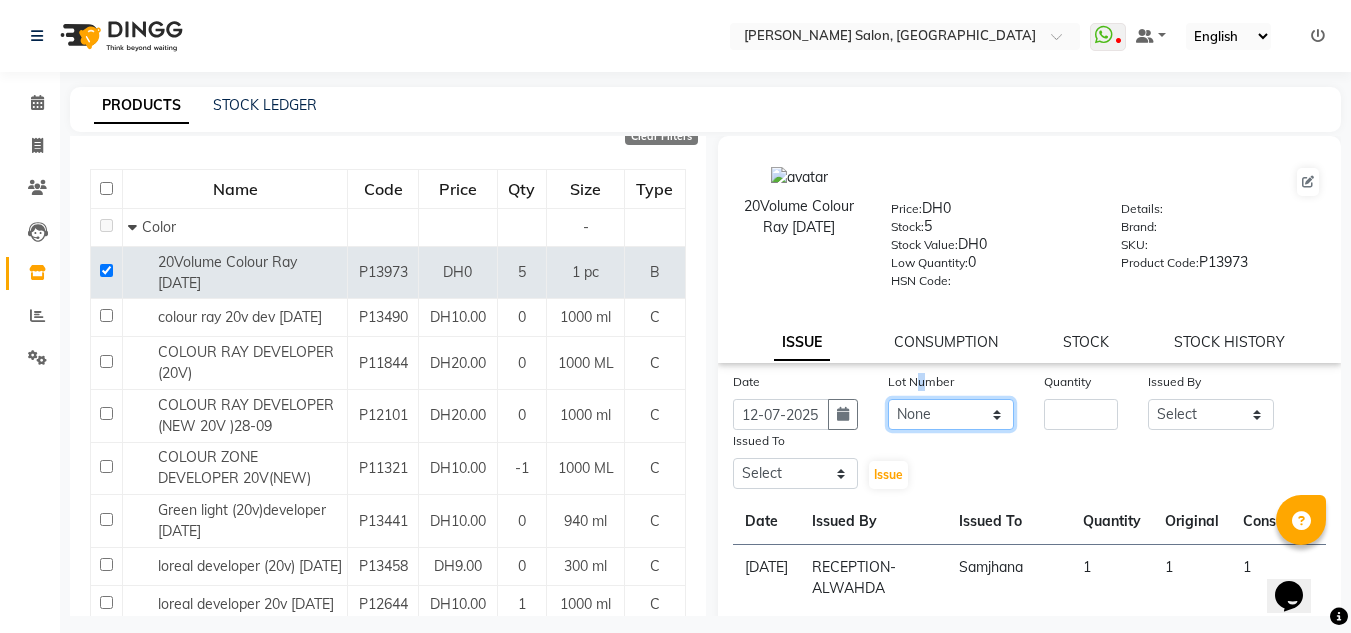 click on "None" 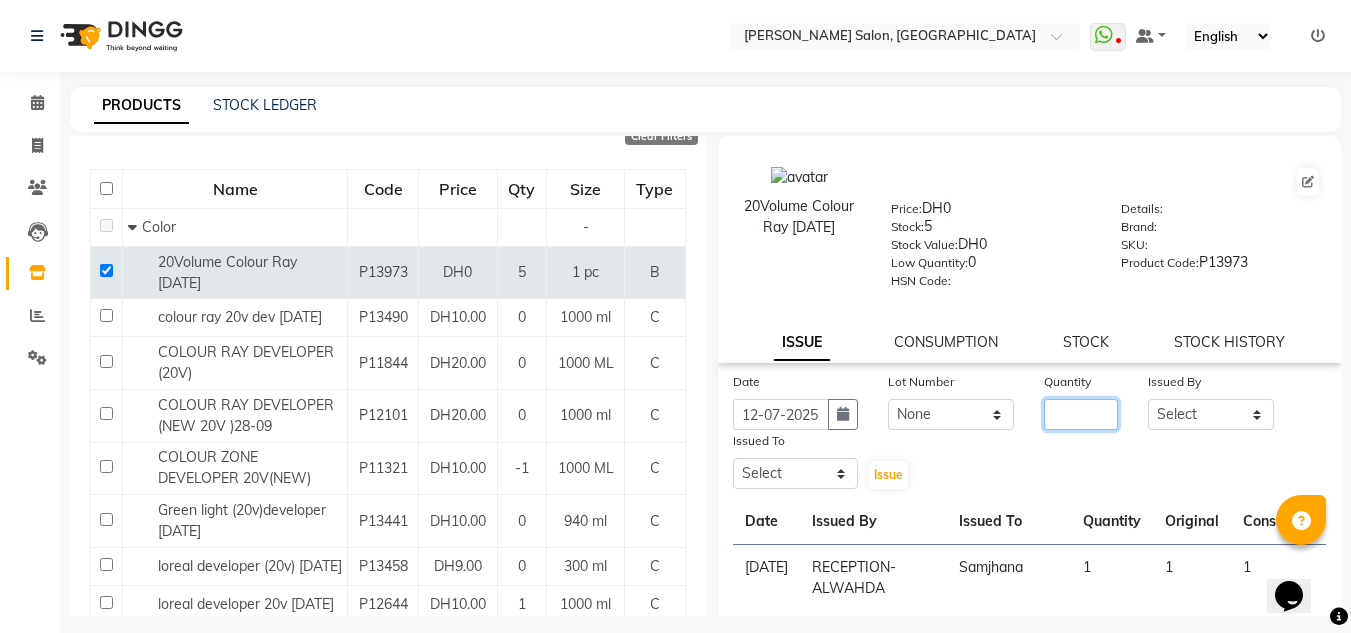 click 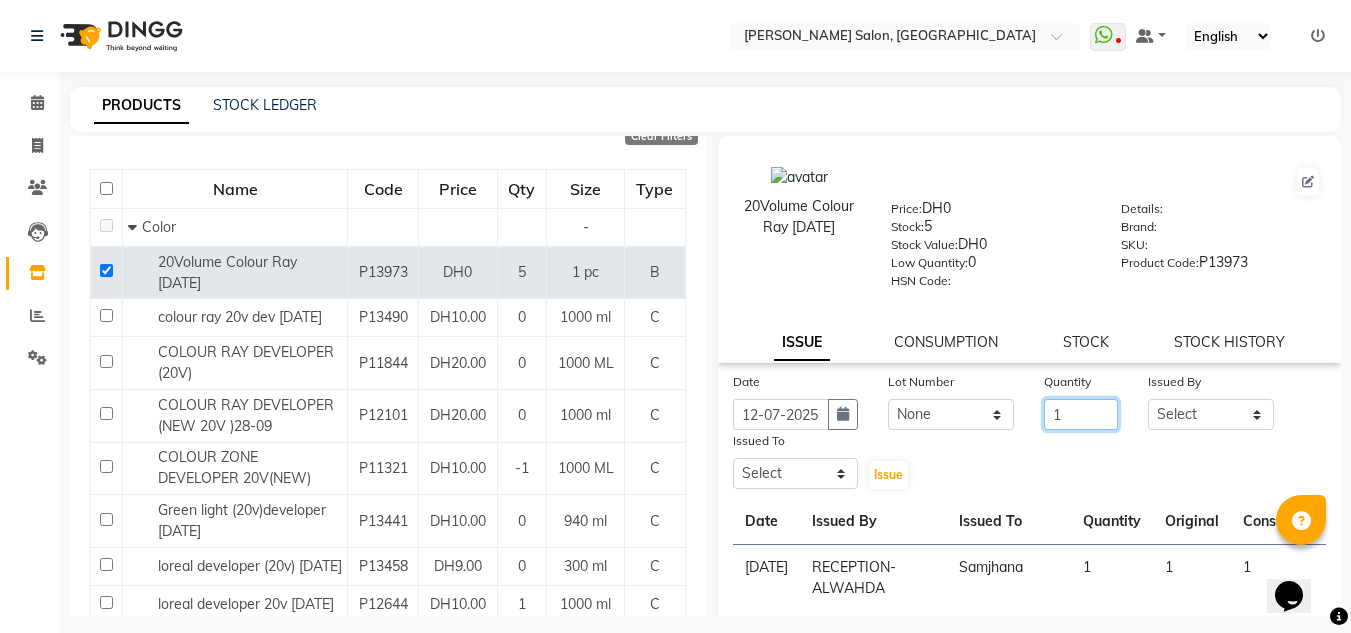 type on "1" 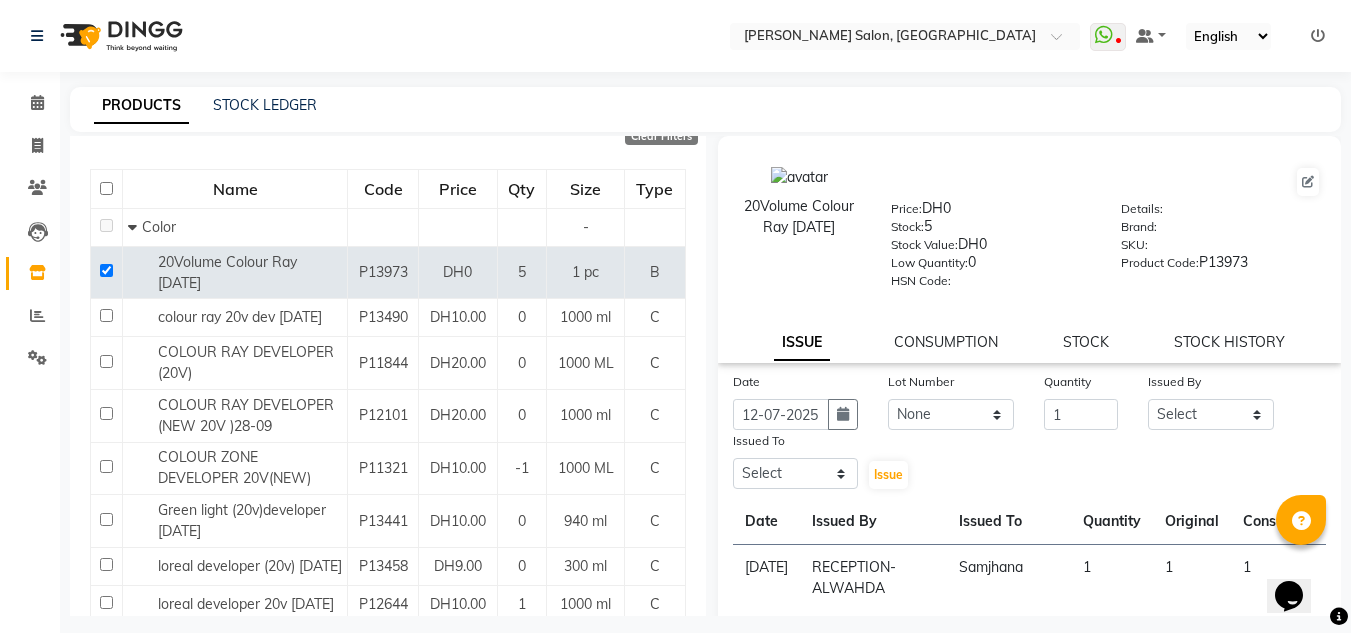 drag, startPoint x: 1209, startPoint y: 391, endPoint x: 1198, endPoint y: 418, distance: 29.15476 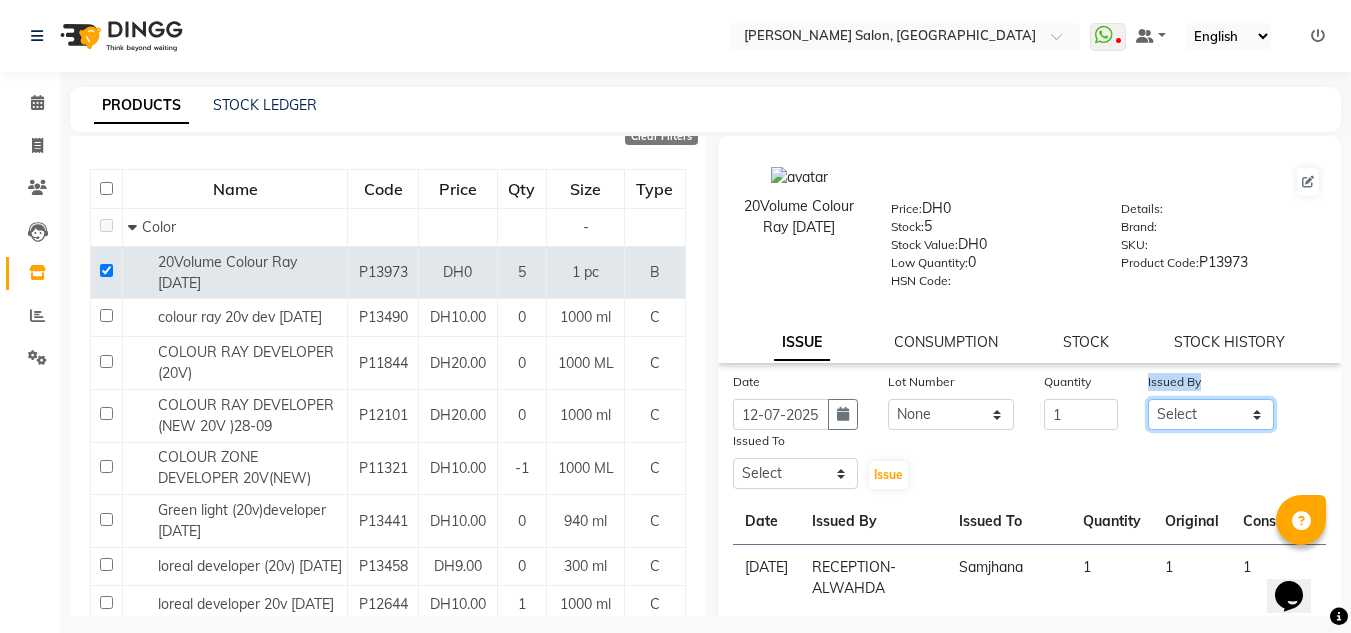 drag, startPoint x: 1198, startPoint y: 418, endPoint x: 1201, endPoint y: 390, distance: 28.160255 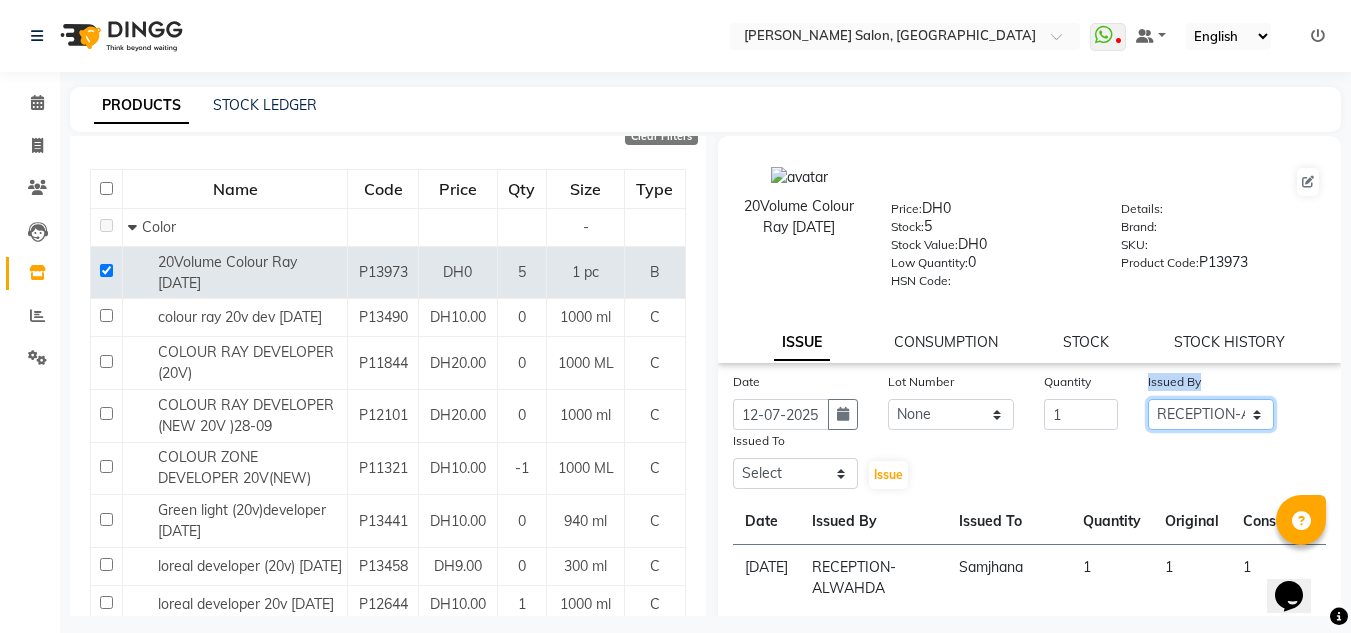 click on "Select ABUSHAGARA [PERSON_NAME] Management [PERSON_NAME] RECEPTION-ALWAHDA [PERSON_NAME] SALON [PERSON_NAME] trial" 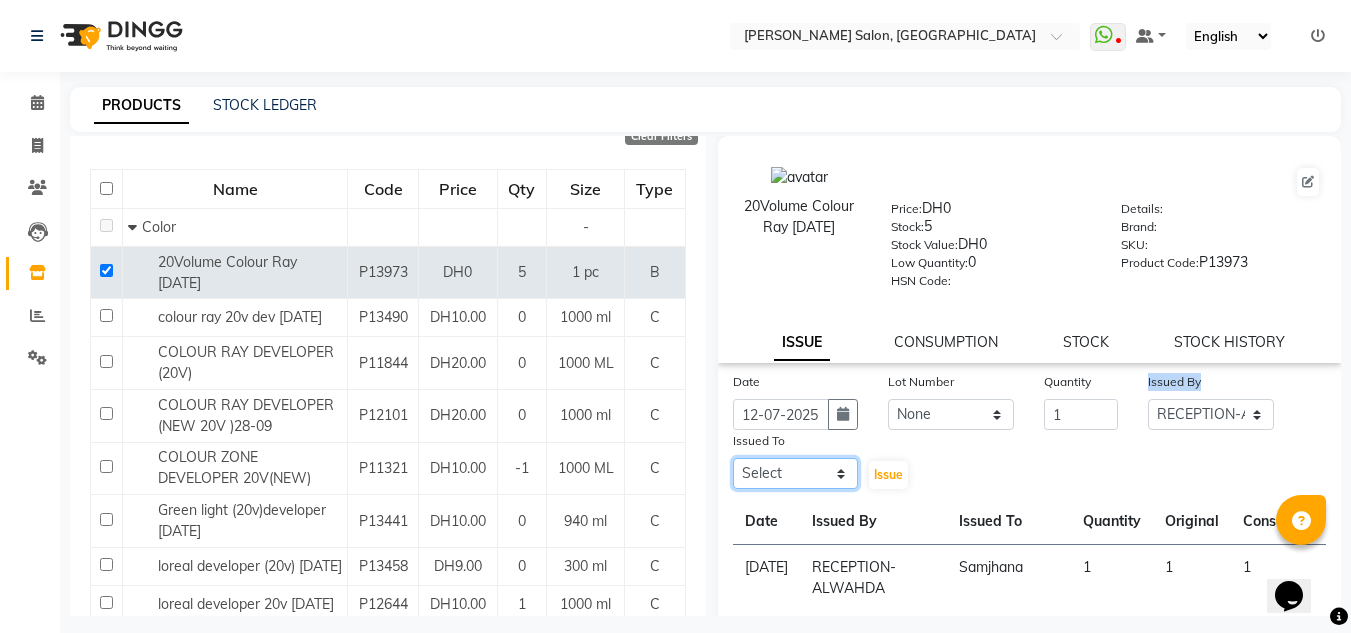 click on "Select ABUSHAGARA [PERSON_NAME] Management [PERSON_NAME] RECEPTION-ALWAHDA [PERSON_NAME] SALON [PERSON_NAME] trial" 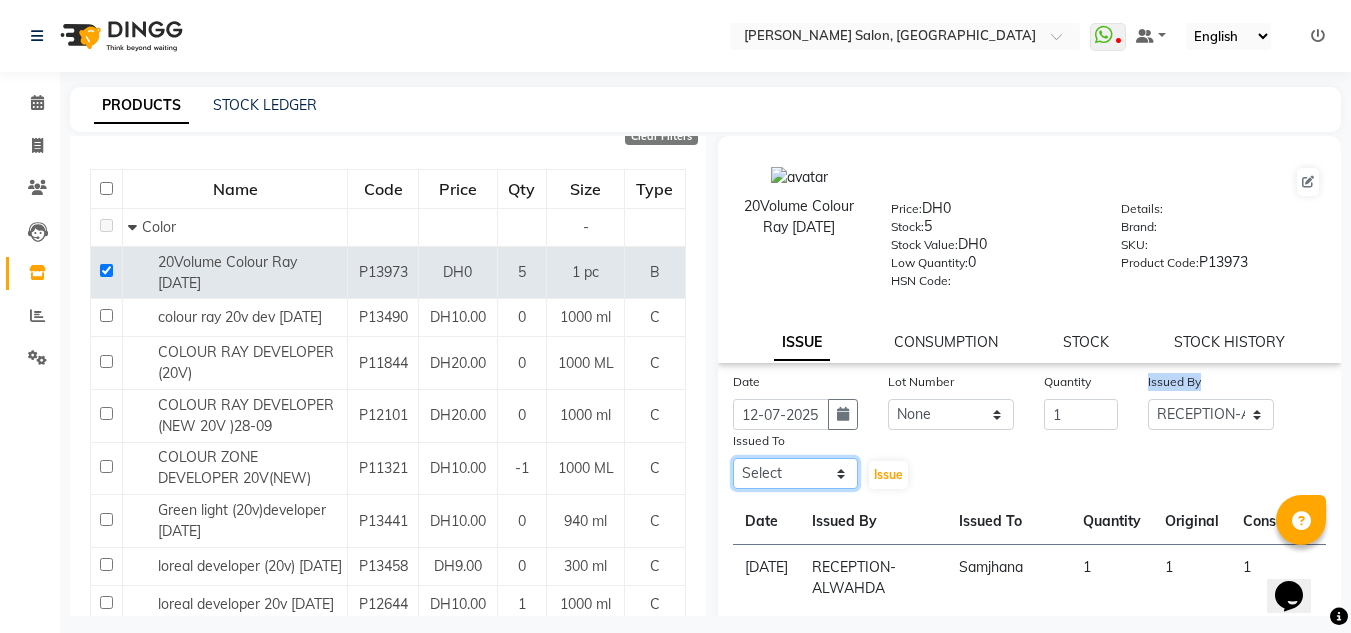 select on "36338" 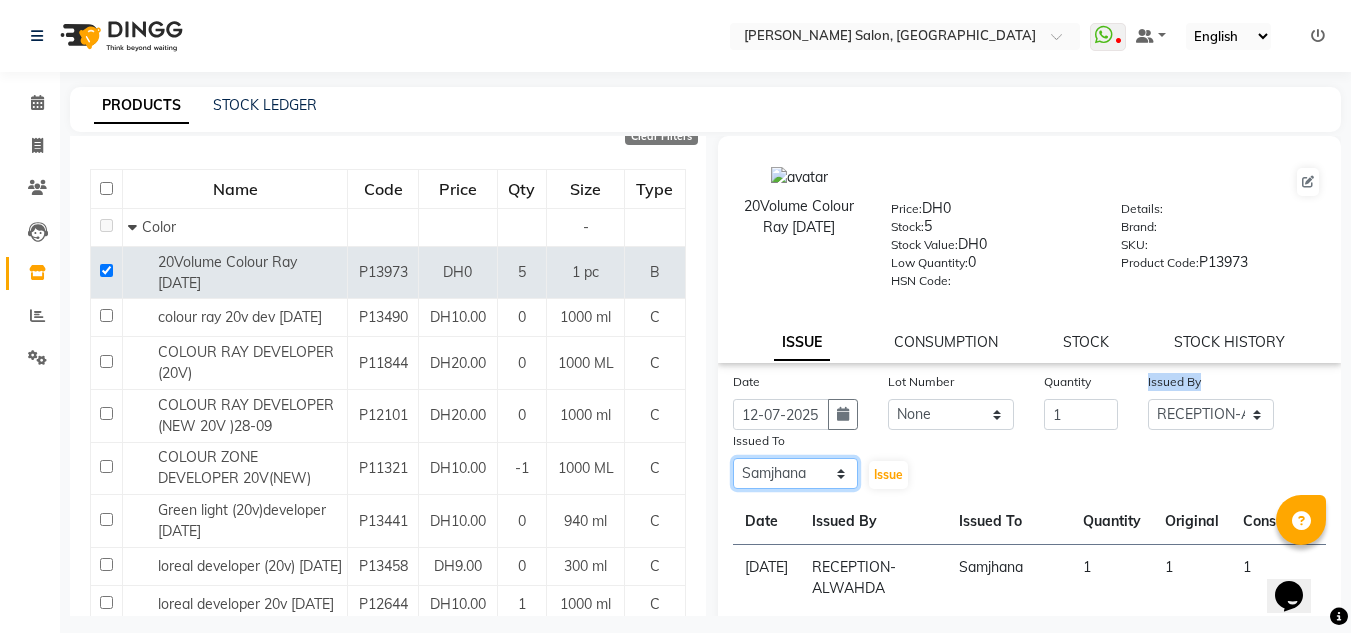 click on "Select ABUSHAGARA [PERSON_NAME] Management [PERSON_NAME] RECEPTION-ALWAHDA [PERSON_NAME] SALON [PERSON_NAME] trial" 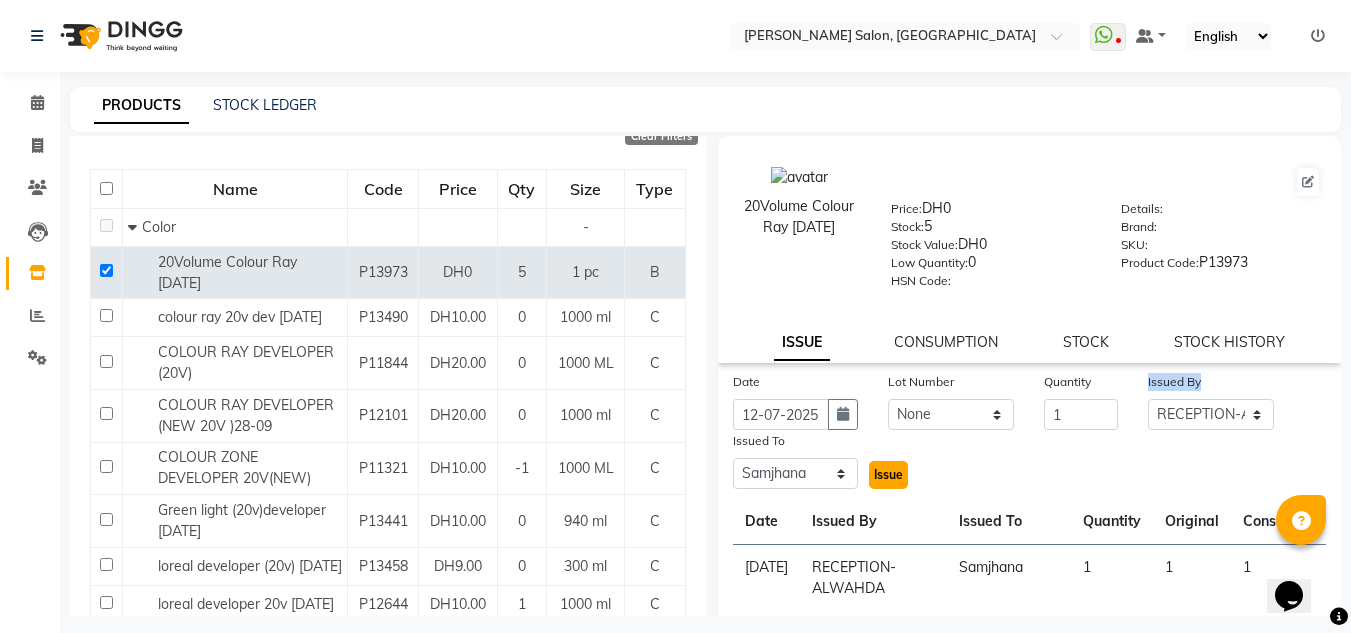 click on "Issue" 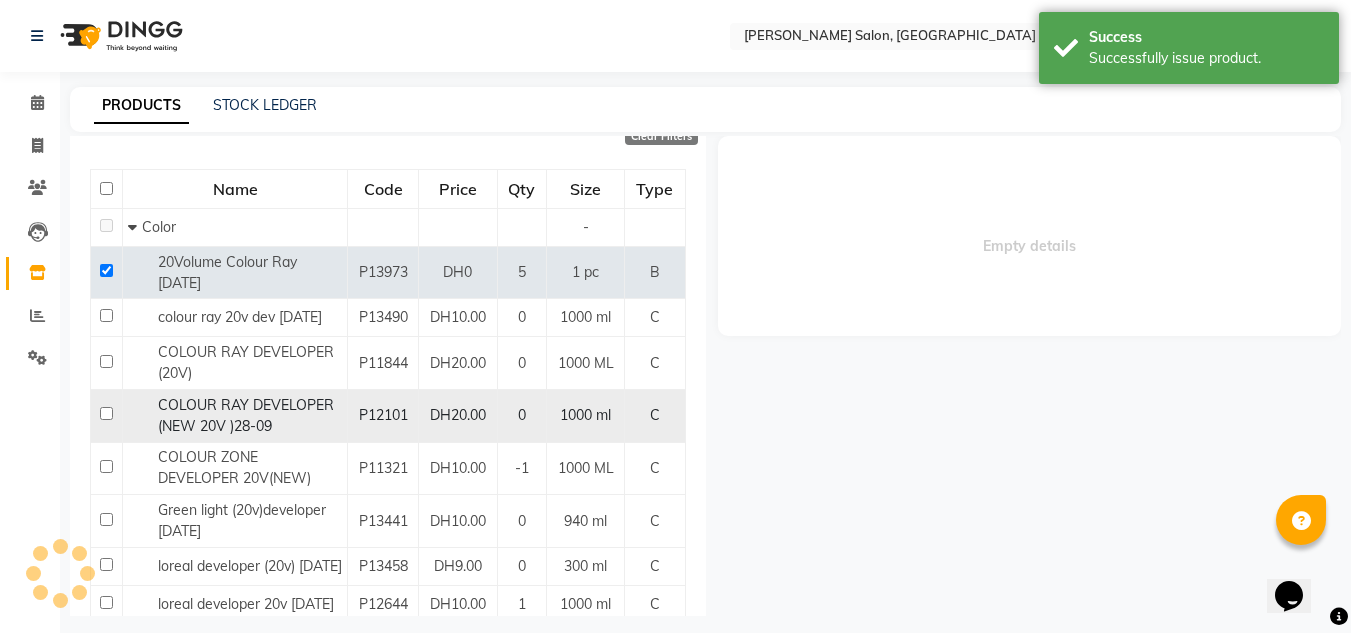 select 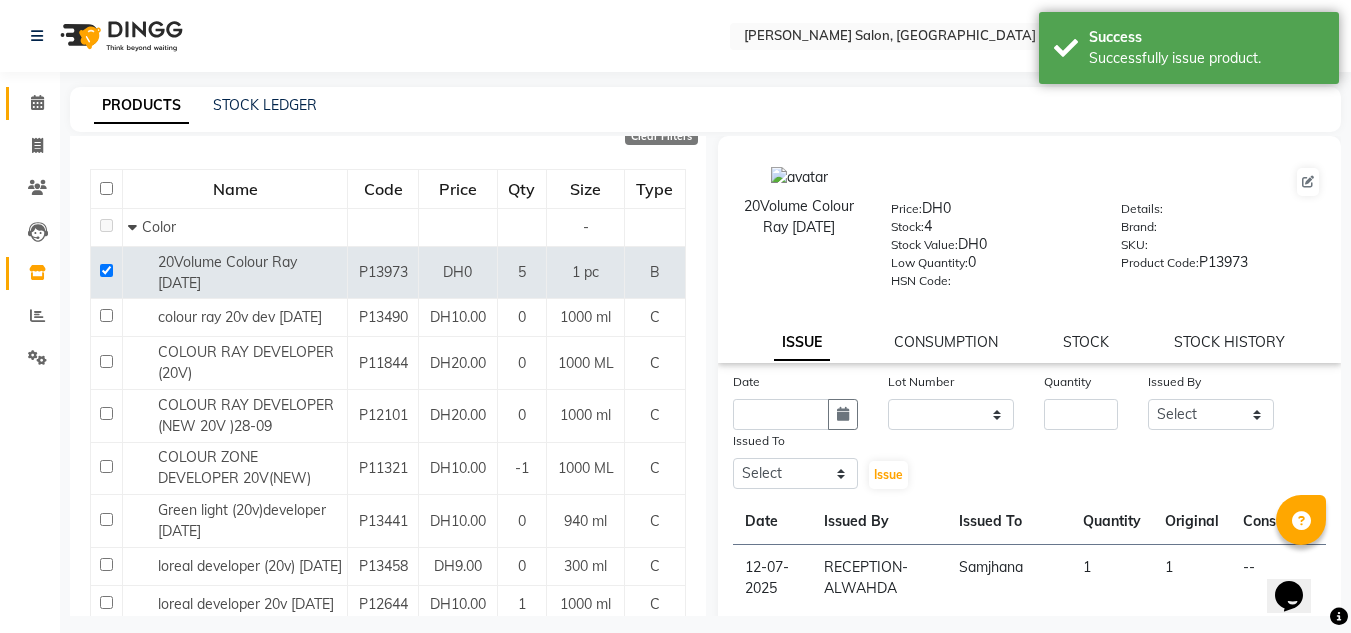 click on "Calendar" 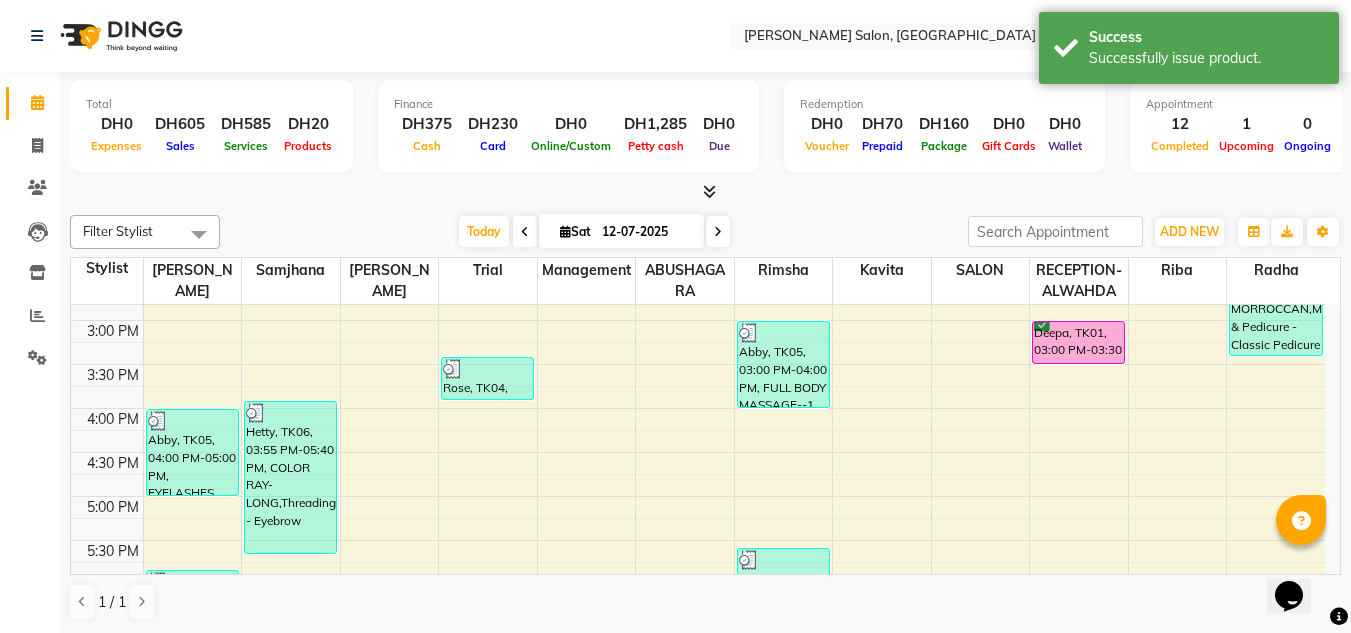 scroll, scrollTop: 600, scrollLeft: 0, axis: vertical 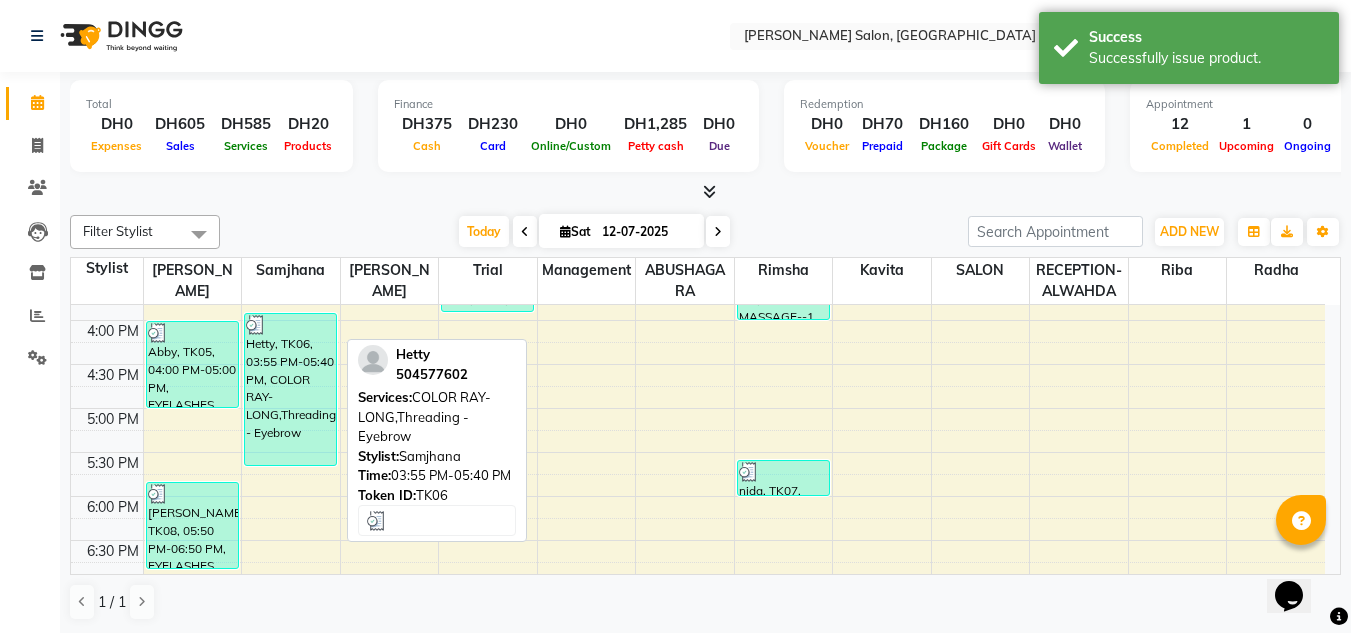 click on "Hetty, TK06, 03:55 PM-05:40 PM, COLOR RAY-LONG,Threading  - Eyebrow" at bounding box center (290, 389) 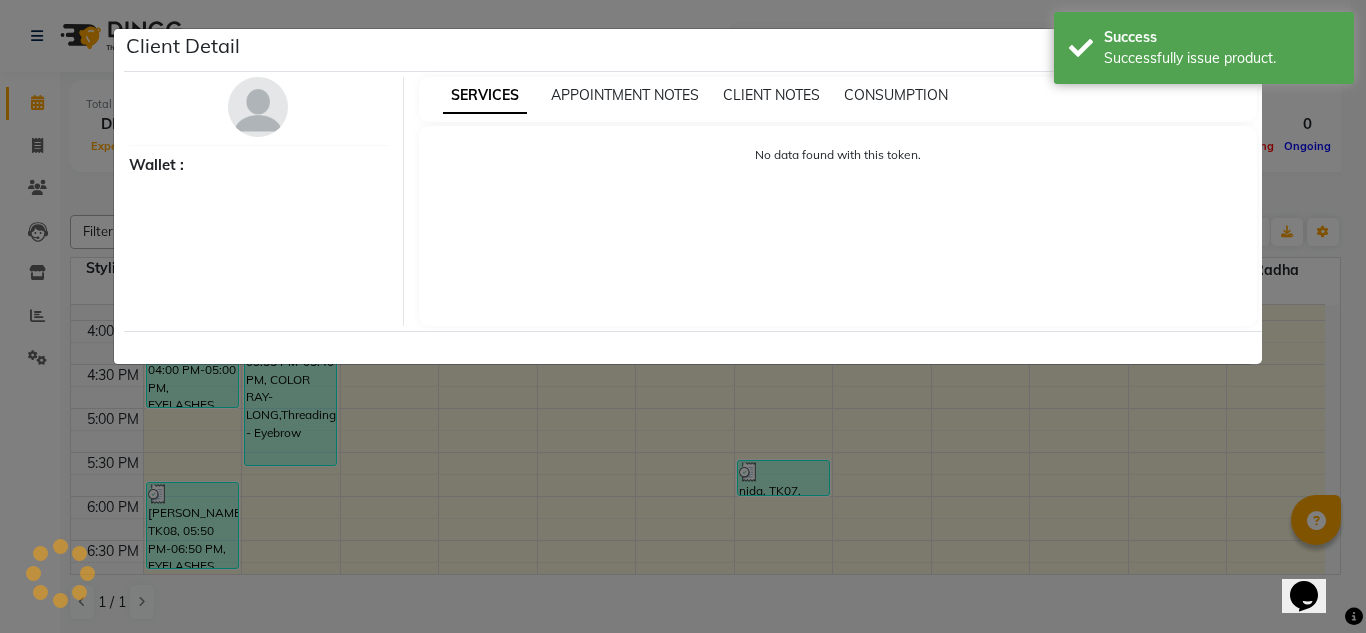 select on "3" 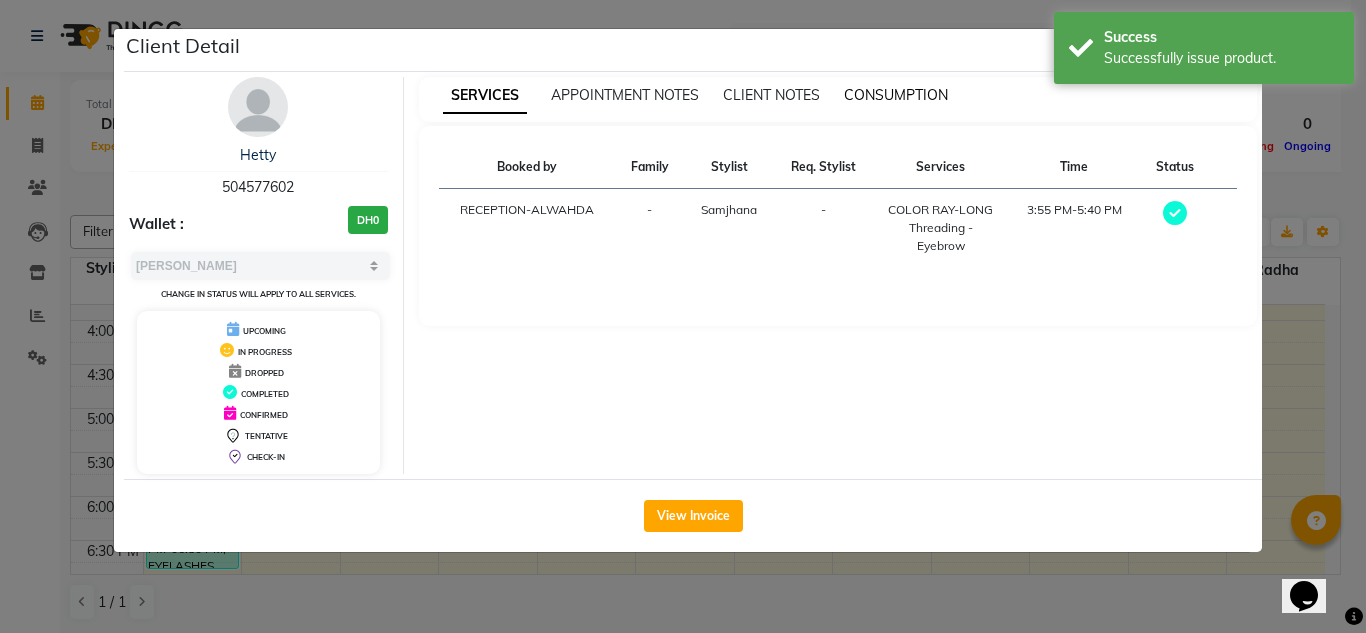click on "CONSUMPTION" at bounding box center [896, 95] 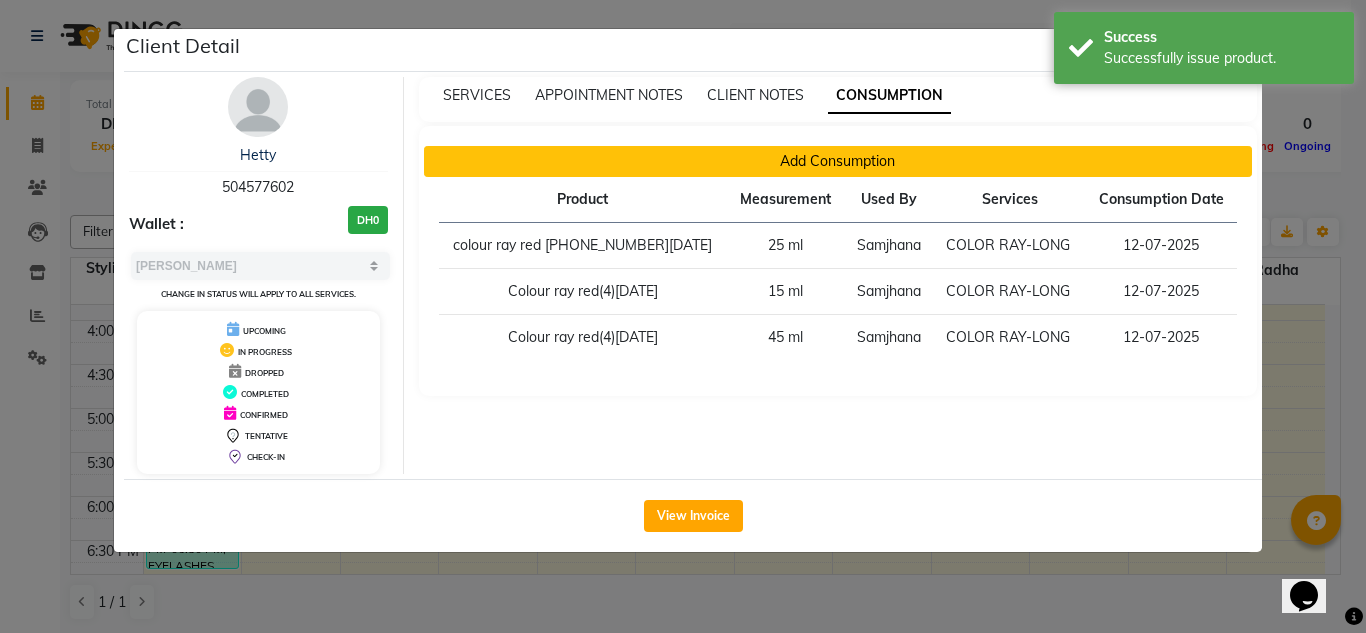 click on "Add Consumption" at bounding box center (838, 161) 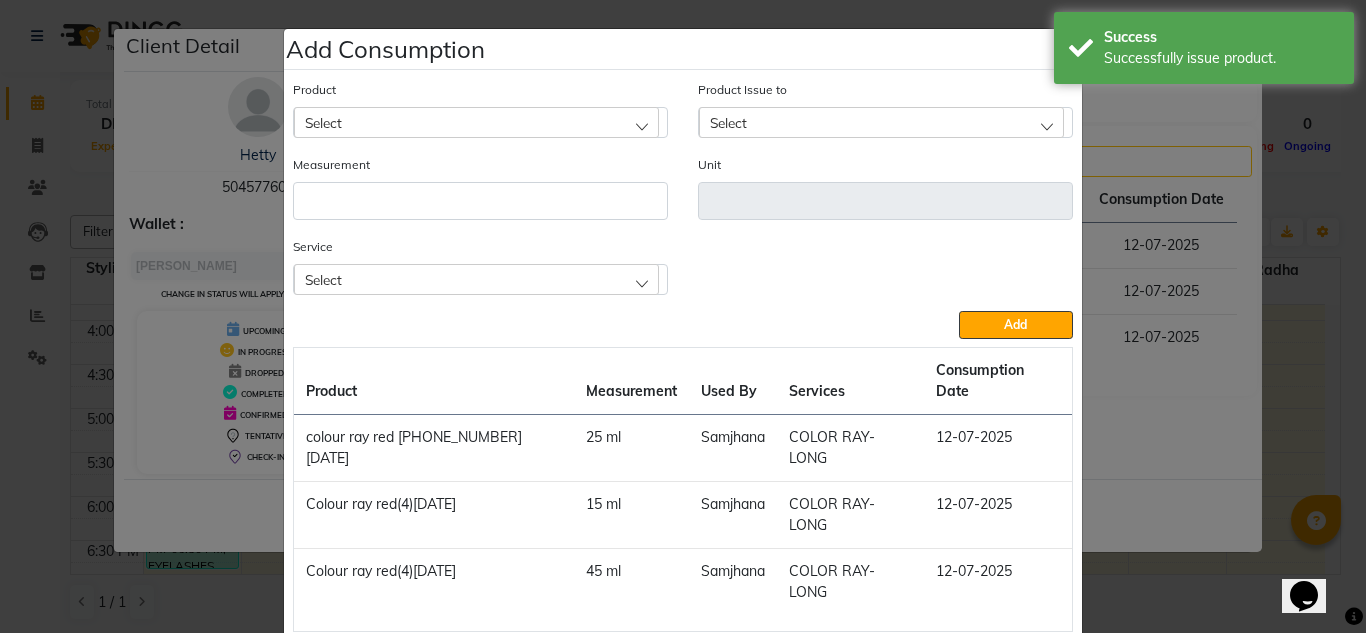 click on "Select" 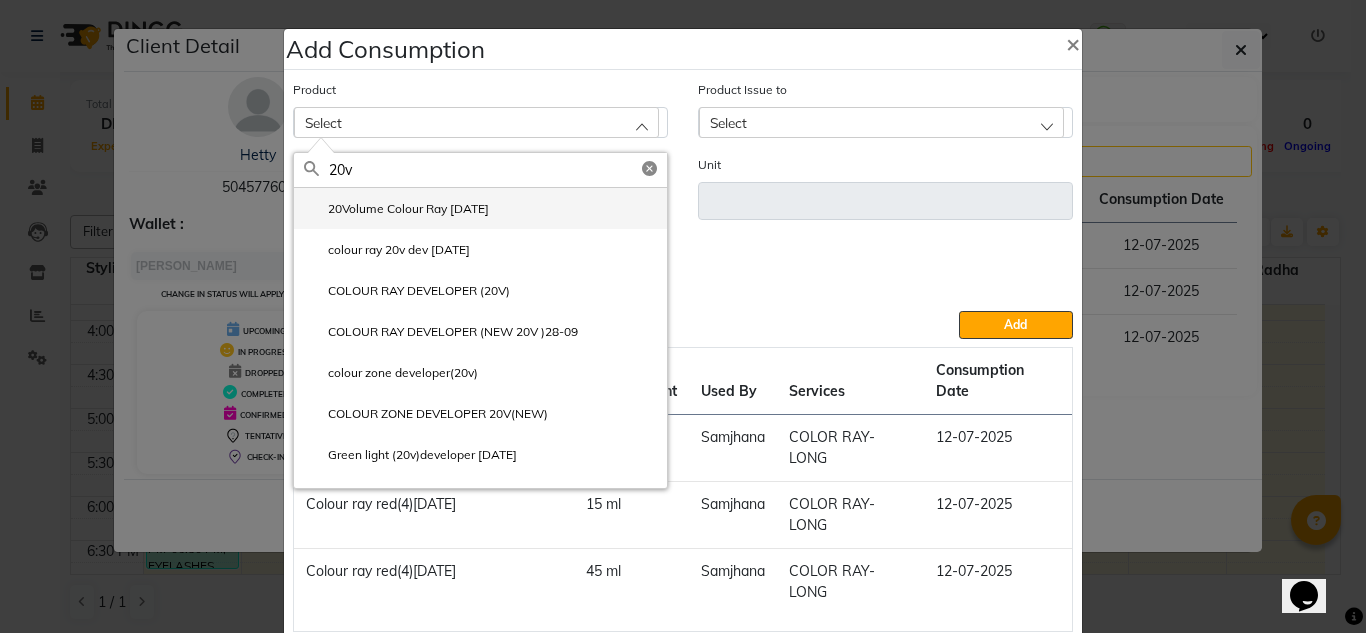 type on "20v" 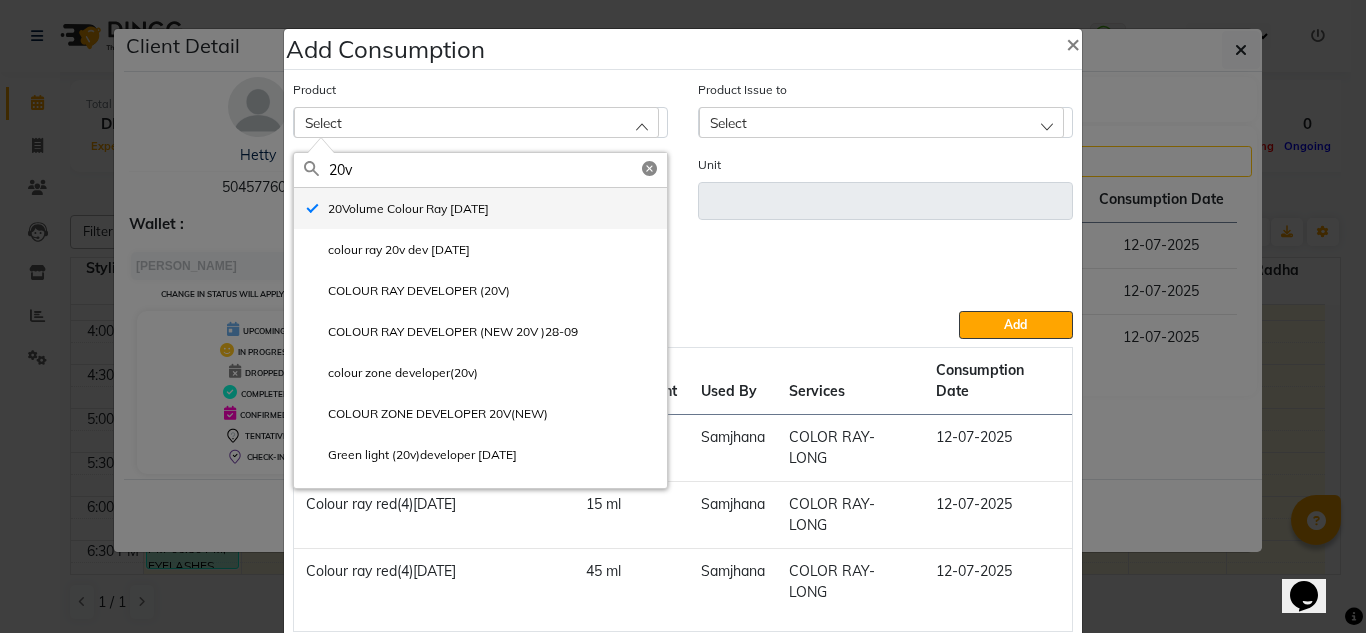 type on "pc" 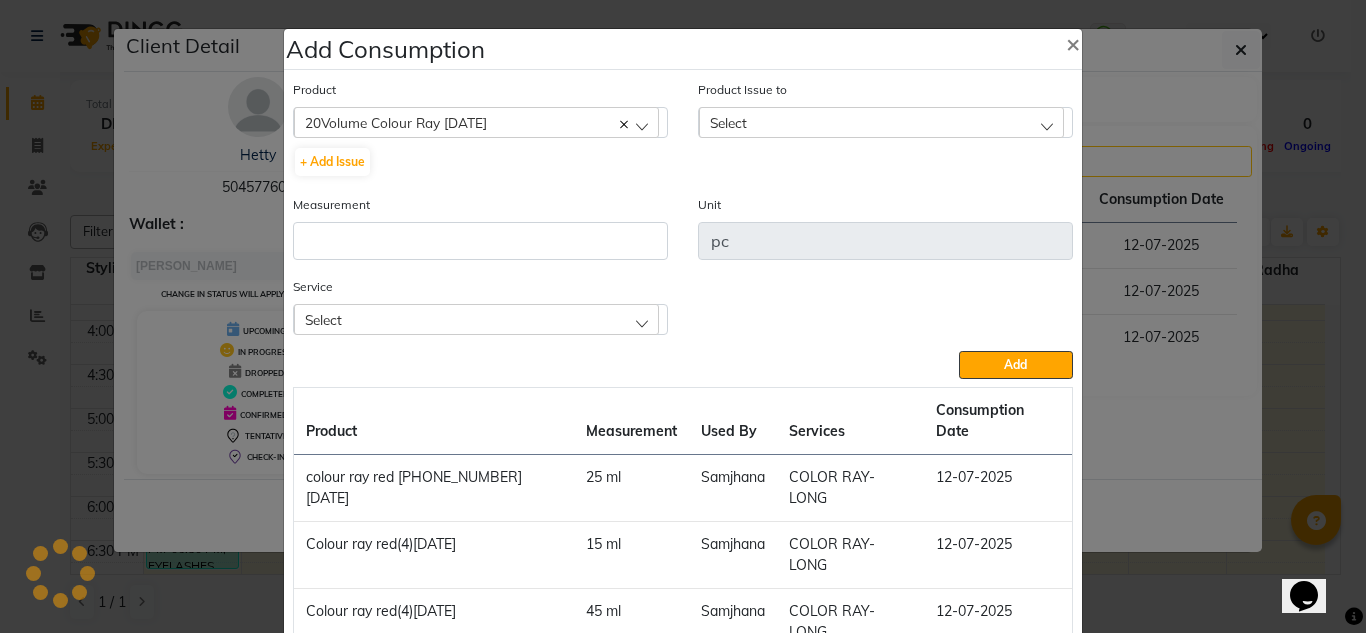 click on "Select" 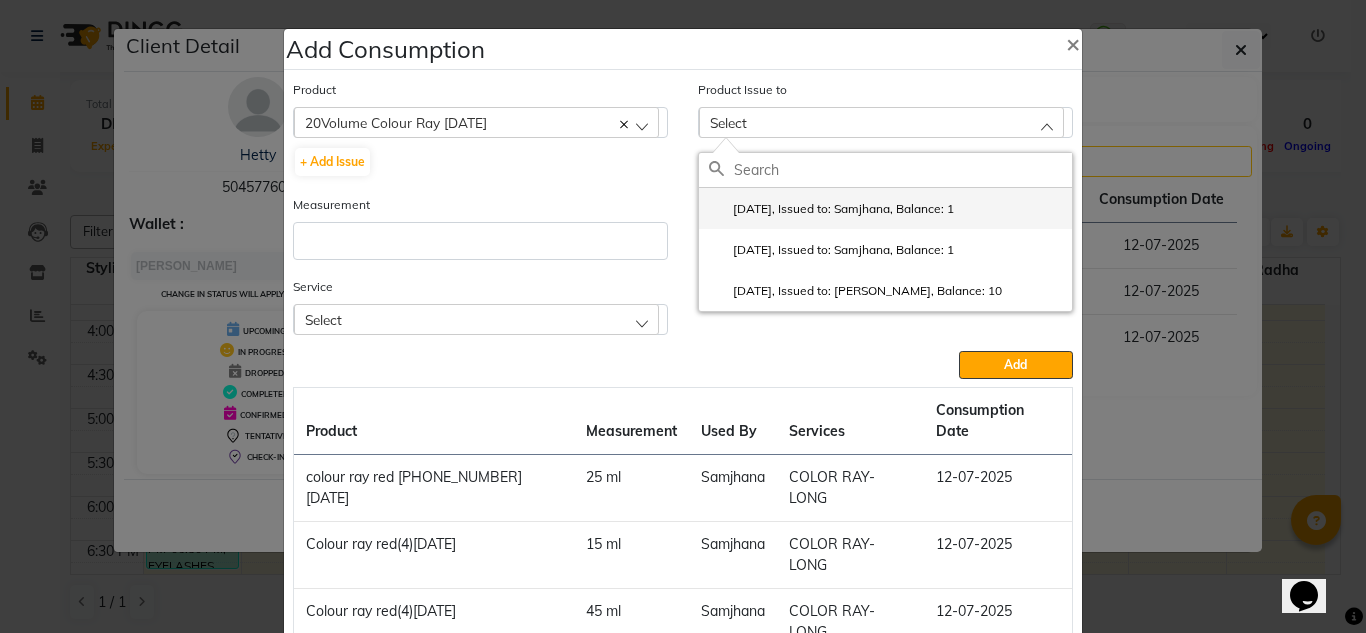 click on "2025-07-12, Issued to: Samjhana, Balance: 1" 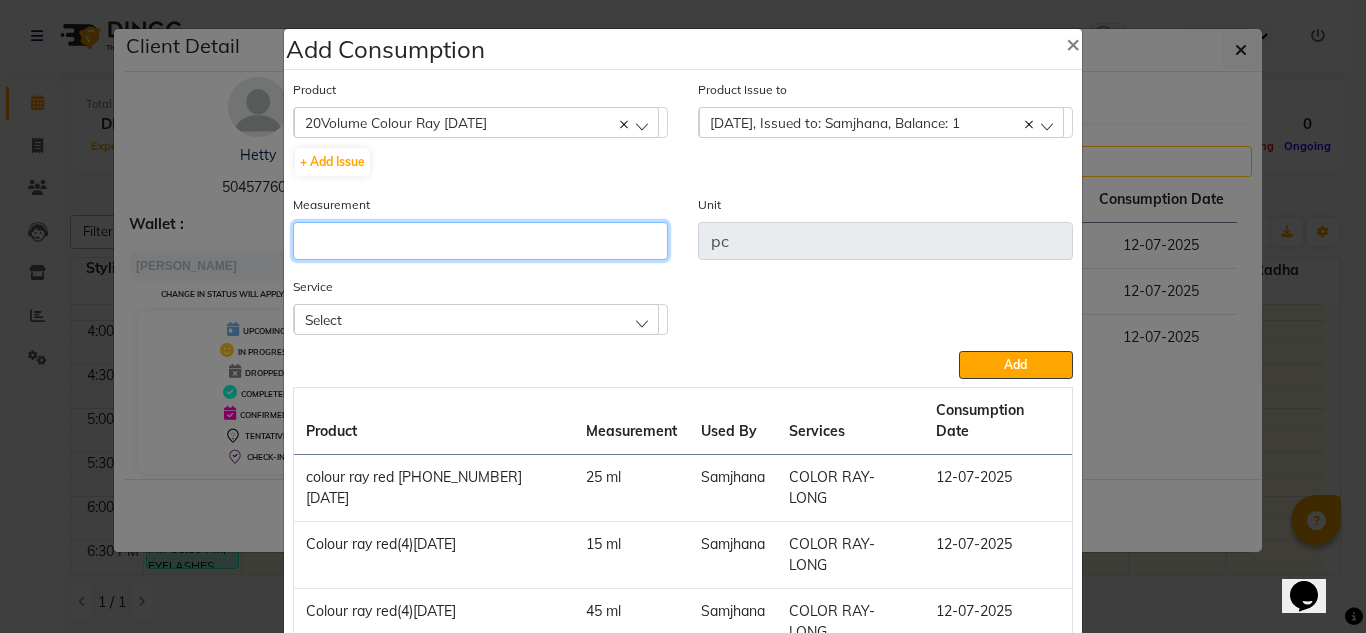 click 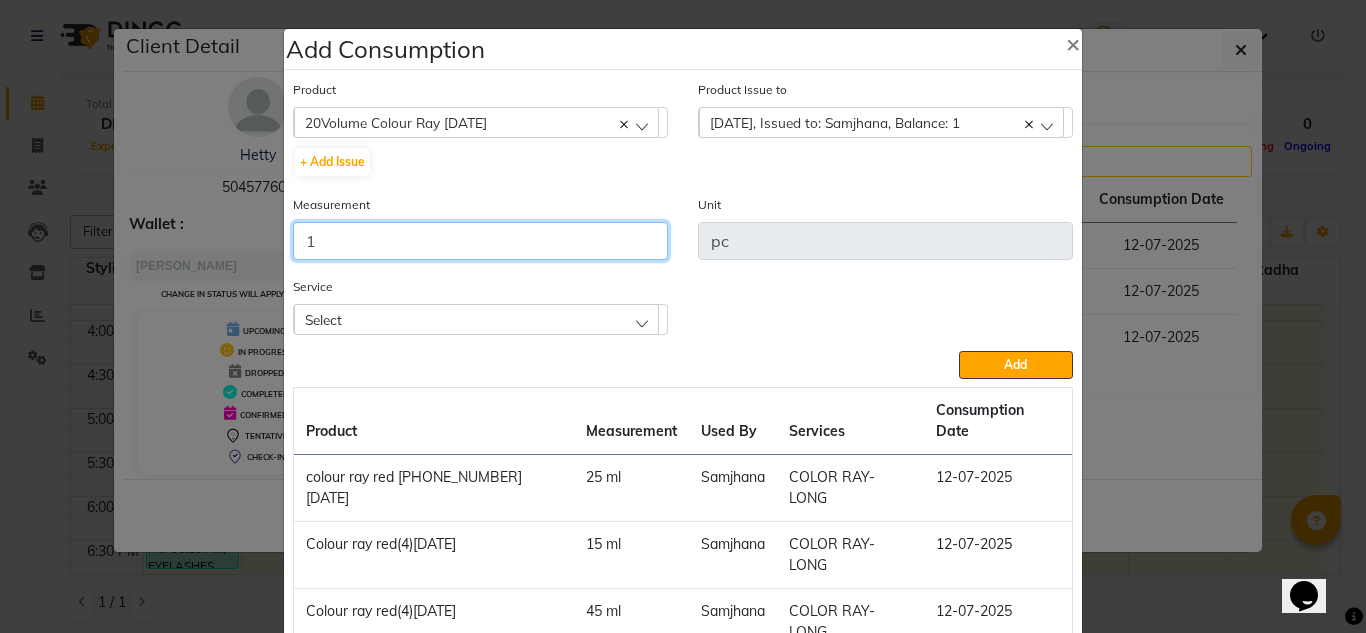 type on "1" 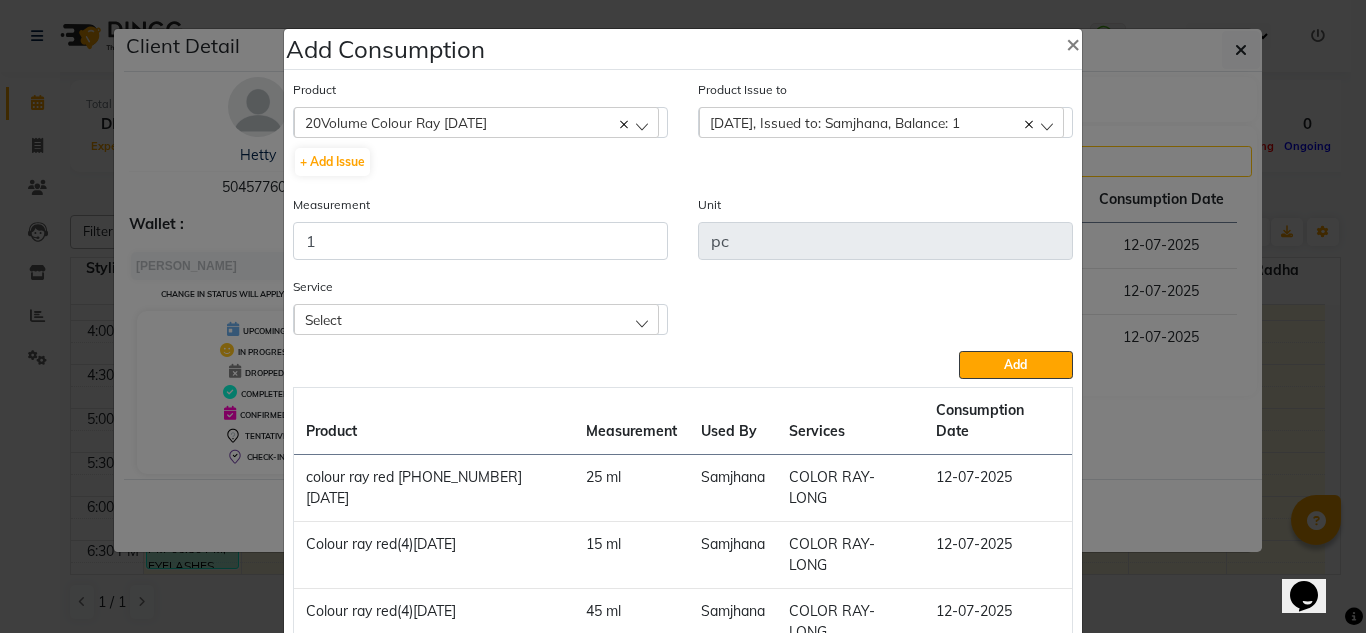 click on "Service Select COLOR RAY-LONG  Threading  - Eyebrow" 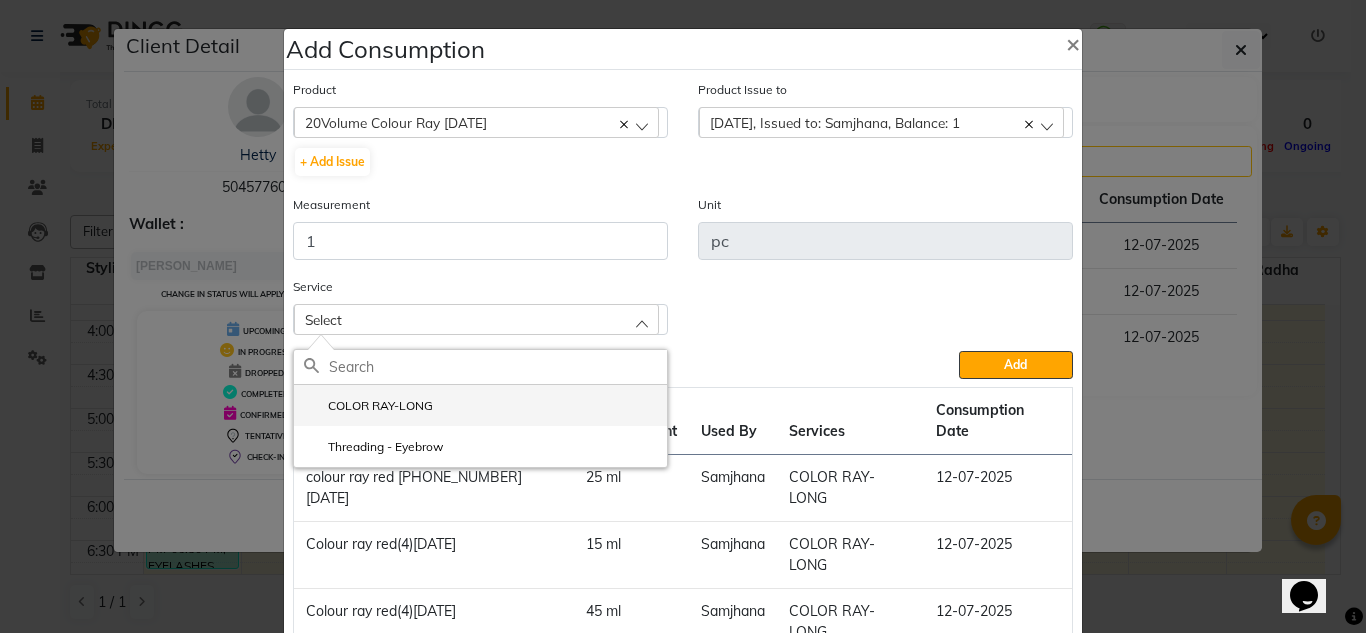 drag, startPoint x: 413, startPoint y: 404, endPoint x: 437, endPoint y: 409, distance: 24.5153 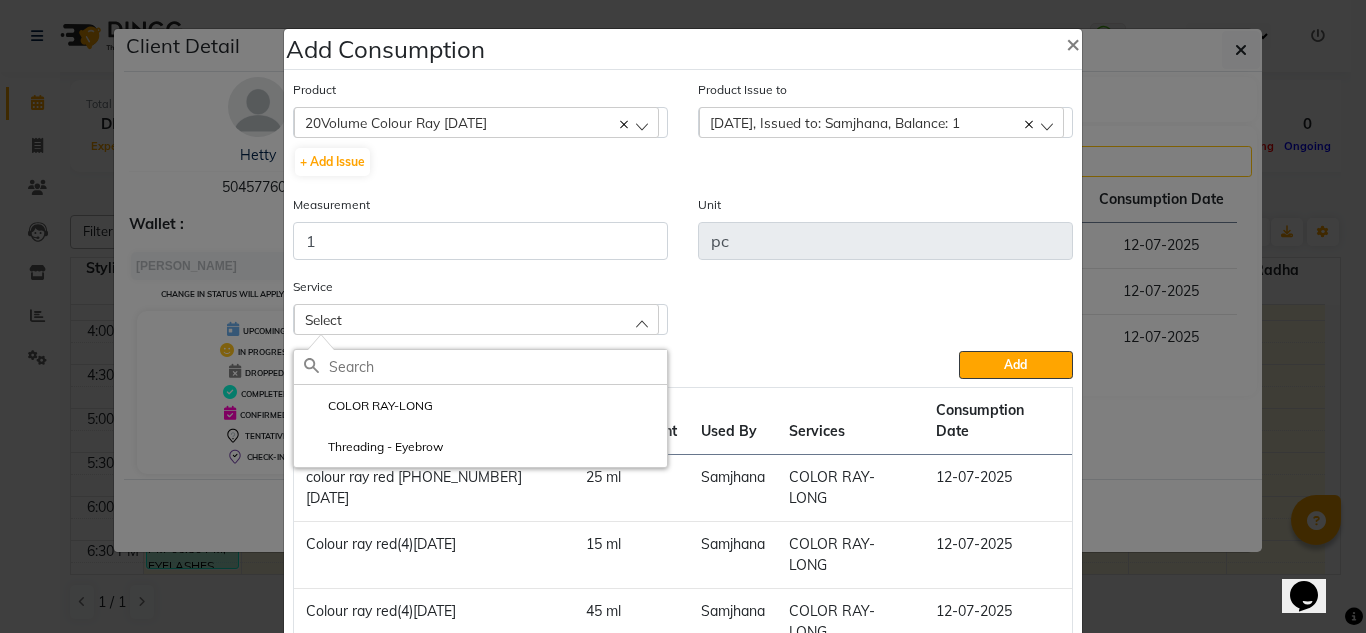 click on "COLOR RAY-LONG" 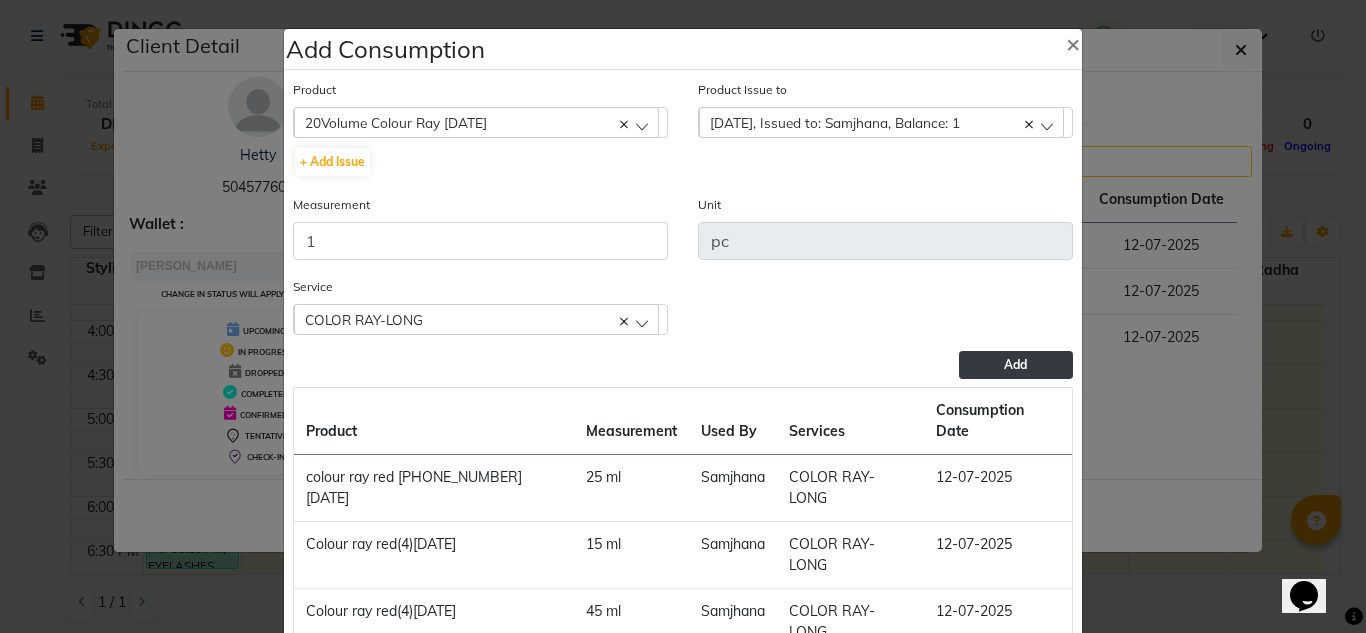 drag, startPoint x: 1039, startPoint y: 374, endPoint x: 478, endPoint y: 380, distance: 561.0321 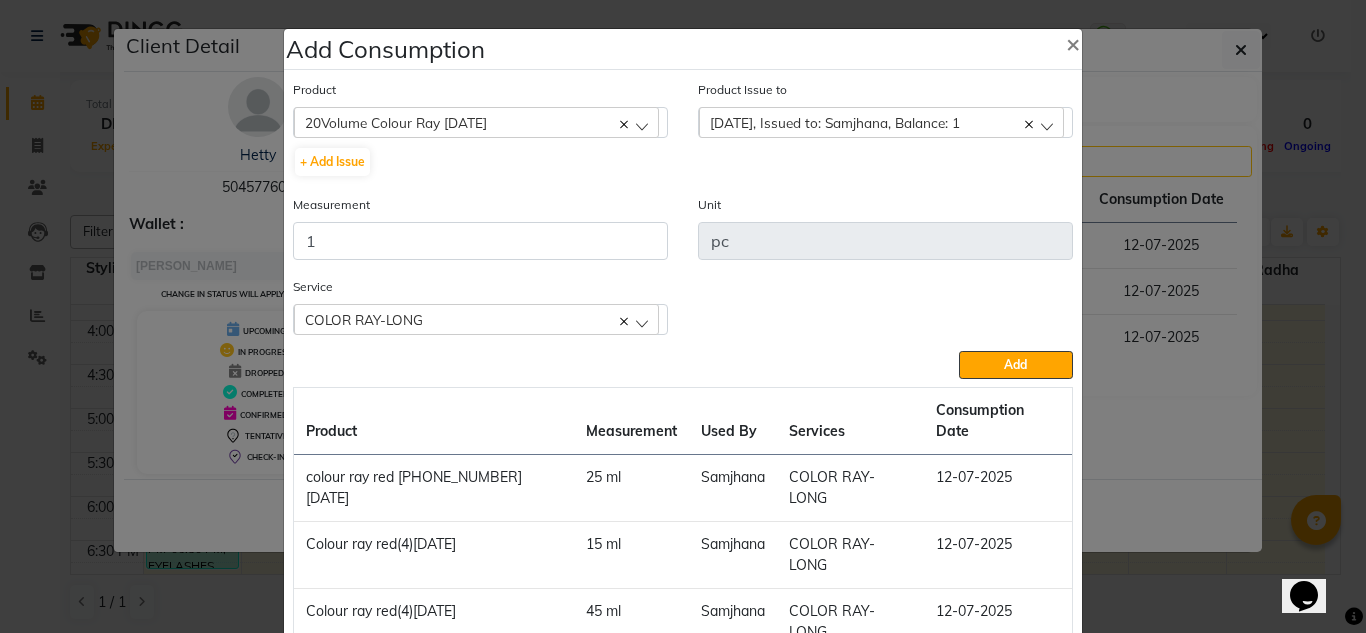 click on "Add" 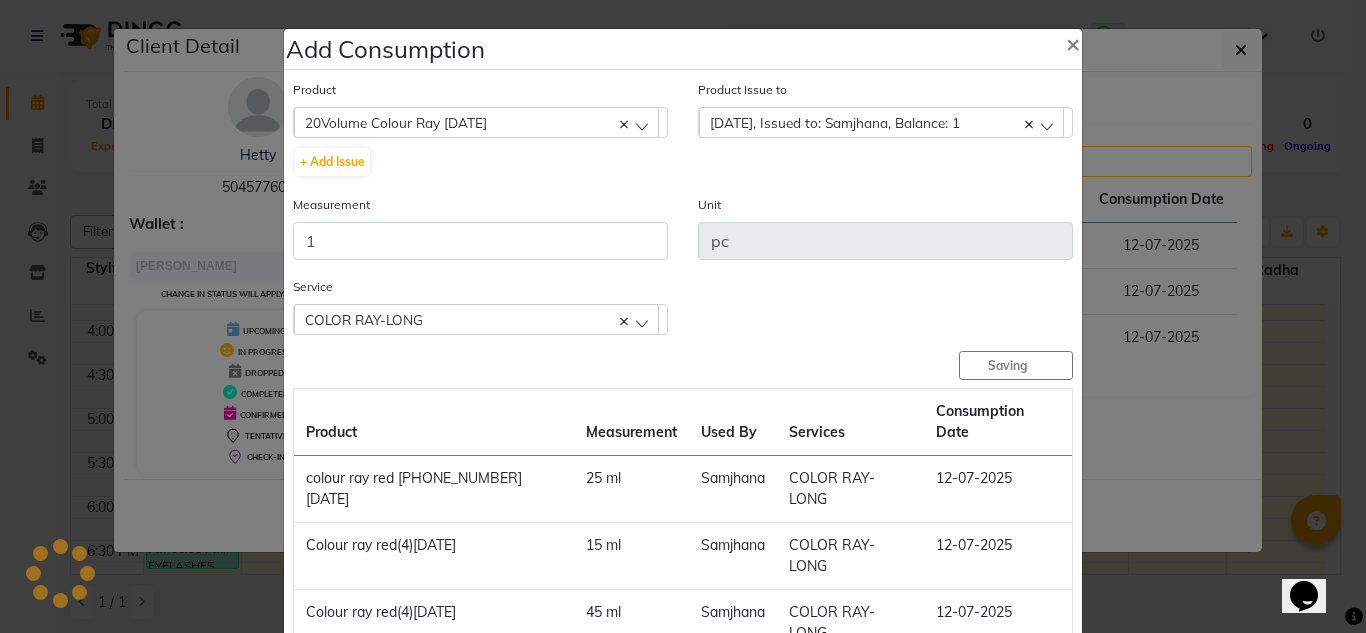 type 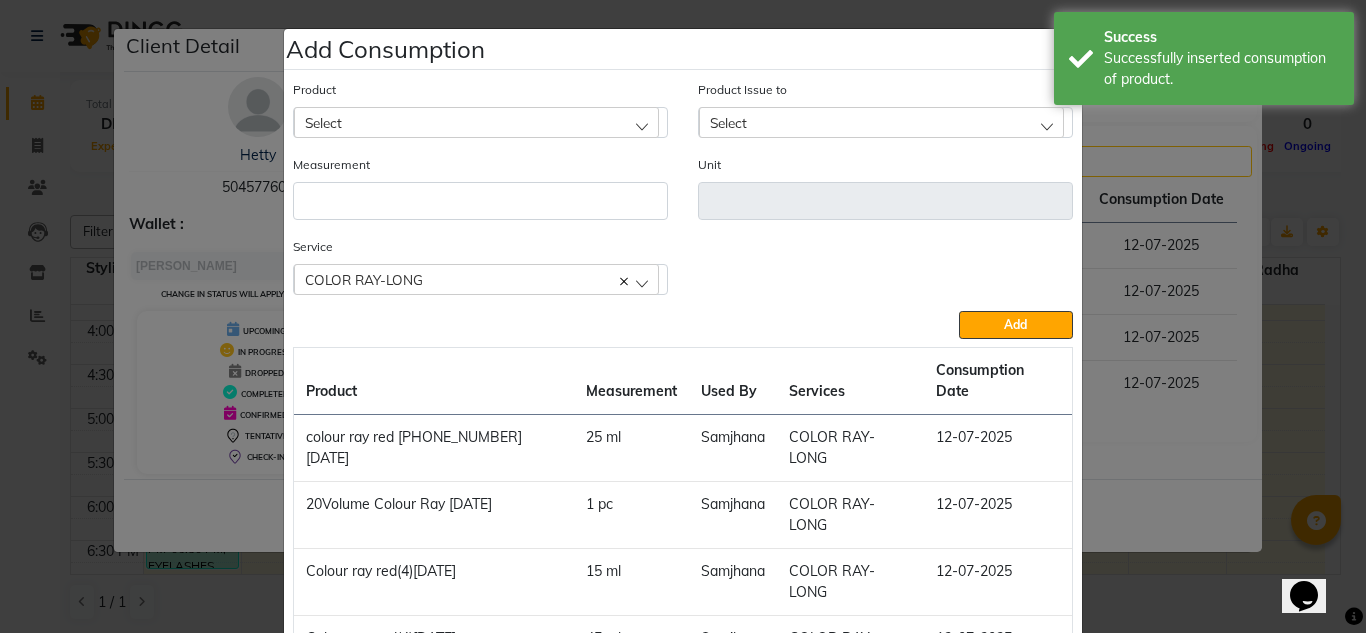 click on "Add Consumption × Product Select 0.07C 6D MIX Product Issue to Select 2025-07-12, Issued to: Samjhana, Balance: 1 2025-07-06, Issued to: Samjhana, Balance: 1 2025-07-04, Issued to: ABUSHAGARA, Balance: 10 Measurement Unit Service  COLOR RAY-LONG  COLOR RAY-LONG  Threading  - Eyebrow  Add  Product Measurement Used By Services Consumption Date  colour ray red (3)31-05-2025   25 ml   Samjhana   COLOR RAY-LONG   12-07-2025   20Volume Colour Ray 02-07-2025   1 pc   Samjhana   COLOR RAY-LONG   12-07-2025   Colour ray red(4)02-05-2025   15 ml   Samjhana   COLOR RAY-LONG   12-07-2025   Colour ray red(4)02-05-2025   45 ml   Samjhana   COLOR RAY-LONG   12-07-2025   Close" 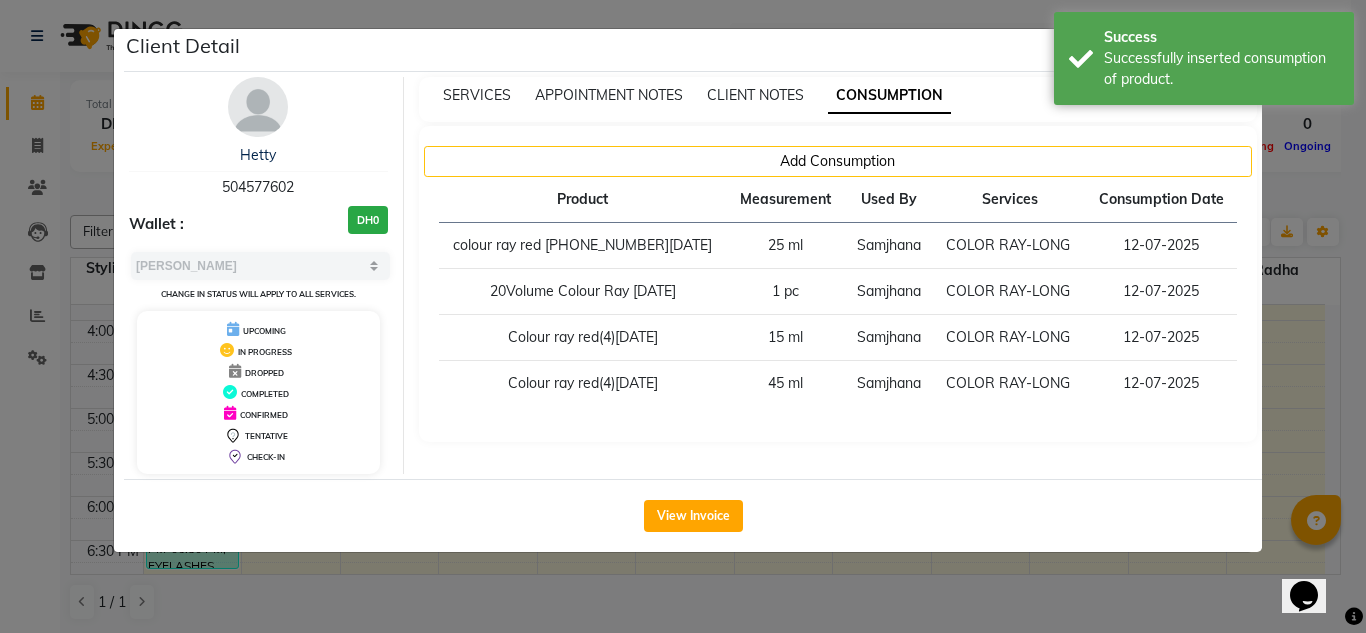 click on "SERVICES APPOINTMENT NOTES CLIENT NOTES CONSUMPTION Add Consumption Product Measurement Used By Services Consumption Date  colour ray red (3)31-05-2025   25 ml   Samjhana   COLOR RAY-LONG   12-07-2025   20Volume Colour Ray 02-07-2025   1 pc   Samjhana   COLOR RAY-LONG   12-07-2025   Colour ray red(4)02-05-2025   15 ml   Samjhana   COLOR RAY-LONG   12-07-2025   Colour ray red(4)02-05-2025   45 ml   Samjhana   COLOR RAY-LONG   12-07-2025" at bounding box center (838, 275) 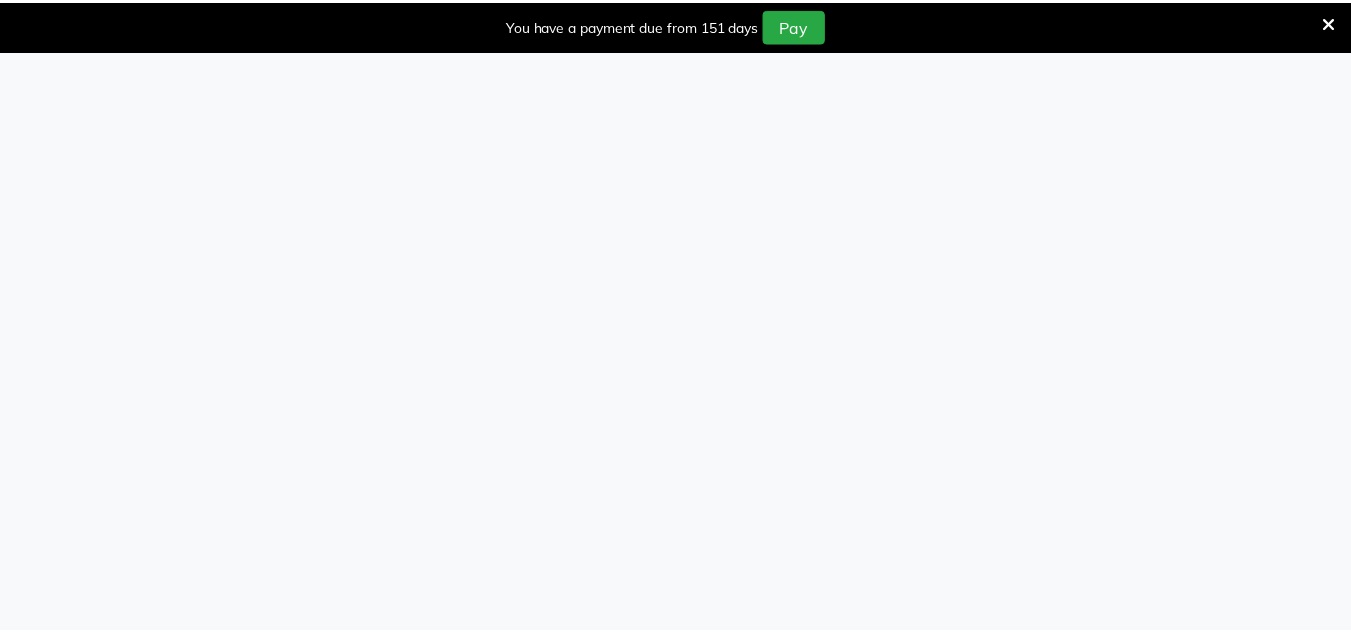 scroll, scrollTop: 0, scrollLeft: 0, axis: both 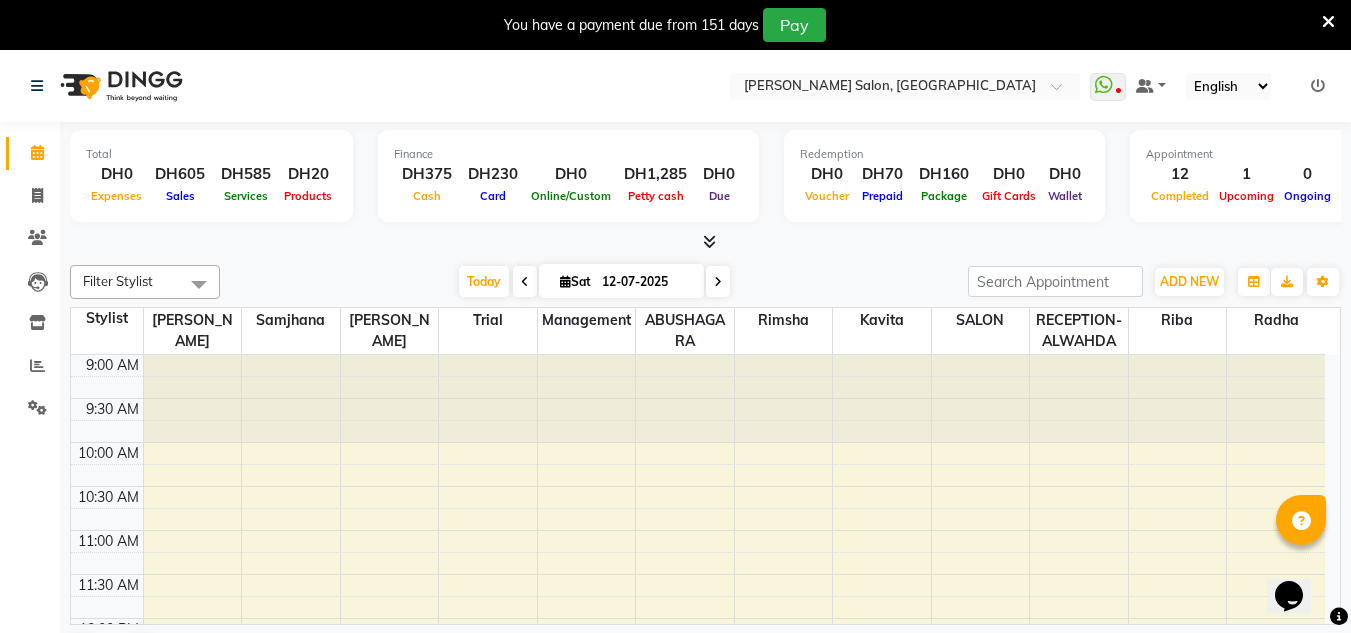 click at bounding box center [1328, 22] 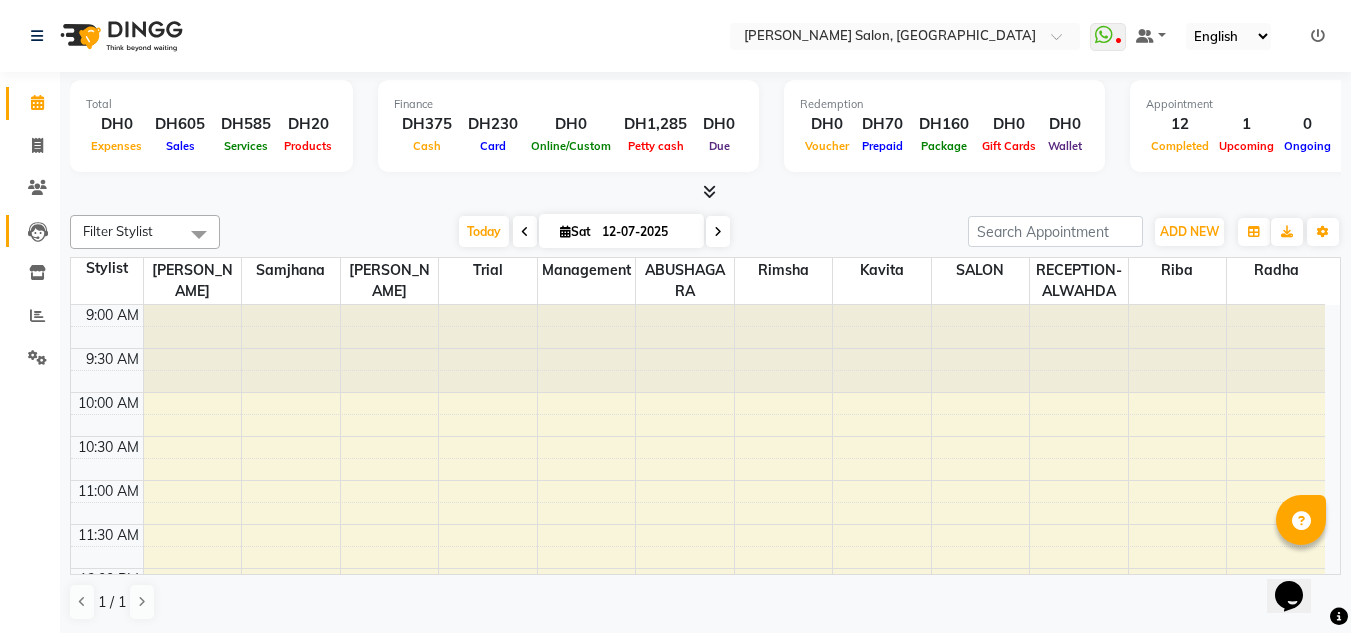 click 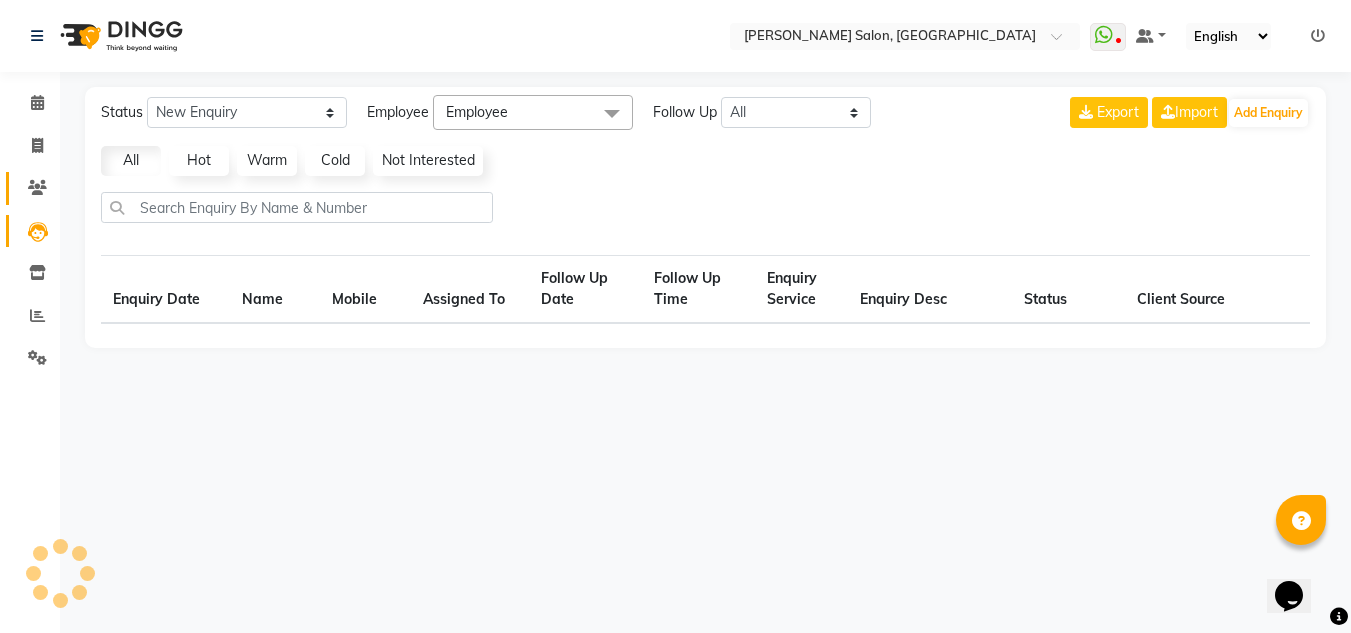 select on "10" 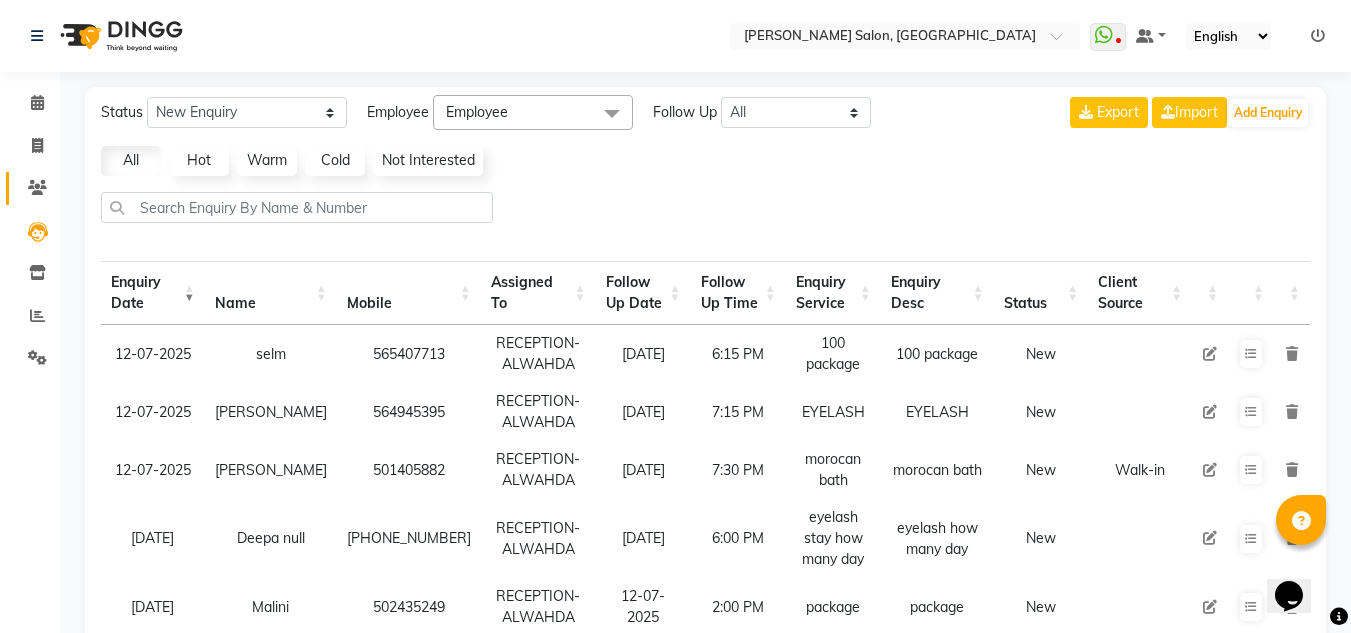 click on "Clients" 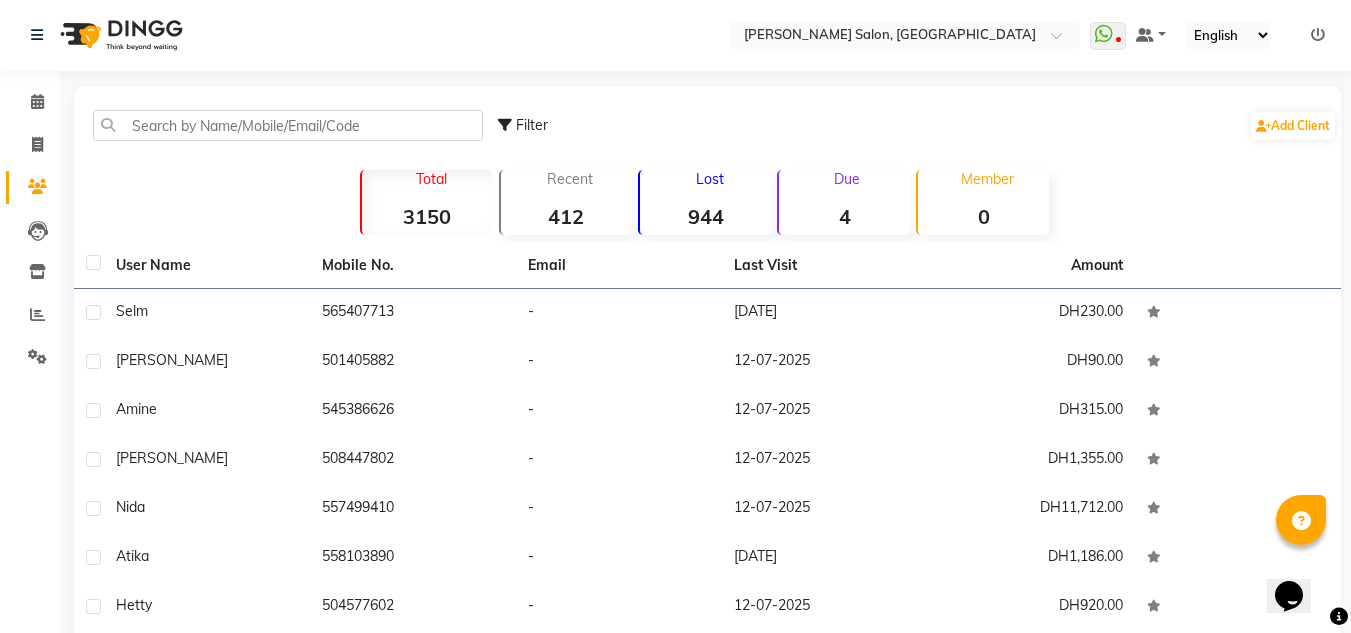 scroll, scrollTop: 0, scrollLeft: 0, axis: both 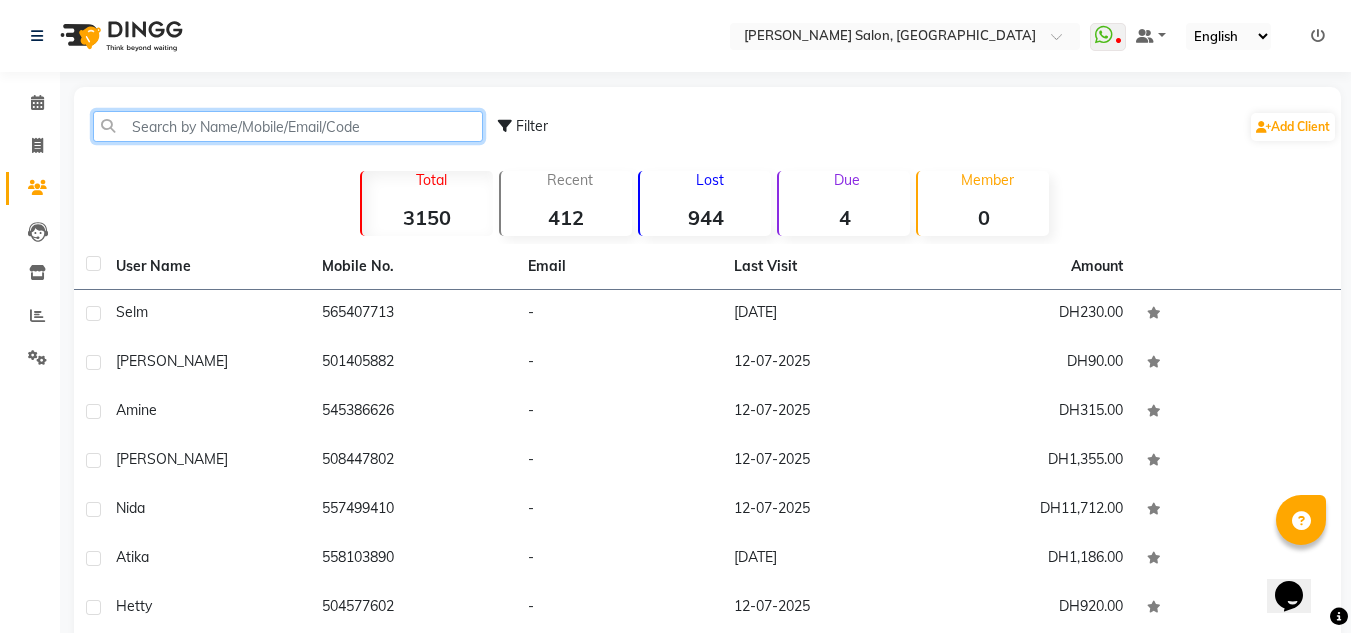 click 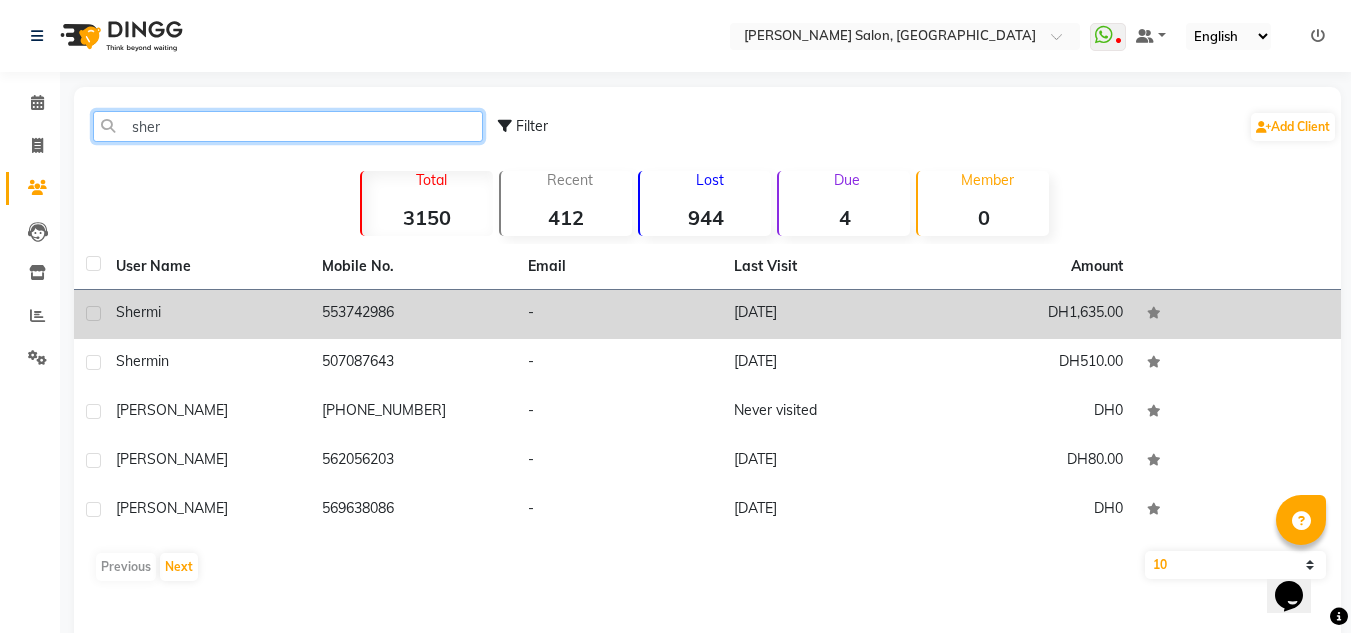 type on "sher" 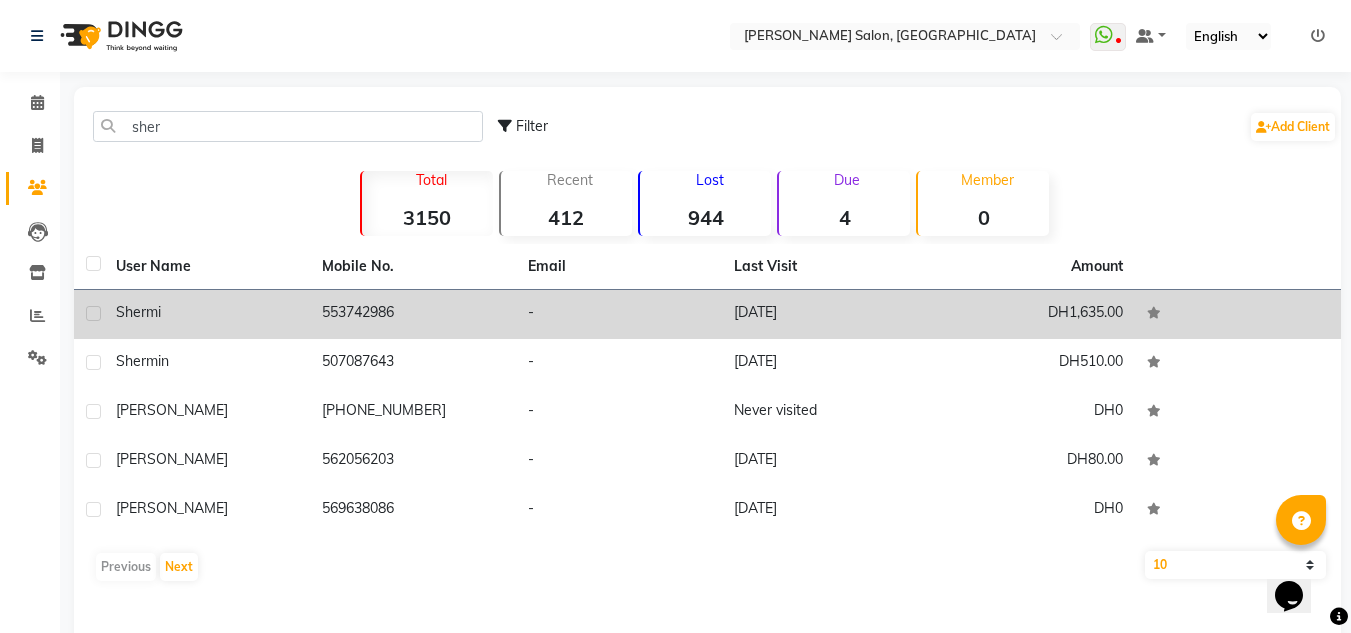 click on "DH1,635.00" 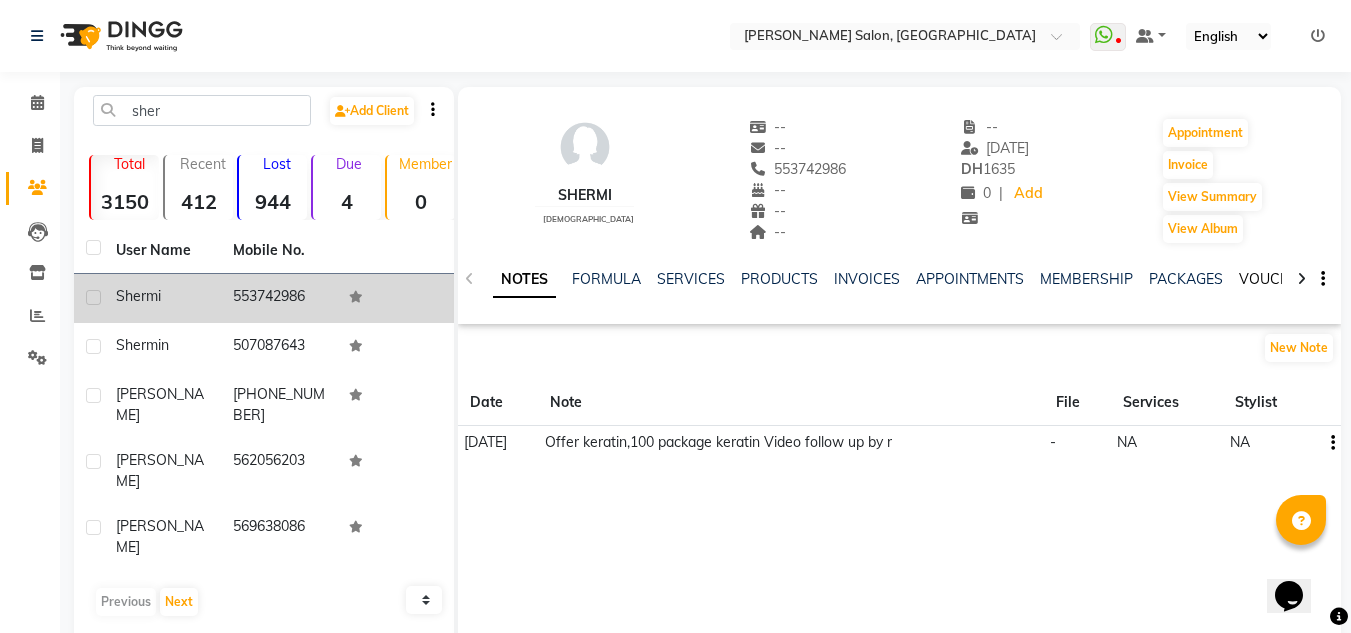 click on "VOUCHERS" 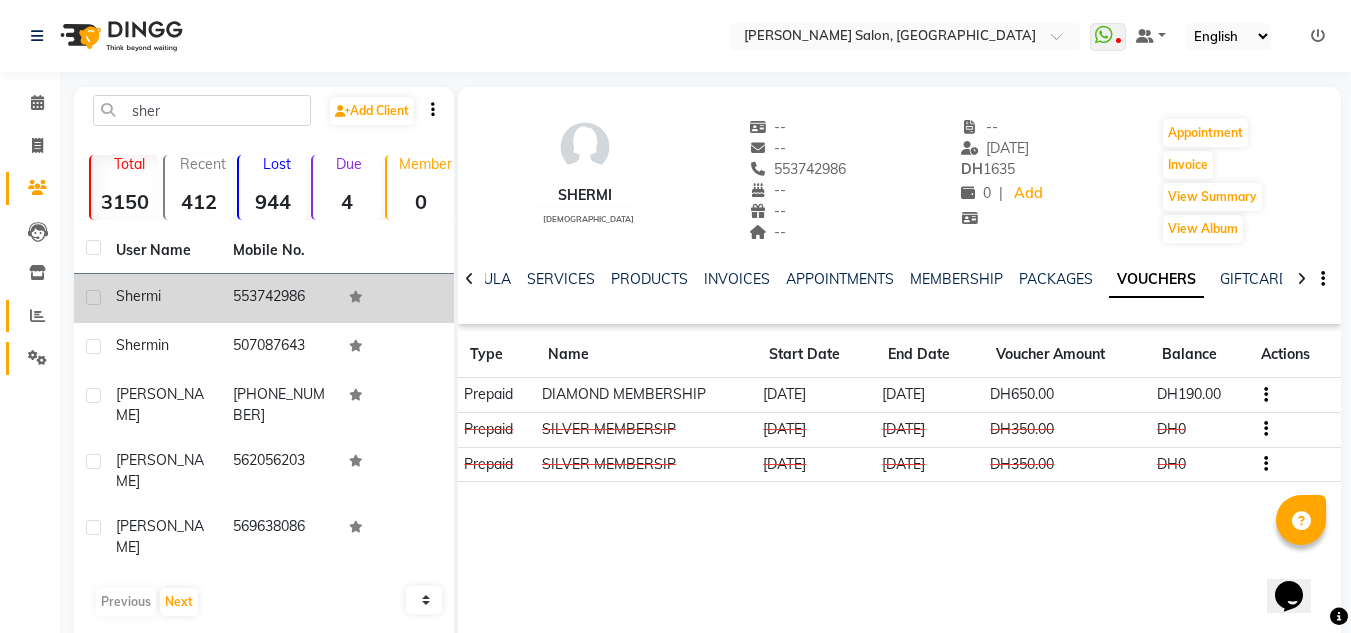 drag, startPoint x: 10, startPoint y: 328, endPoint x: 10, endPoint y: 343, distance: 15 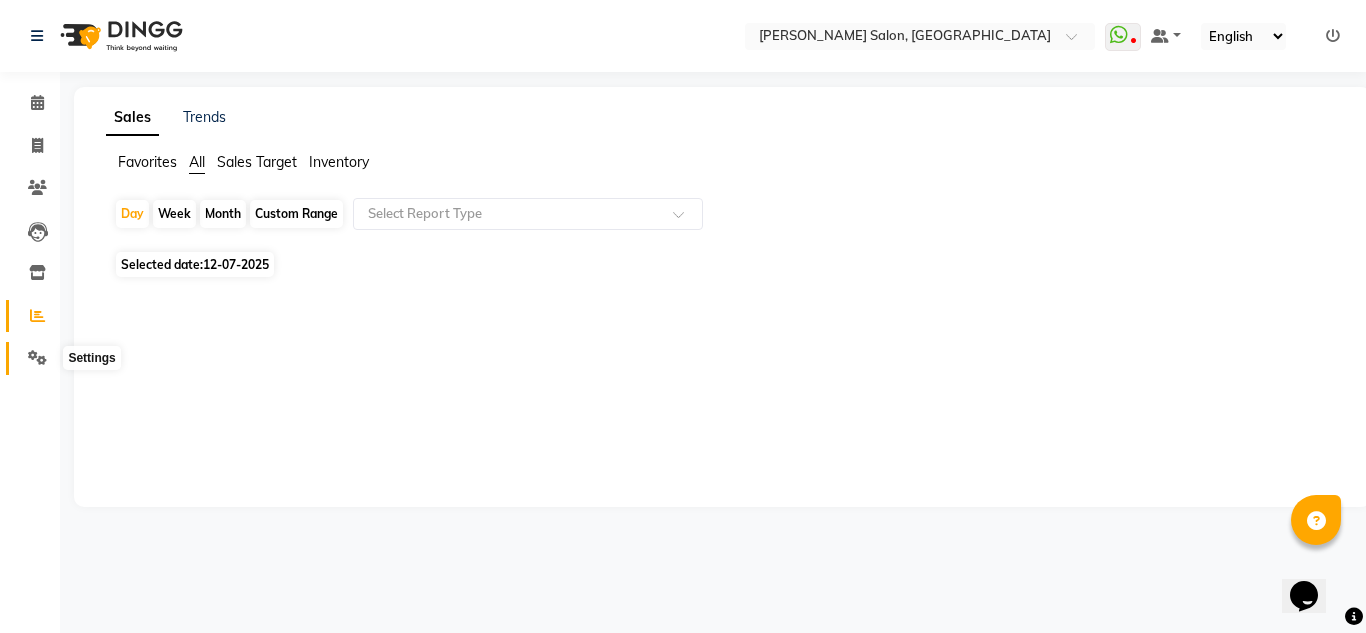 click 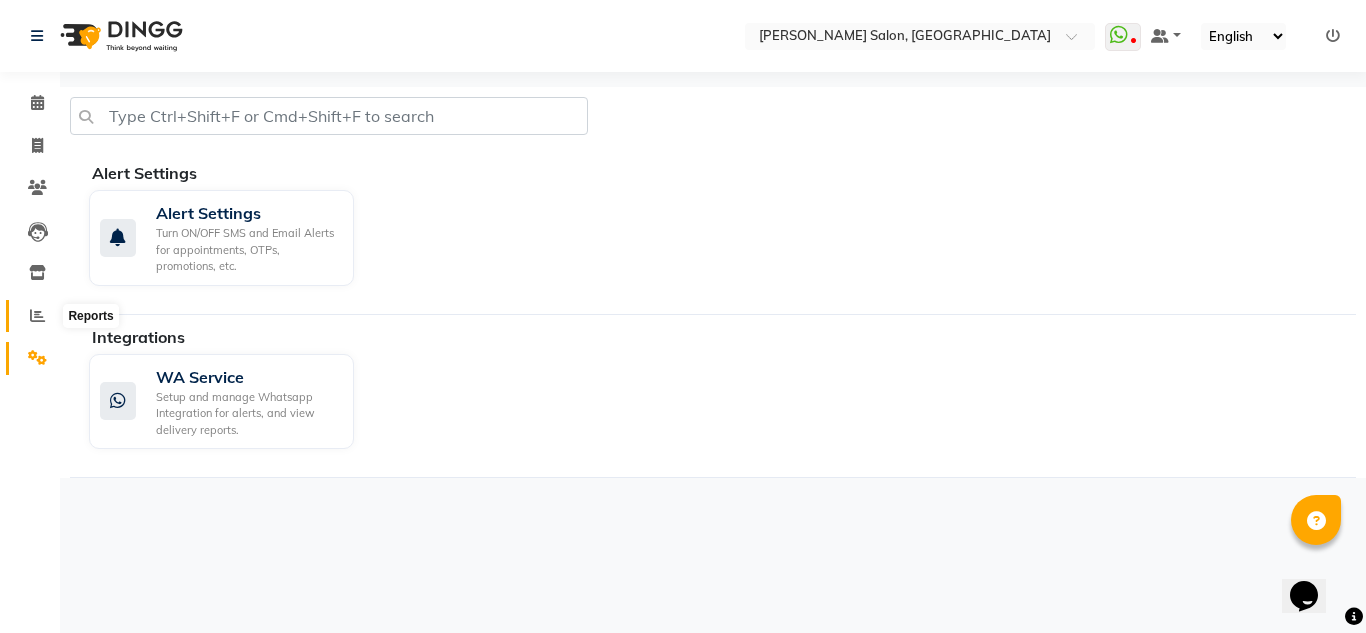 click 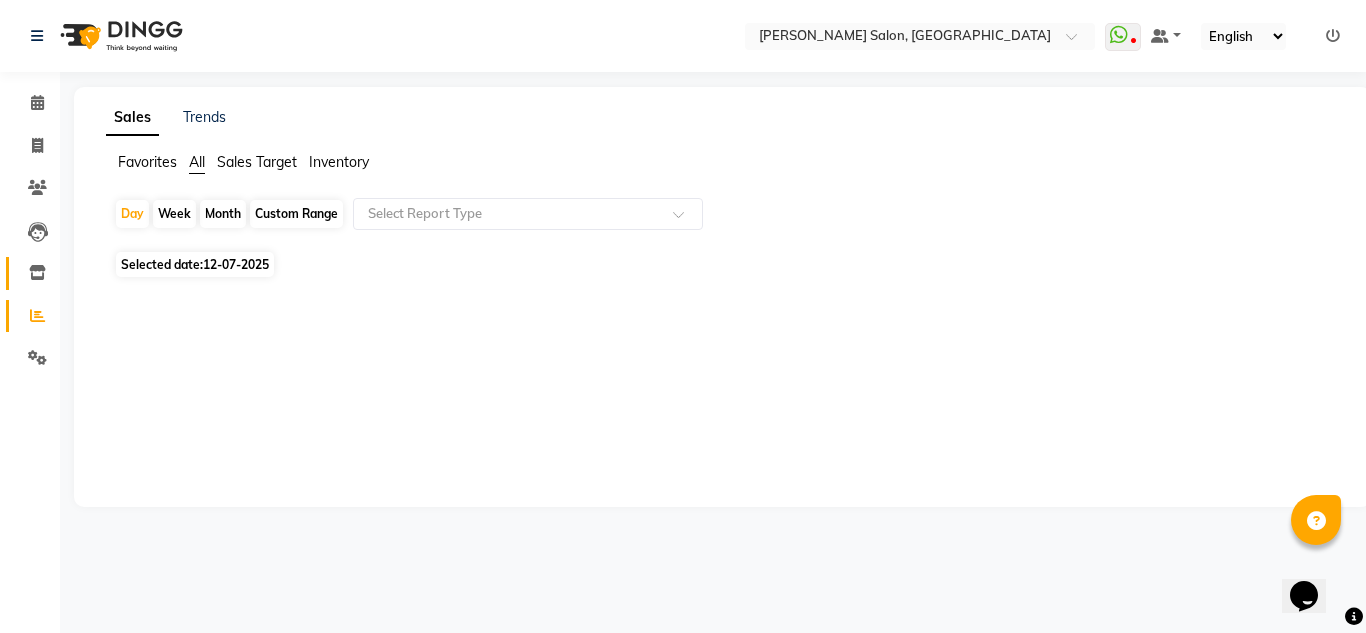 drag, startPoint x: 36, startPoint y: 257, endPoint x: 48, endPoint y: 260, distance: 12.369317 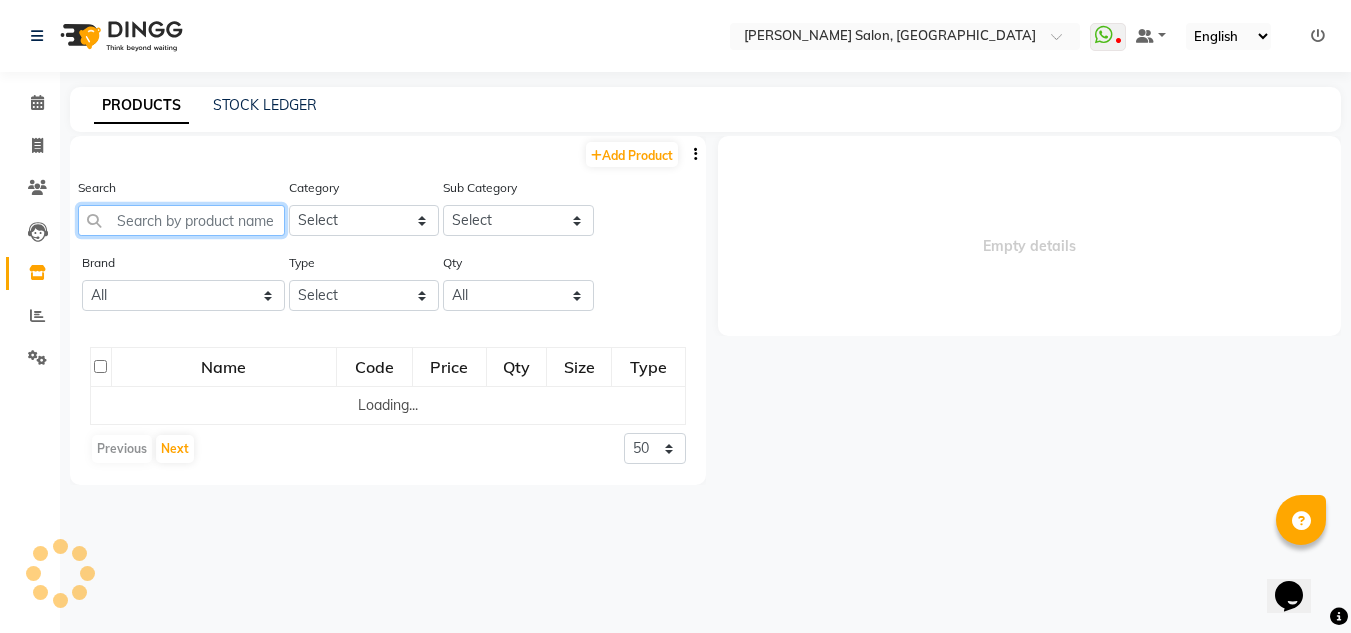 select 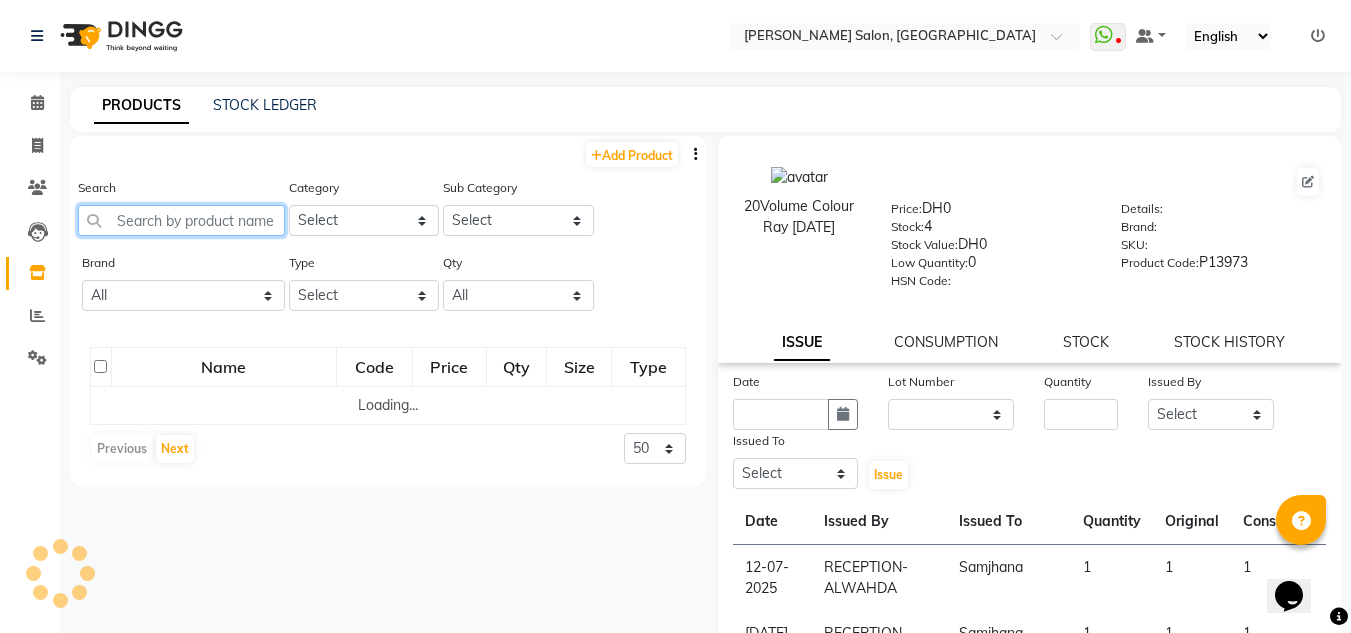 click 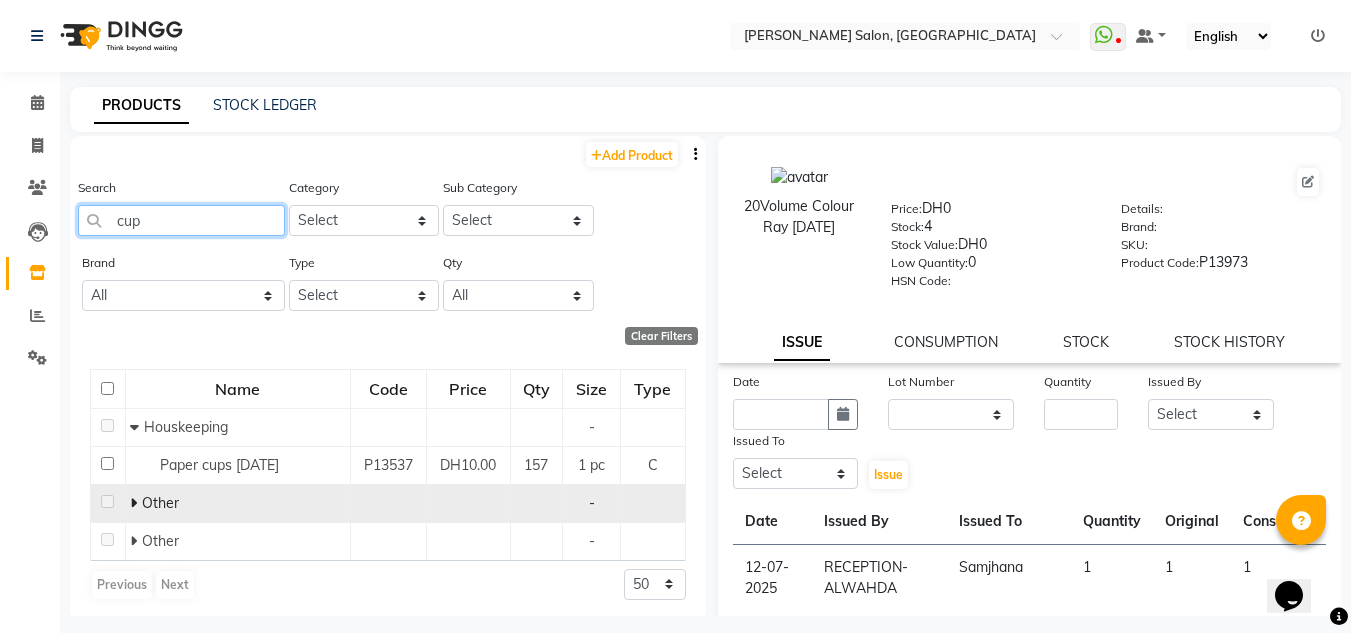 type on "cup" 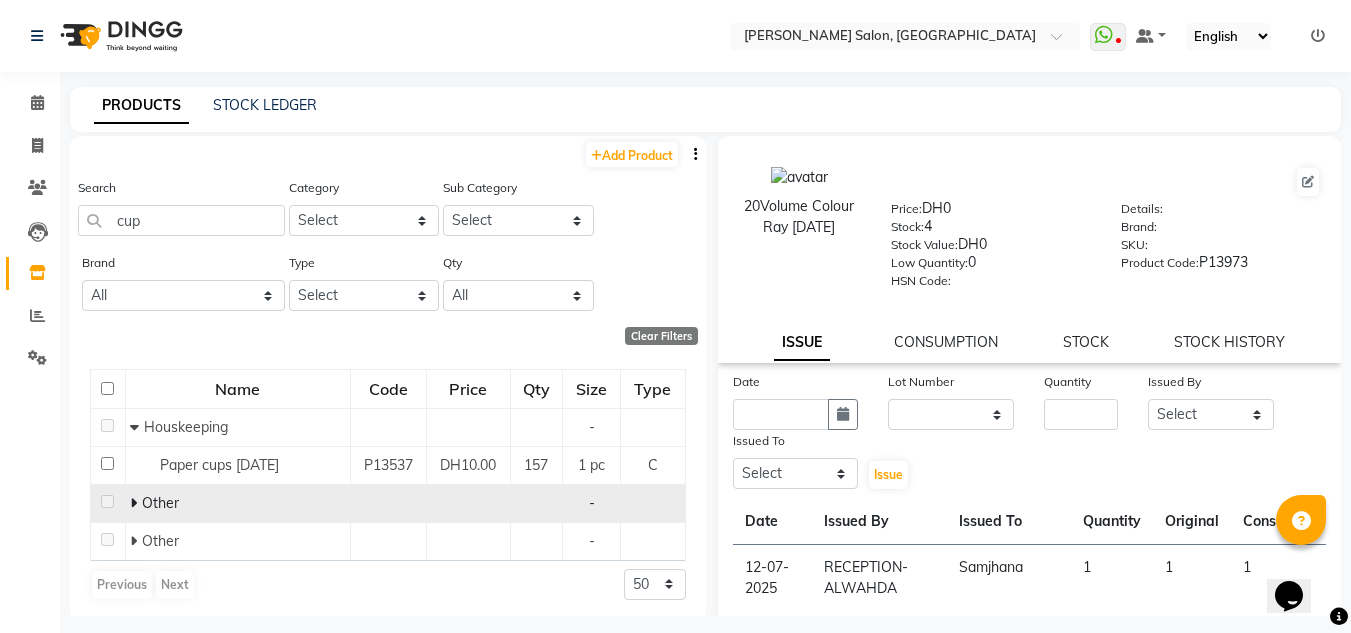 click 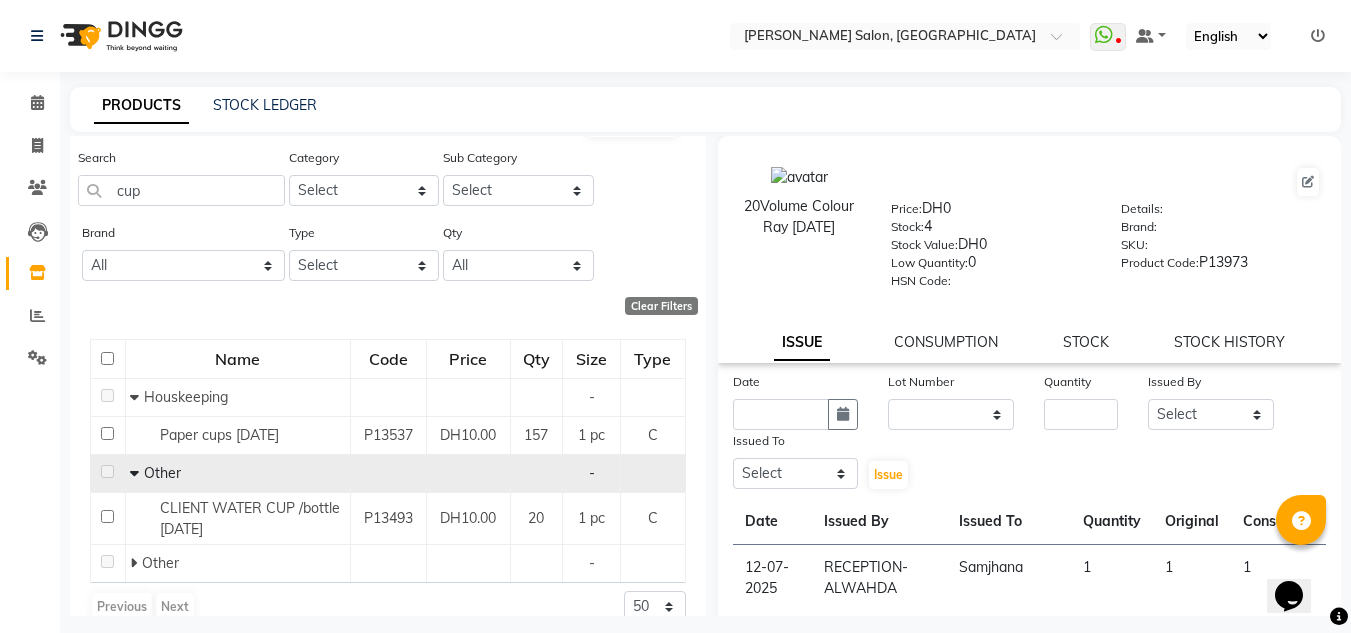 scroll, scrollTop: 57, scrollLeft: 0, axis: vertical 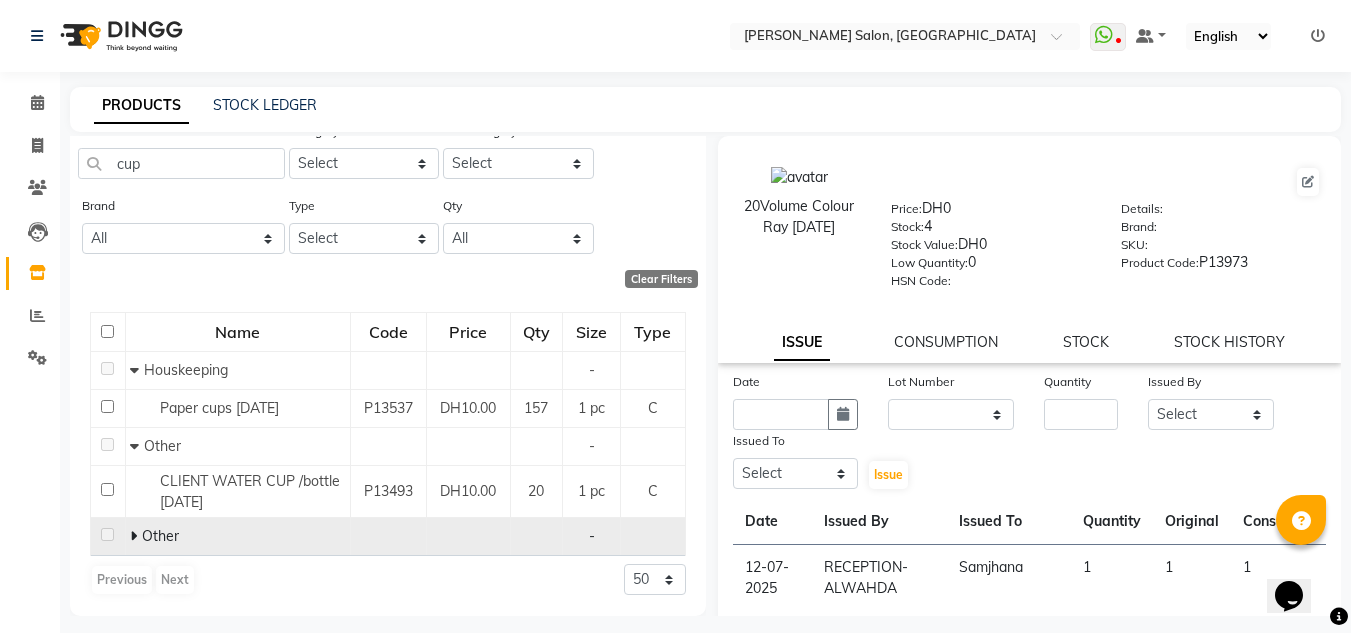 click 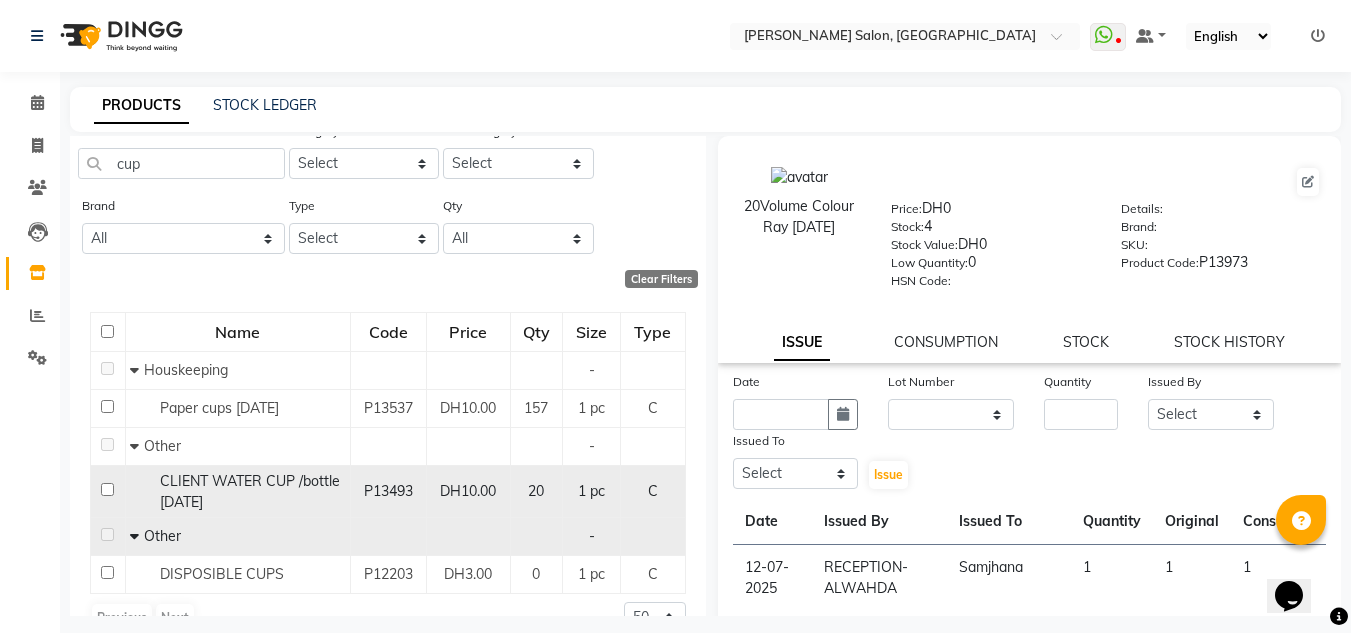 click 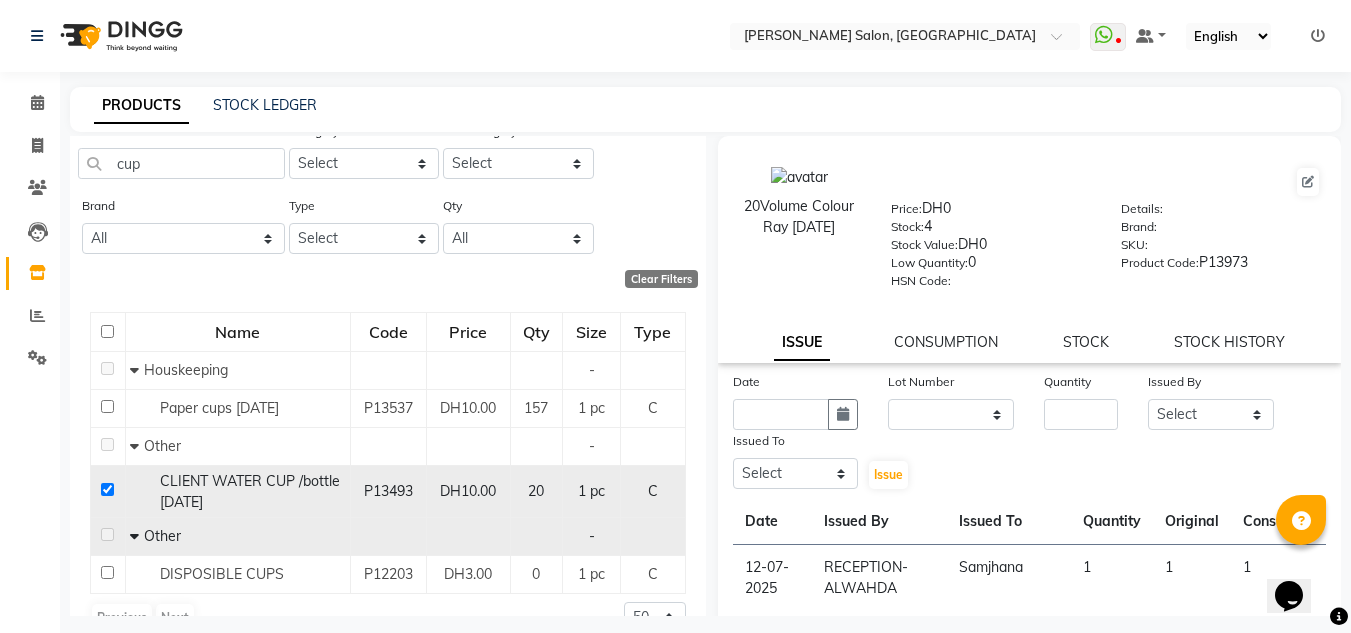 checkbox on "true" 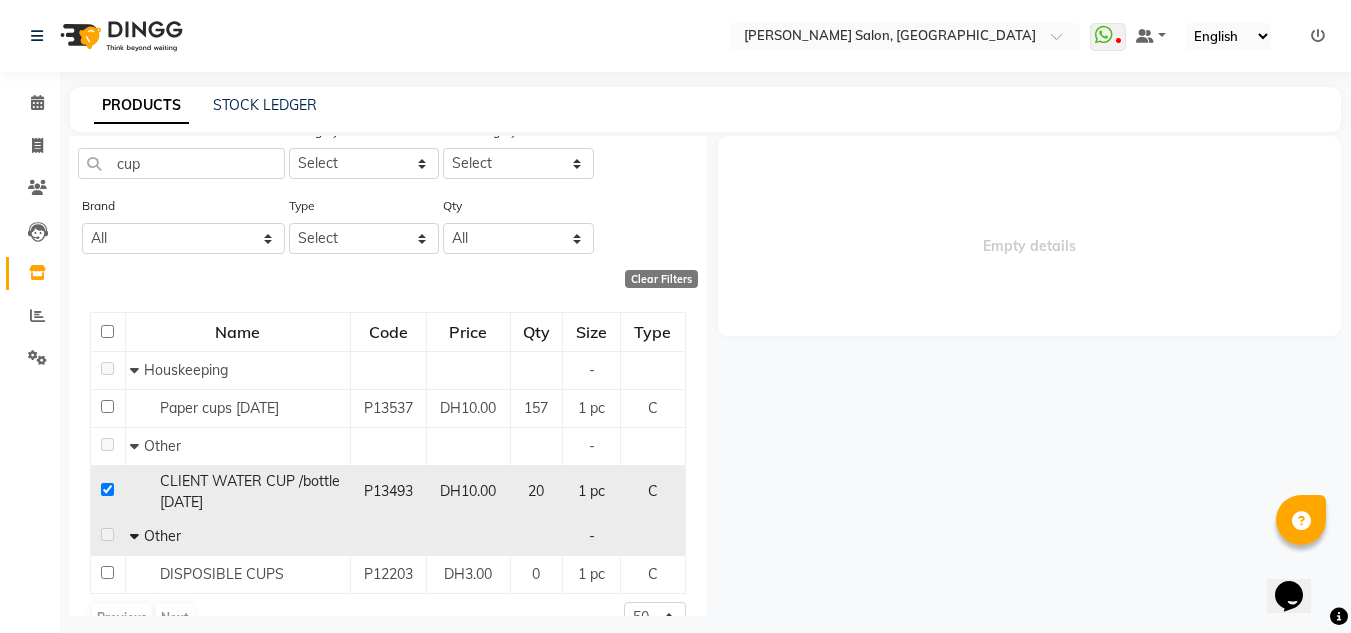 select 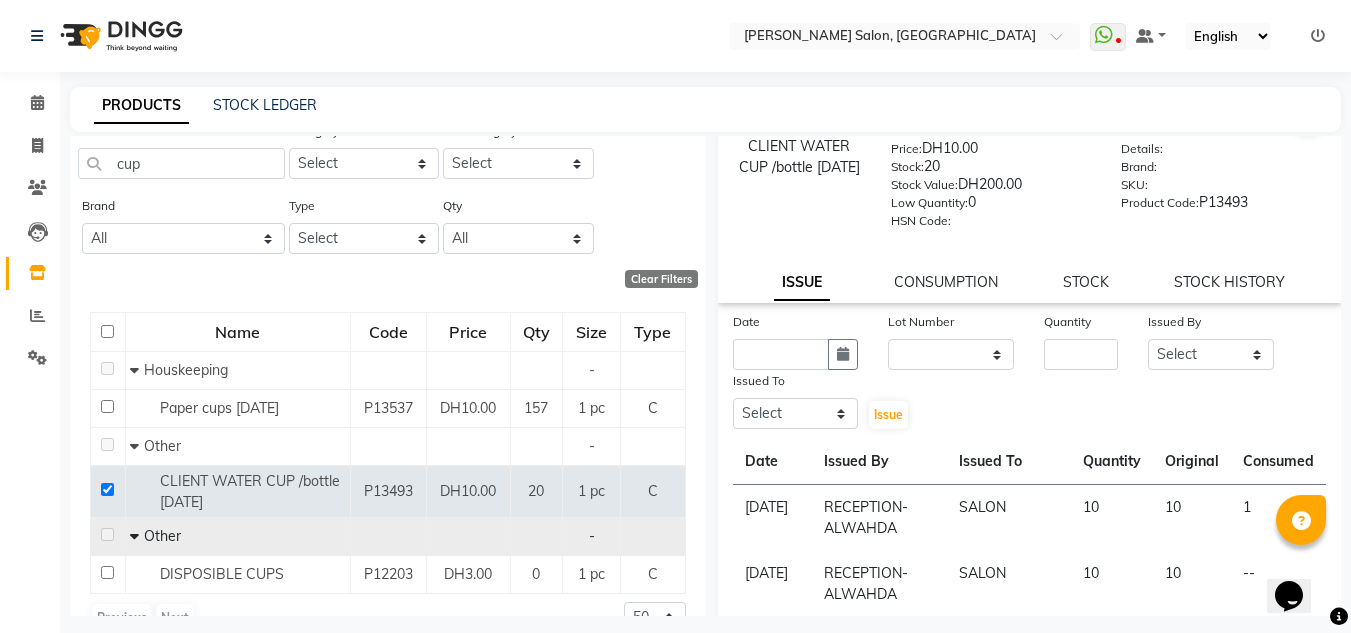 scroll, scrollTop: 200, scrollLeft: 0, axis: vertical 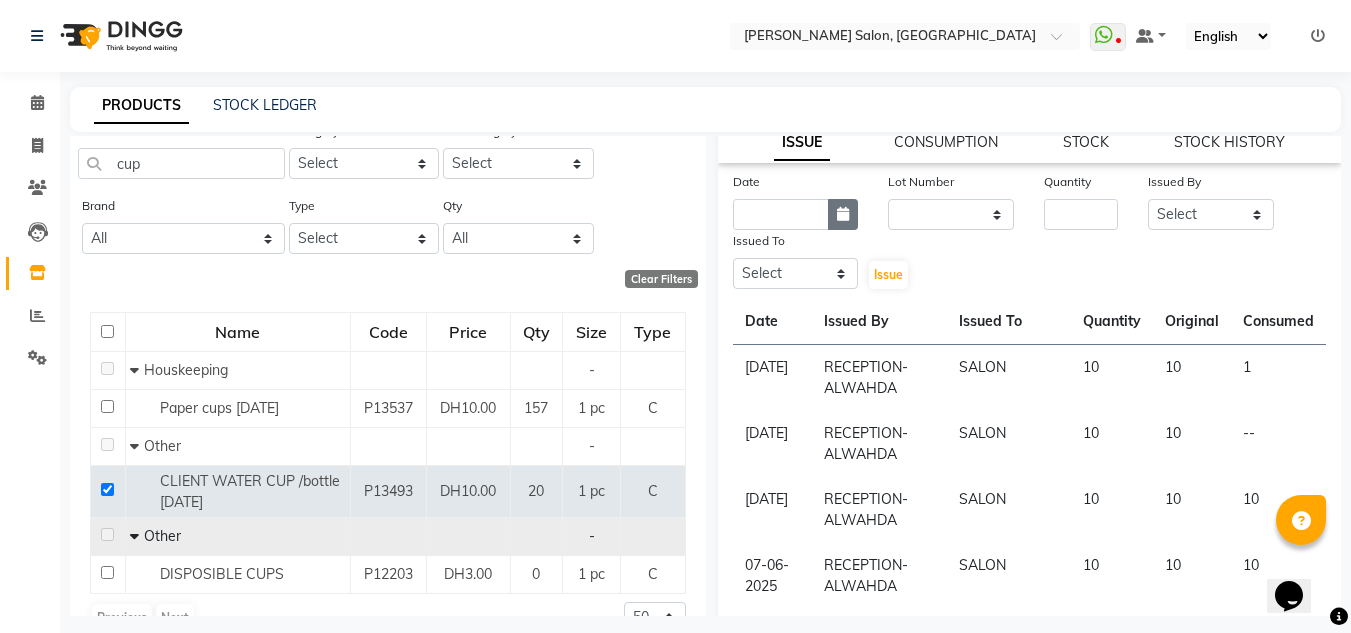 click 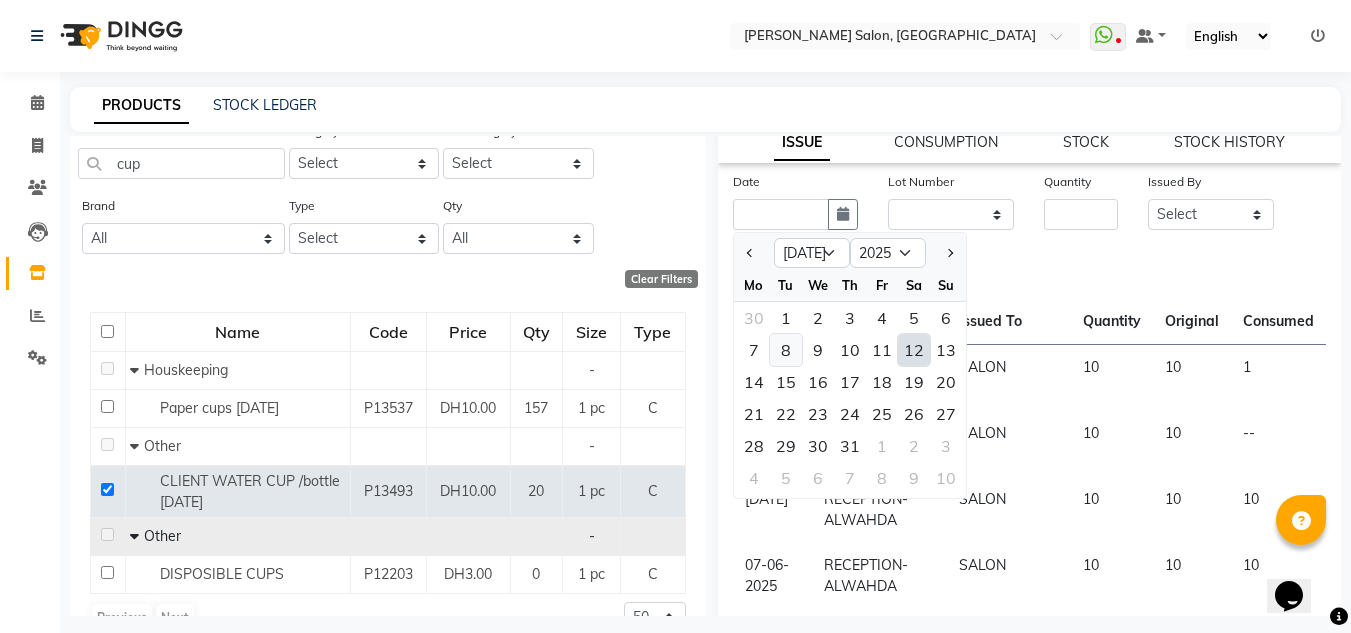 click on "8" 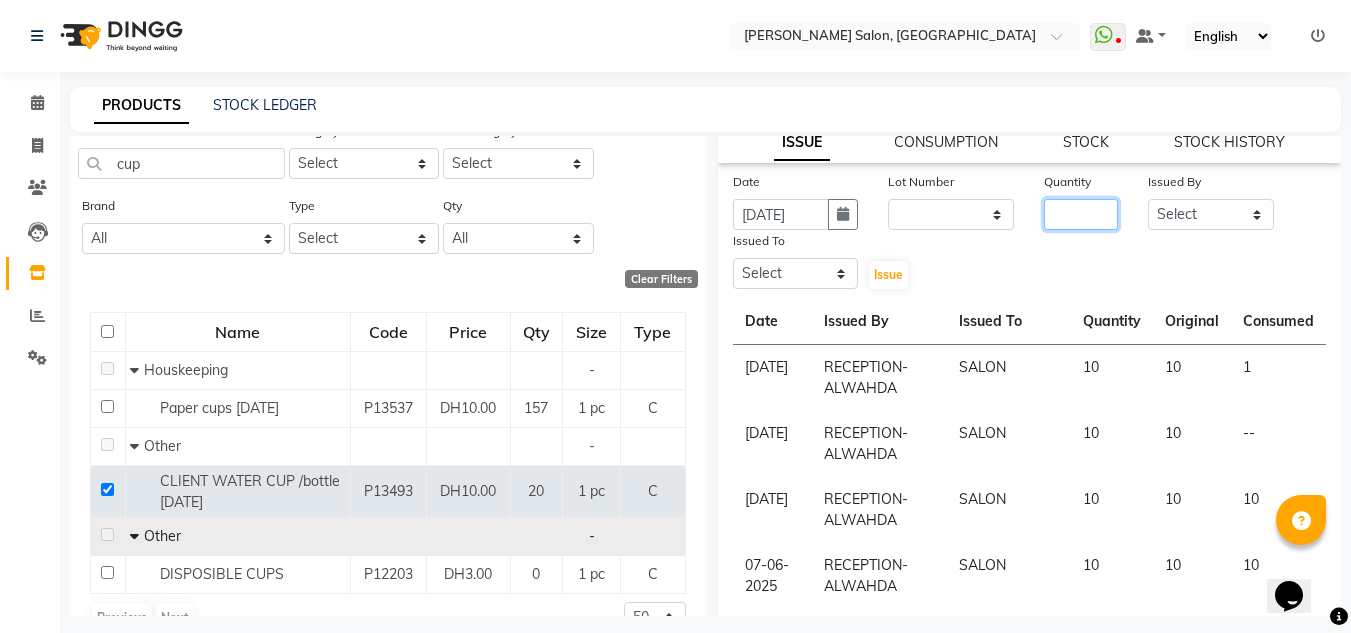 click 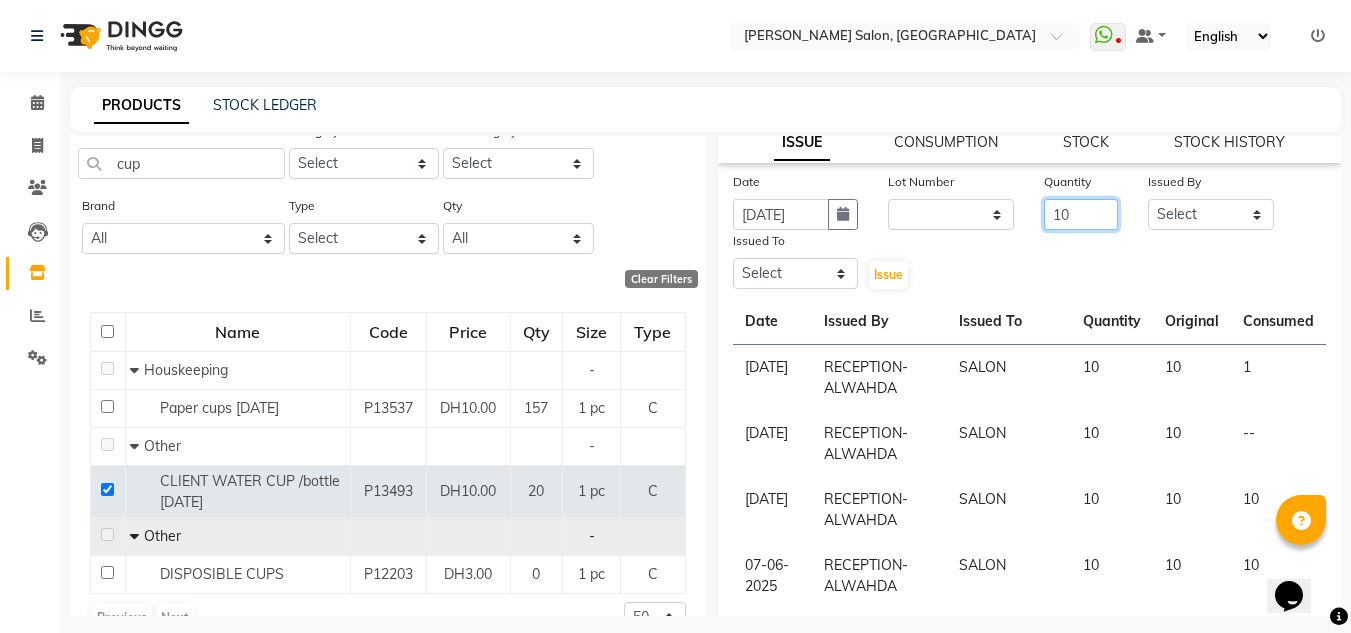 type on "10" 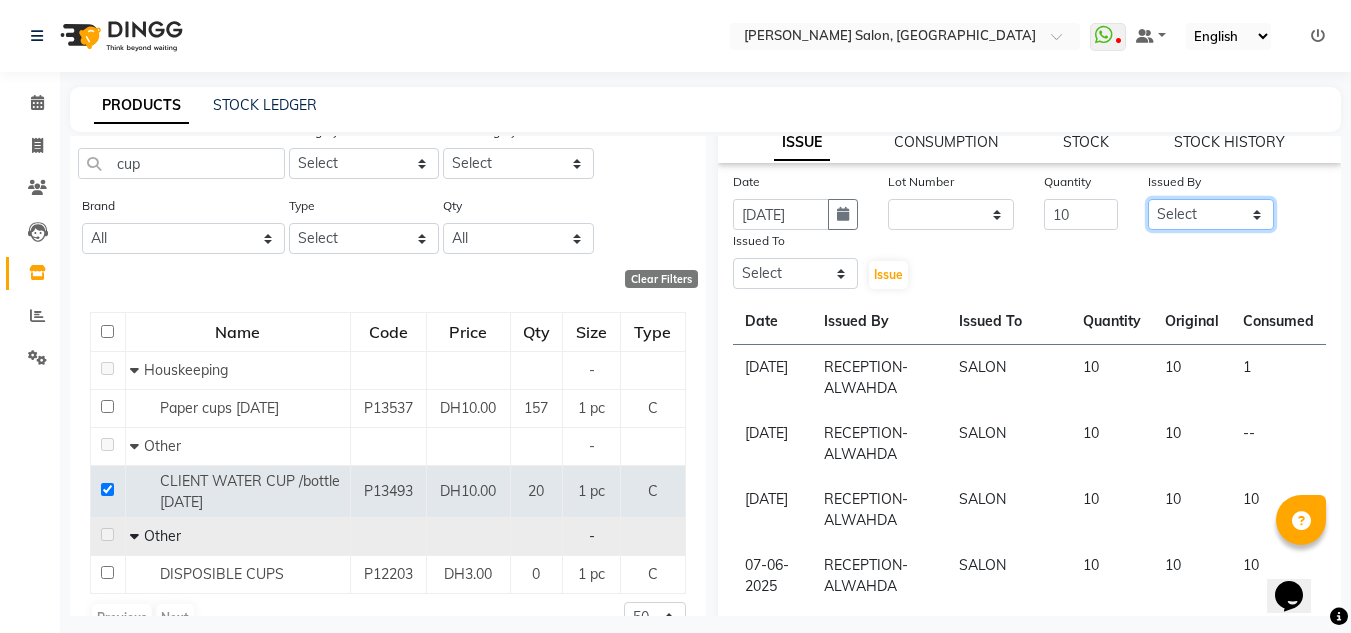 click on "Select ABUSHAGARA [PERSON_NAME] Management [PERSON_NAME] RECEPTION-ALWAHDA [PERSON_NAME] SALON [PERSON_NAME] trial" 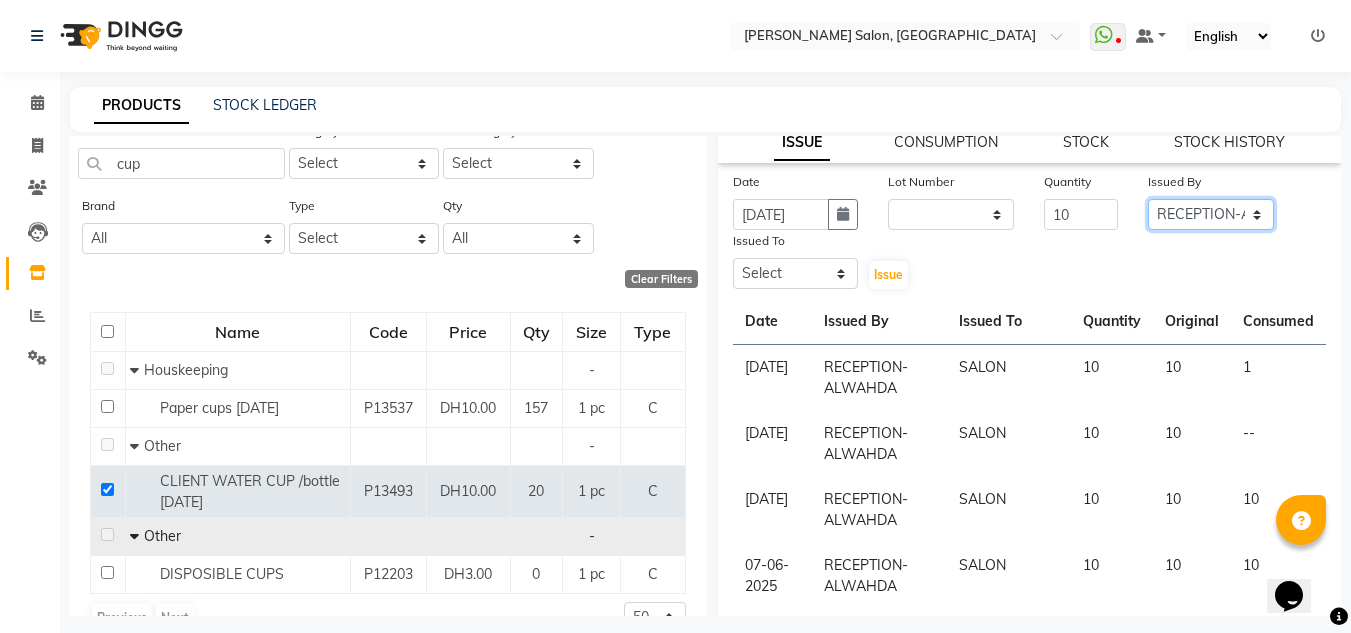 click on "Select ABUSHAGARA [PERSON_NAME] Management [PERSON_NAME] RECEPTION-ALWAHDA [PERSON_NAME] SALON [PERSON_NAME] trial" 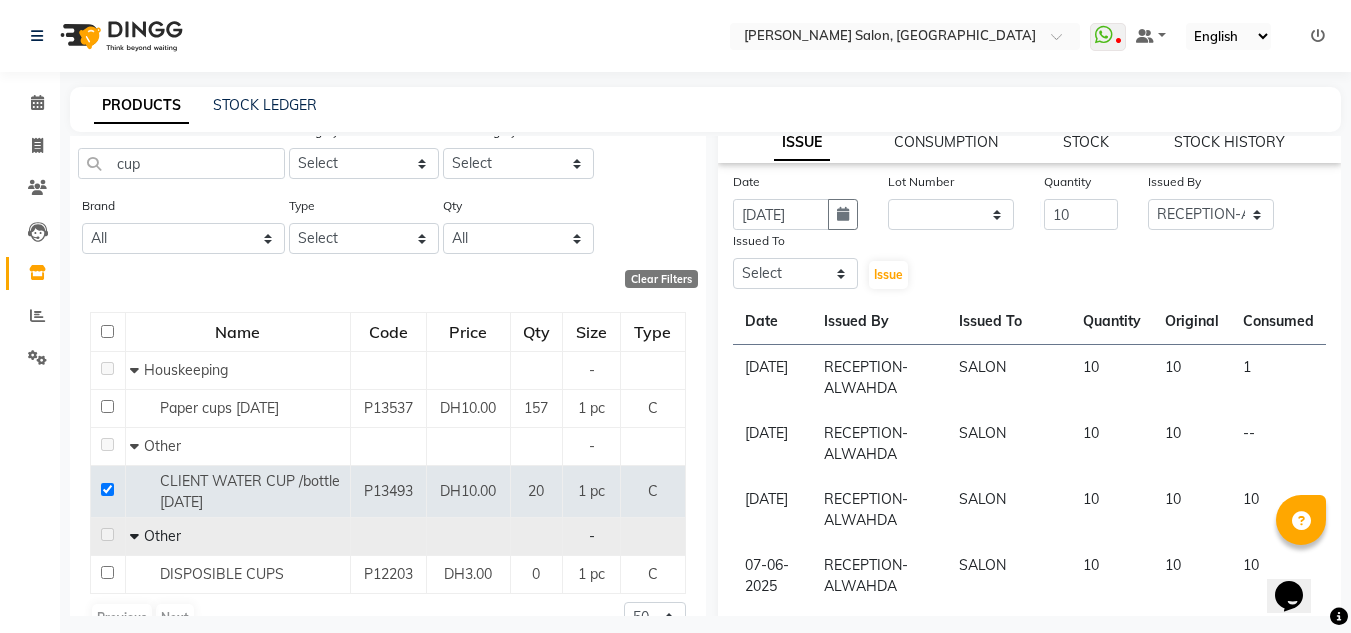 drag, startPoint x: 759, startPoint y: 252, endPoint x: 749, endPoint y: 275, distance: 25.079872 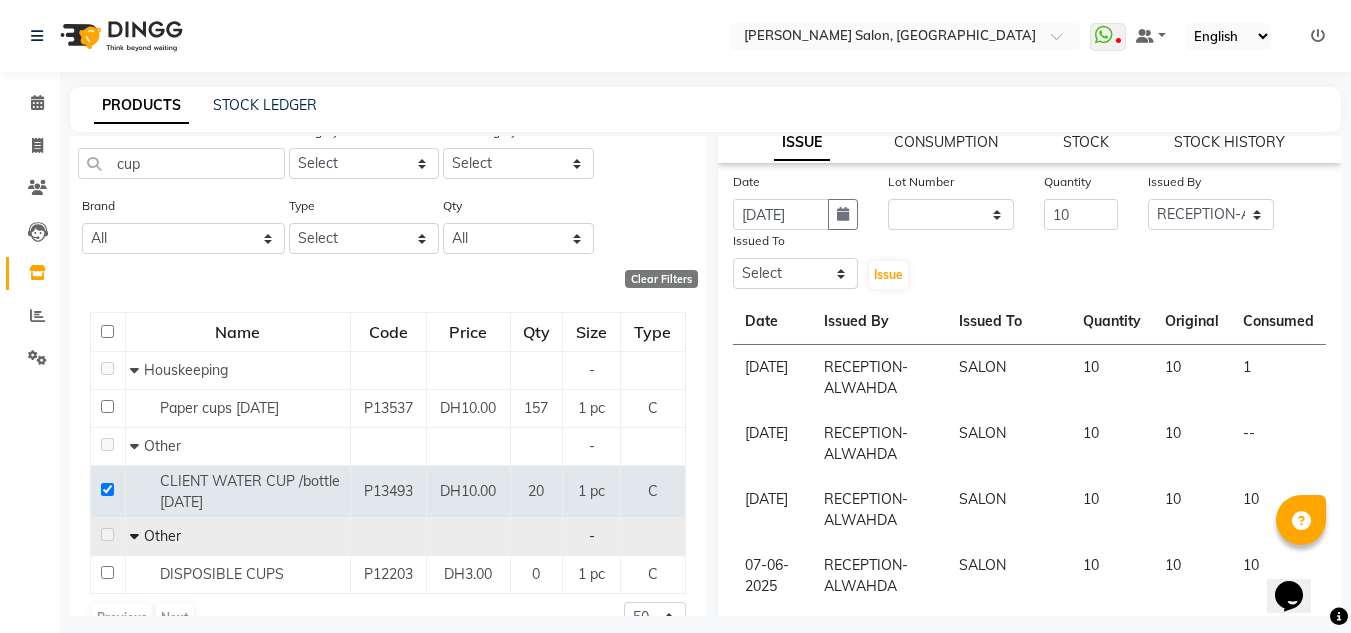 click on "Issued To" 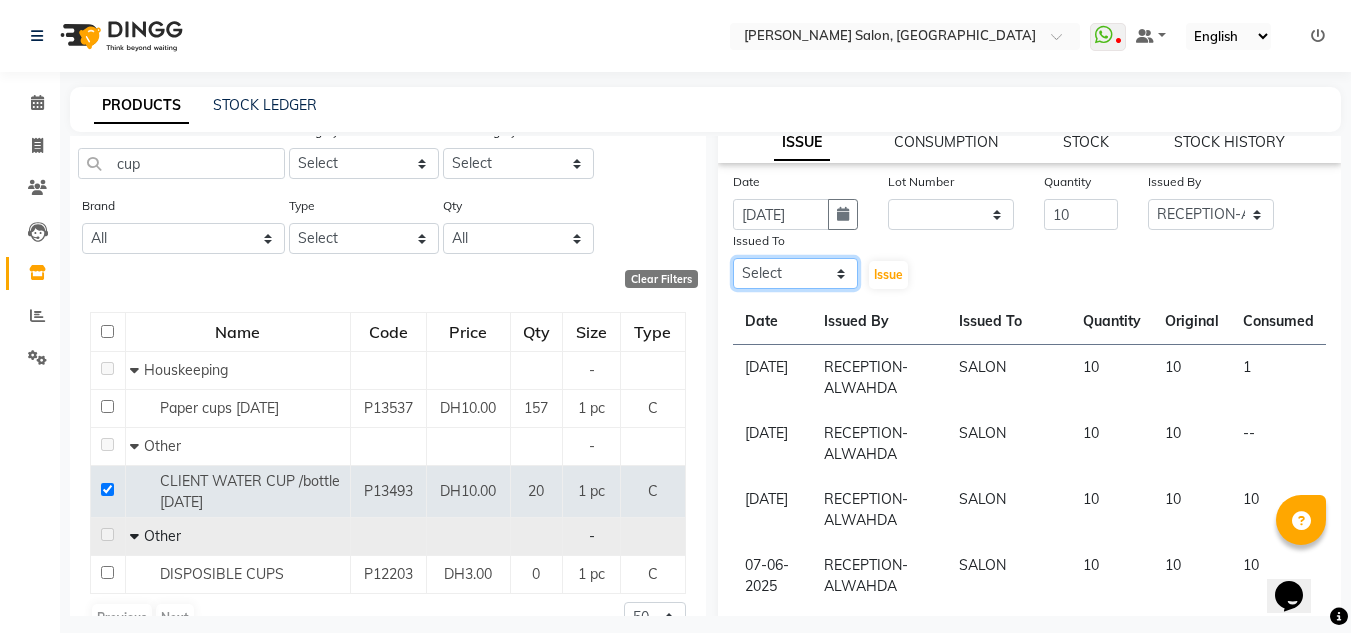 click on "Select ABUSHAGARA [PERSON_NAME] Management [PERSON_NAME] RECEPTION-ALWAHDA [PERSON_NAME] SALON [PERSON_NAME] trial" 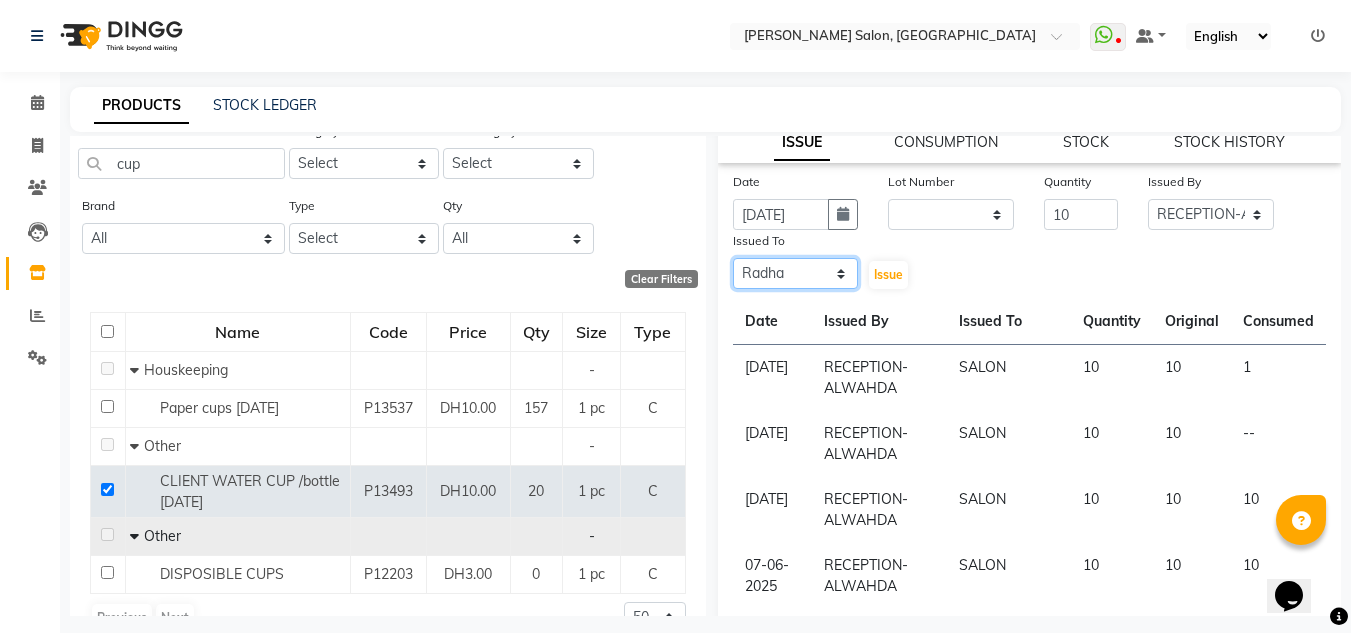 click on "Select ABUSHAGARA [PERSON_NAME] Management [PERSON_NAME] RECEPTION-ALWAHDA [PERSON_NAME] SALON [PERSON_NAME] trial" 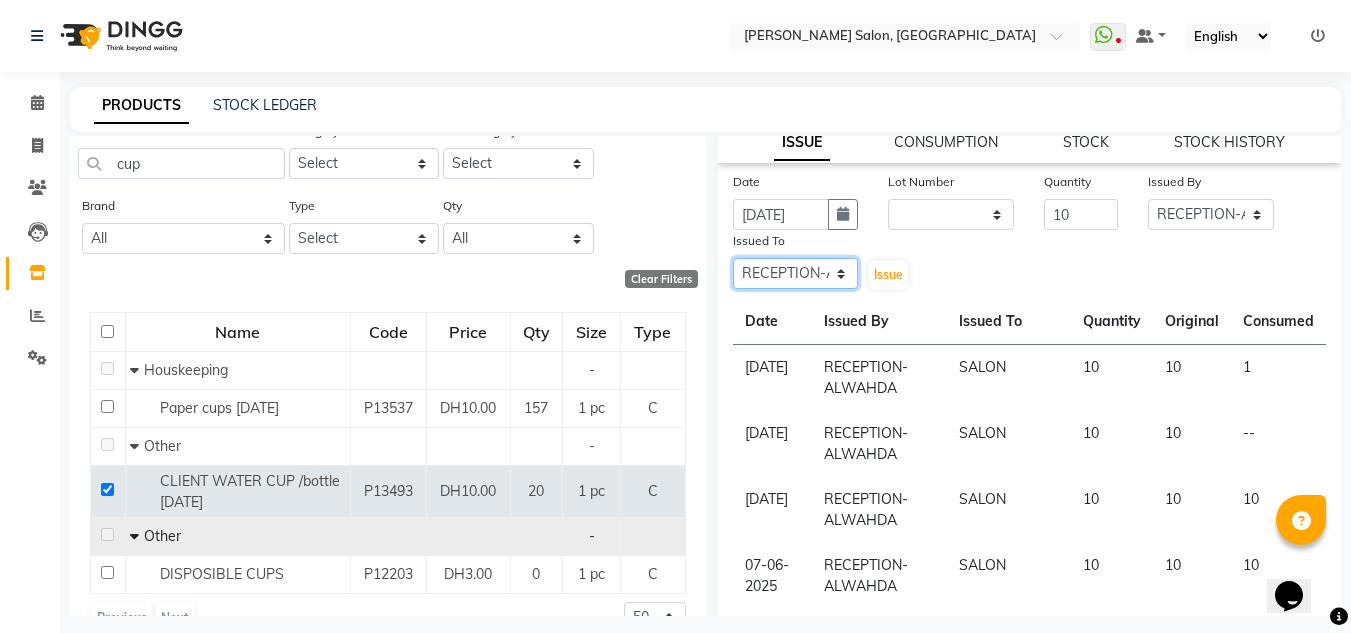 click on "Select ABUSHAGARA [PERSON_NAME] Management [PERSON_NAME] RECEPTION-ALWAHDA [PERSON_NAME] SALON [PERSON_NAME] trial" 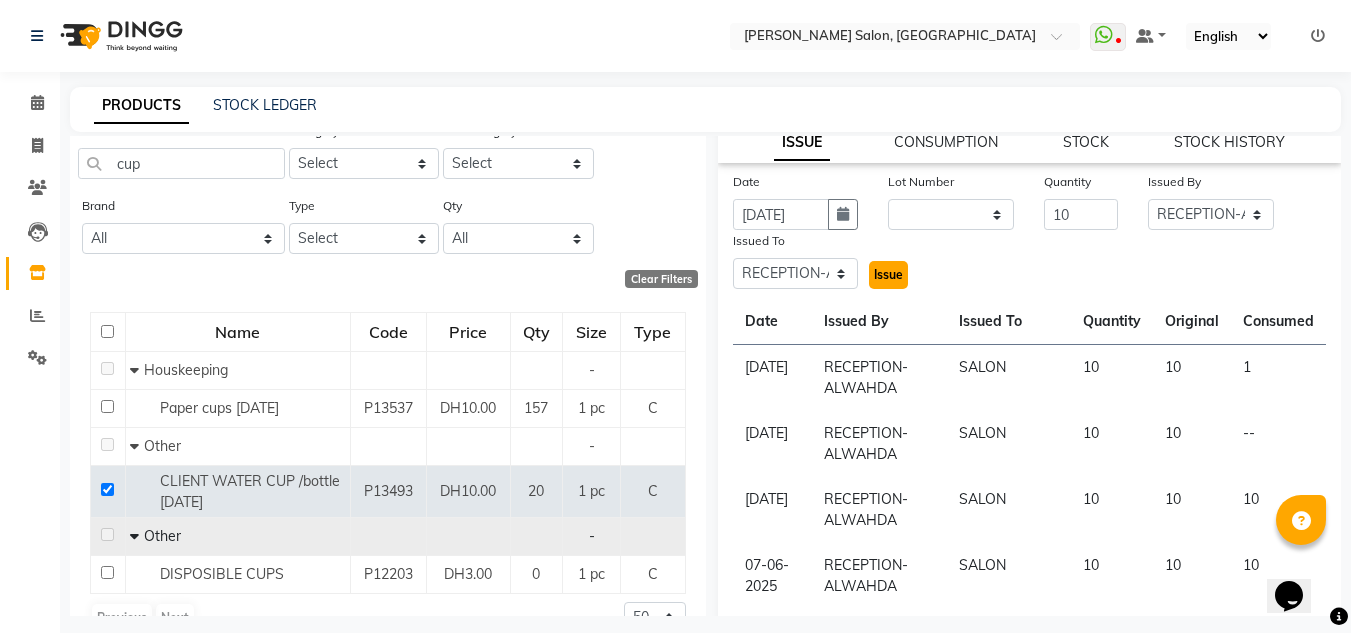 click on "Issue" 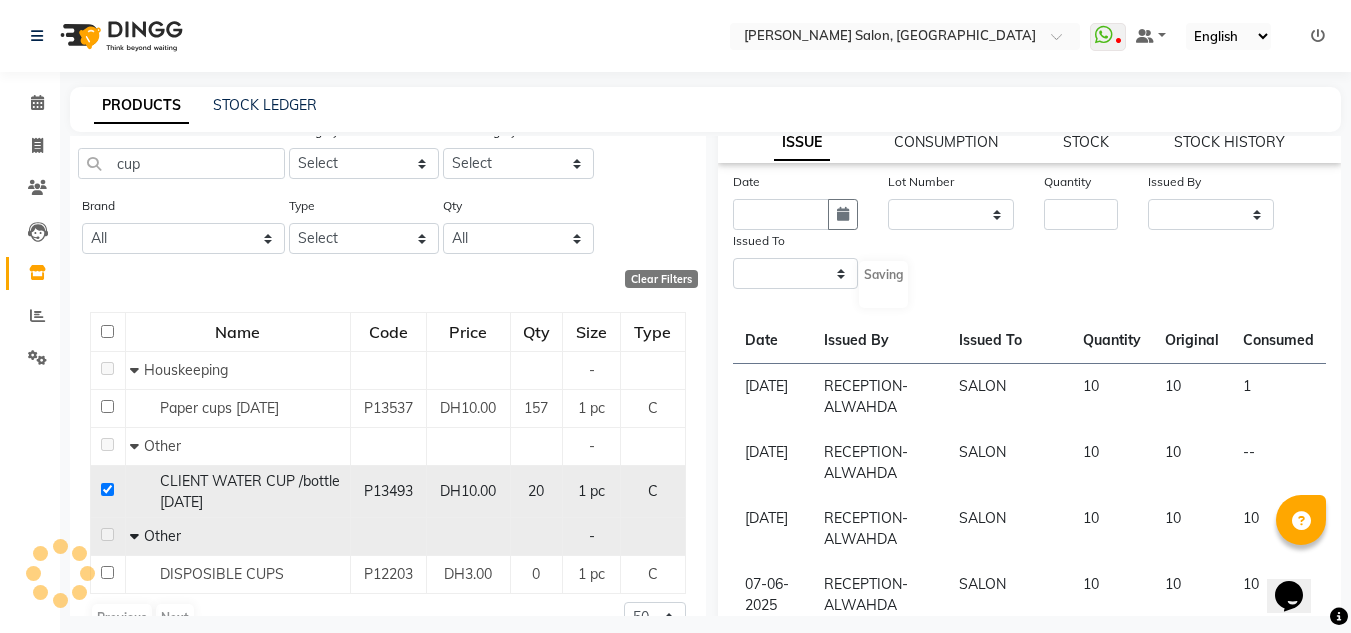 scroll, scrollTop: 0, scrollLeft: 0, axis: both 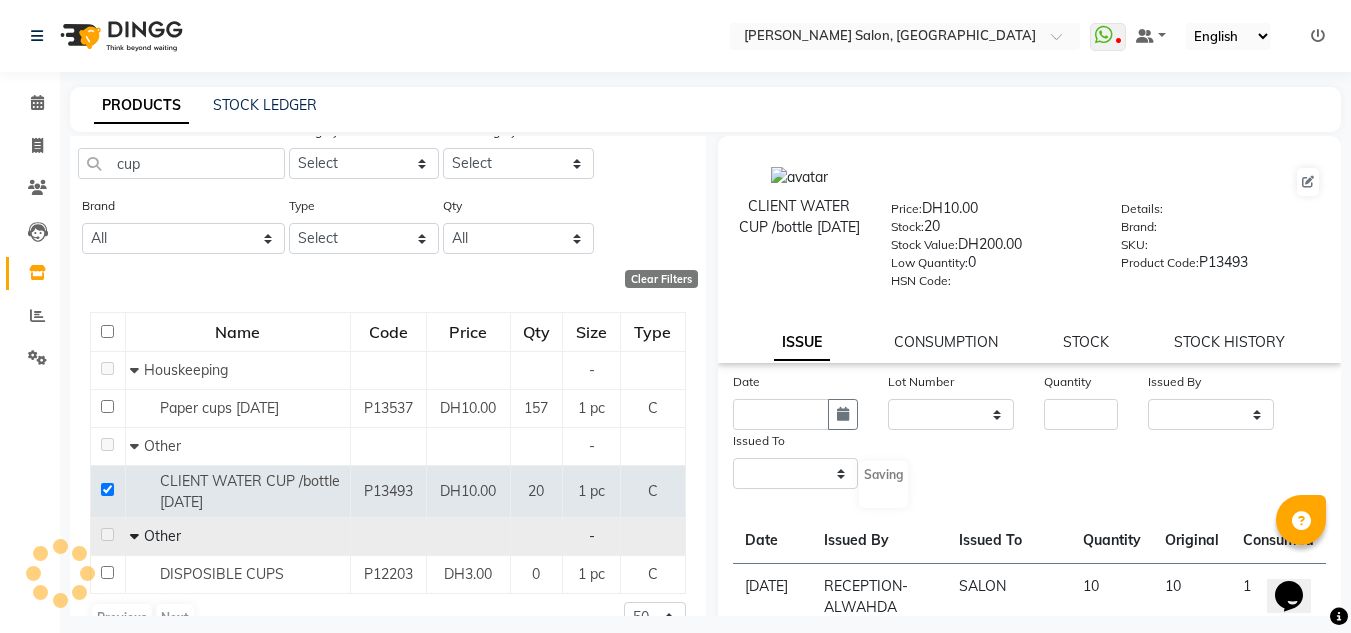 select 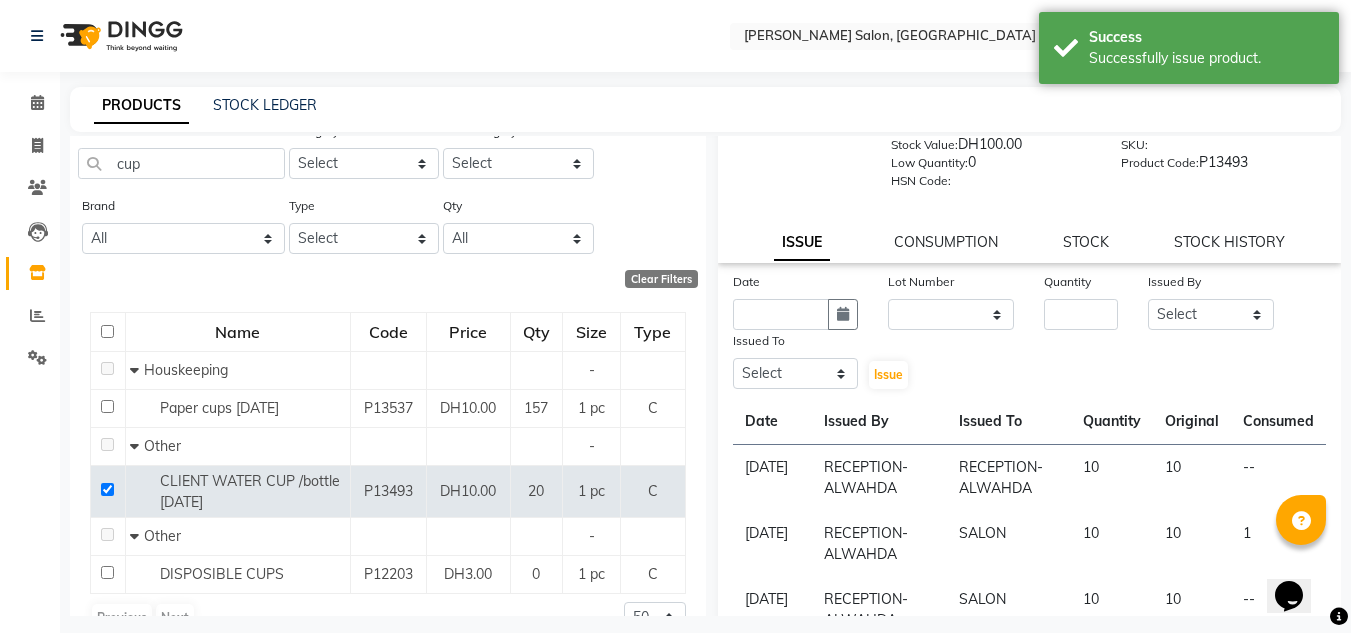 scroll, scrollTop: 0, scrollLeft: 0, axis: both 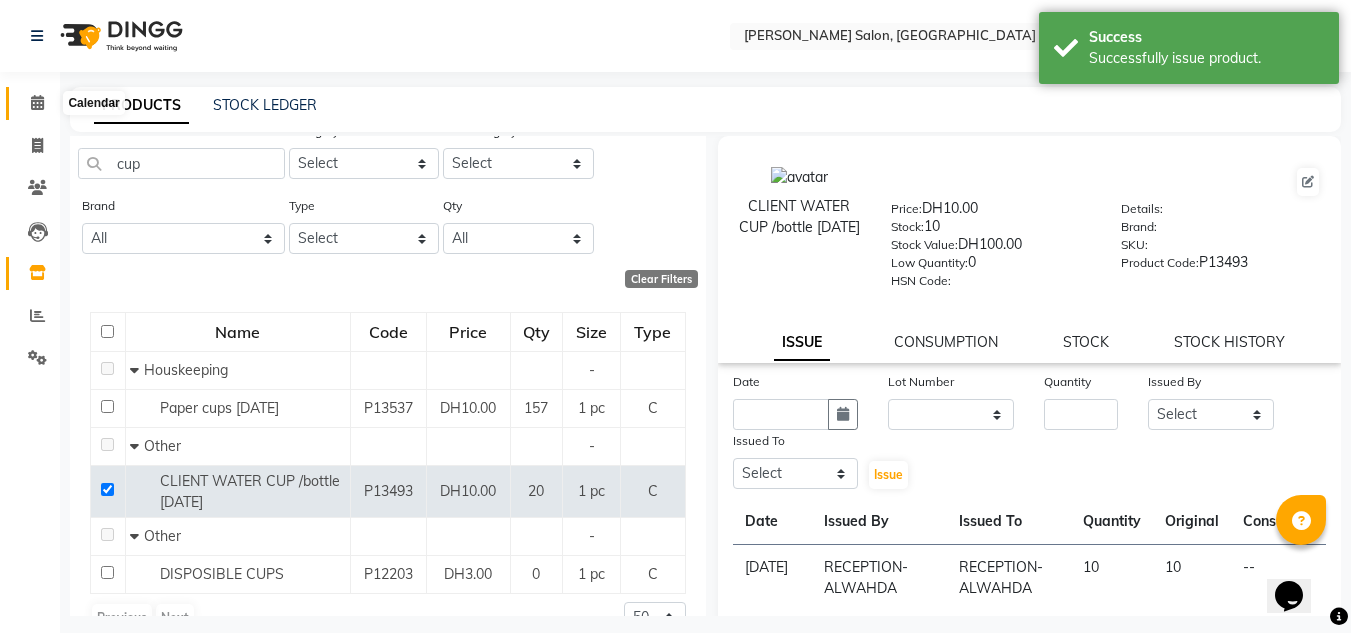 click 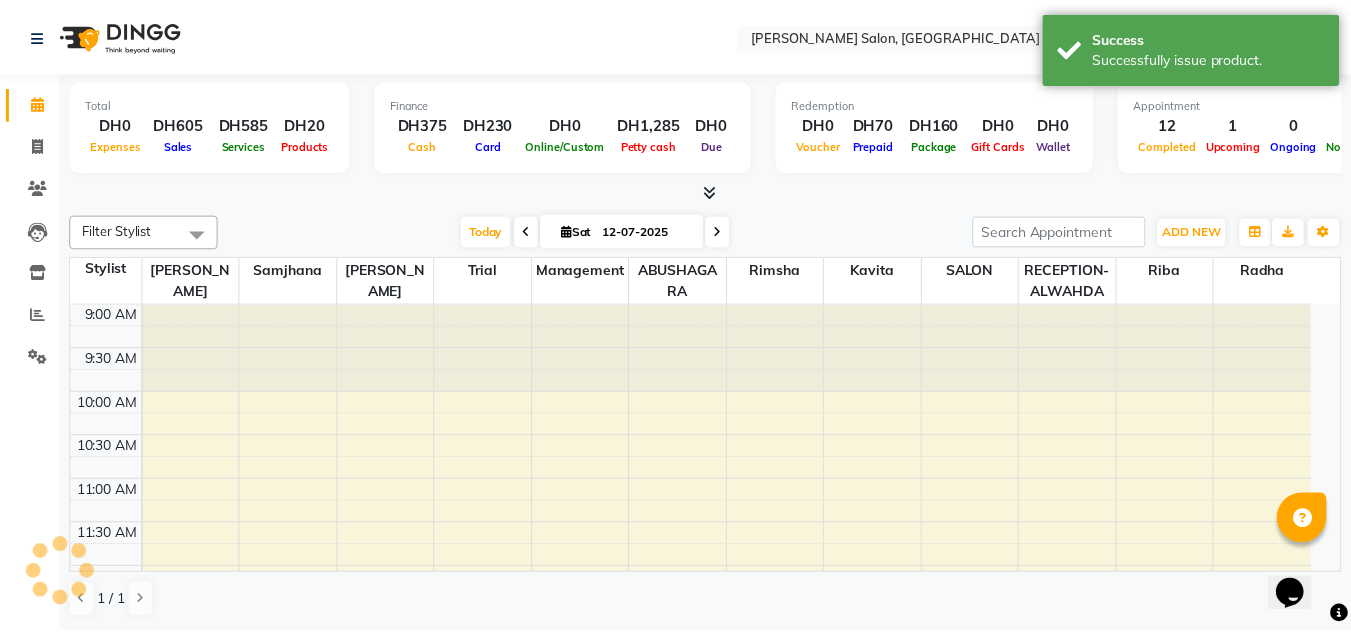 scroll, scrollTop: 0, scrollLeft: 0, axis: both 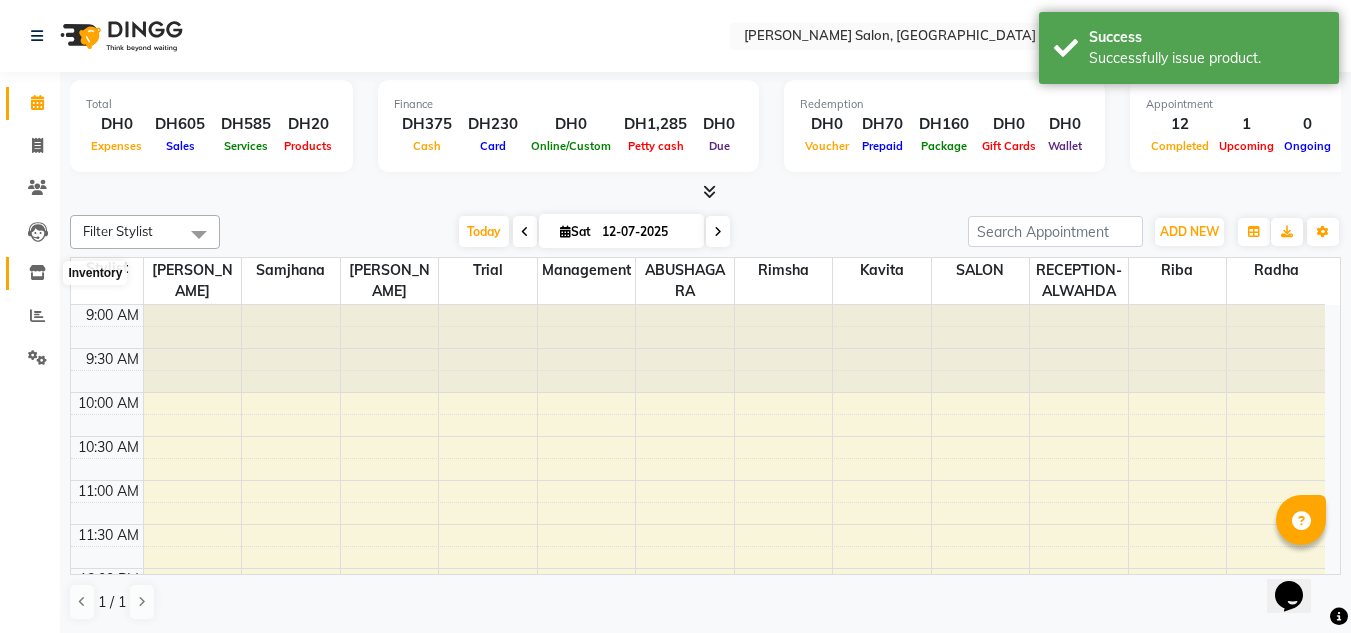 click 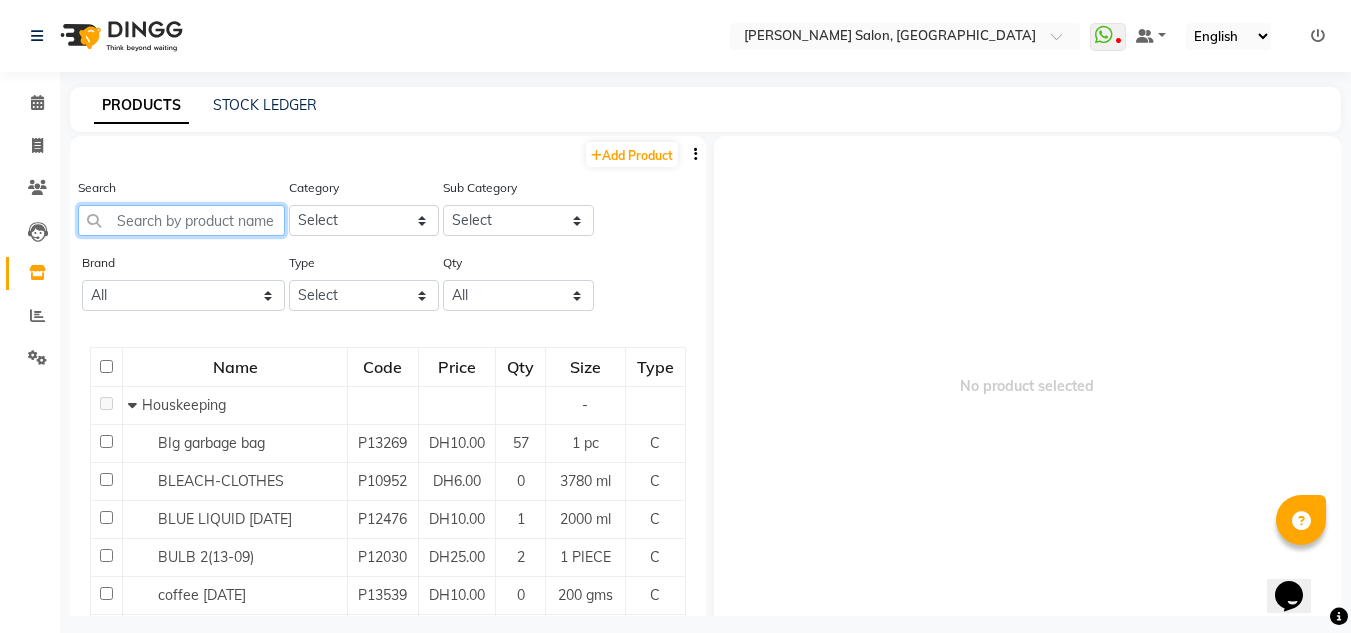 click 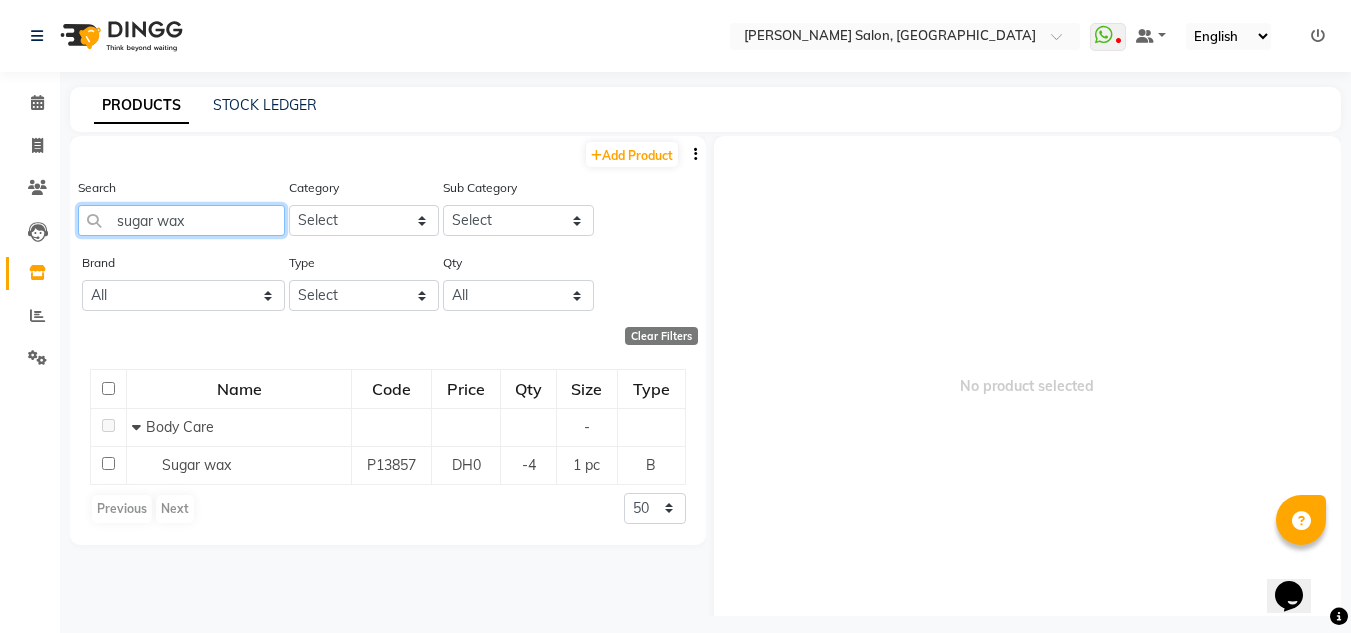 drag, startPoint x: 151, startPoint y: 216, endPoint x: 11, endPoint y: 207, distance: 140.28899 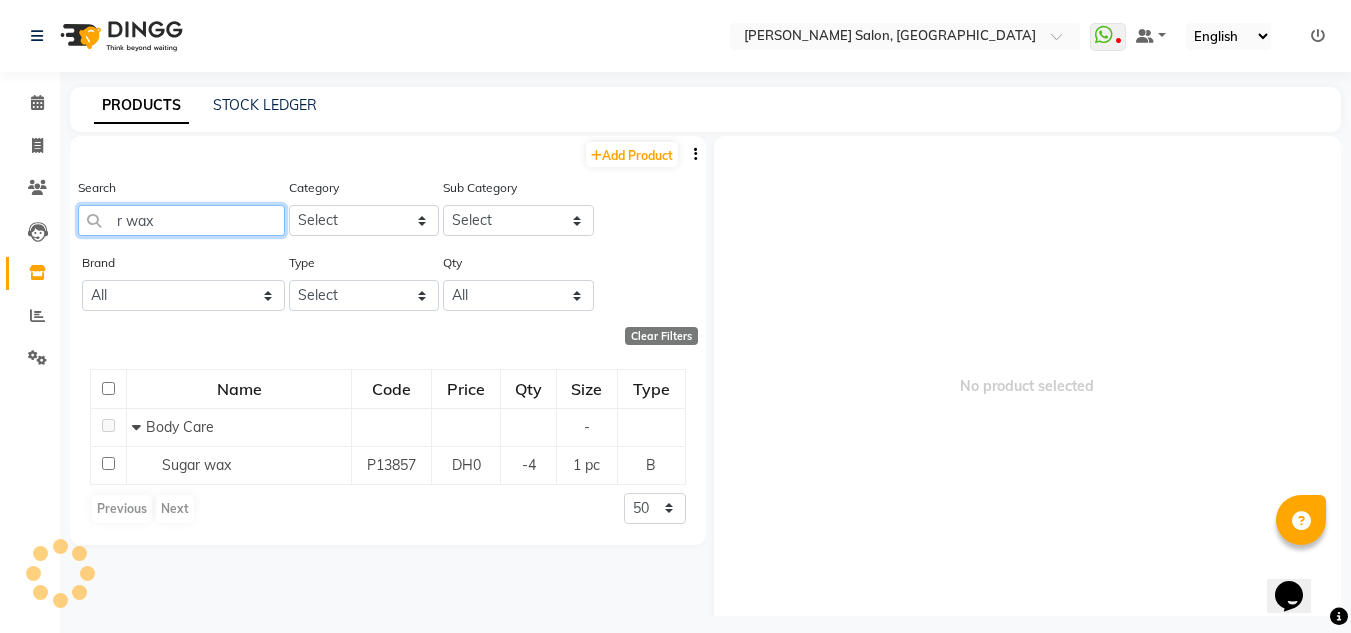 click on "r wax" 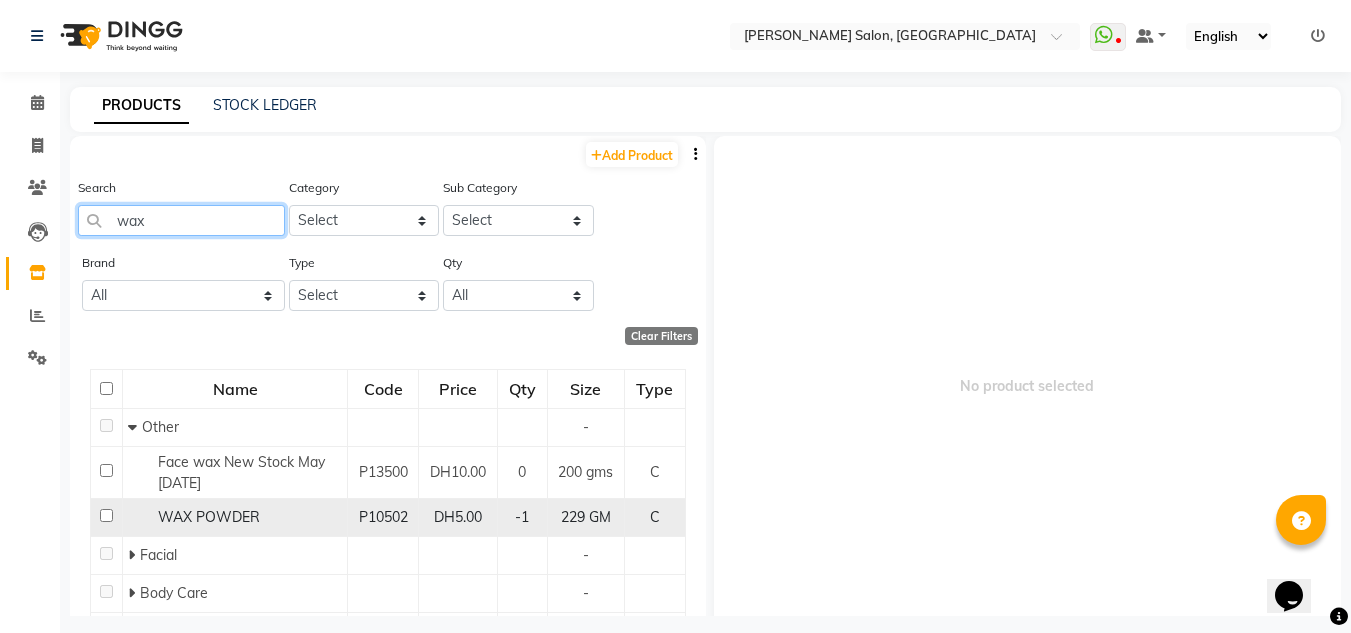 scroll, scrollTop: 133, scrollLeft: 0, axis: vertical 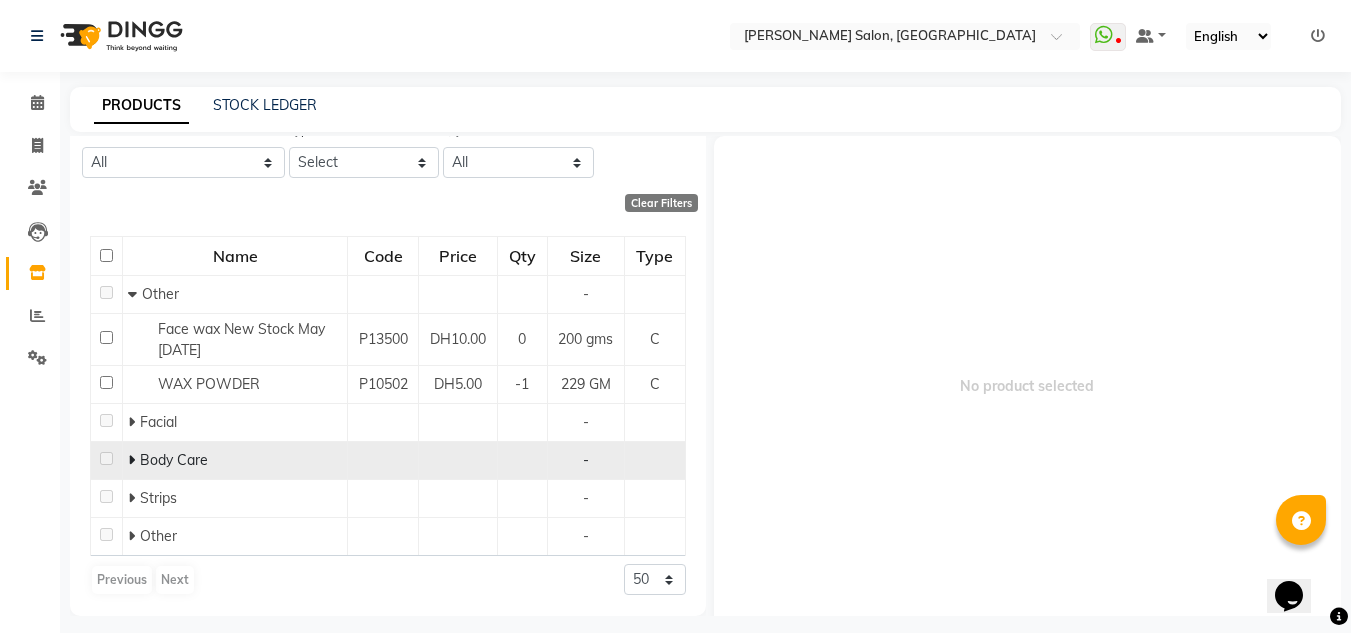 type on "wax" 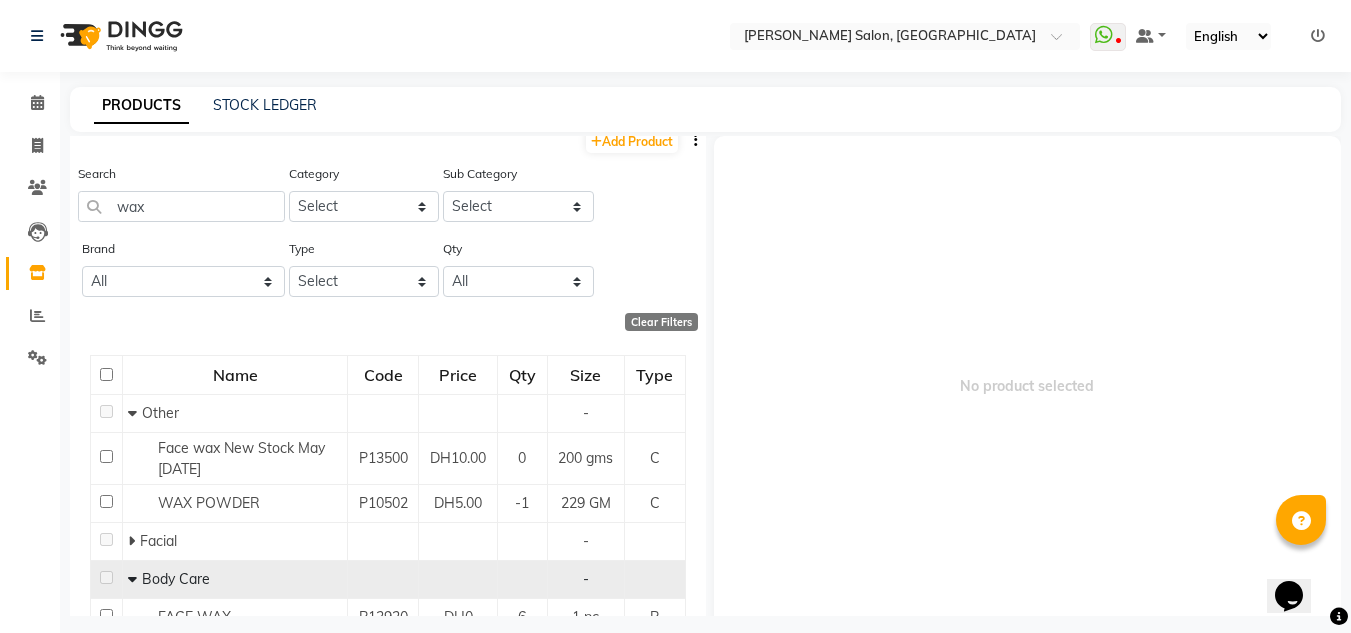 scroll, scrollTop: 0, scrollLeft: 0, axis: both 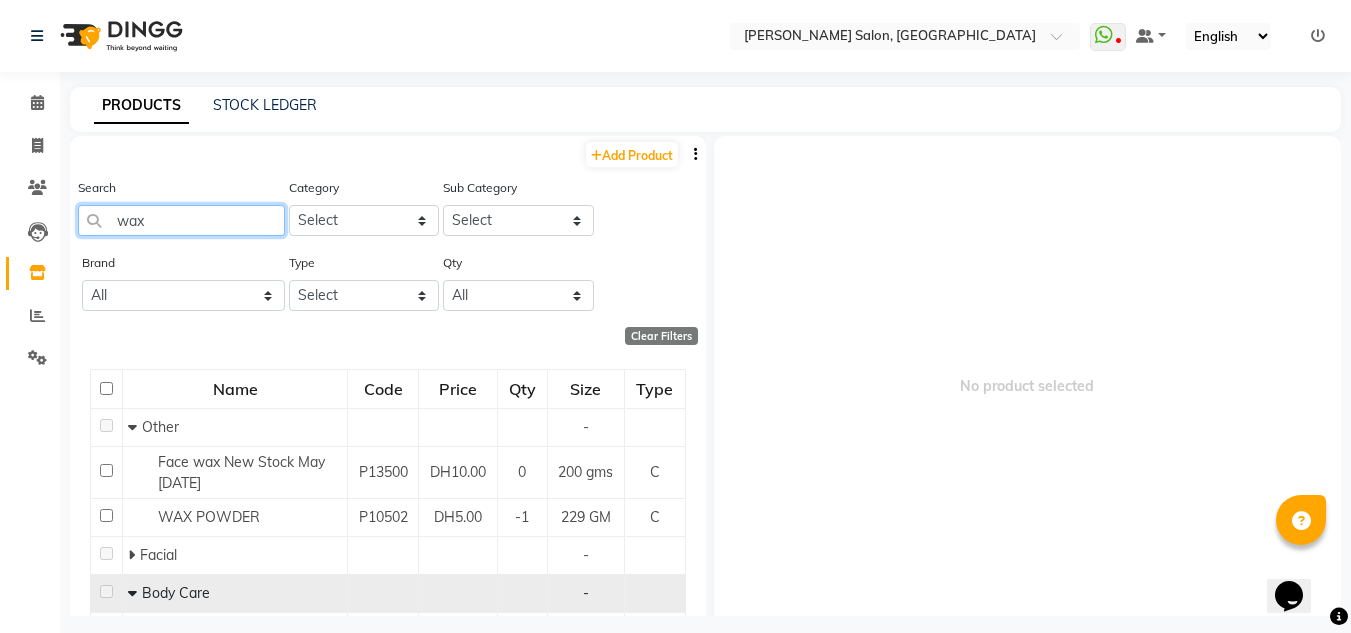 drag, startPoint x: 171, startPoint y: 214, endPoint x: 0, endPoint y: 218, distance: 171.04678 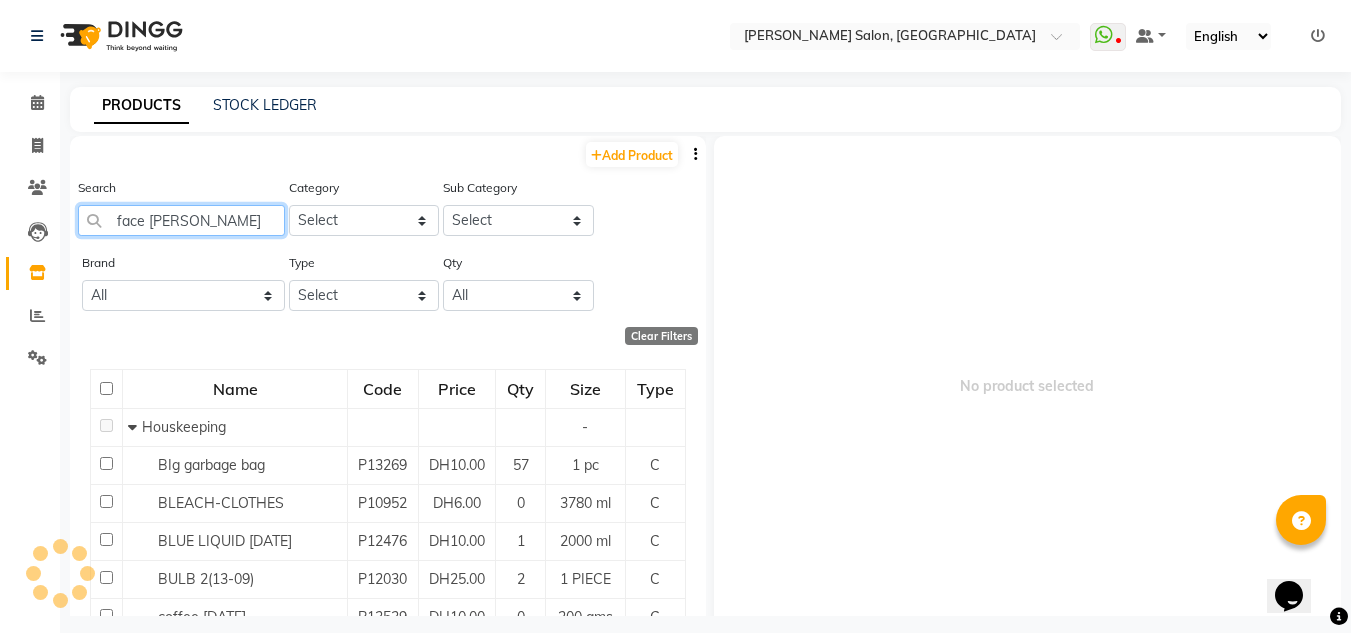 type on "face towel" 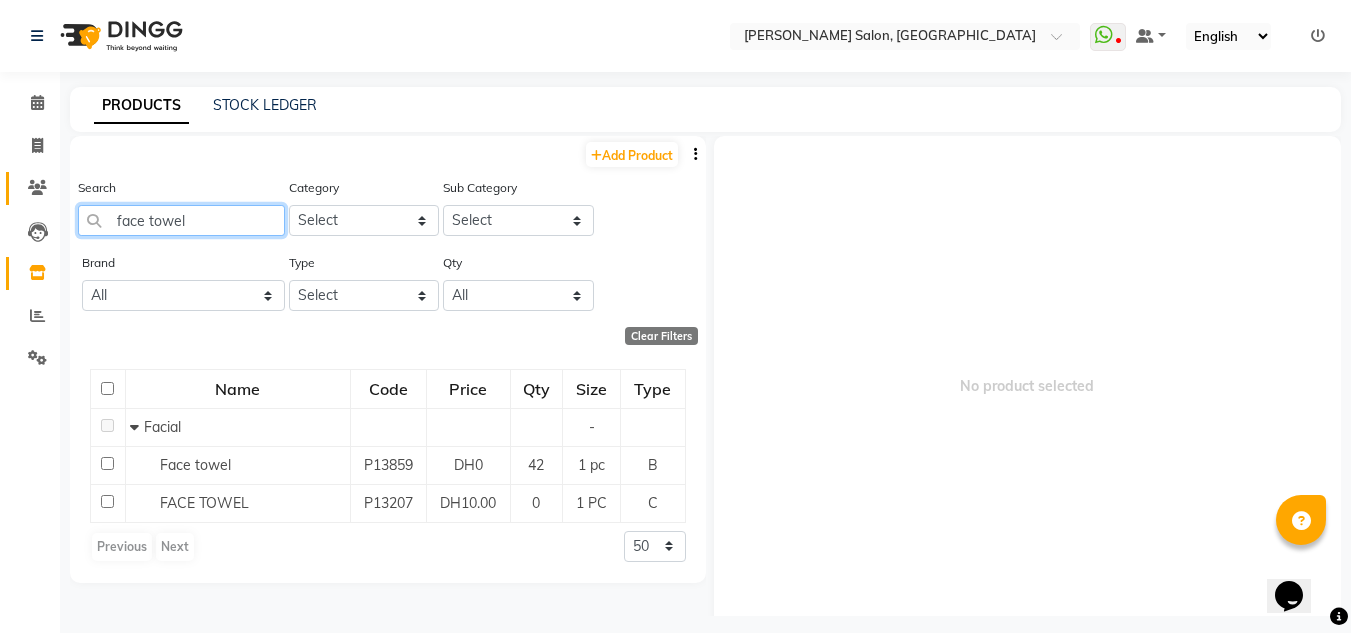 drag, startPoint x: 232, startPoint y: 232, endPoint x: 42, endPoint y: 203, distance: 192.20041 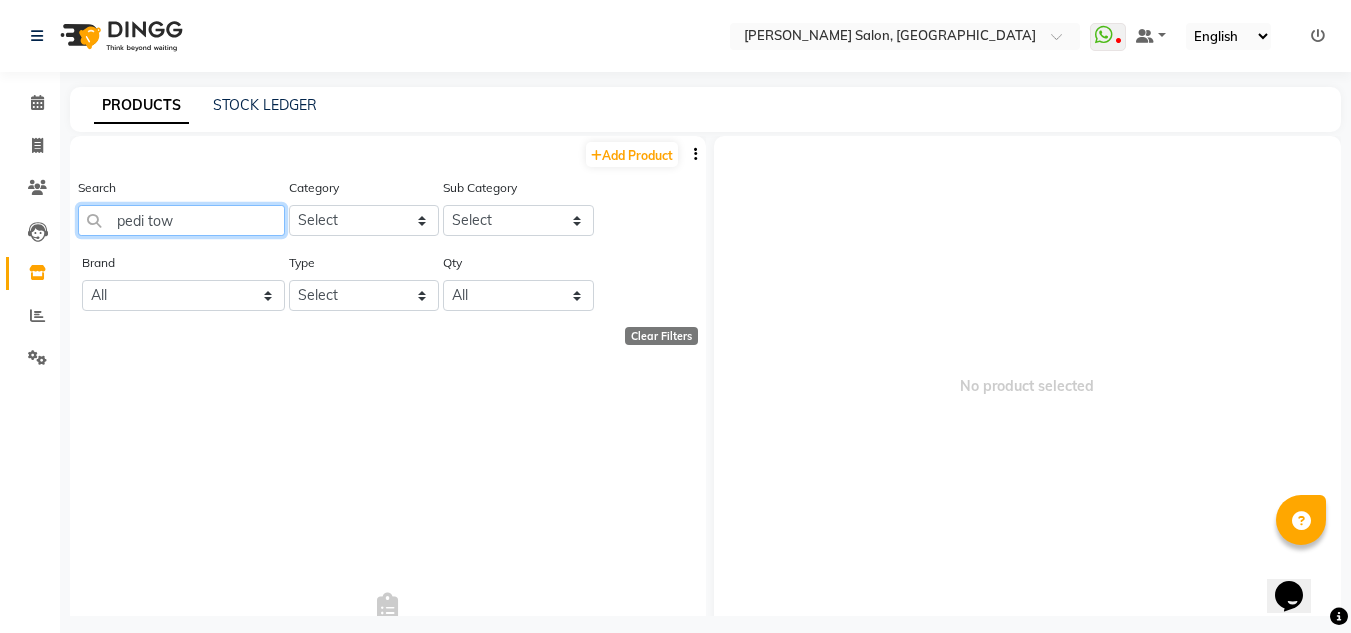 drag, startPoint x: 144, startPoint y: 220, endPoint x: 0, endPoint y: 217, distance: 144.03125 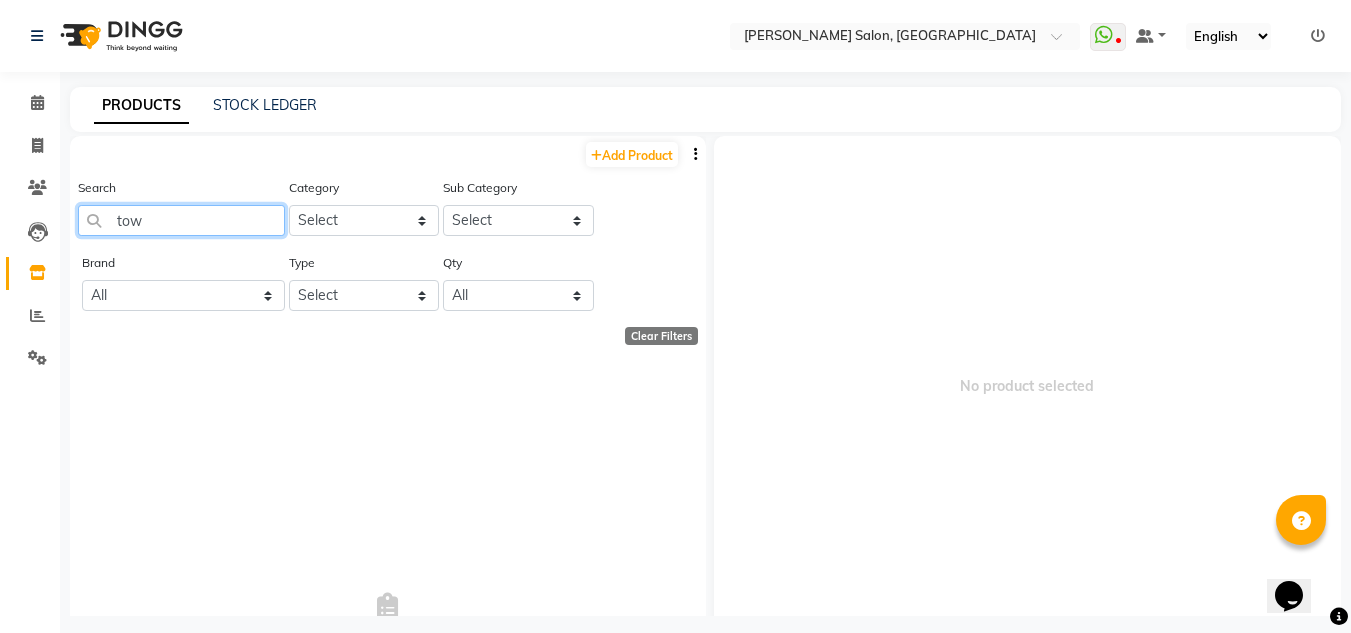 click on "tow" 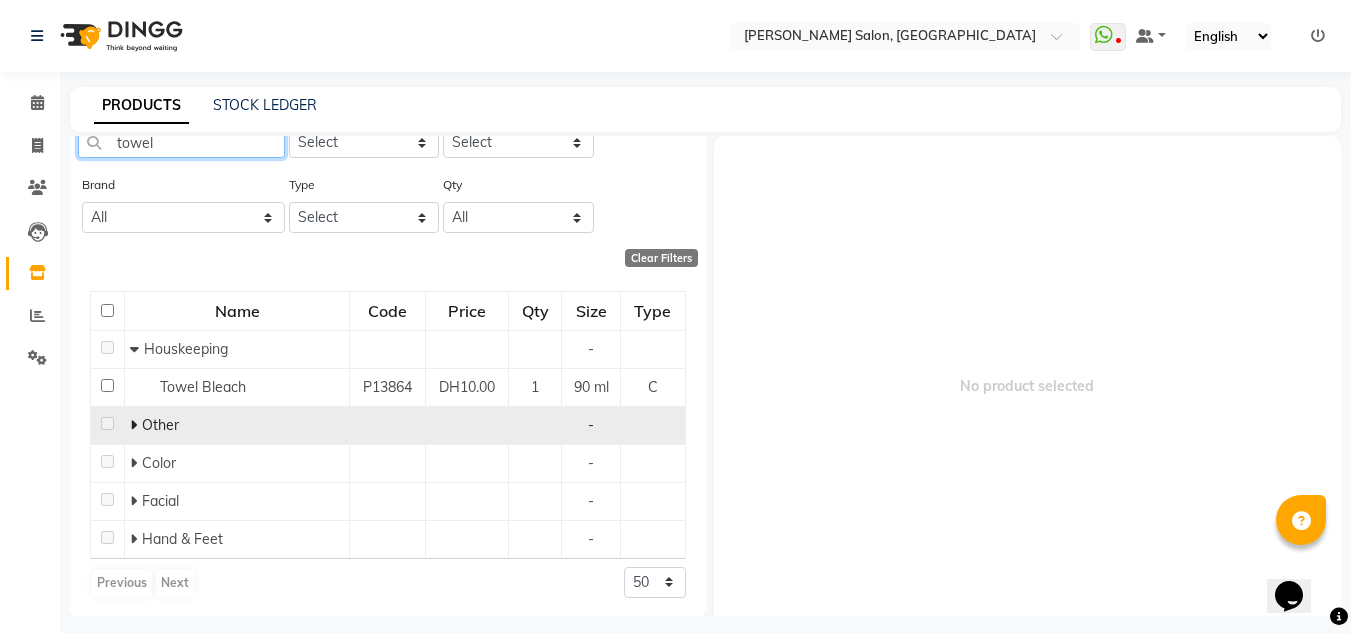 scroll, scrollTop: 81, scrollLeft: 0, axis: vertical 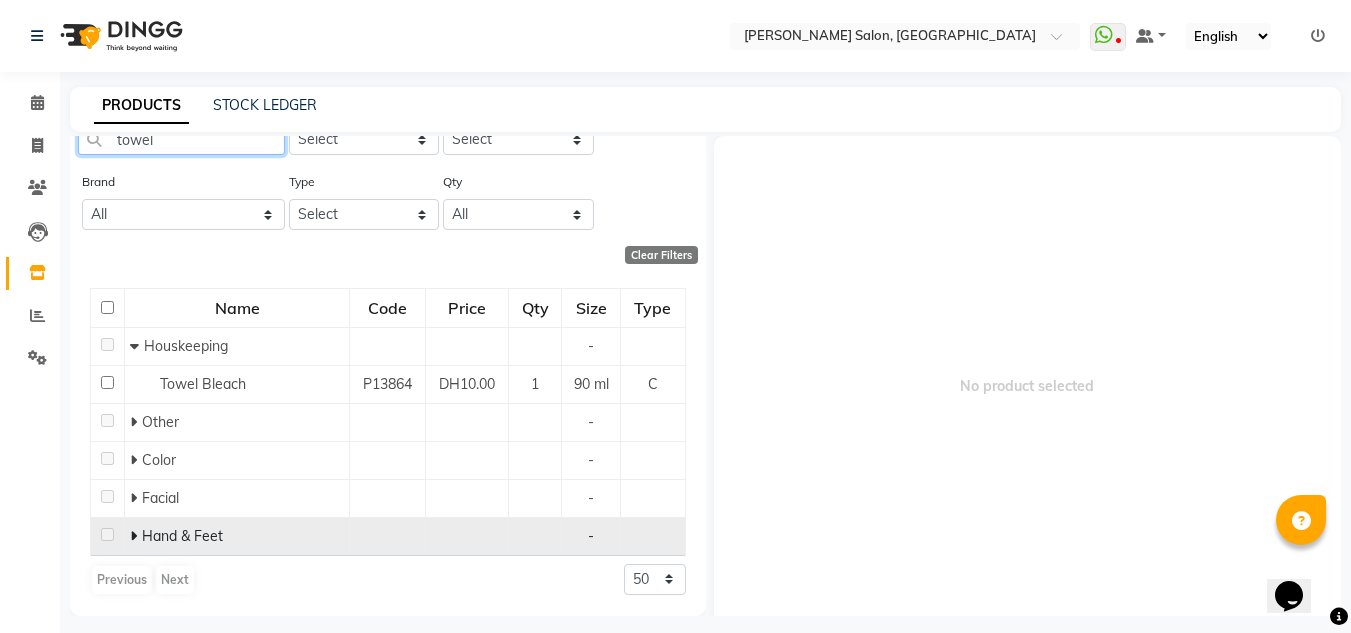 type on "towel" 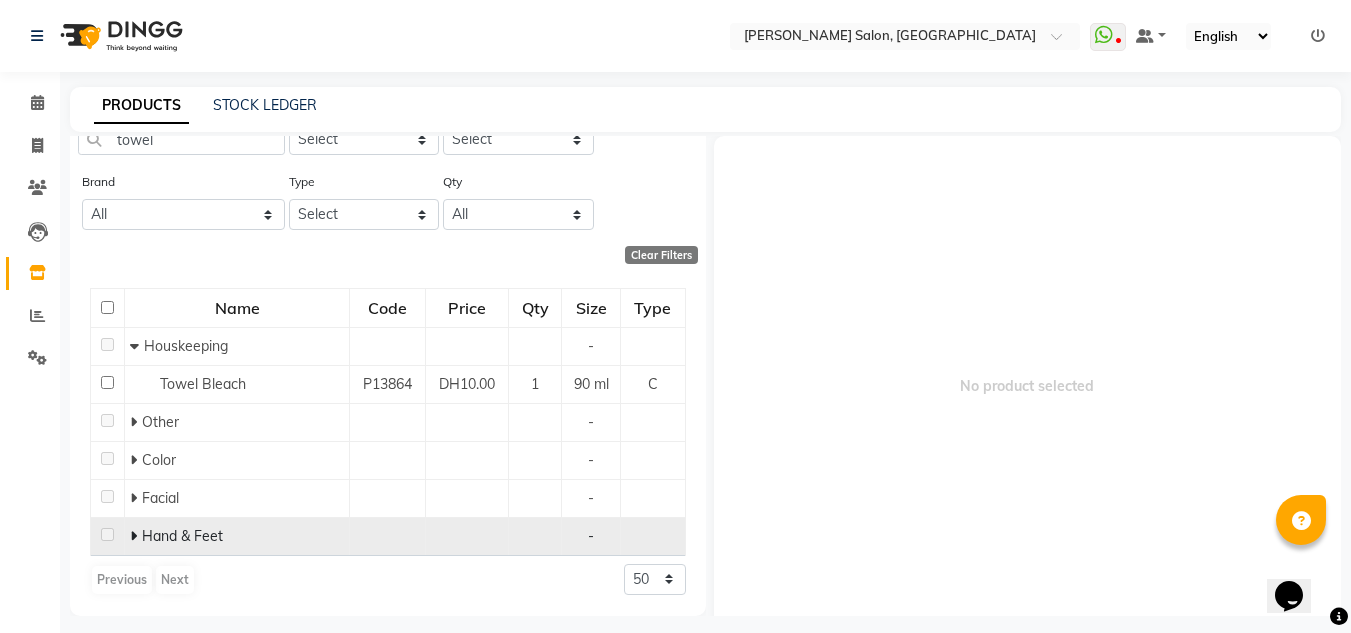 click 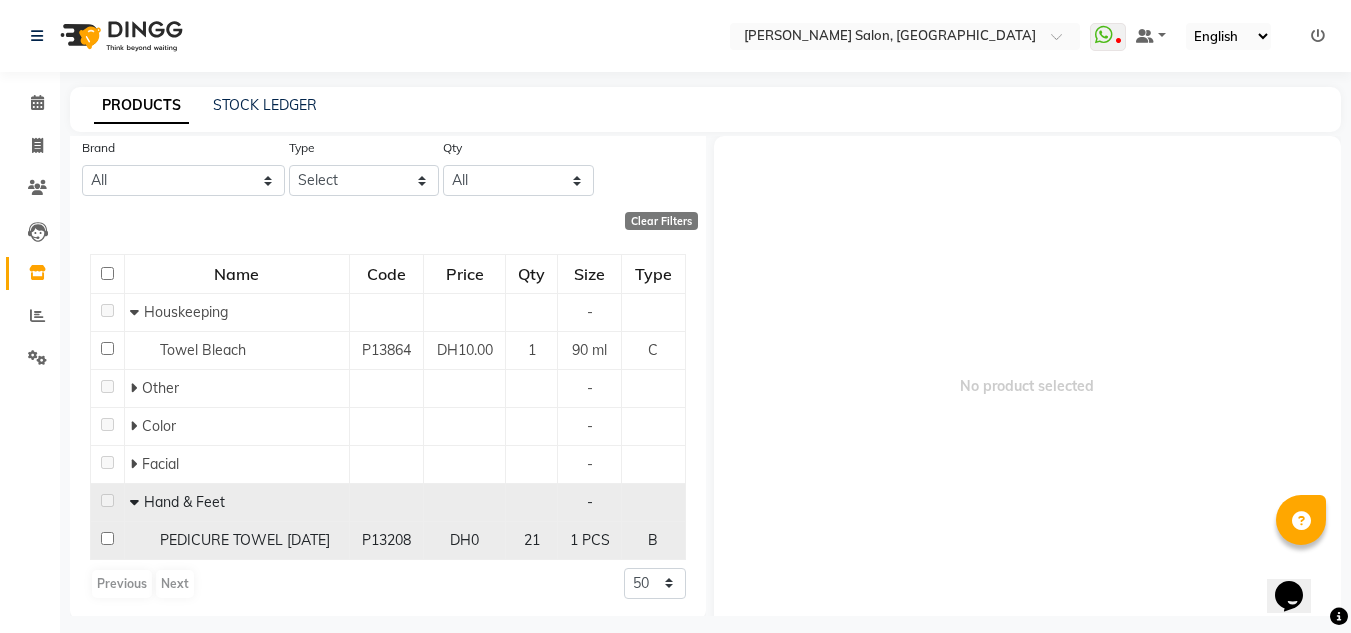 scroll, scrollTop: 133, scrollLeft: 0, axis: vertical 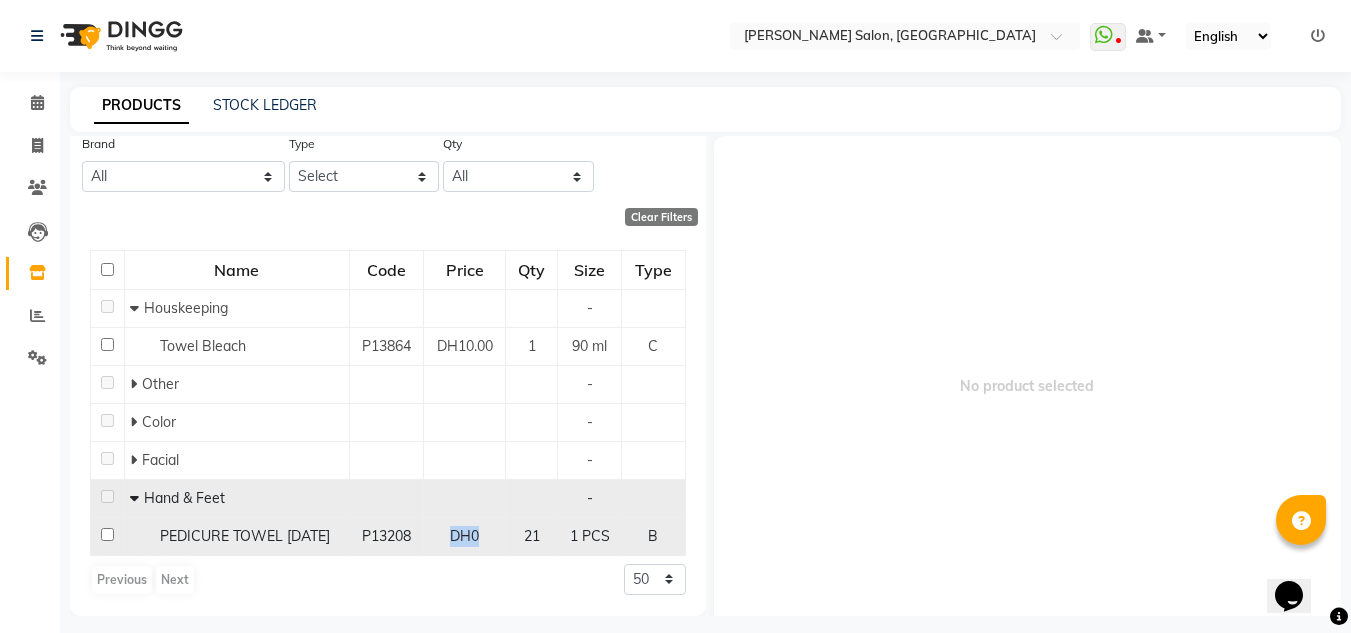 drag, startPoint x: 506, startPoint y: 527, endPoint x: 433, endPoint y: 522, distance: 73.171036 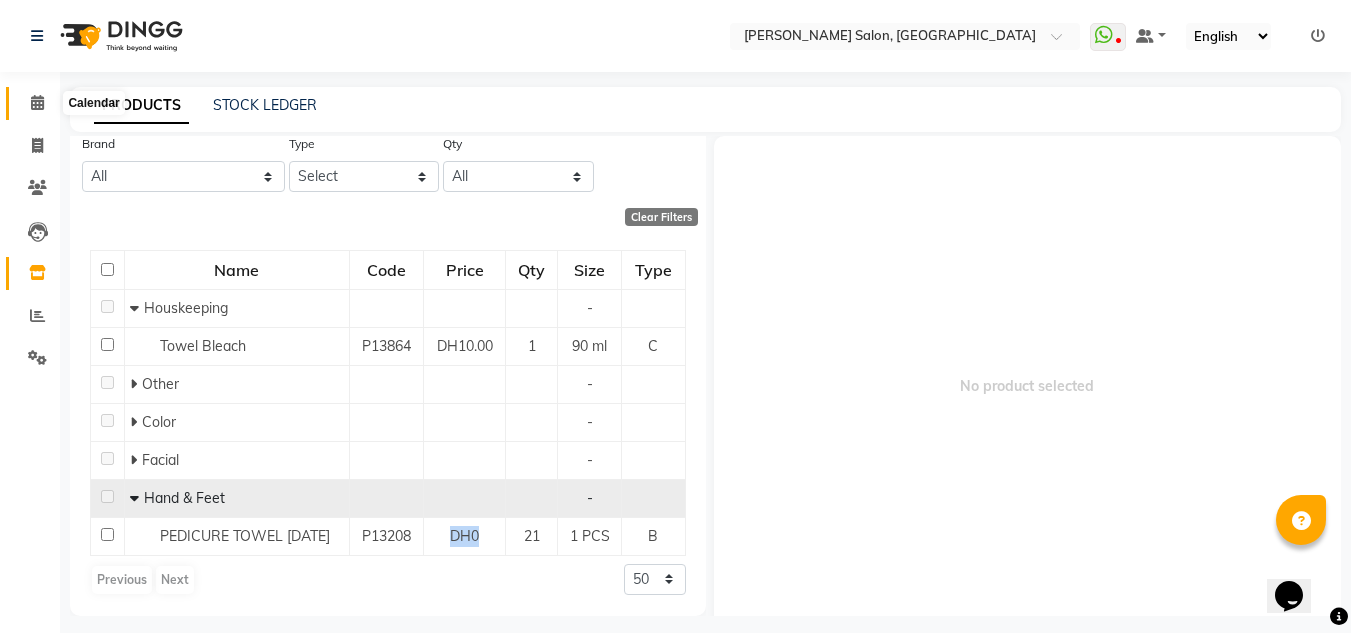 click 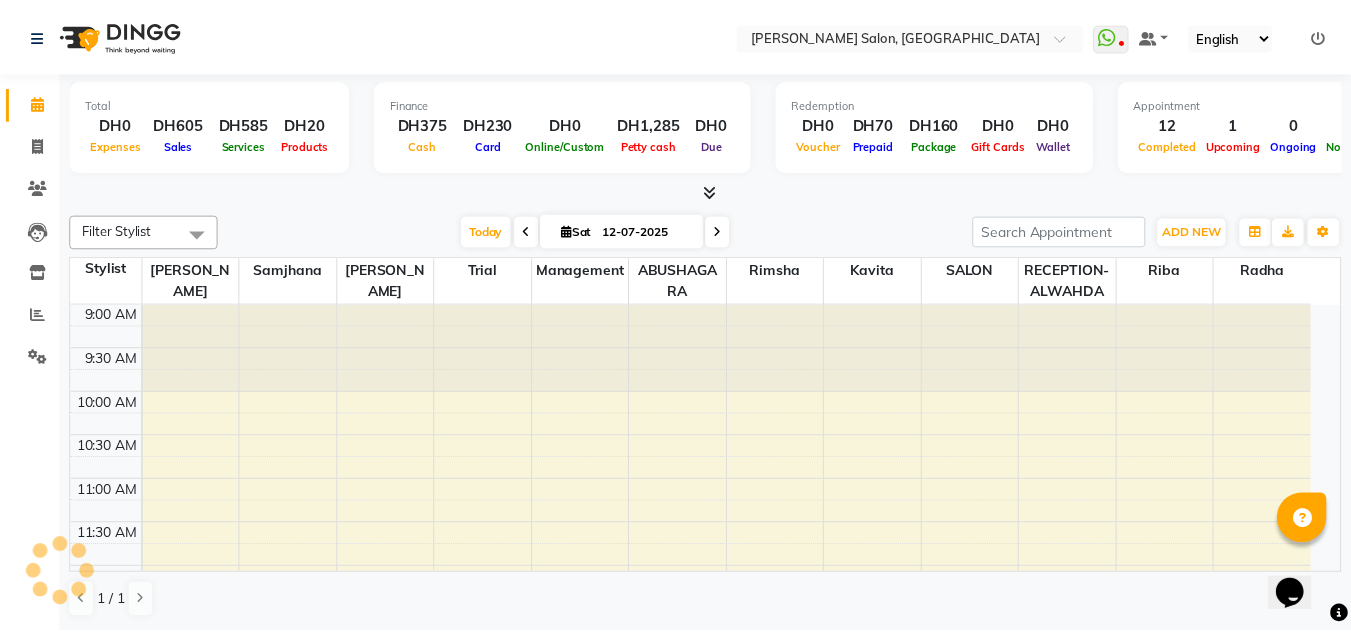 scroll, scrollTop: 0, scrollLeft: 0, axis: both 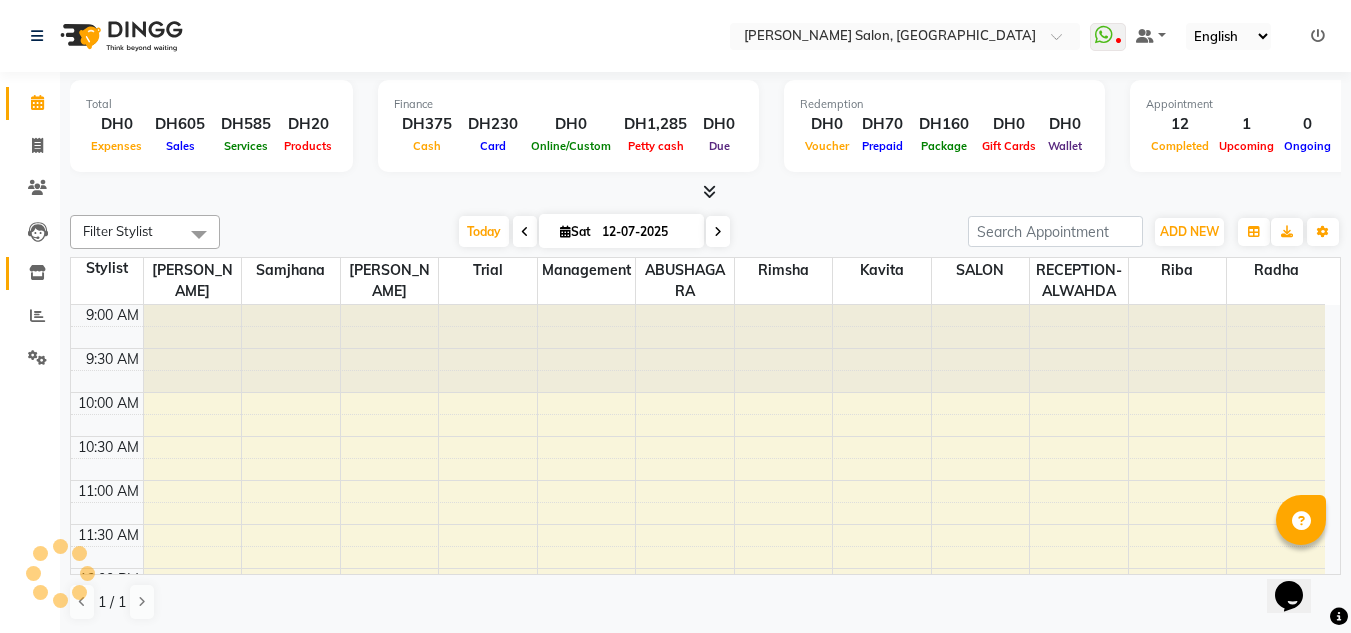 click 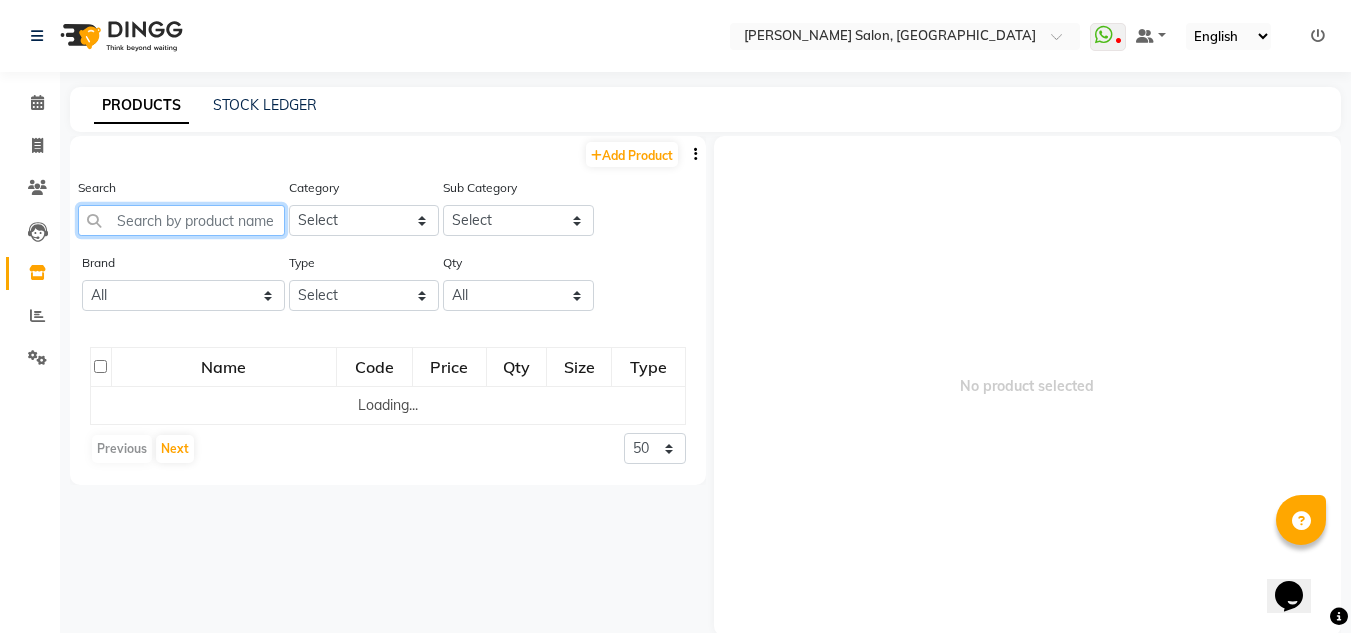 click 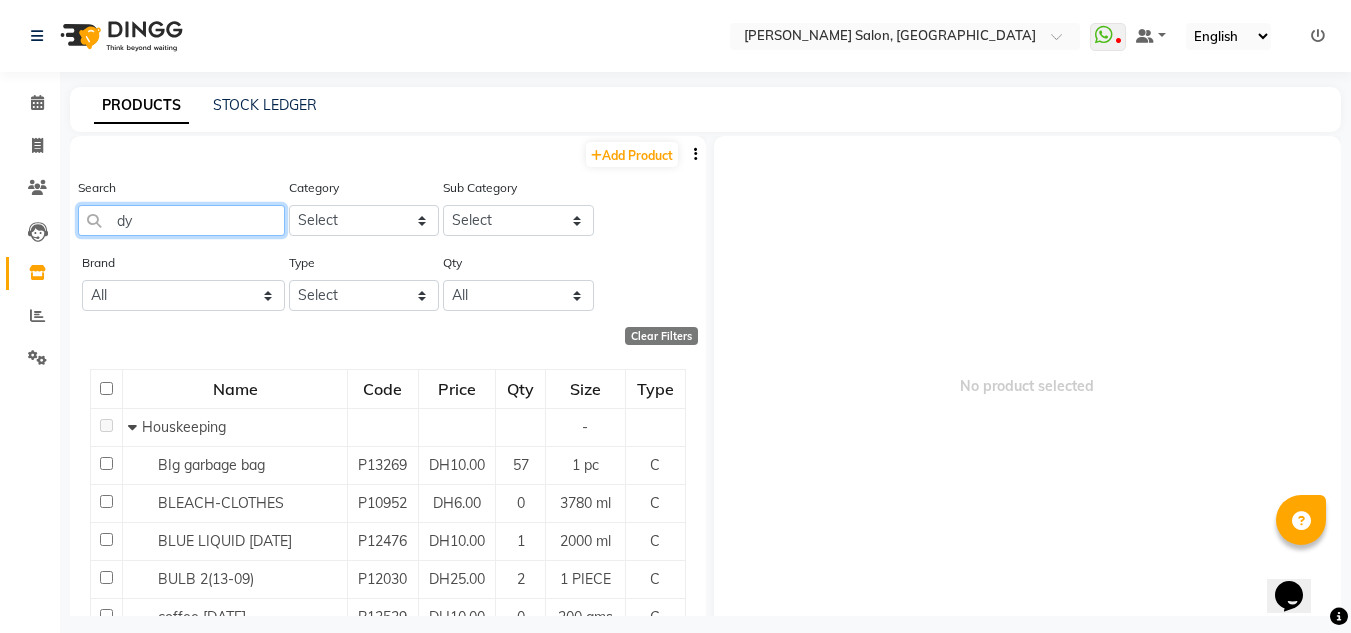 type on "d" 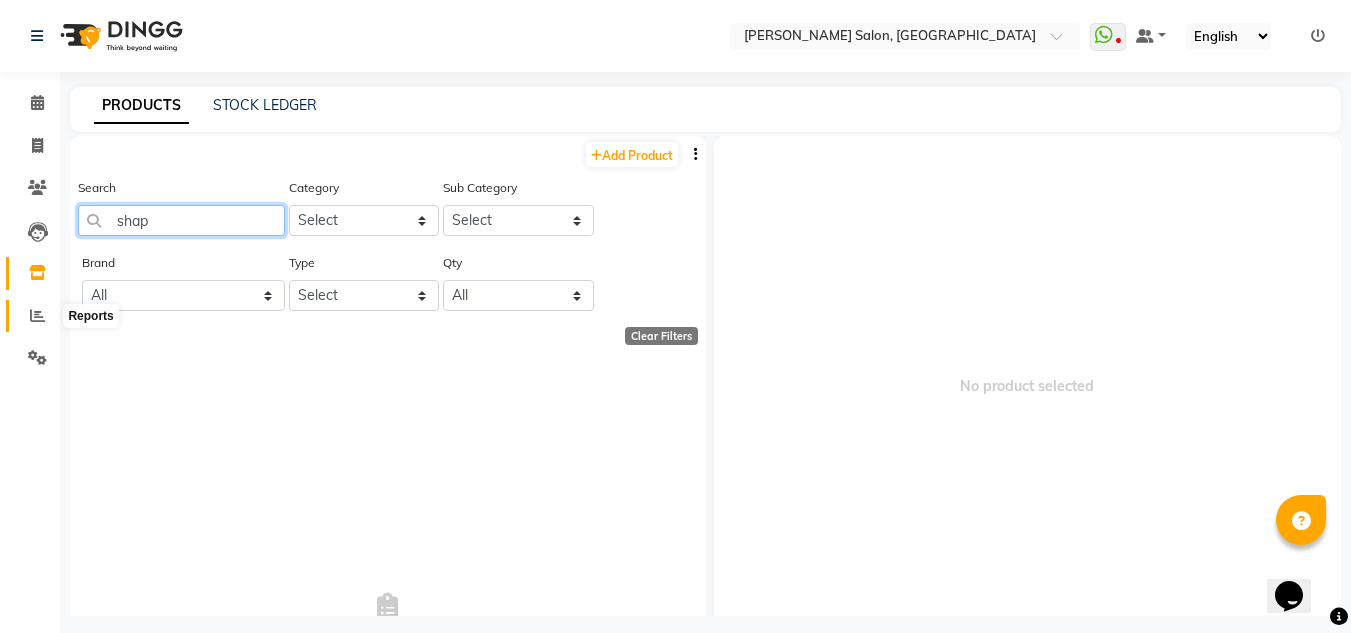 type on "shap" 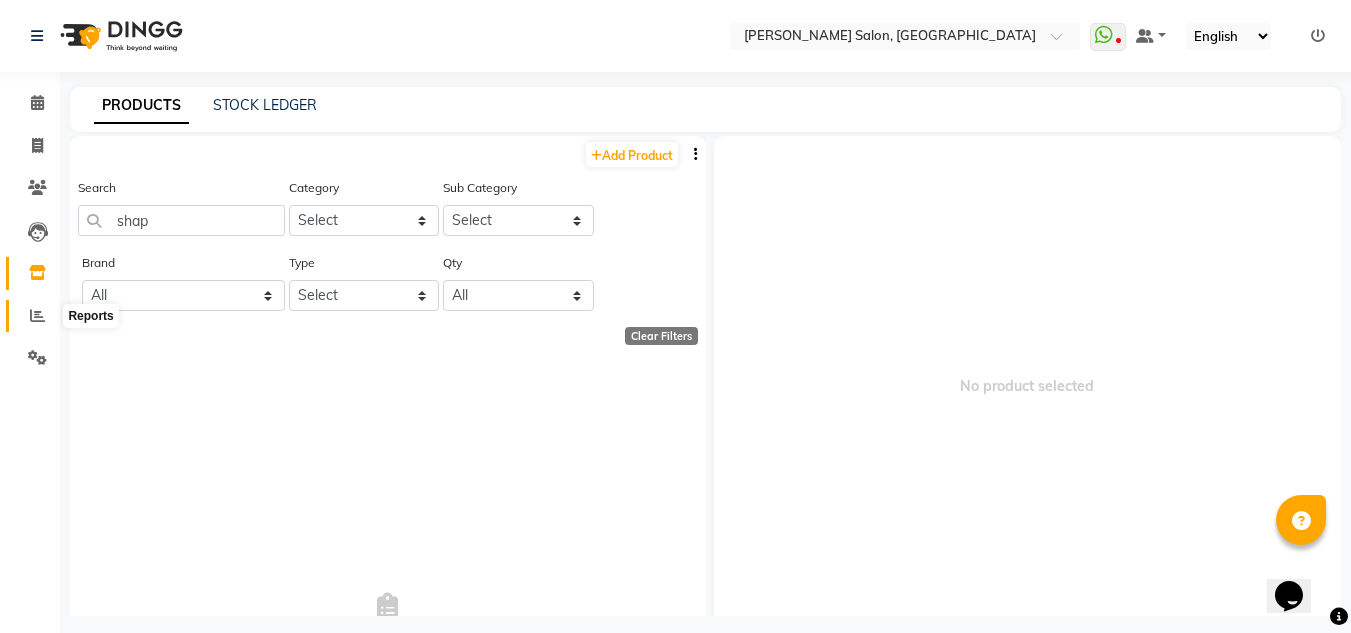 click 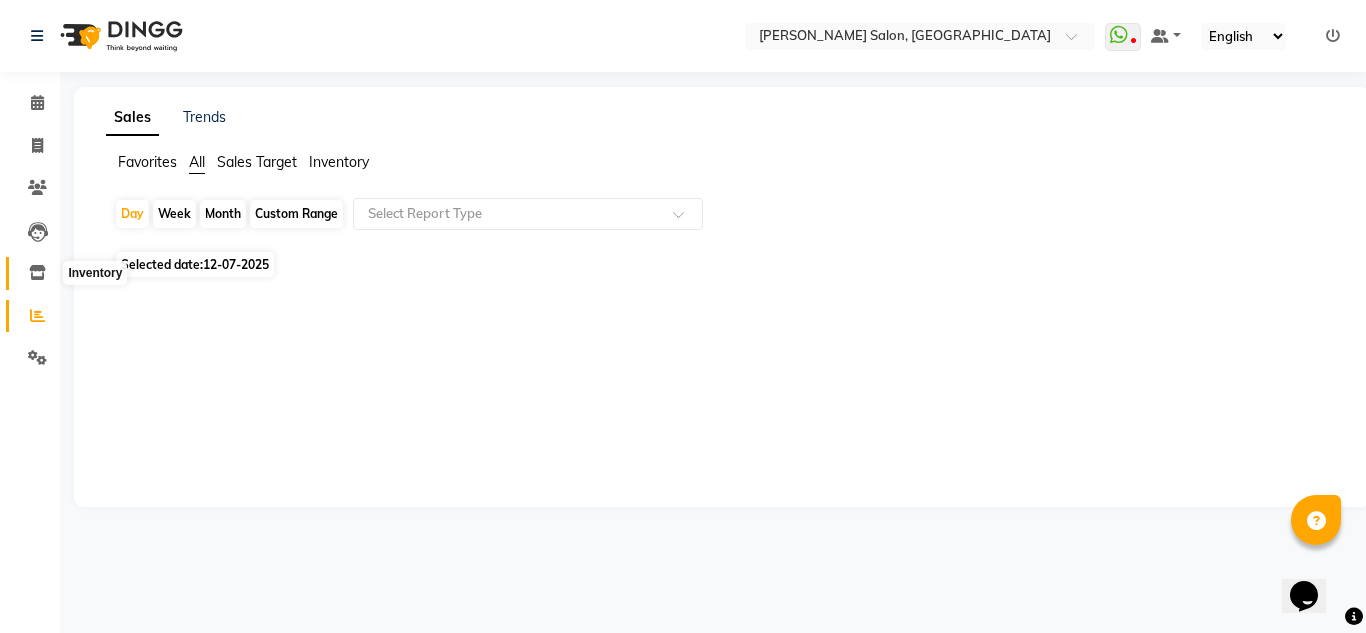 drag, startPoint x: 32, startPoint y: 268, endPoint x: 103, endPoint y: 257, distance: 71.84706 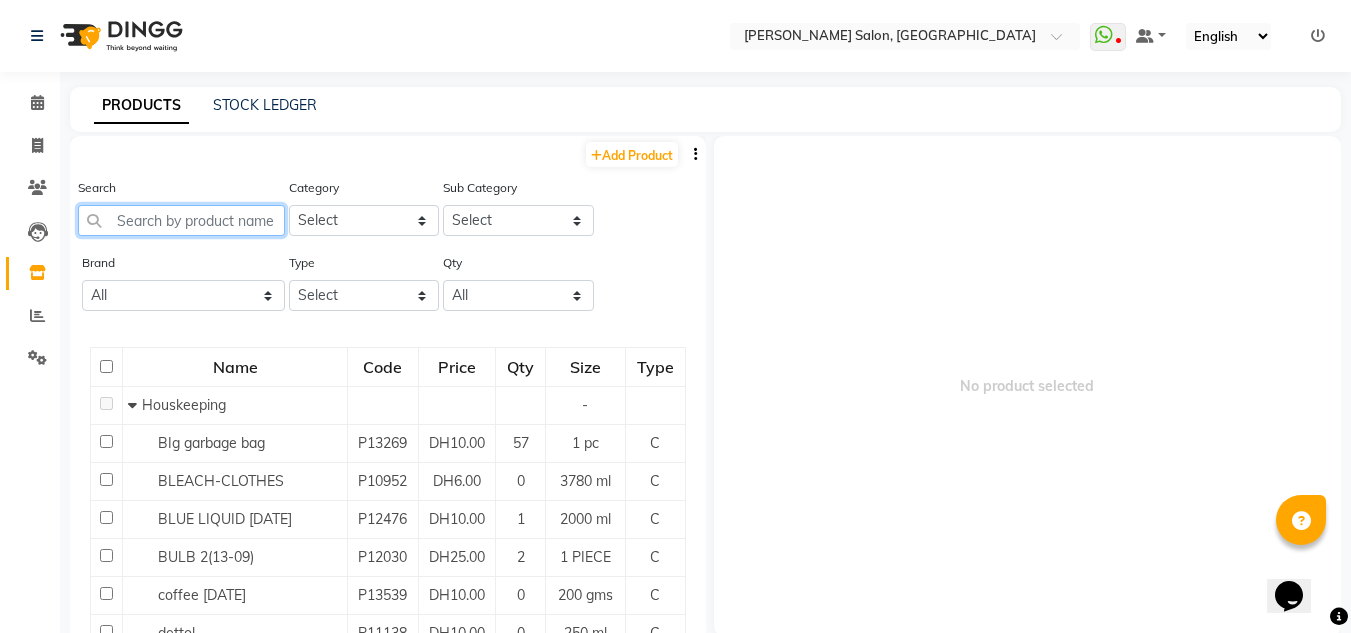 click 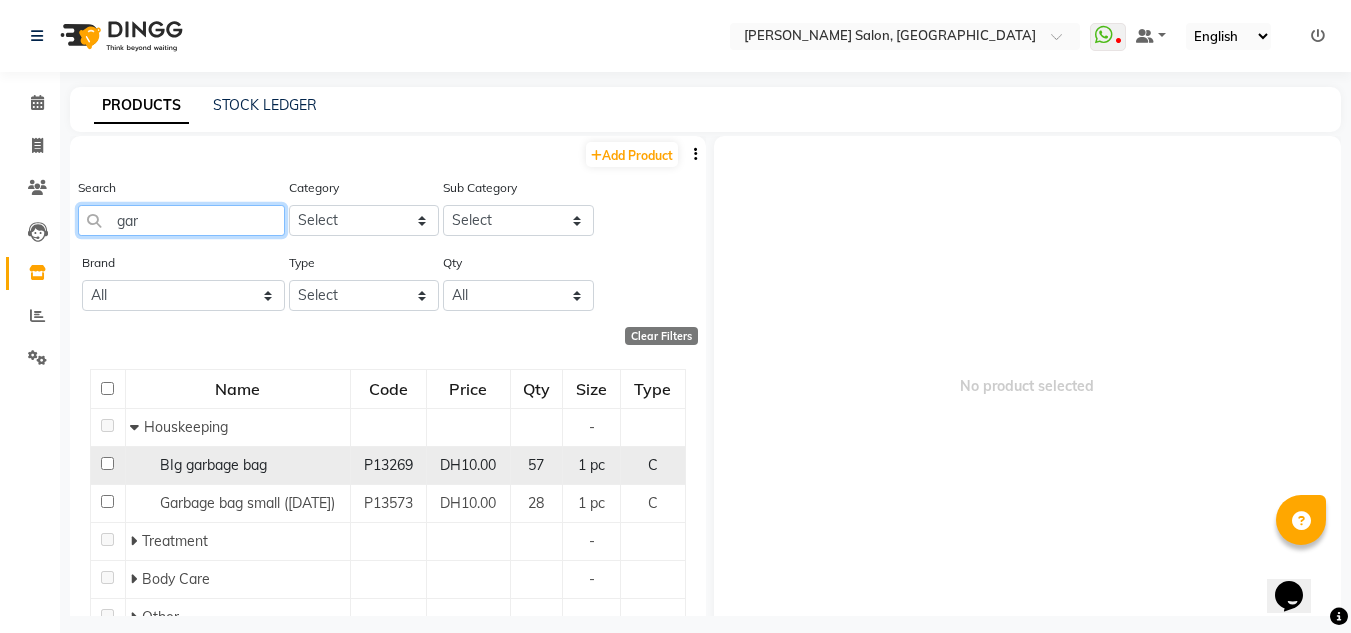 type on "gar" 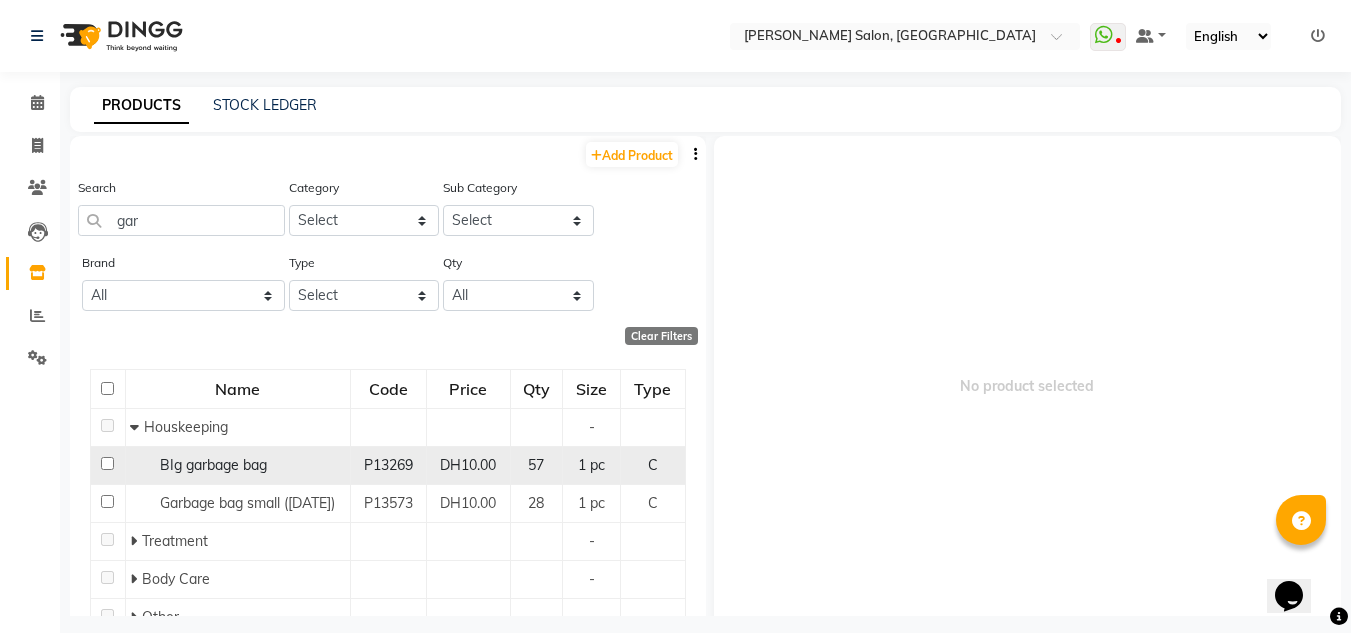 click 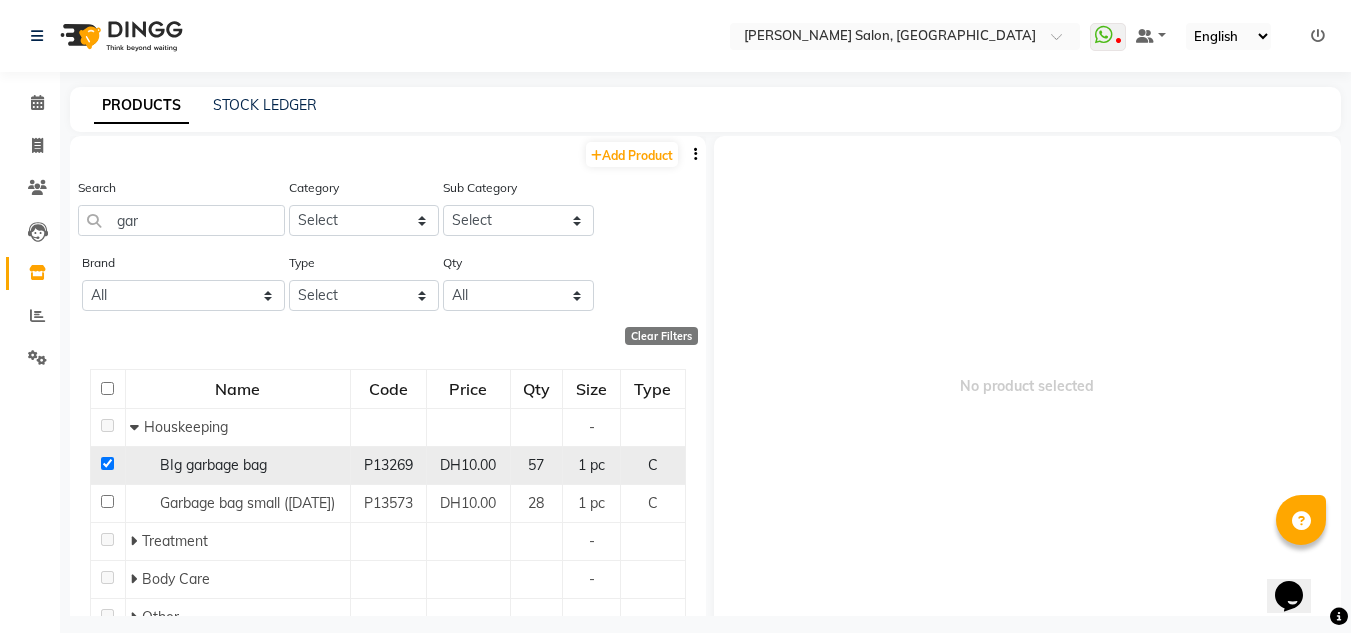 checkbox on "true" 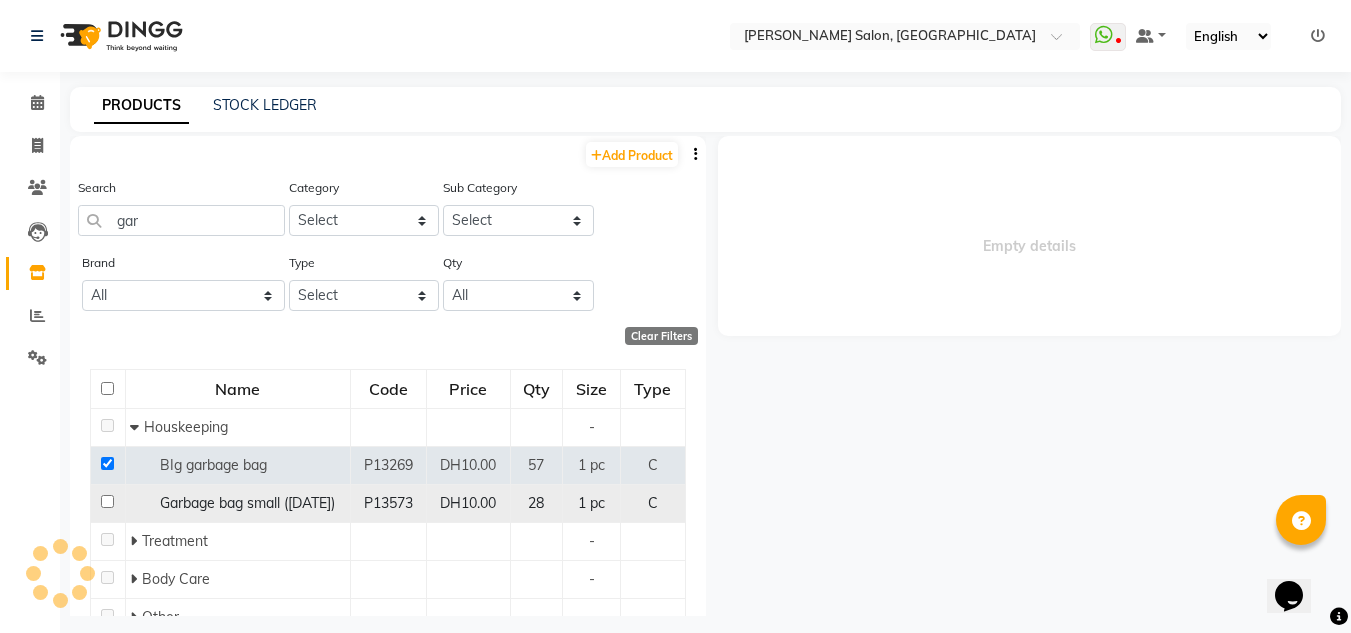 select 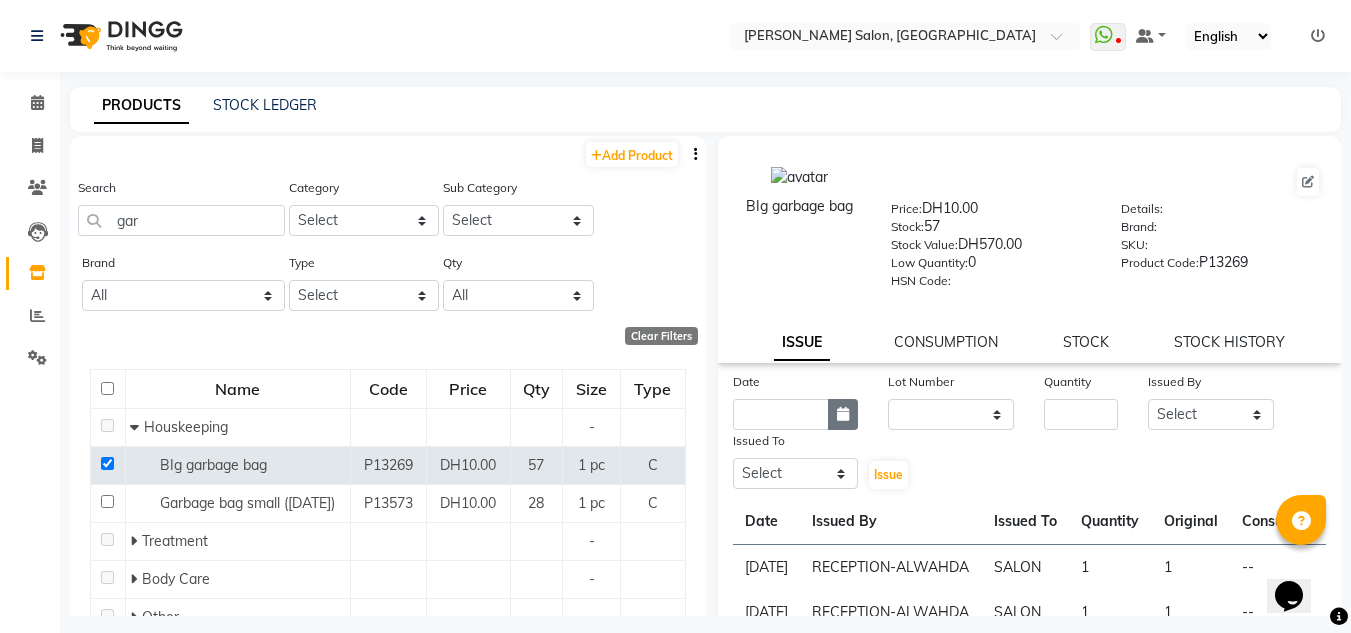 click 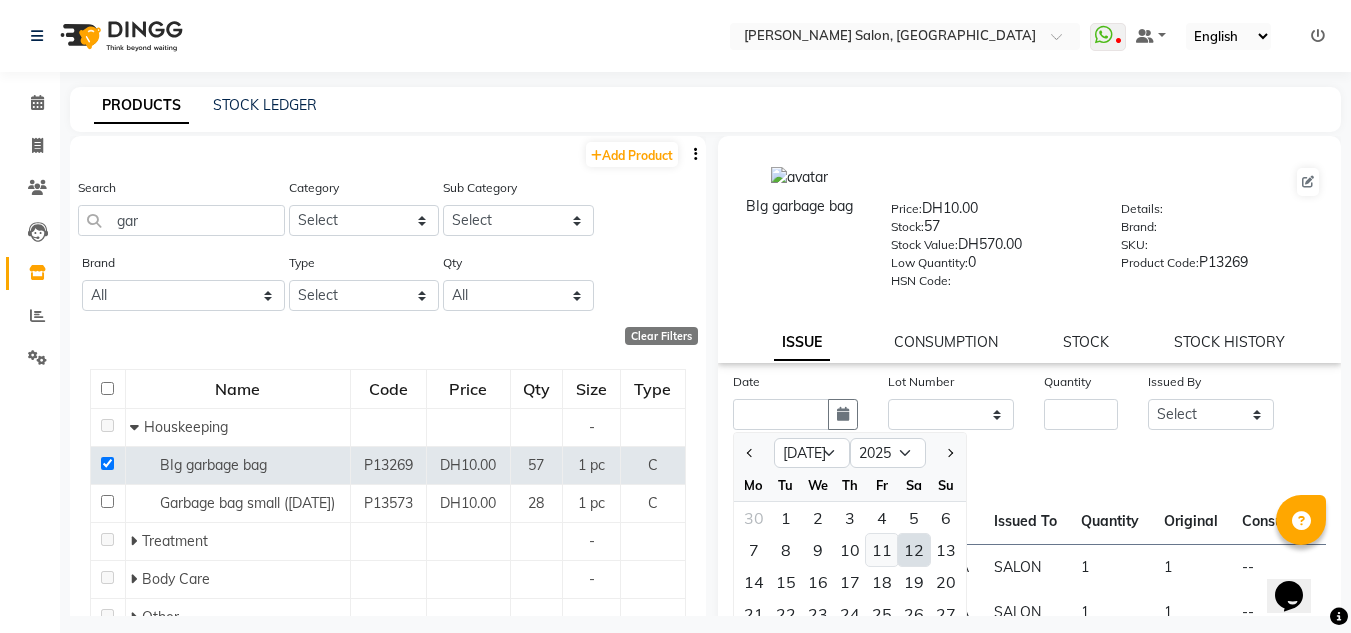 click on "11" 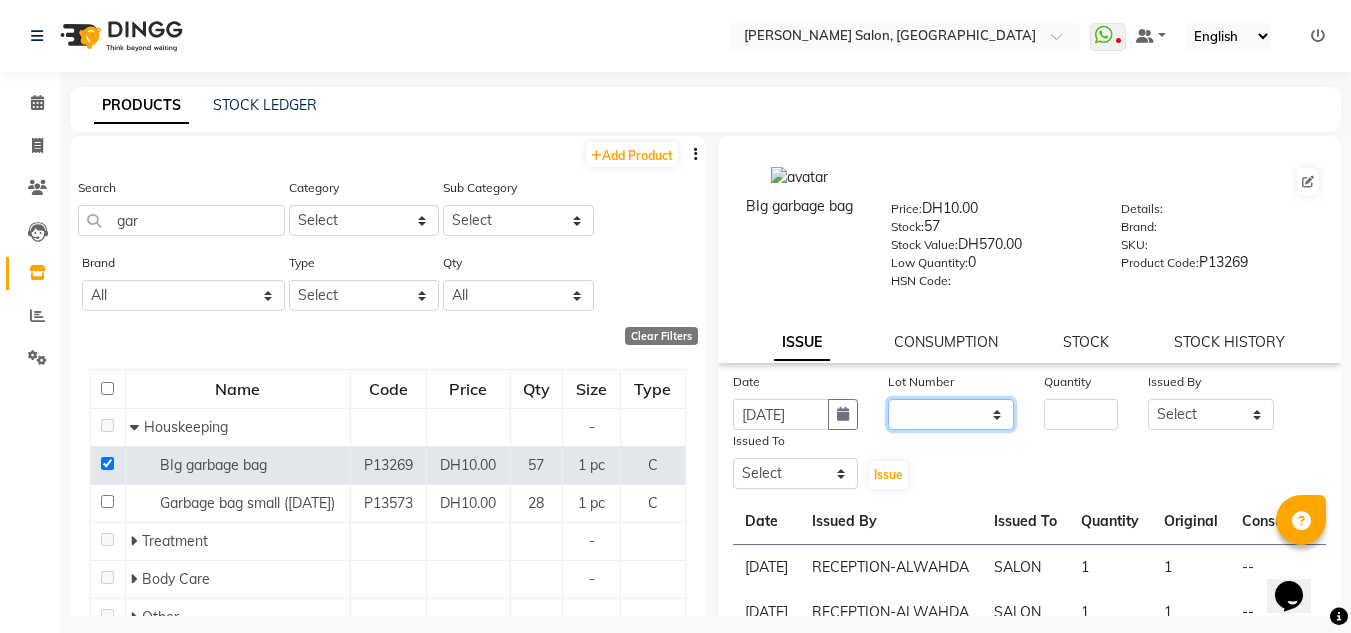 click on "None" 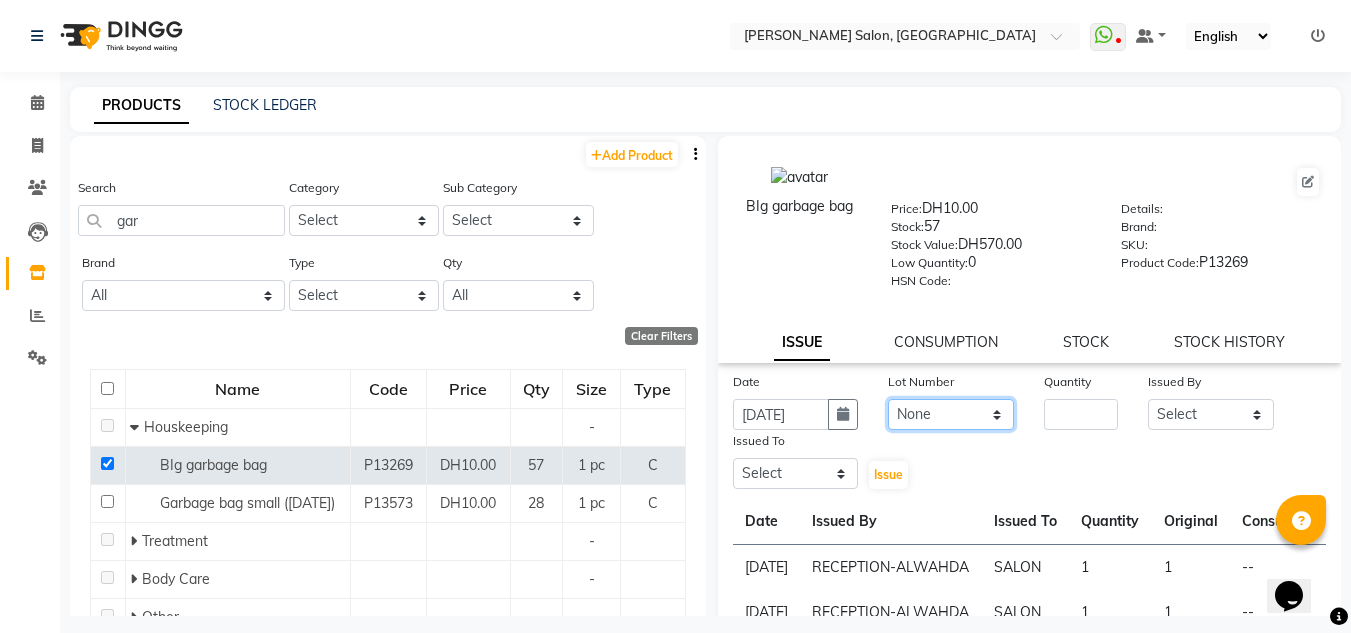 click on "None" 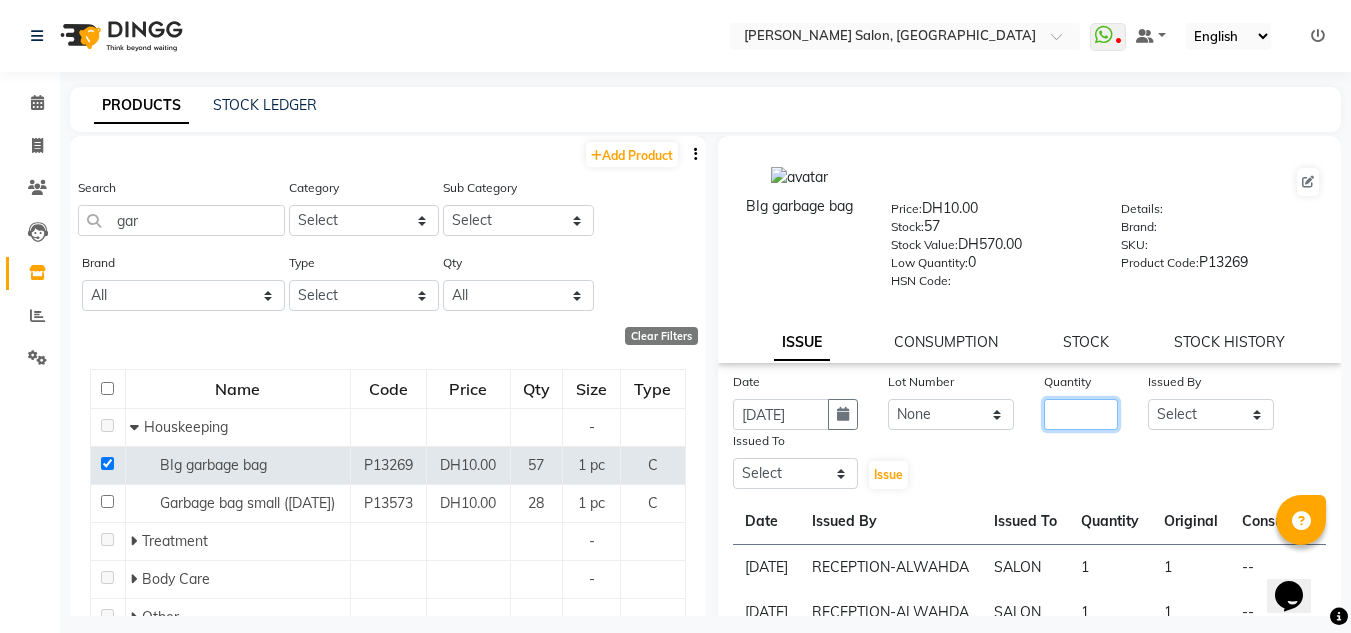click 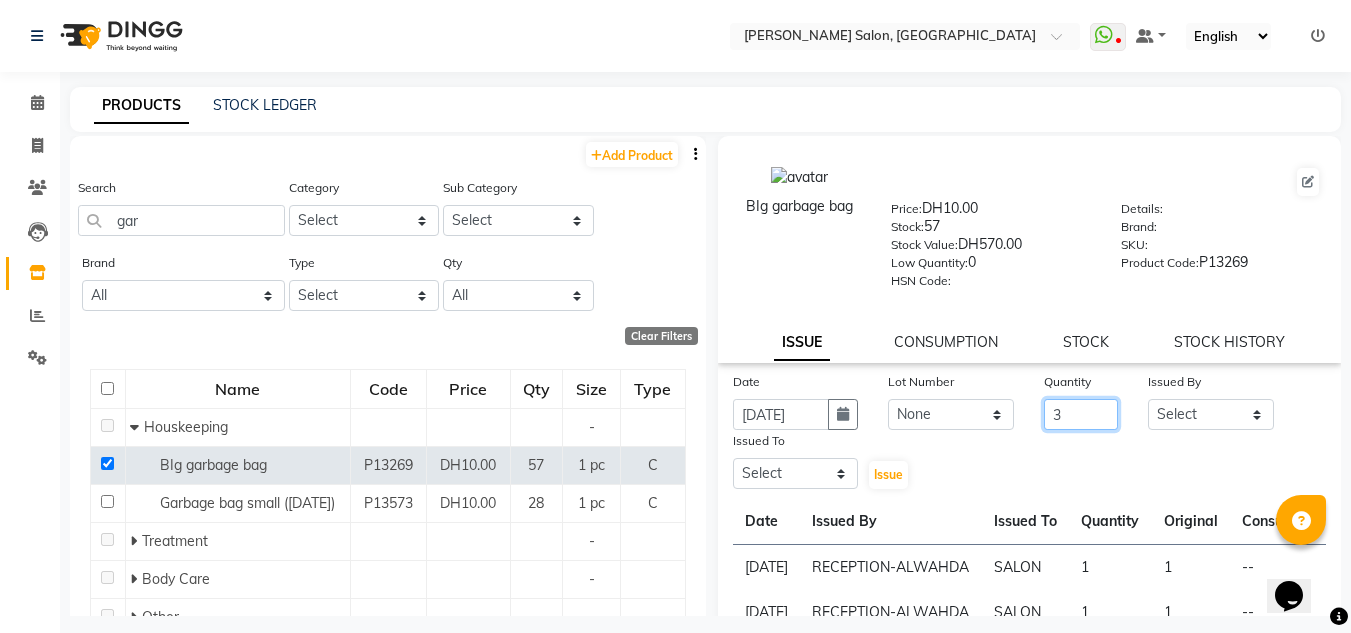 type on "3" 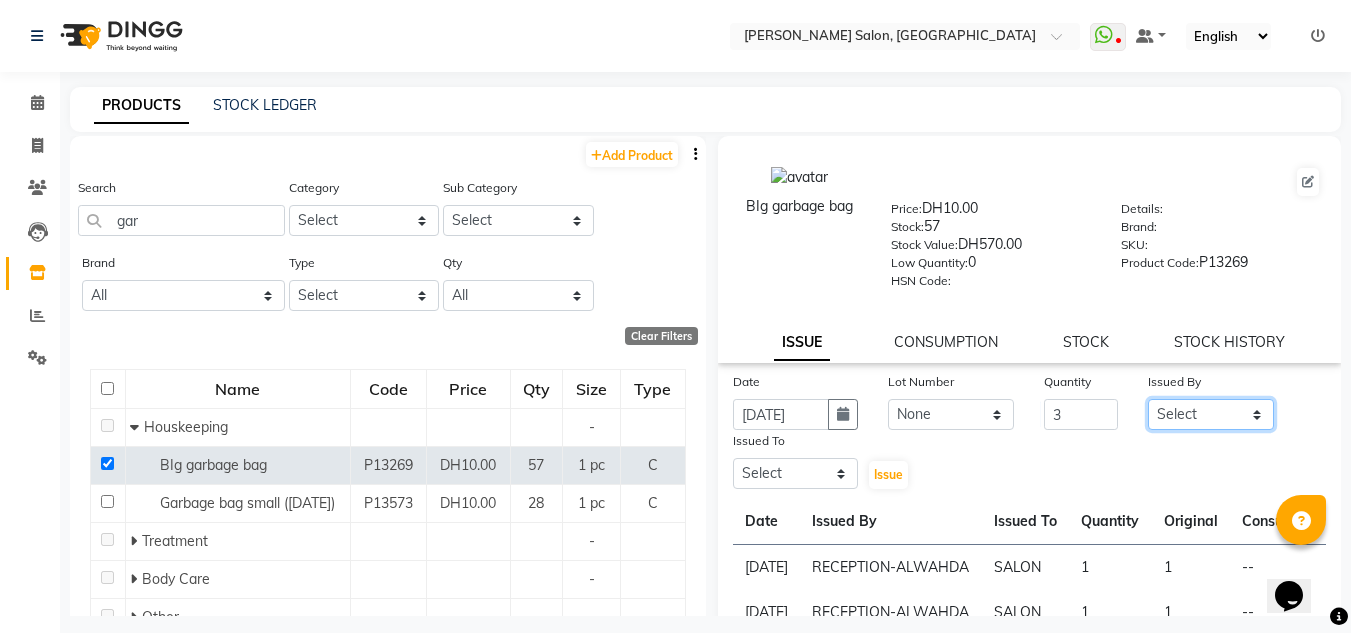 click on "Select ABUSHAGARA [PERSON_NAME] Management [PERSON_NAME] RECEPTION-ALWAHDA [PERSON_NAME] SALON [PERSON_NAME] trial" 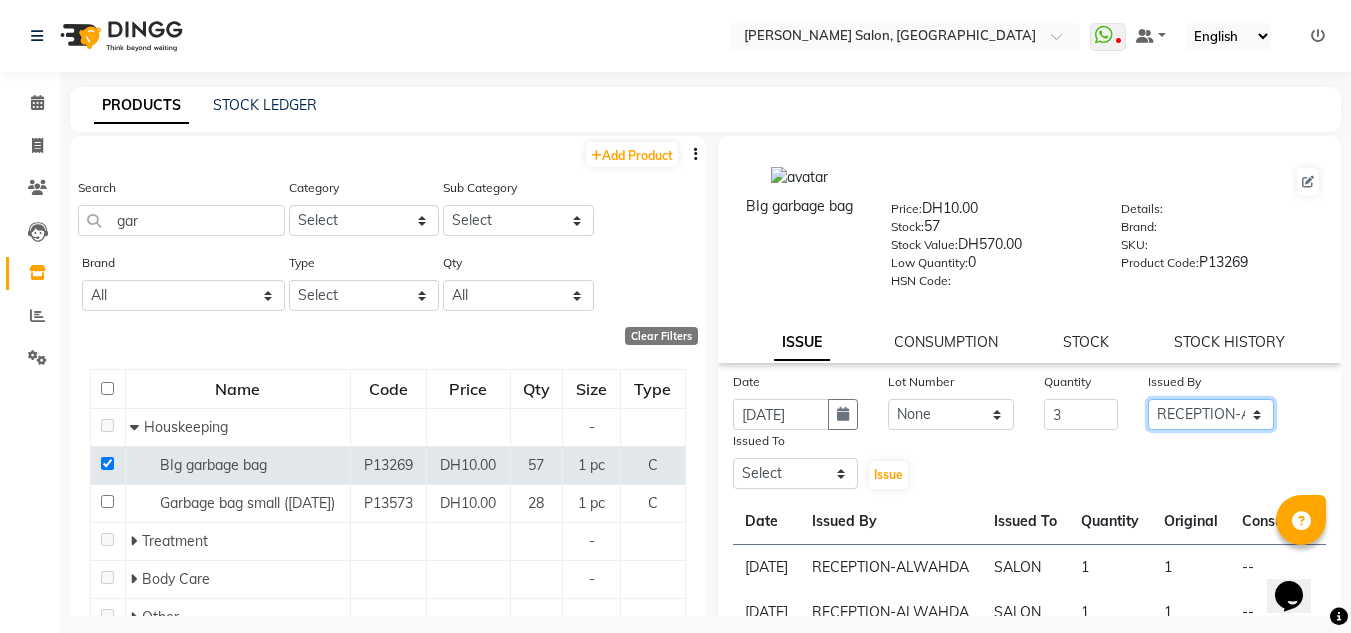 click on "Select ABUSHAGARA [PERSON_NAME] Management [PERSON_NAME] RECEPTION-ALWAHDA [PERSON_NAME] SALON [PERSON_NAME] trial" 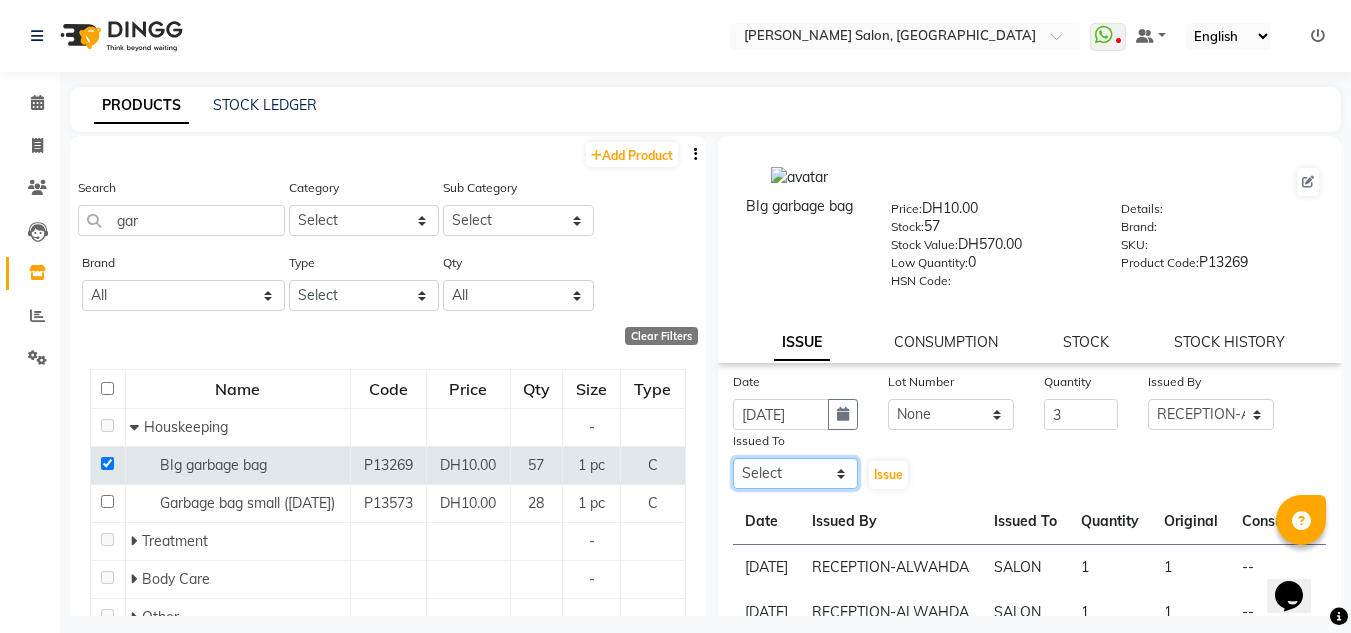 click on "Select ABUSHAGARA [PERSON_NAME] Management [PERSON_NAME] RECEPTION-ALWAHDA [PERSON_NAME] SALON [PERSON_NAME] trial" 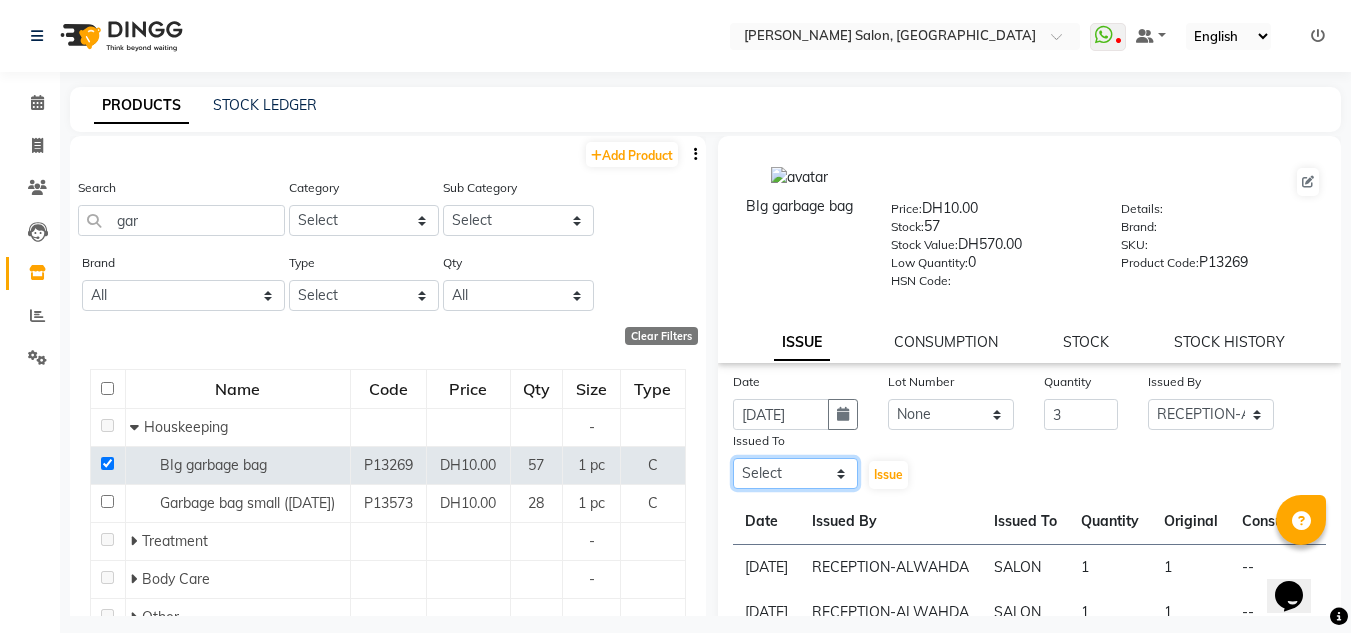 select on "75614" 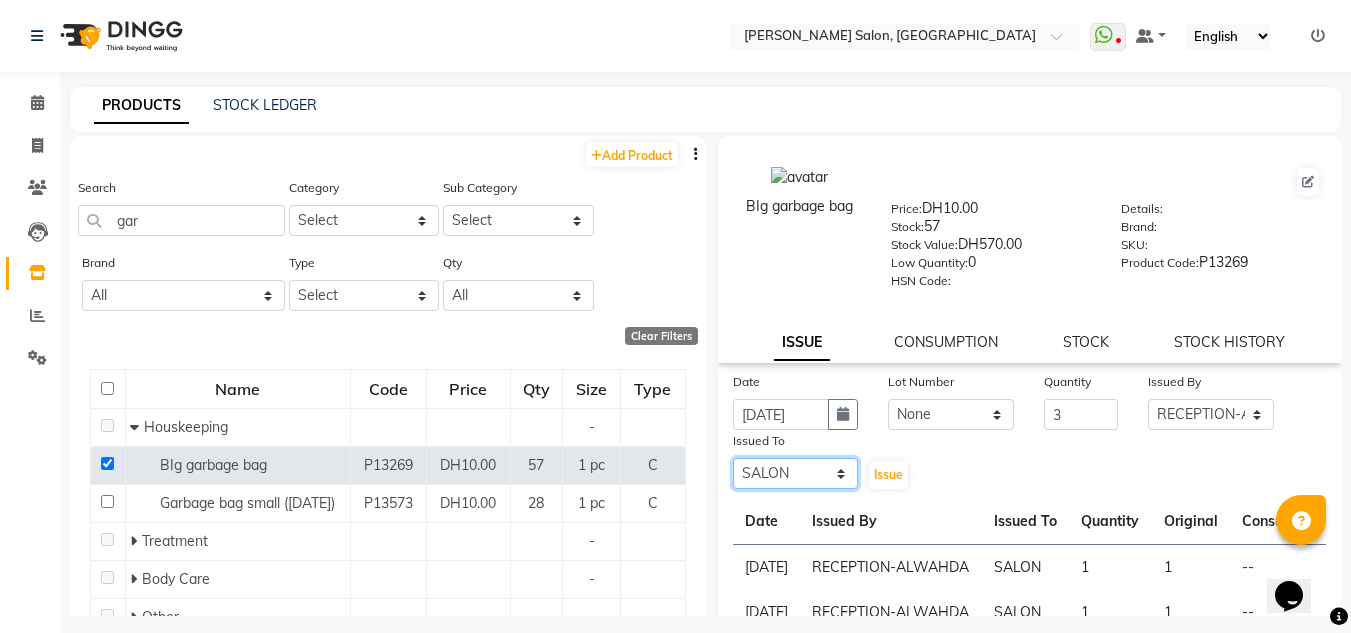 click on "Select ABUSHAGARA [PERSON_NAME] Management [PERSON_NAME] RECEPTION-ALWAHDA [PERSON_NAME] SALON [PERSON_NAME] trial" 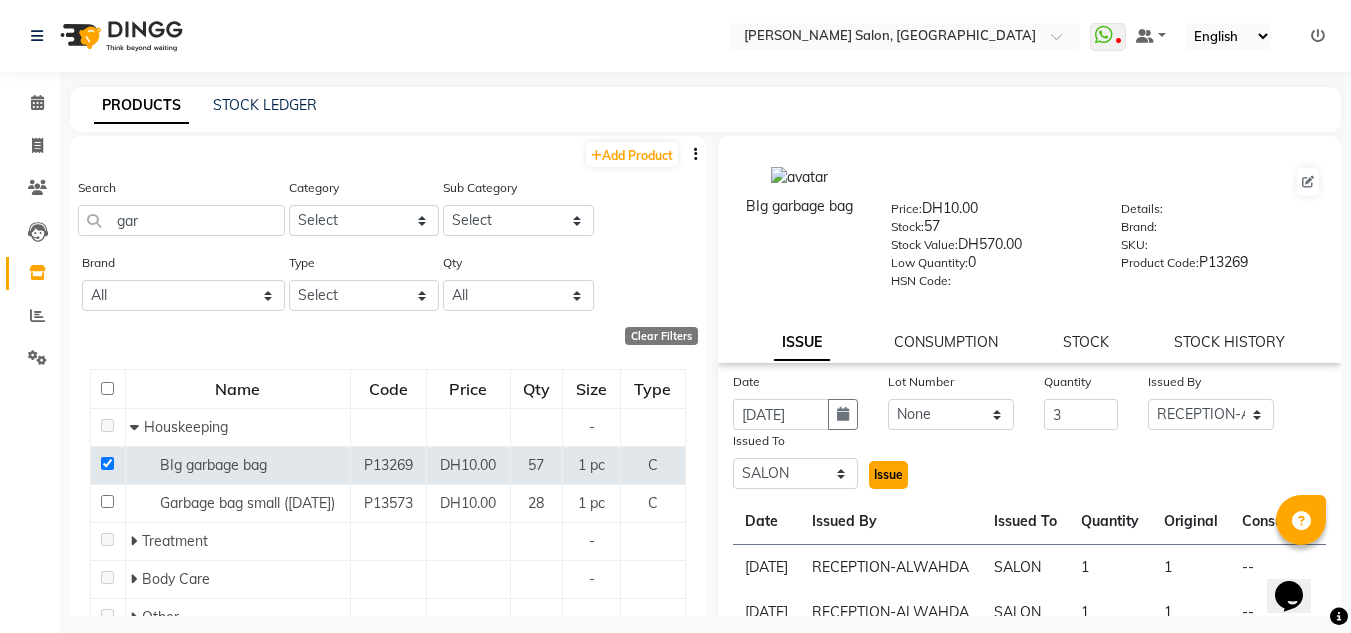 click on "Issue" 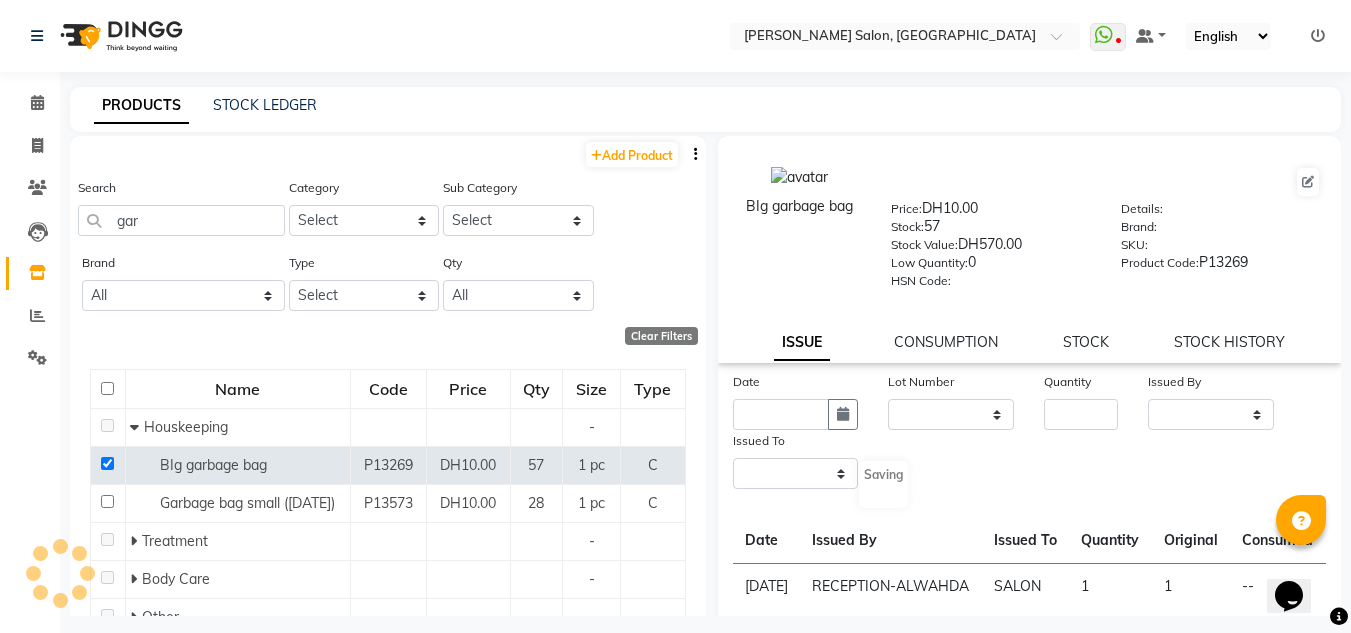 select 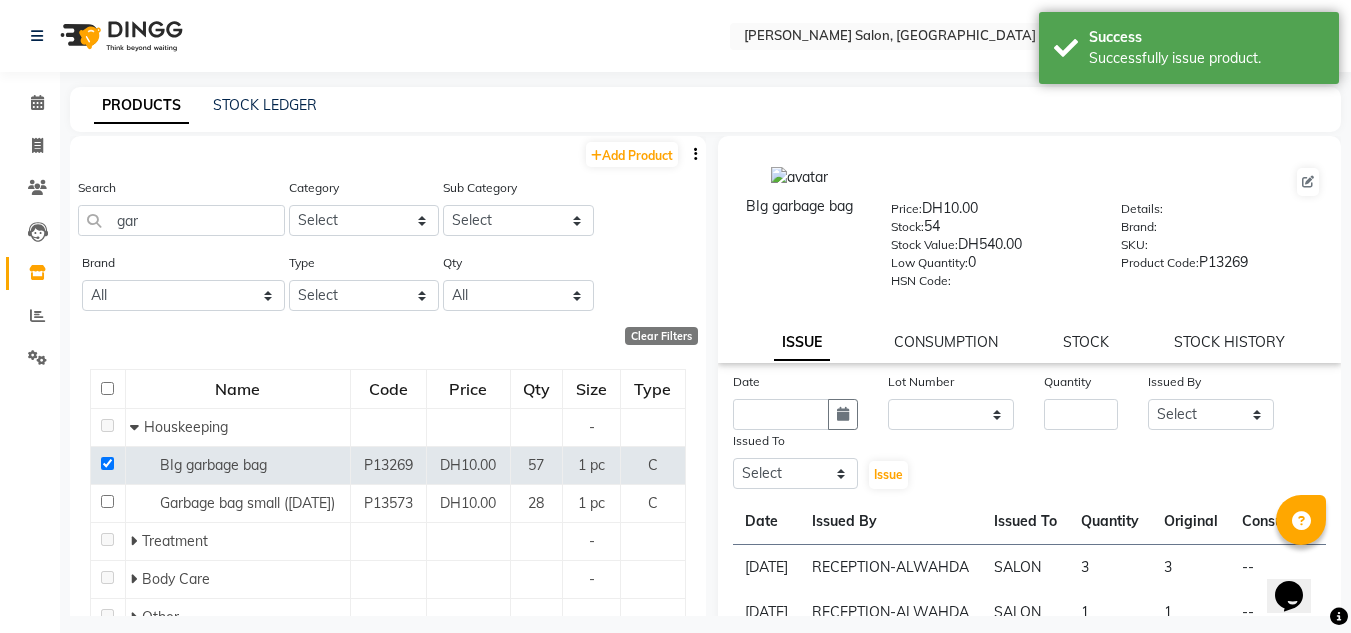 click on "Date" 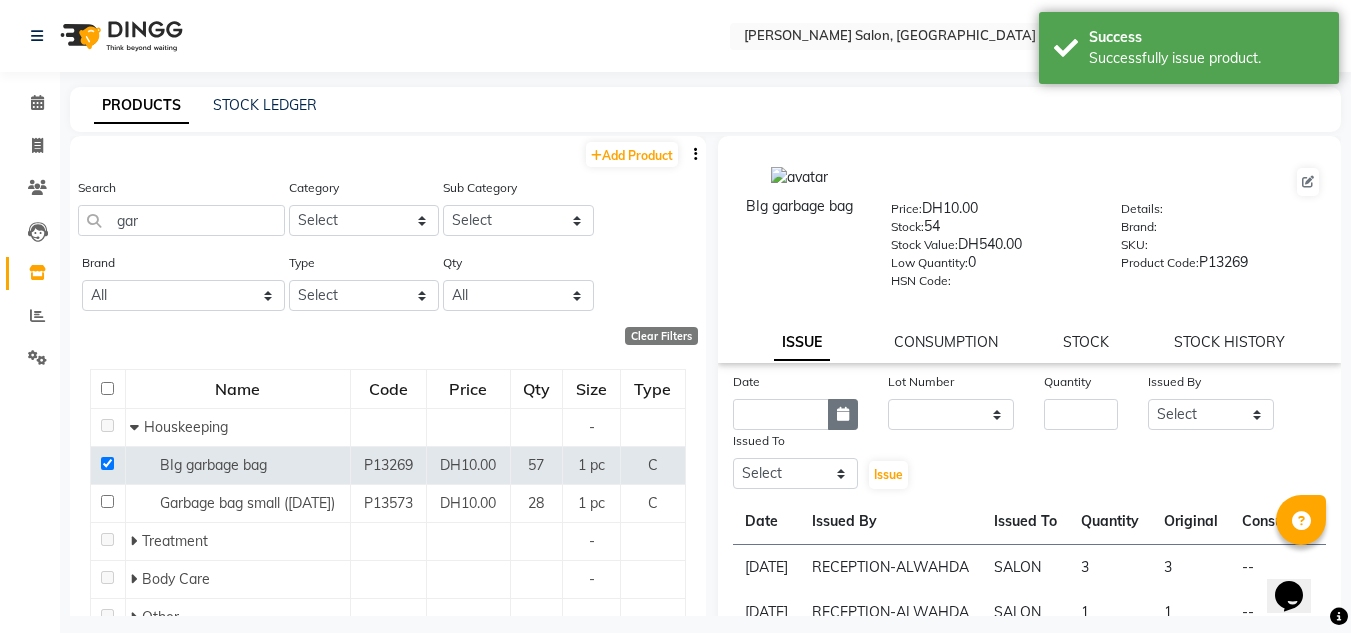 click 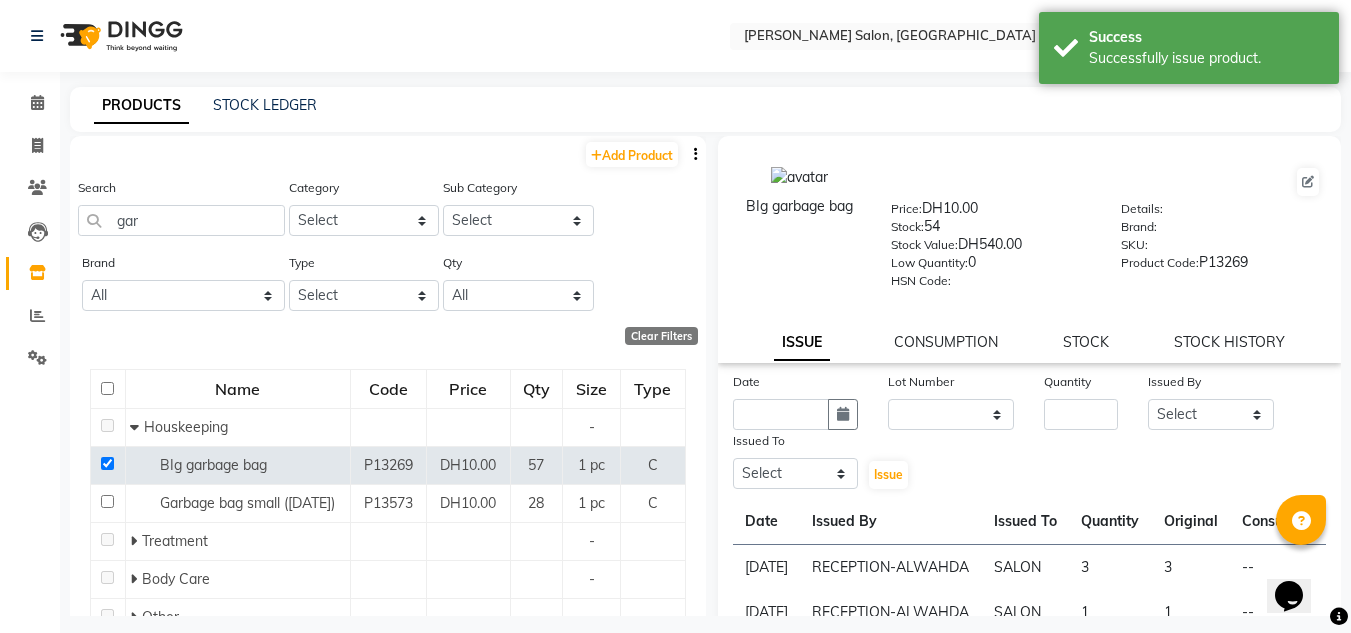 select on "7" 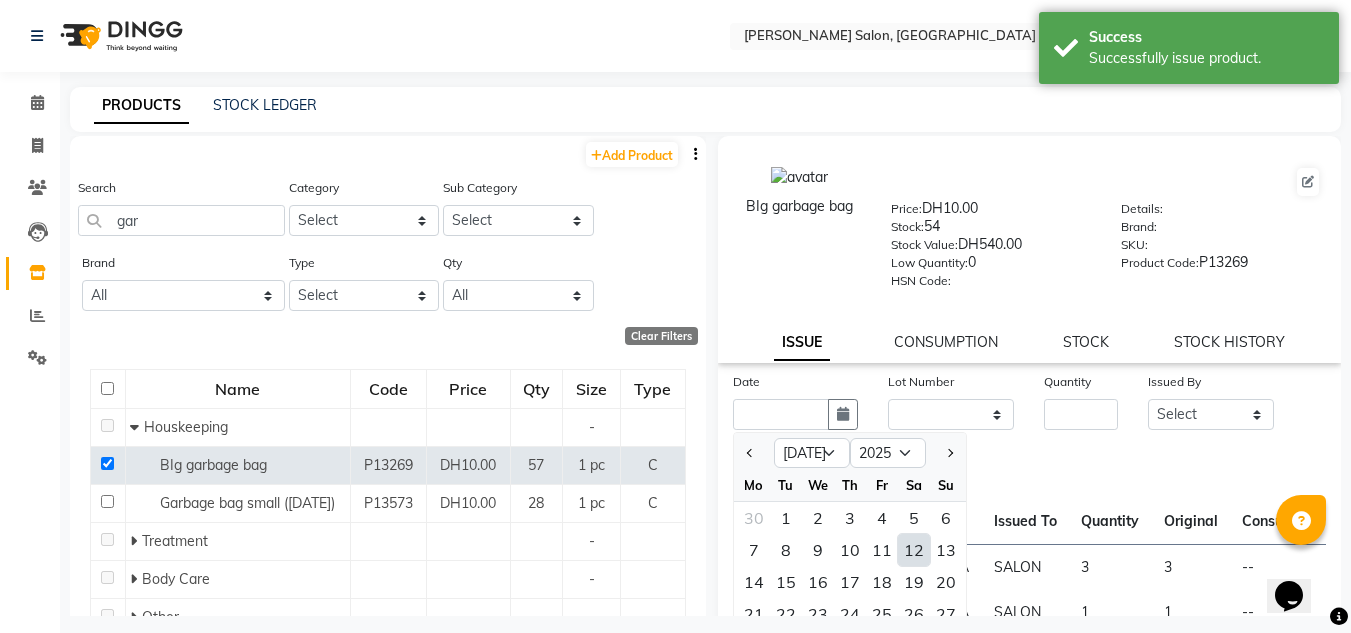 click on "12" 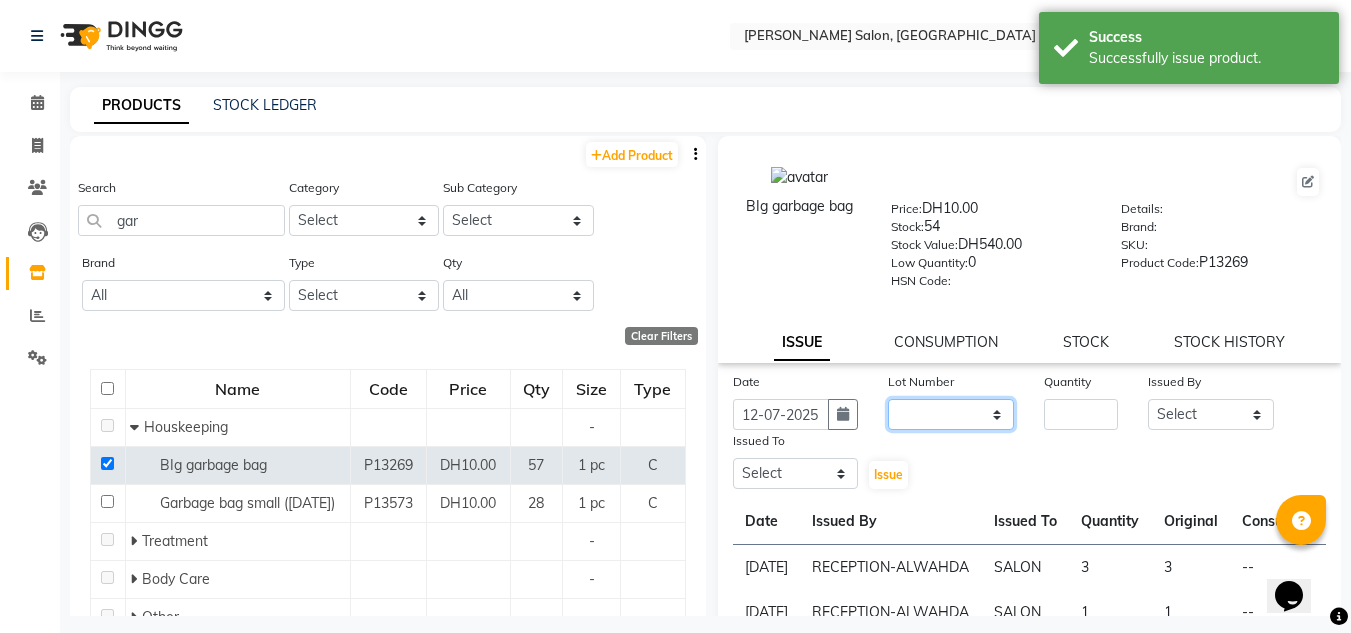 click on "None" 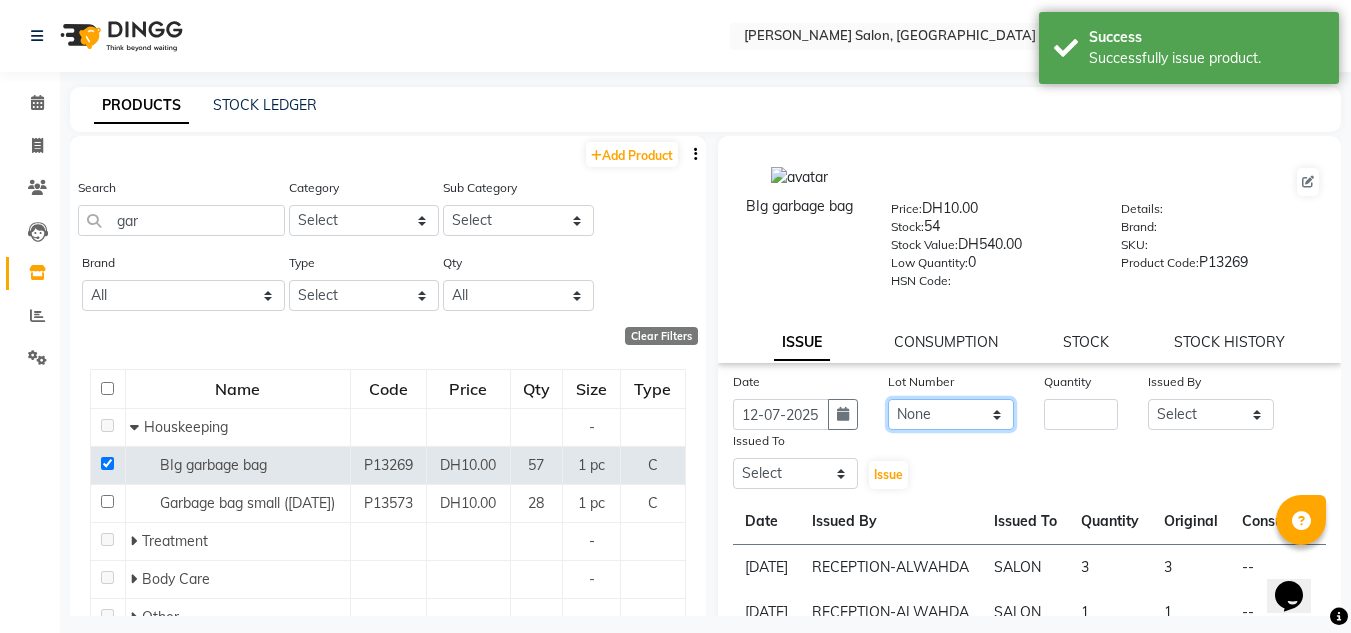 click on "None" 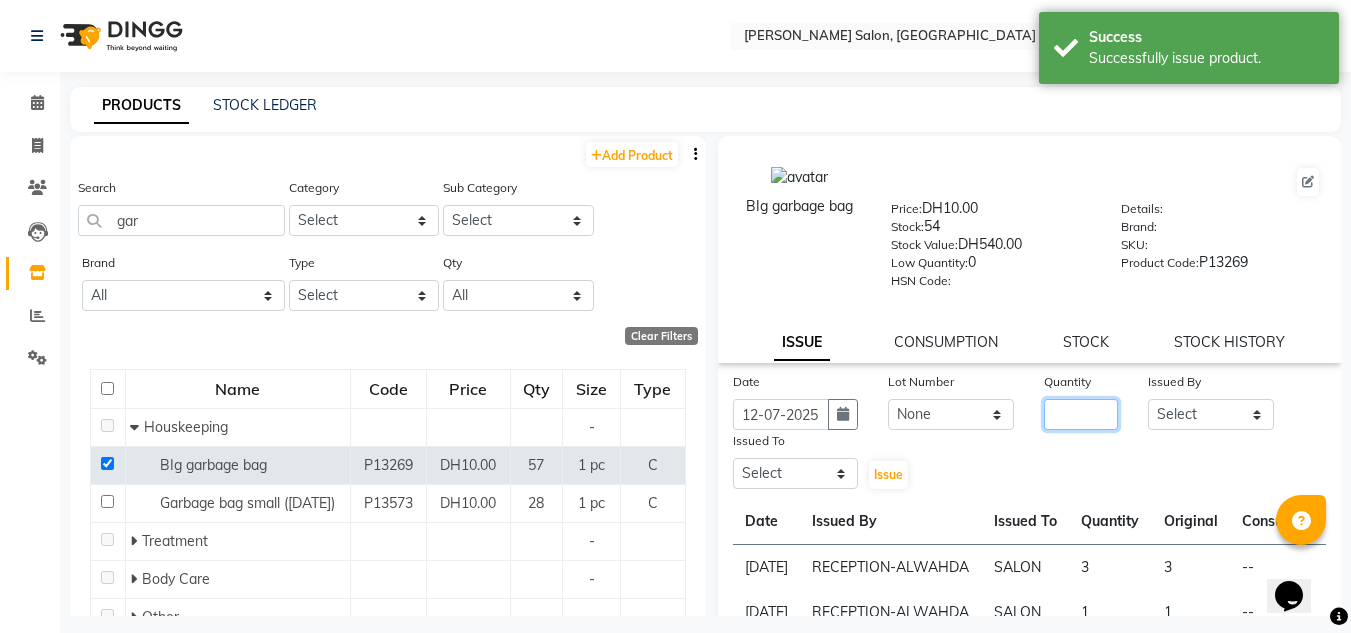 click 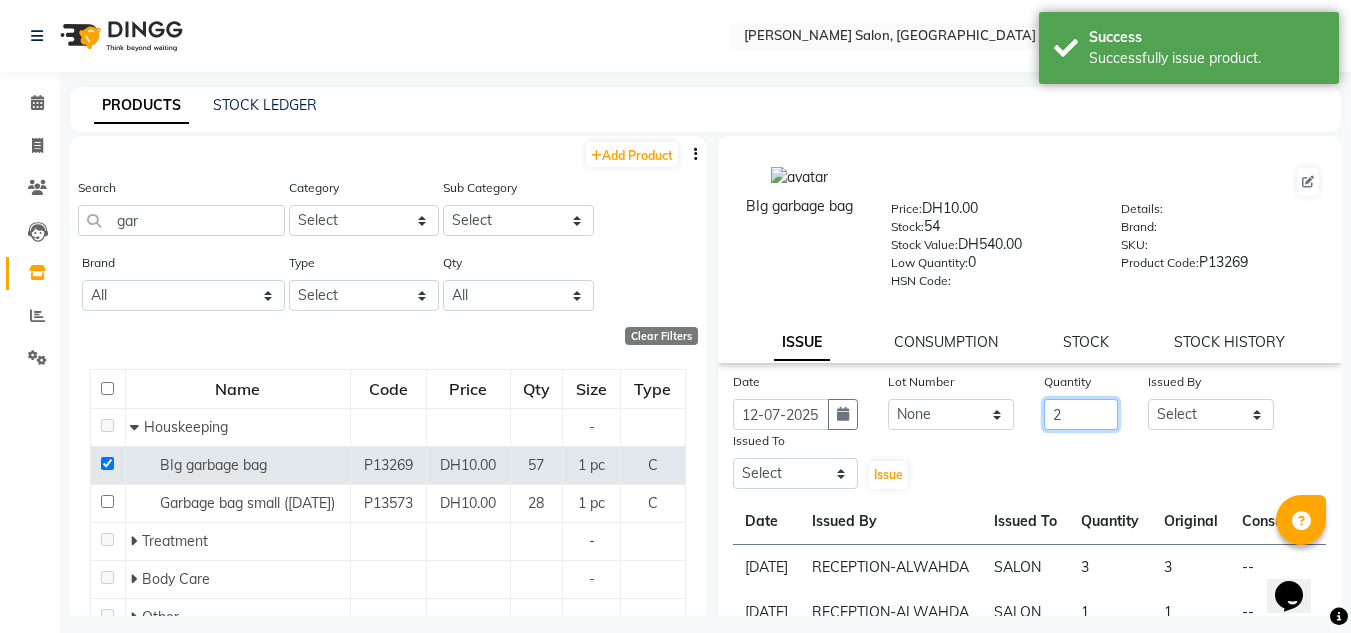 type on "2" 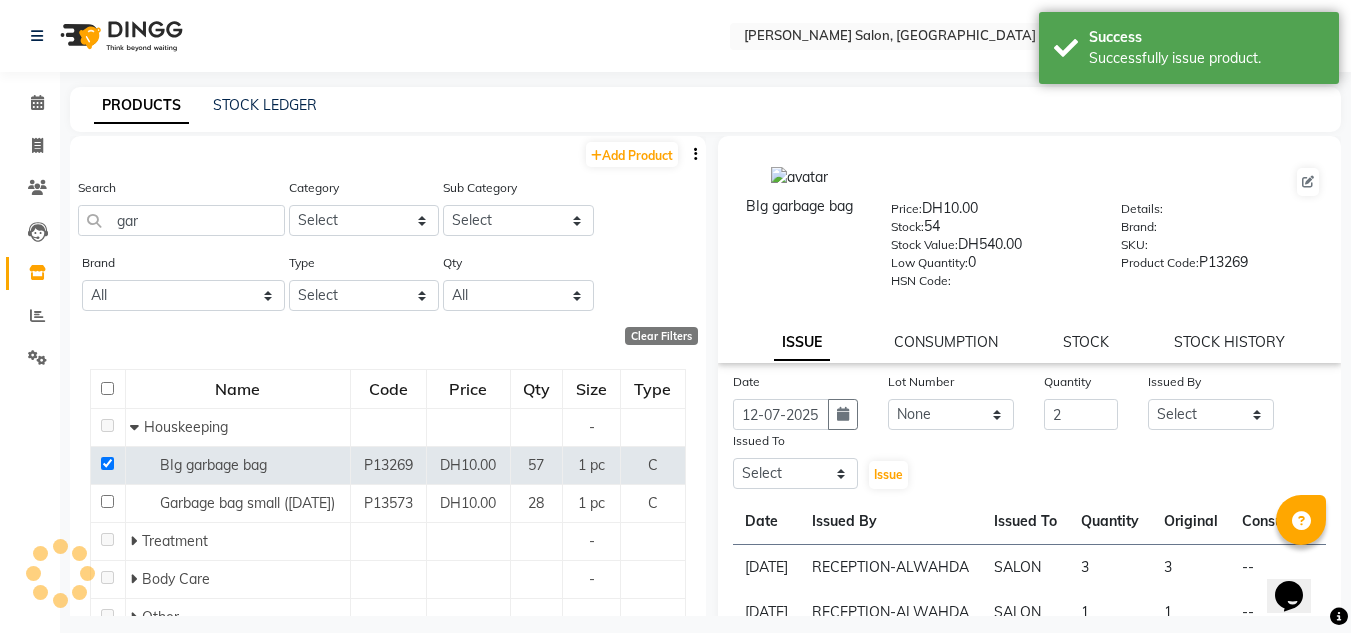 drag, startPoint x: 1201, startPoint y: 437, endPoint x: 1206, endPoint y: 423, distance: 14.866069 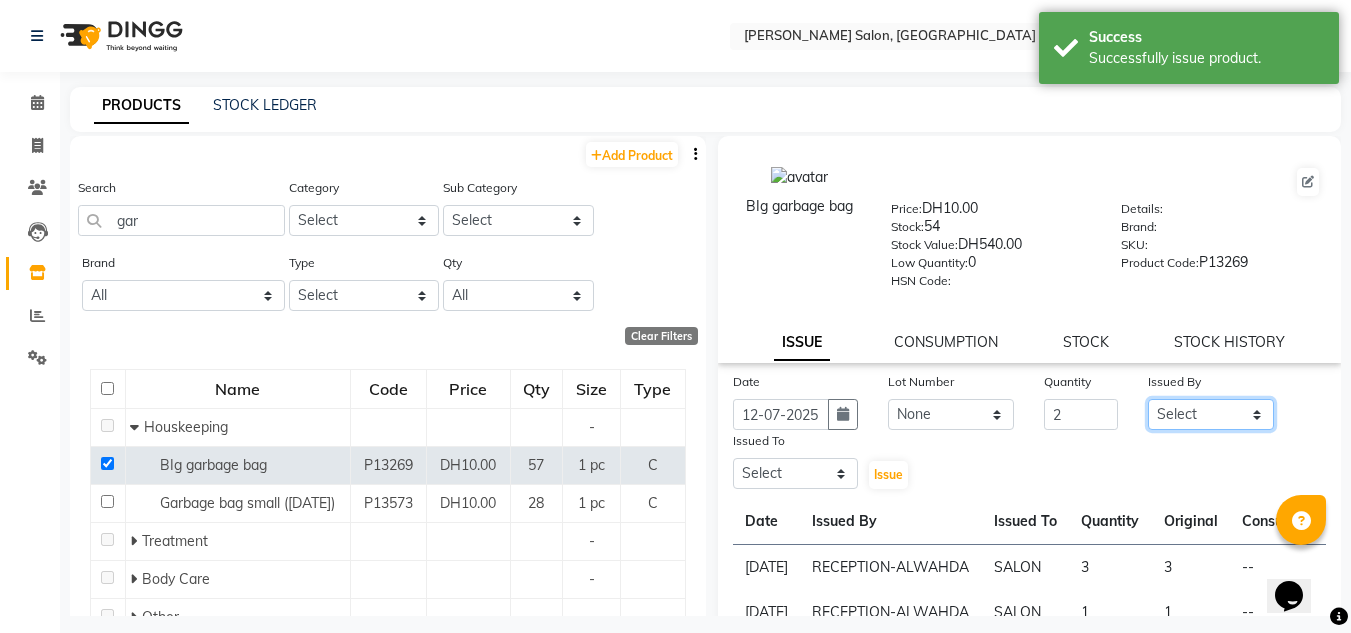 click on "Select ABUSHAGARA [PERSON_NAME] Management [PERSON_NAME] RECEPTION-ALWAHDA [PERSON_NAME] SALON [PERSON_NAME] trial" 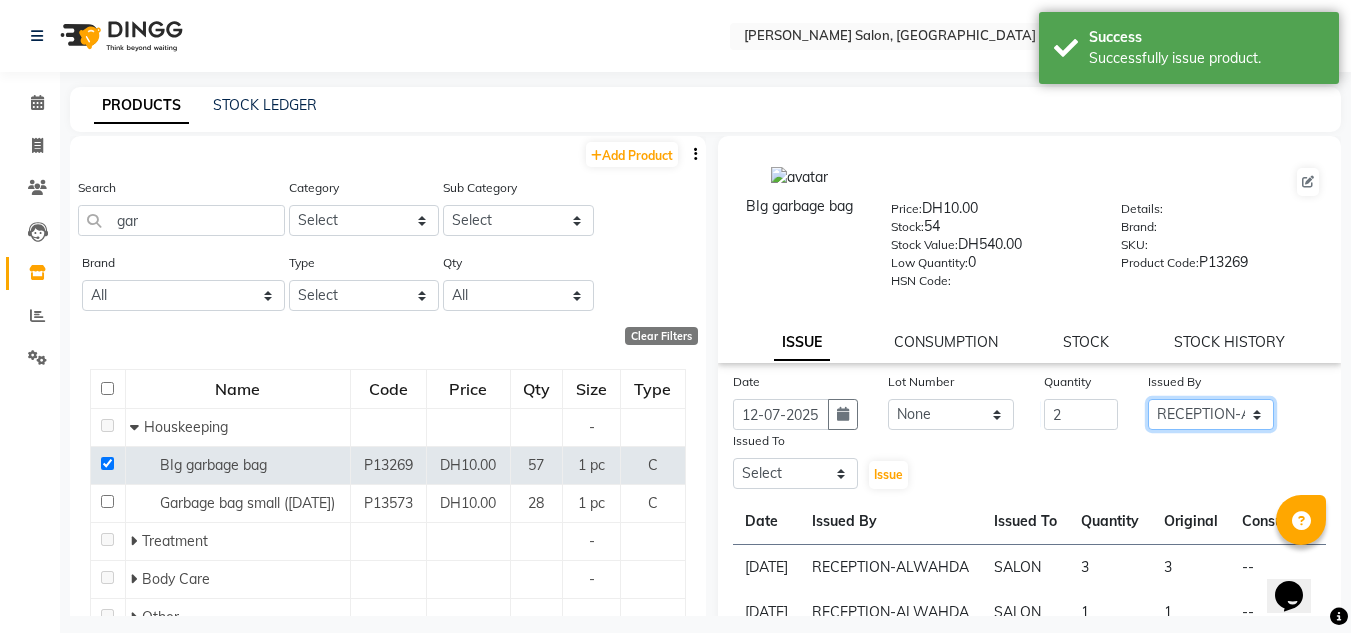 click on "Select ABUSHAGARA [PERSON_NAME] Management [PERSON_NAME] RECEPTION-ALWAHDA [PERSON_NAME] SALON [PERSON_NAME] trial" 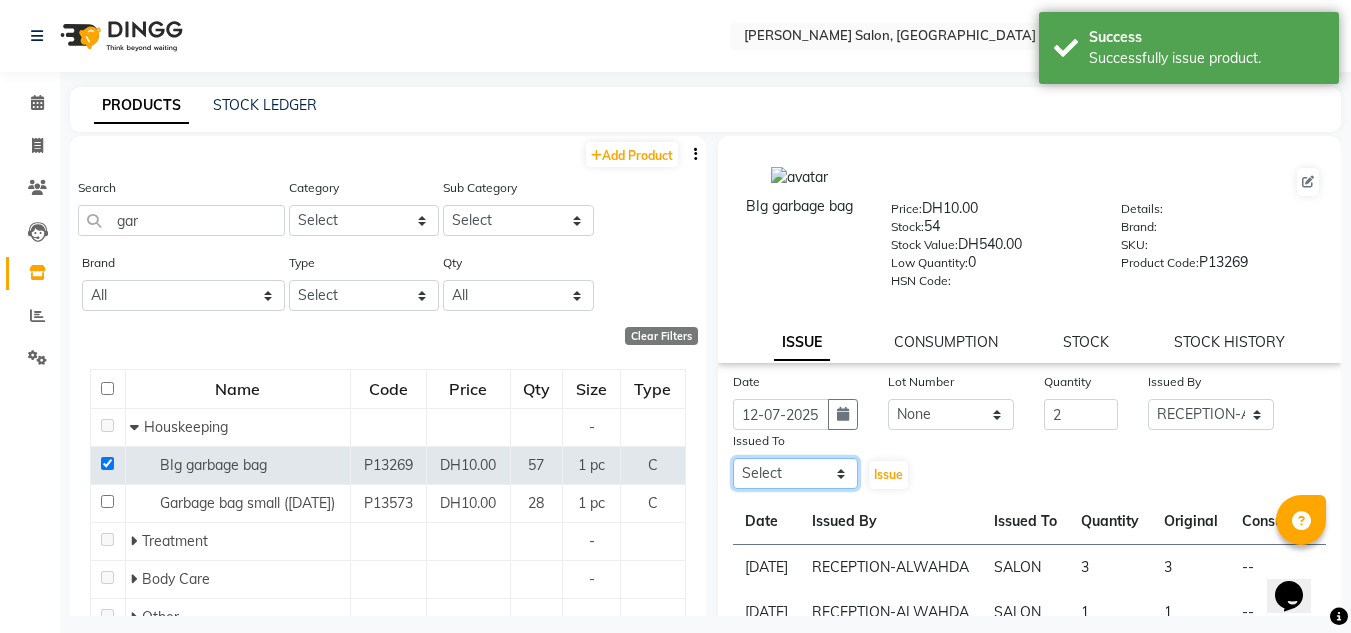 click on "Select ABUSHAGARA [PERSON_NAME] Management [PERSON_NAME] RECEPTION-ALWAHDA [PERSON_NAME] SALON [PERSON_NAME] trial" 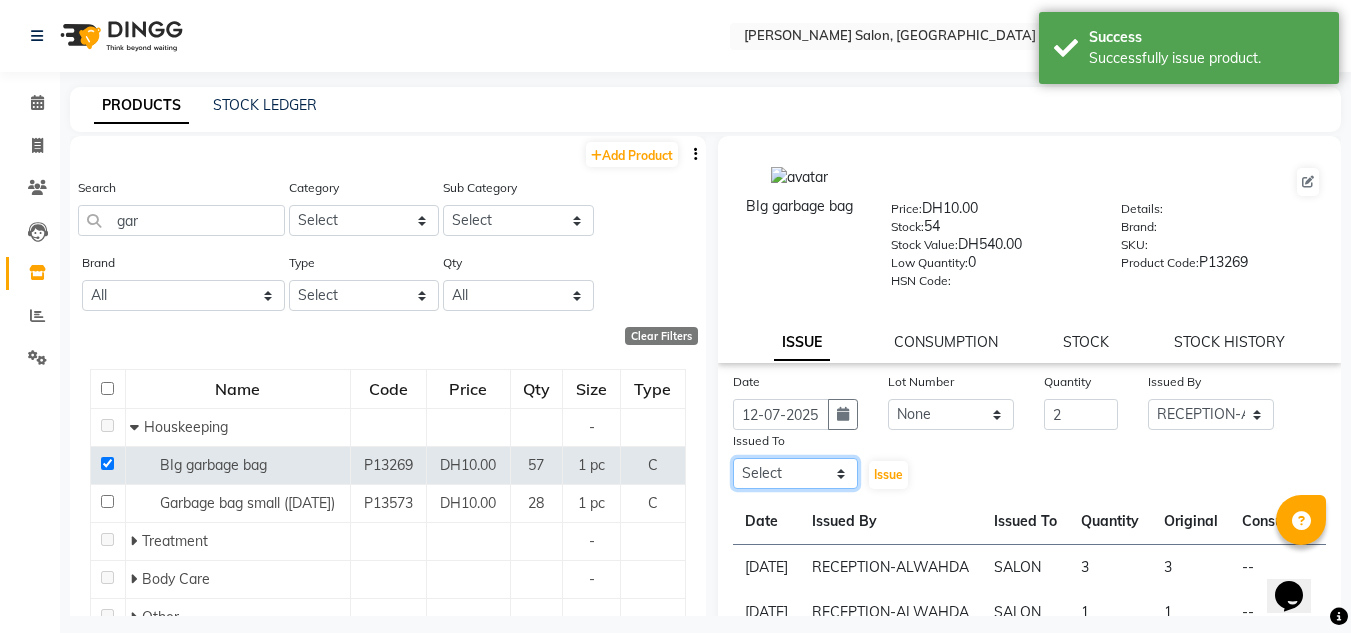 select on "75614" 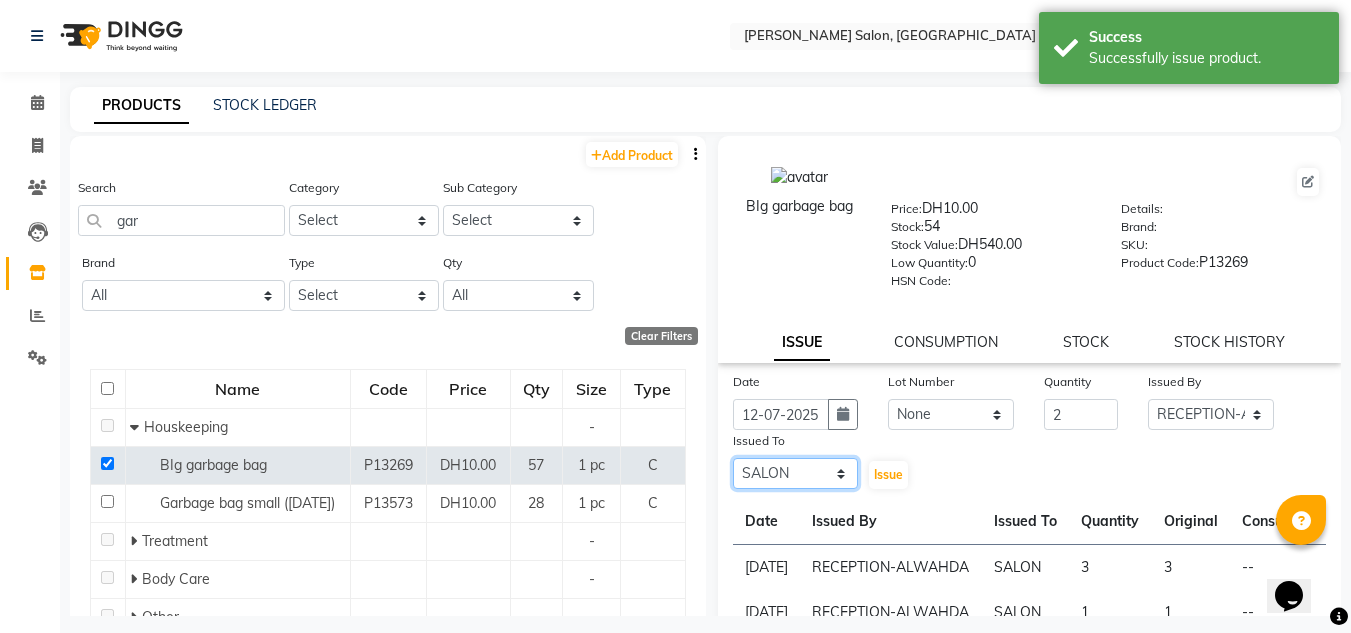 click on "Select ABUSHAGARA [PERSON_NAME] Management [PERSON_NAME] RECEPTION-ALWAHDA [PERSON_NAME] SALON [PERSON_NAME] trial" 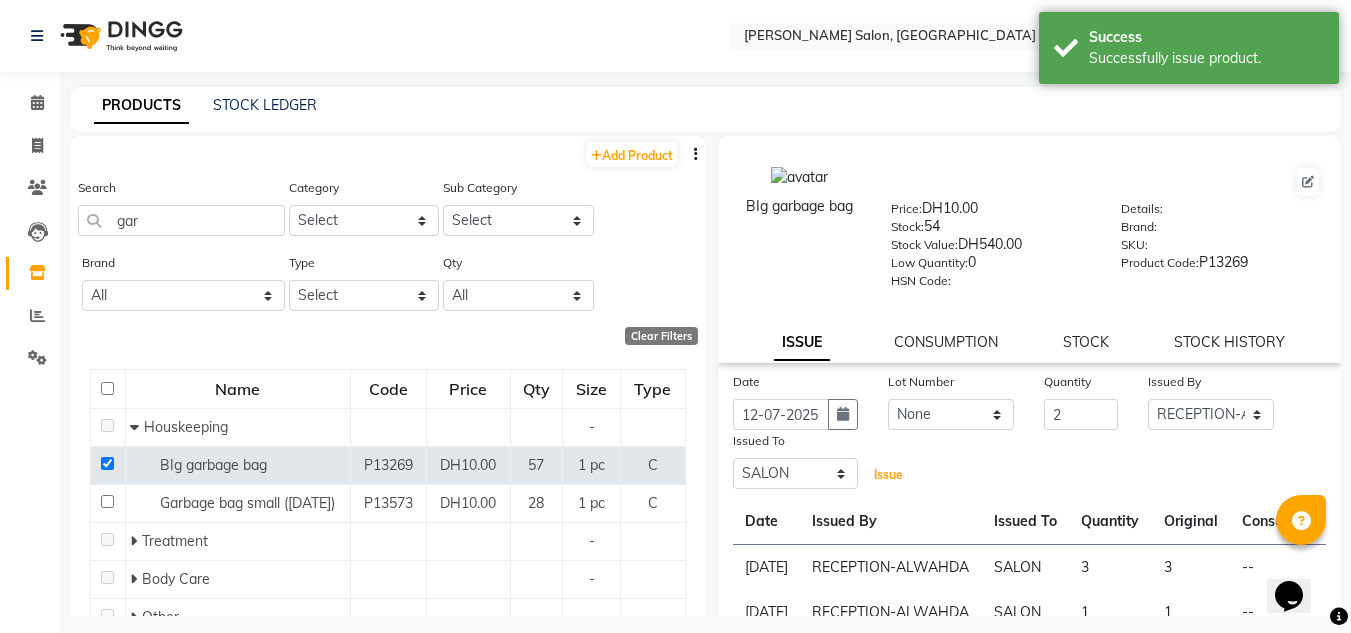 drag, startPoint x: 882, startPoint y: 469, endPoint x: 887, endPoint y: 478, distance: 10.29563 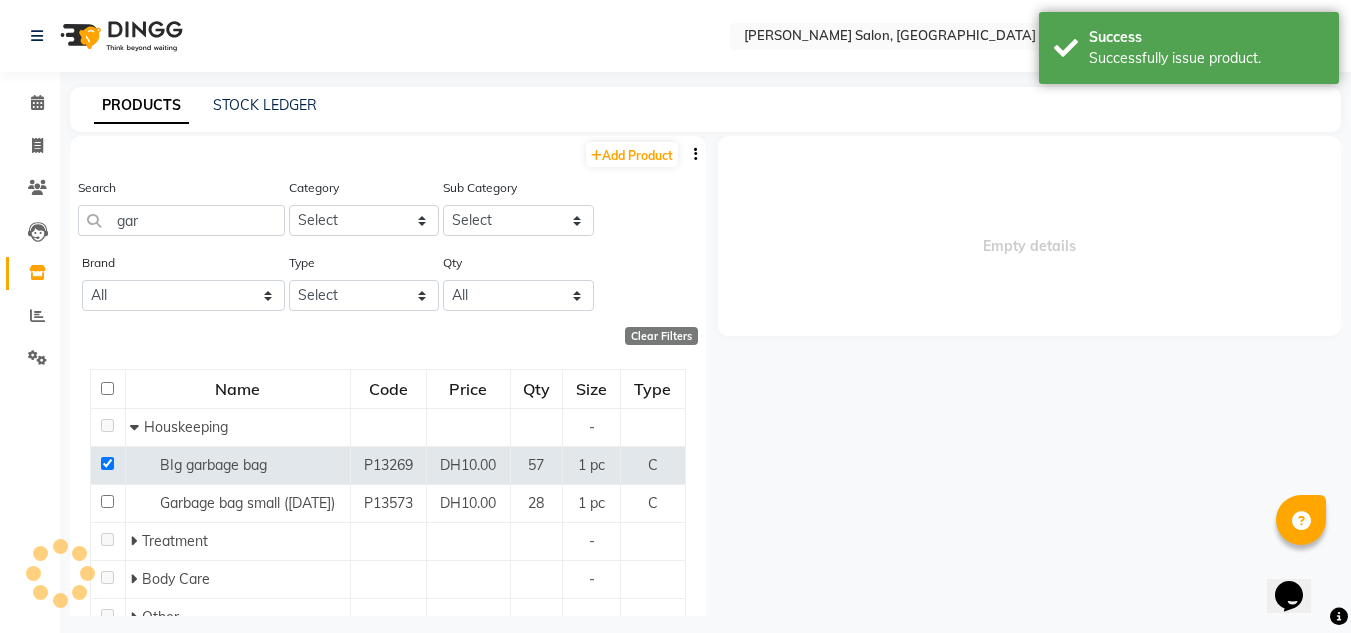 select 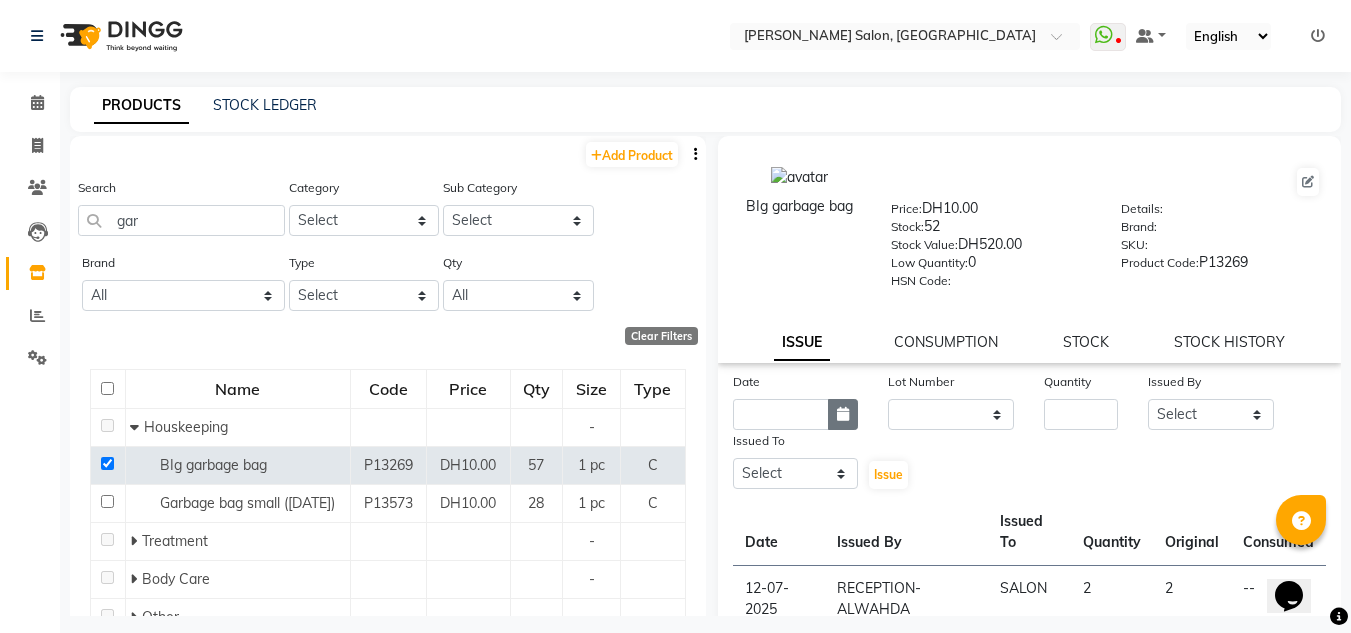 click 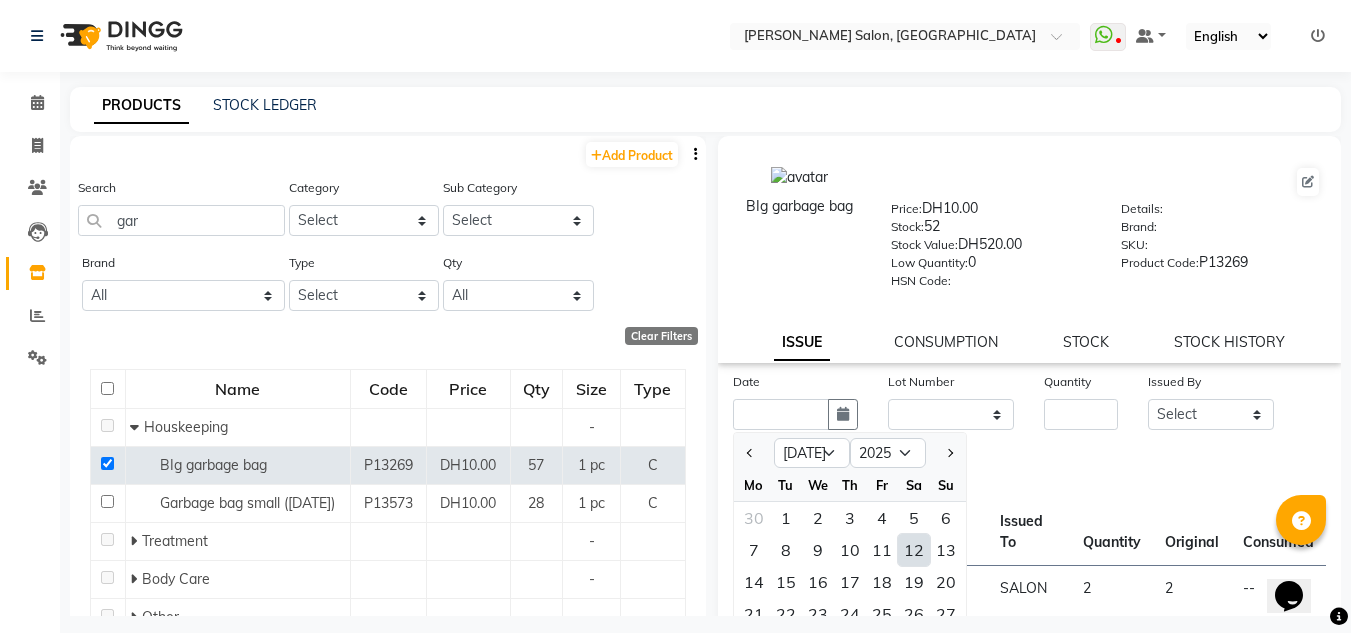 click on "5" 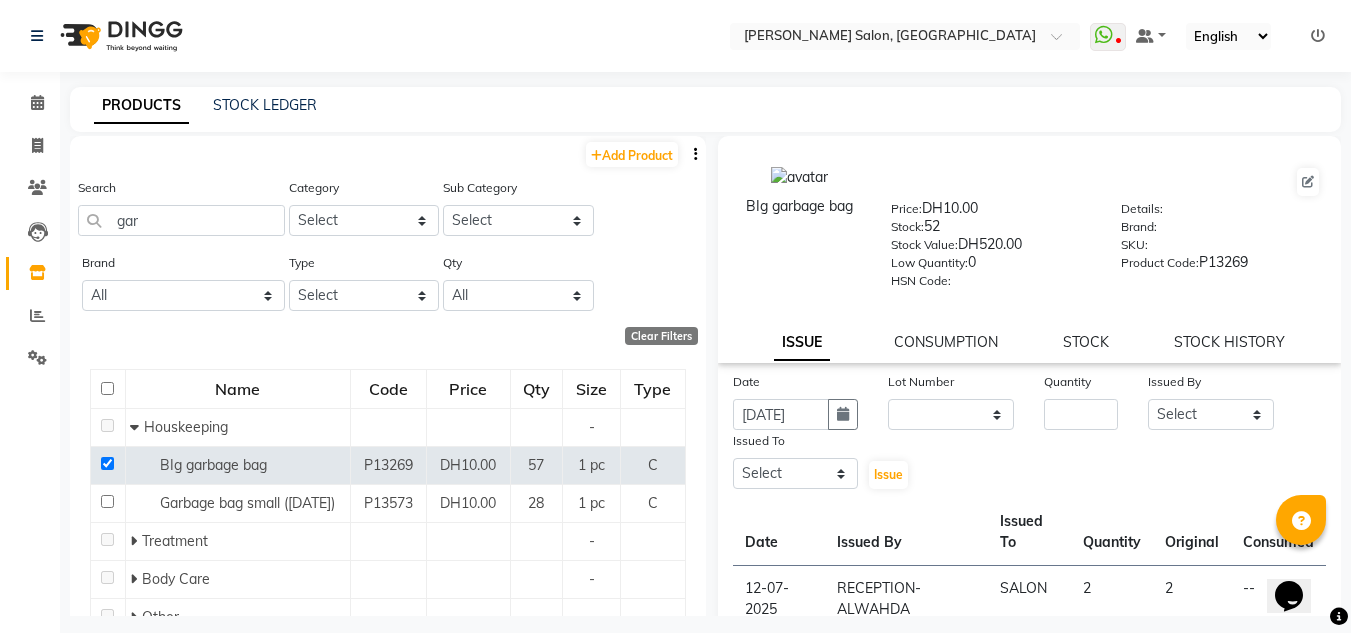 click on "Issued By" 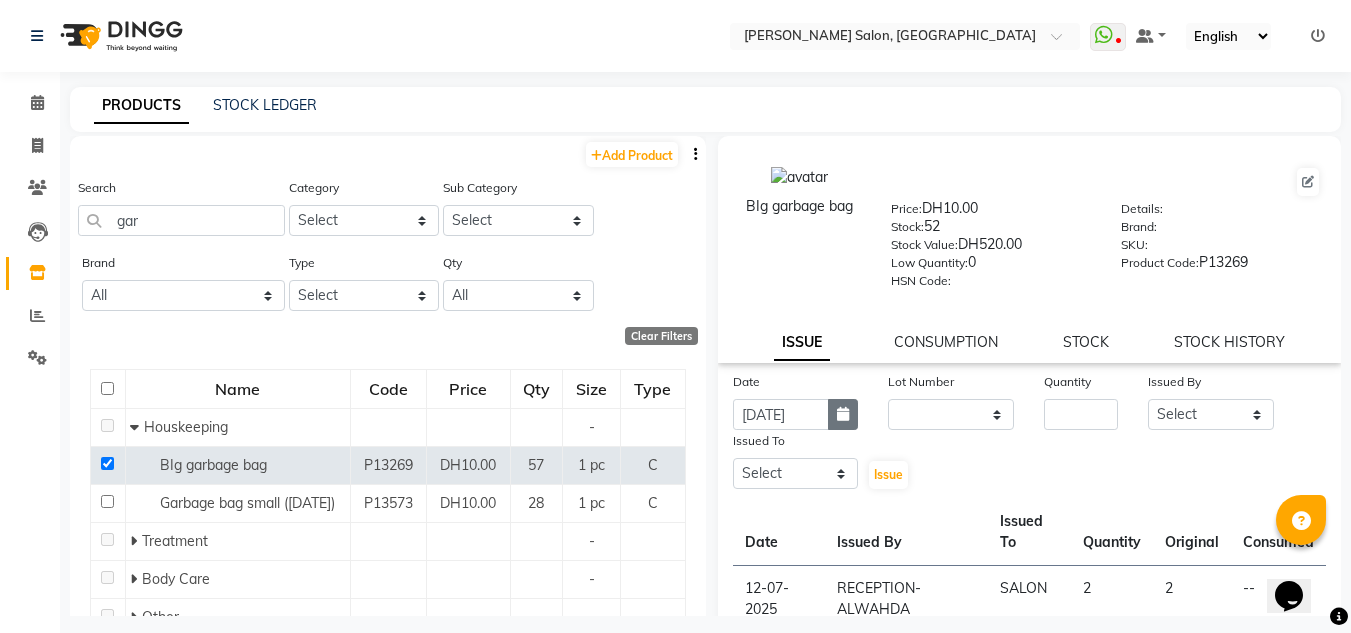 click 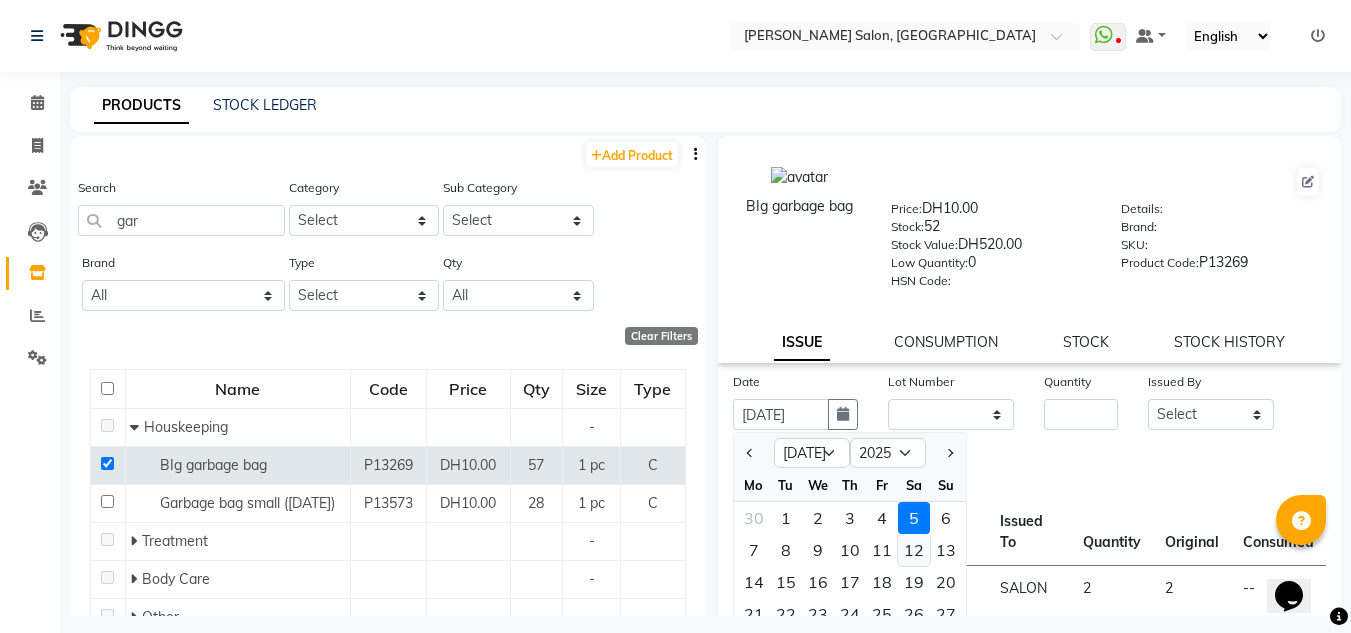 click on "12" 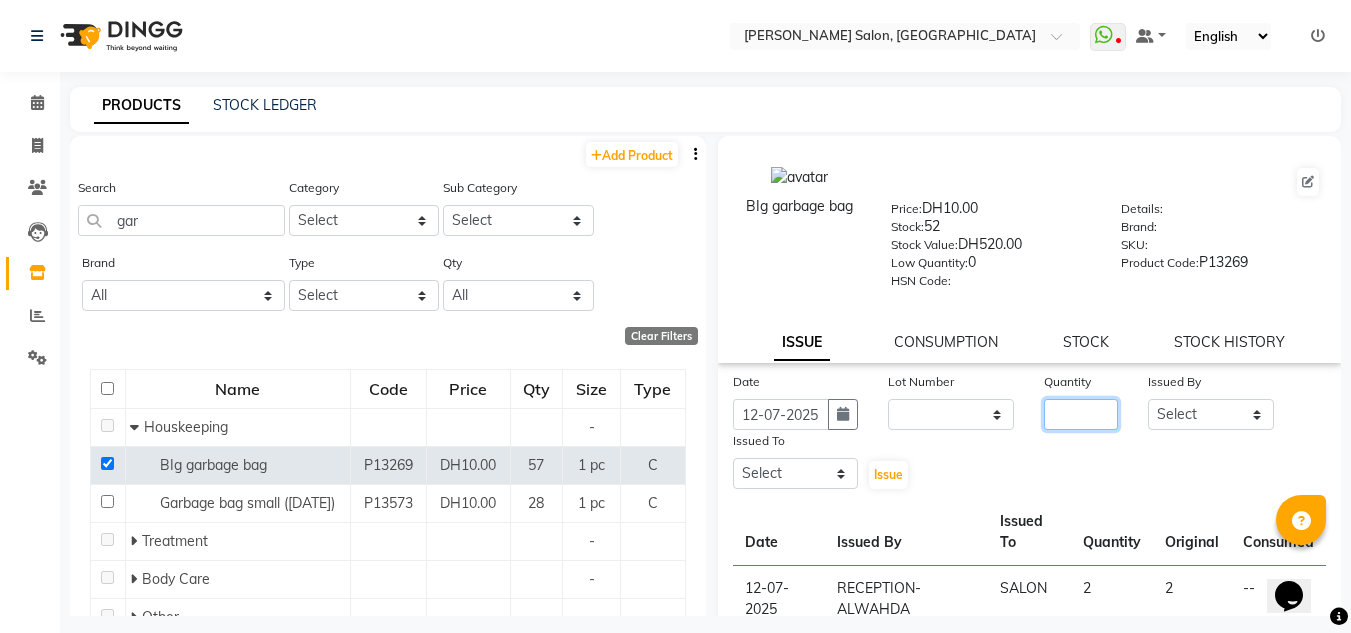 click 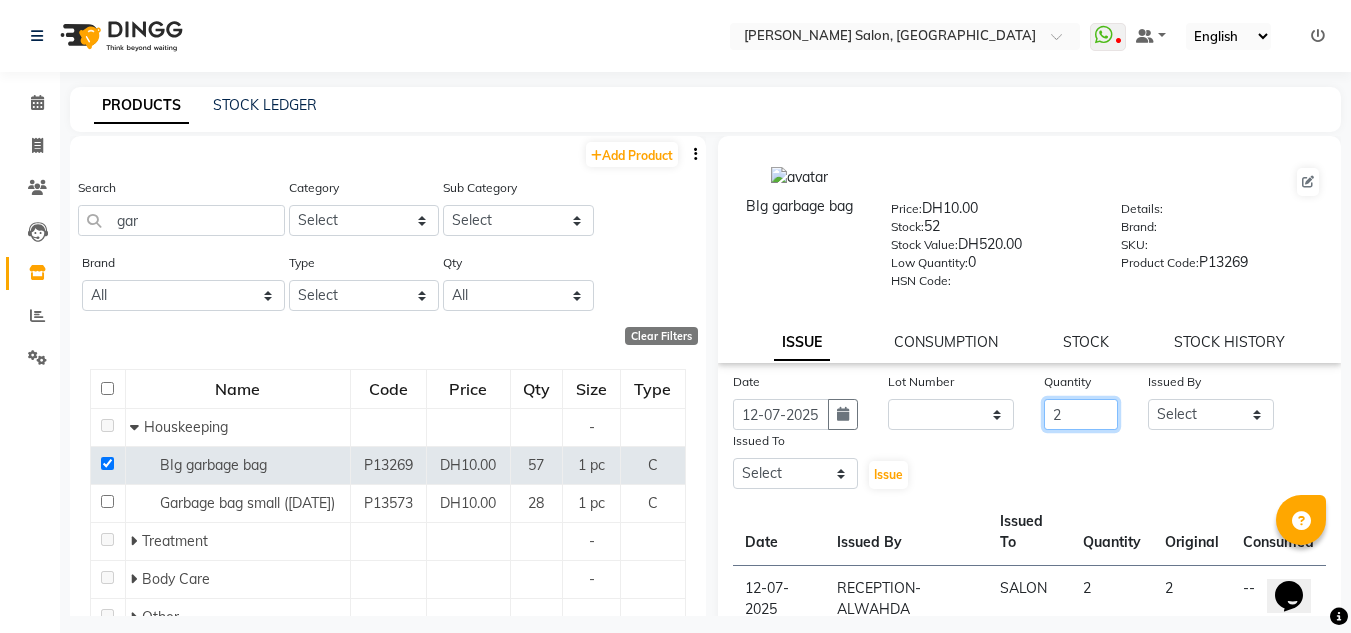 type on "2" 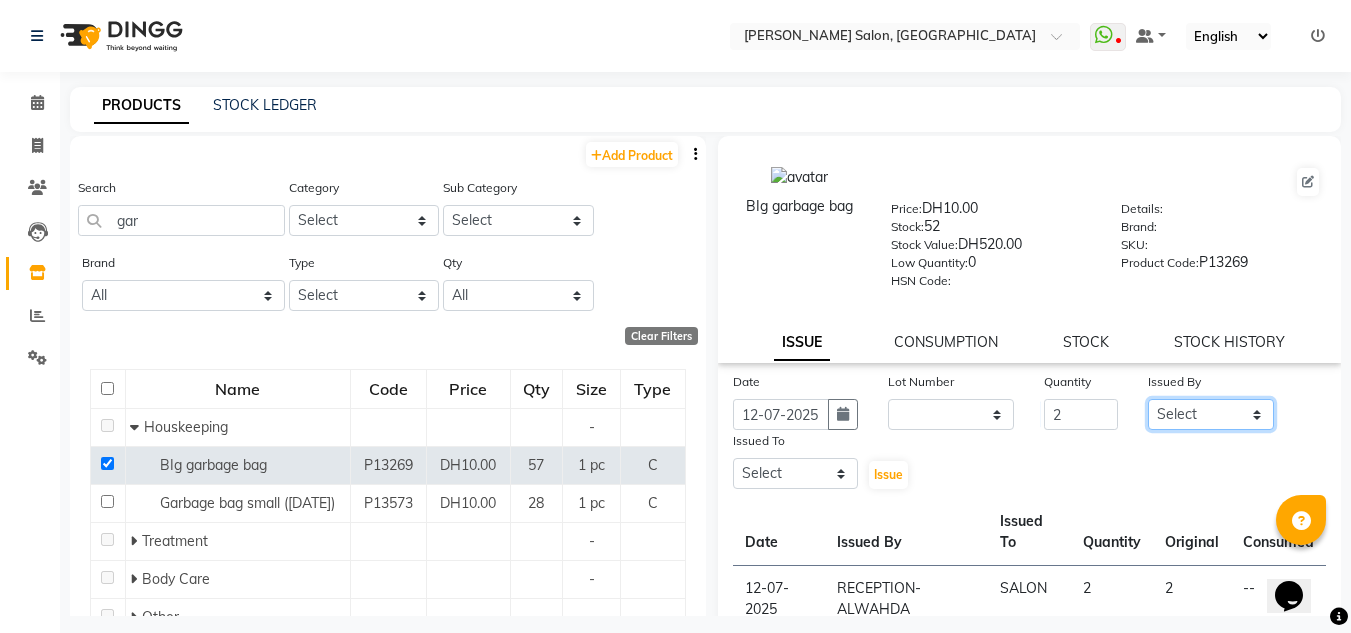 click on "Select ABUSHAGARA [PERSON_NAME] Management [PERSON_NAME] RECEPTION-ALWAHDA [PERSON_NAME] SALON [PERSON_NAME] trial" 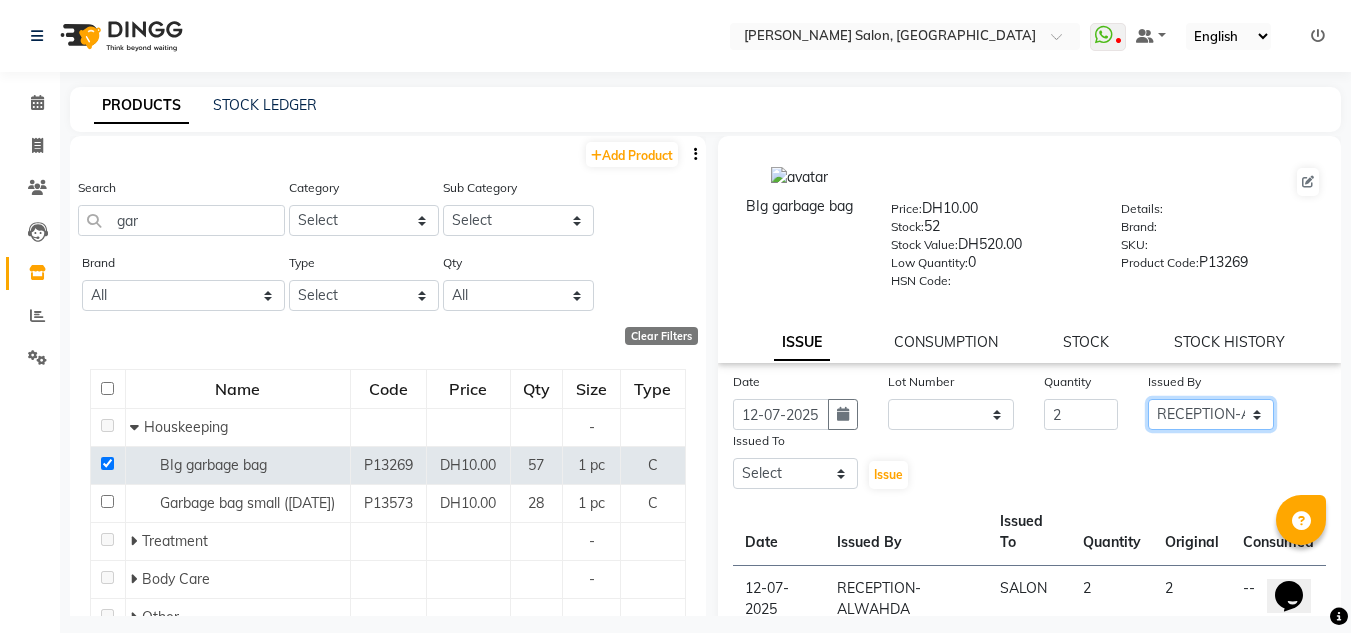 click on "Select ABUSHAGARA [PERSON_NAME] Management [PERSON_NAME] RECEPTION-ALWAHDA [PERSON_NAME] SALON [PERSON_NAME] trial" 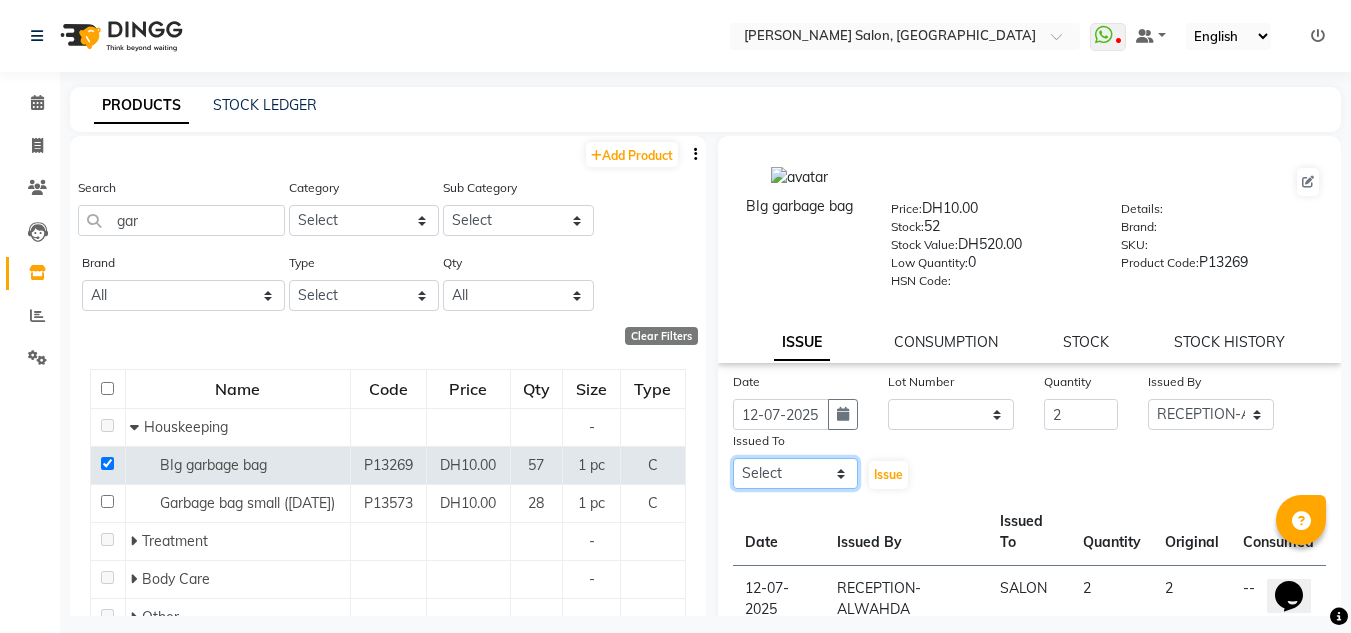 click on "Select ABUSHAGARA [PERSON_NAME] Management [PERSON_NAME] RECEPTION-ALWAHDA [PERSON_NAME] SALON [PERSON_NAME] trial" 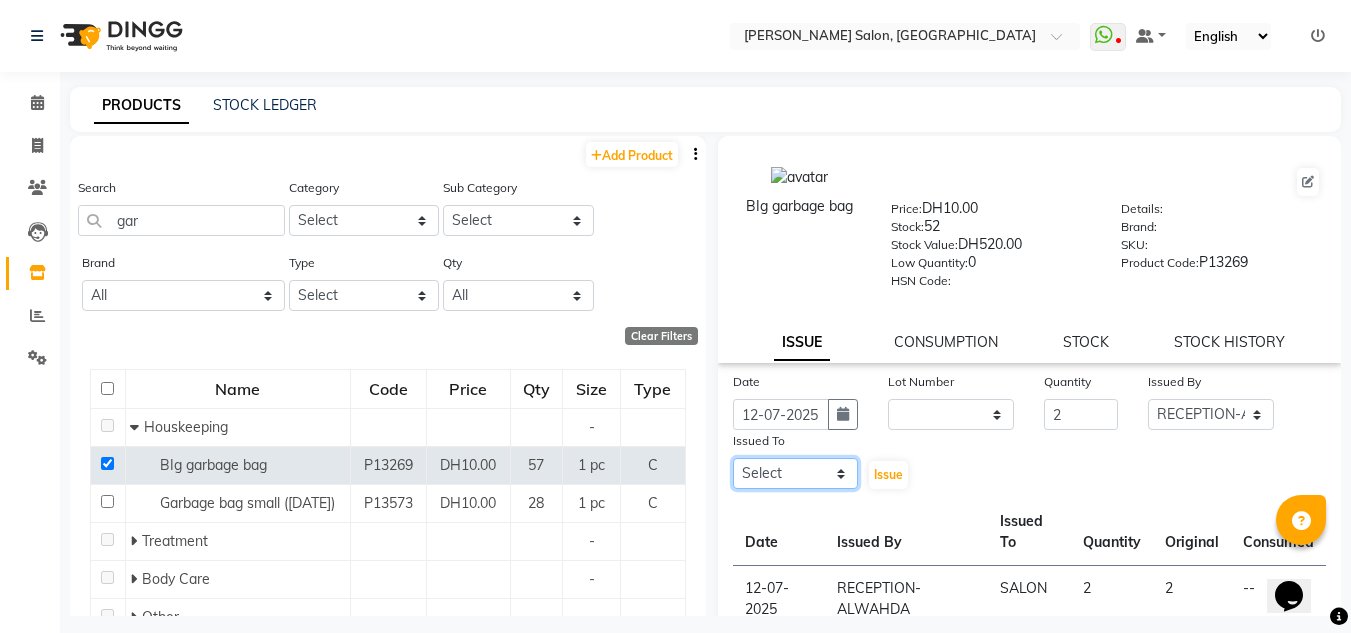 select on "75614" 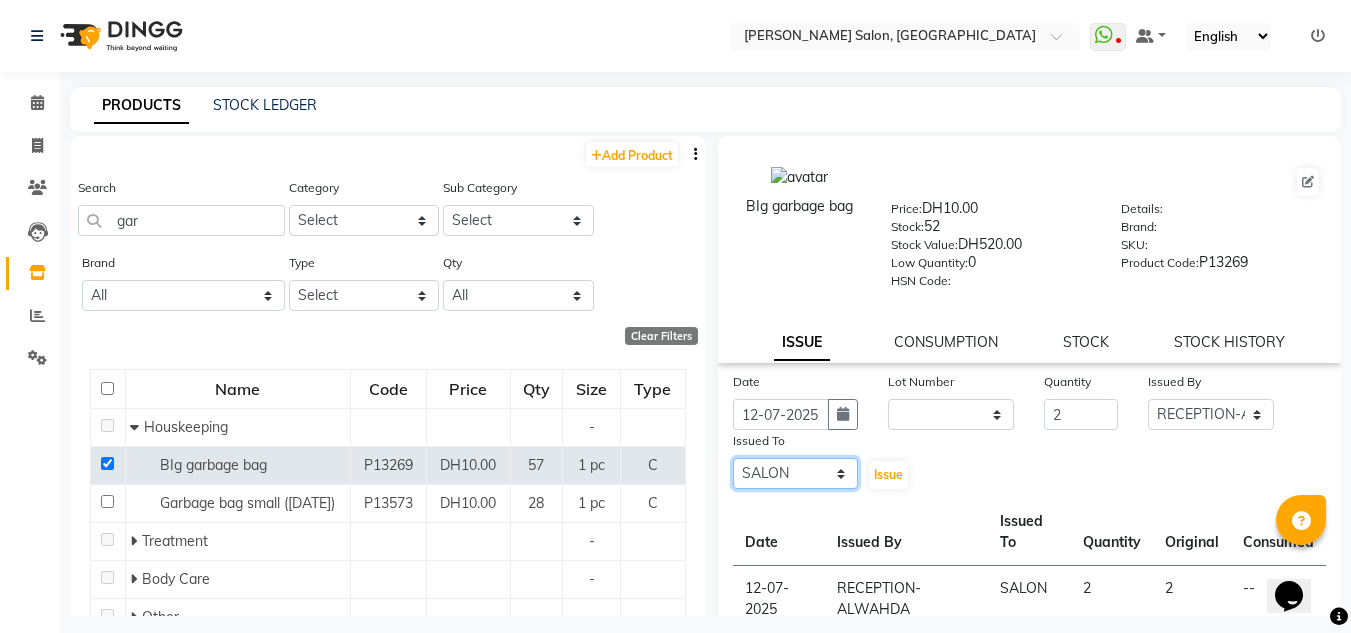 click on "Select ABUSHAGARA [PERSON_NAME] Management [PERSON_NAME] RECEPTION-ALWAHDA [PERSON_NAME] SALON [PERSON_NAME] trial" 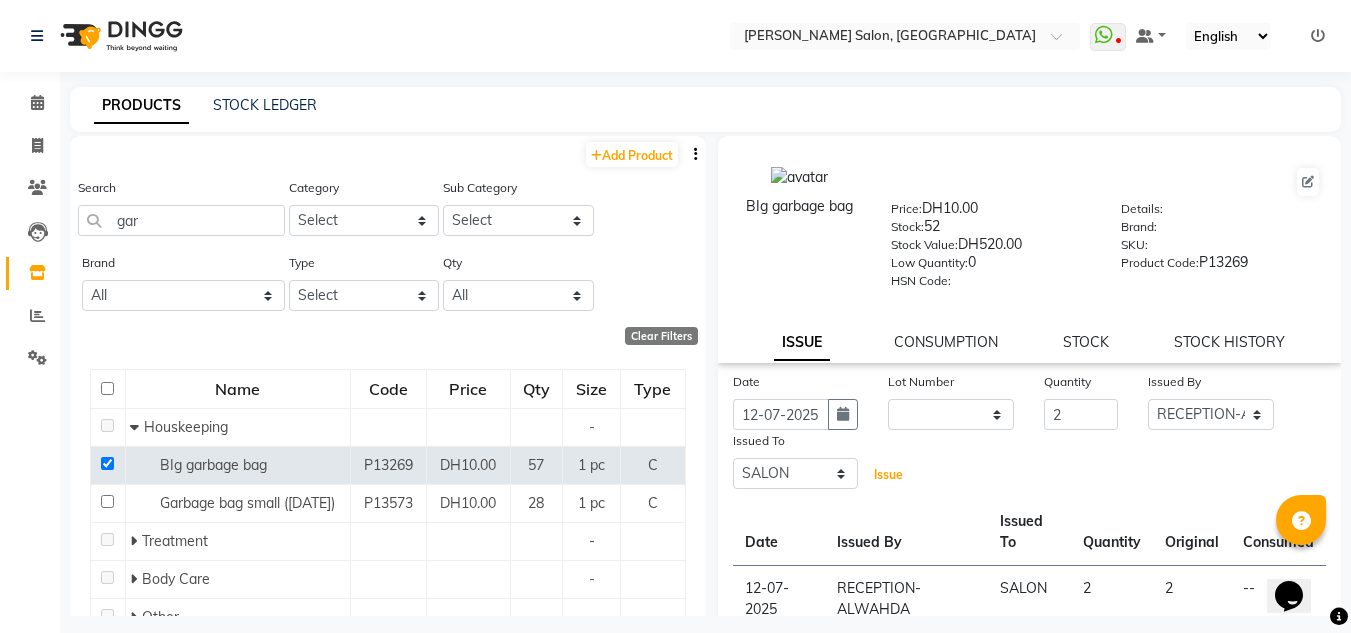 click on "Issue" 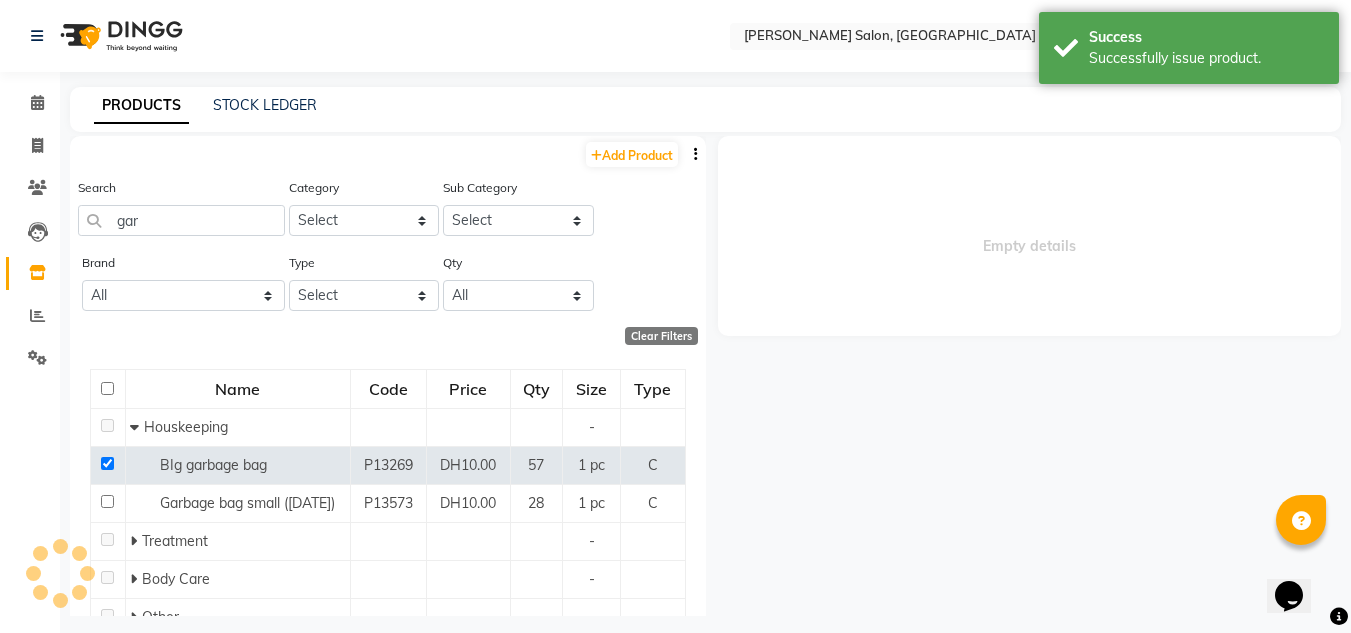 select 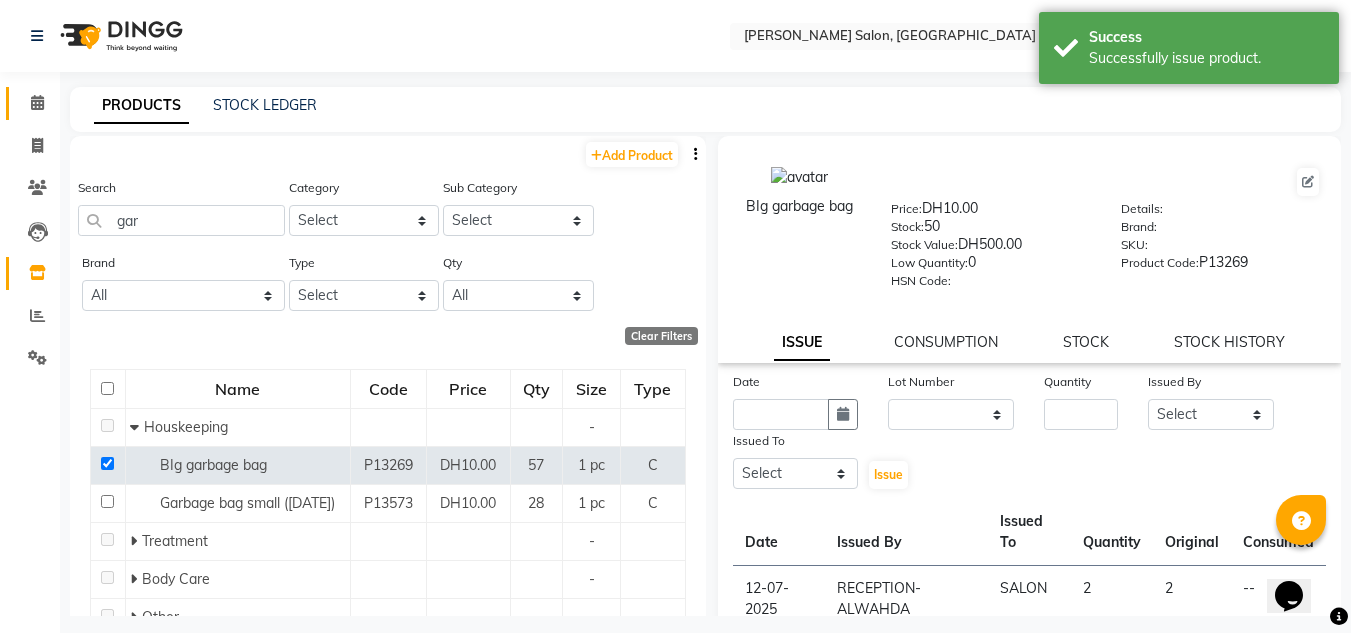 click 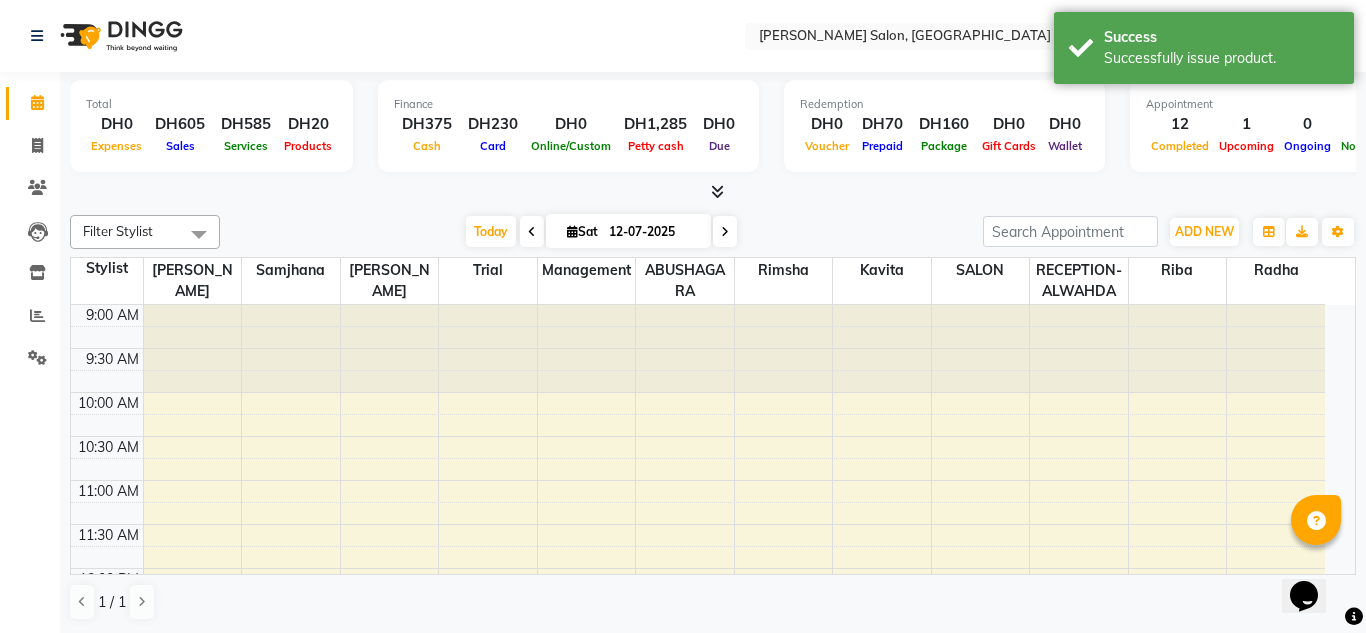 scroll, scrollTop: 924, scrollLeft: 0, axis: vertical 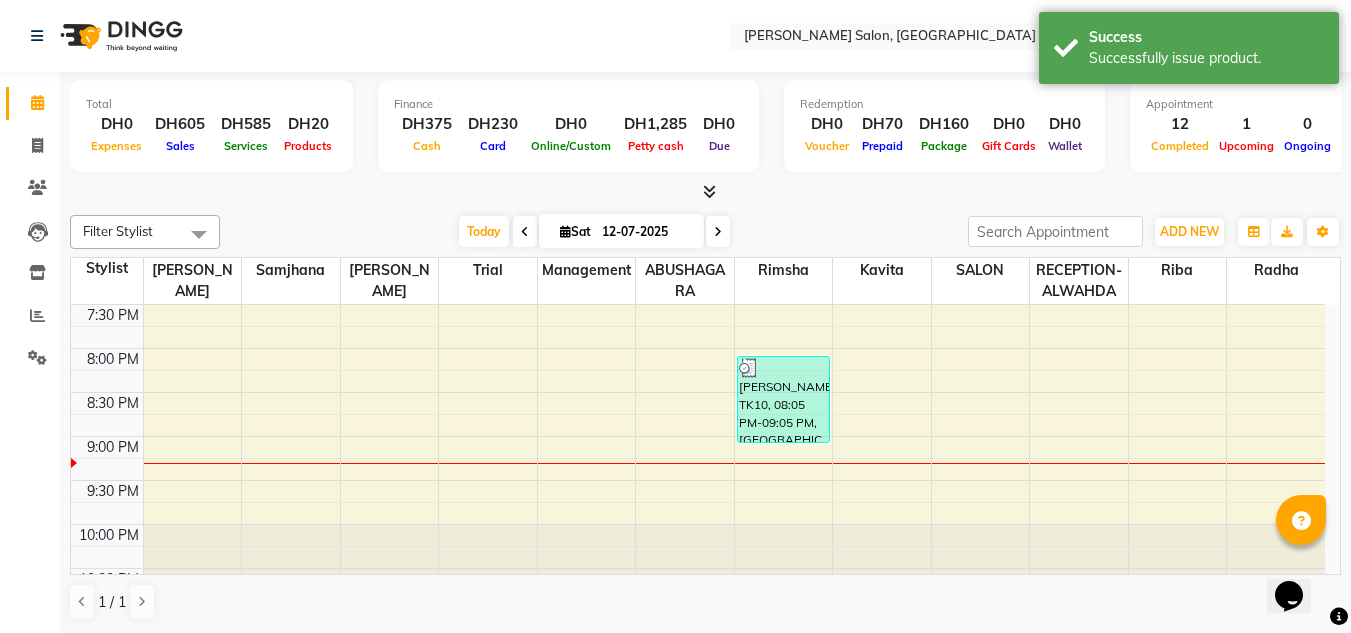 click on "Leads" 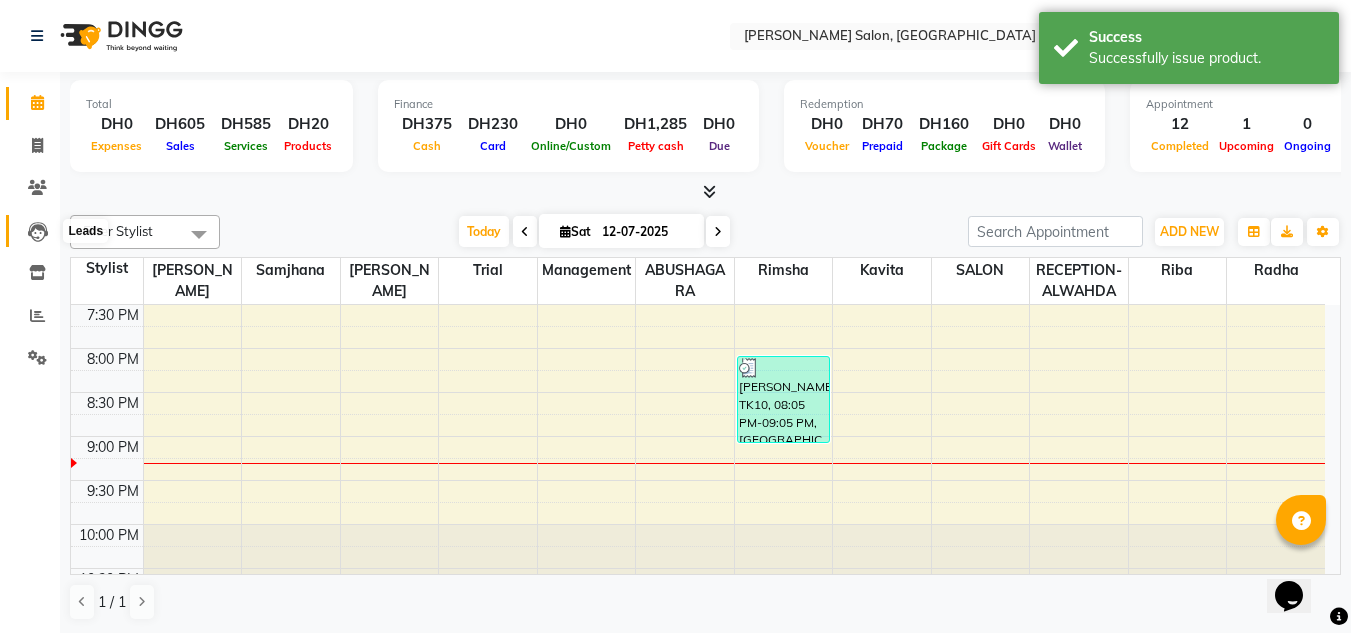 click 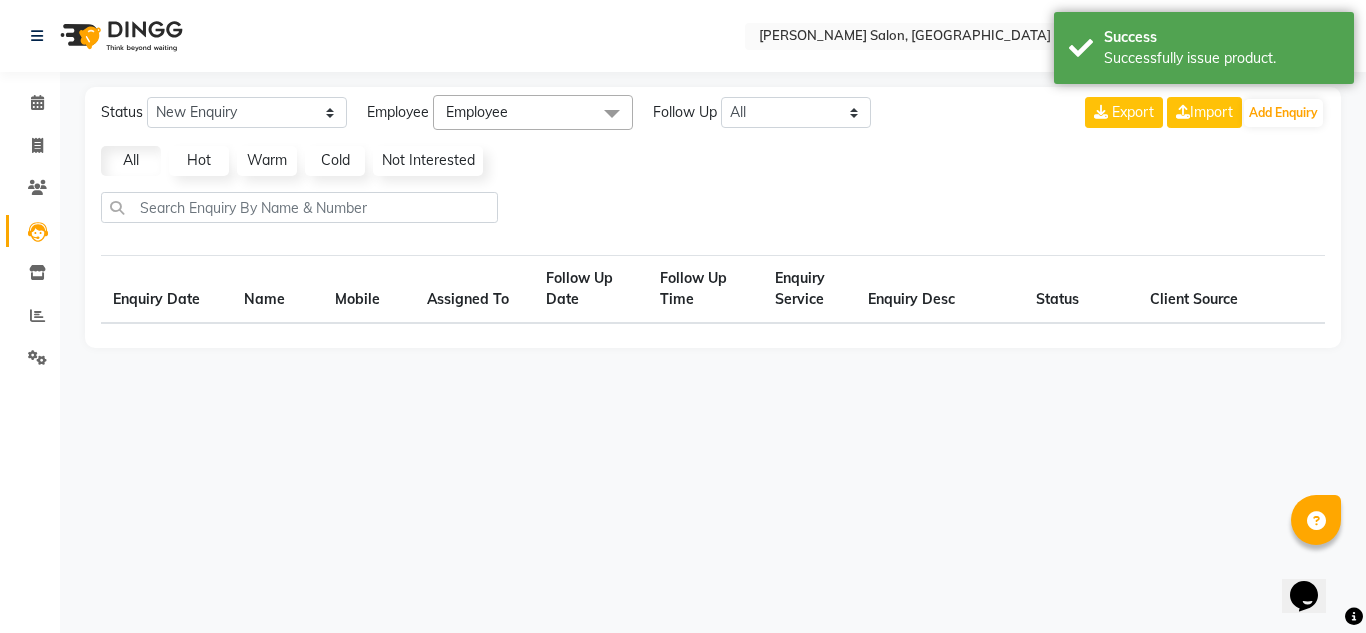 select on "10" 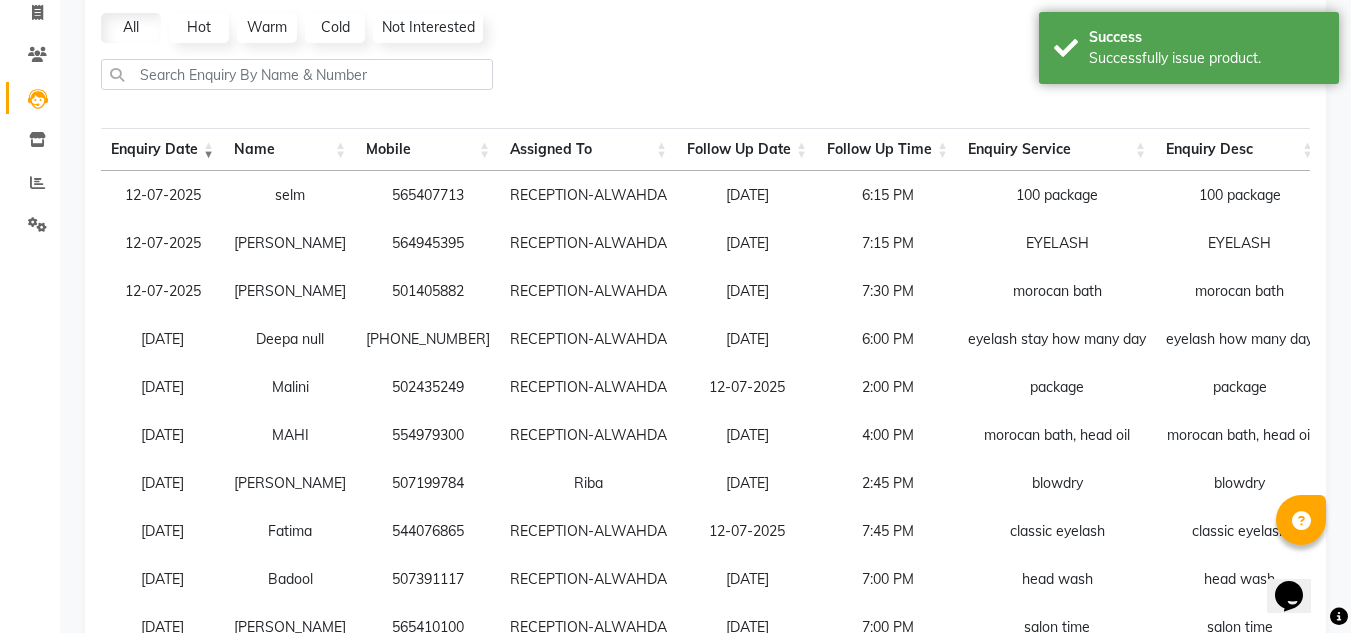 scroll, scrollTop: 129, scrollLeft: 0, axis: vertical 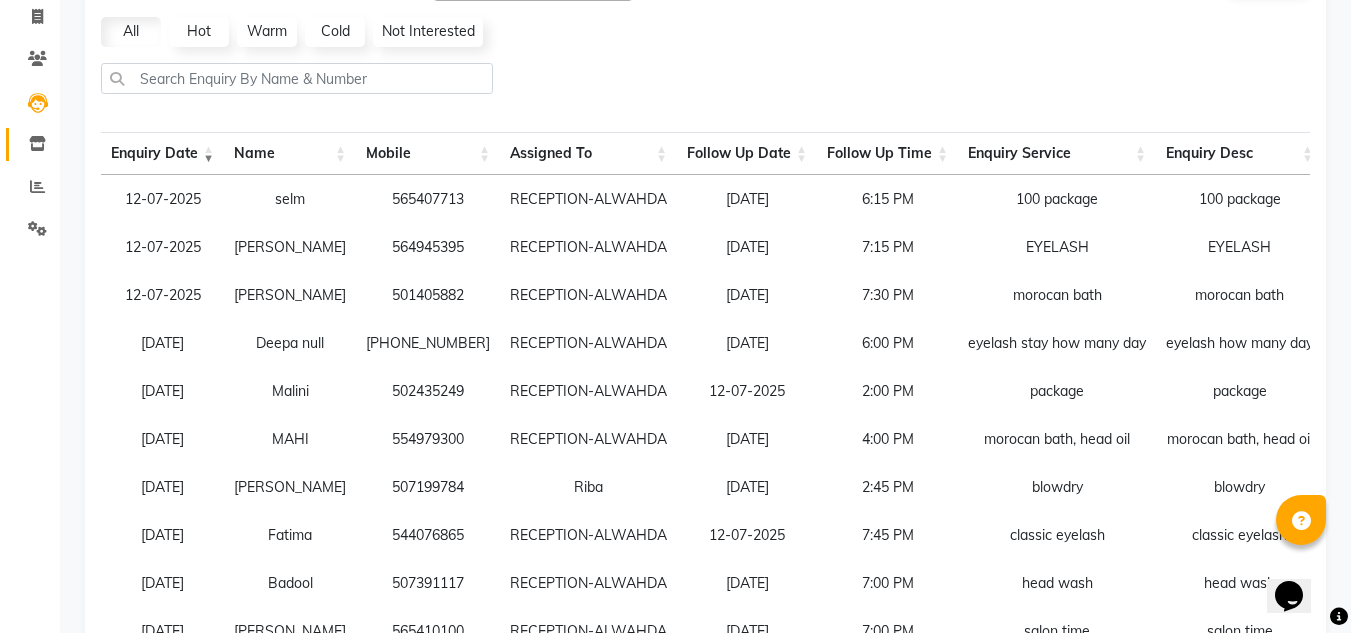 click on "Inventory" 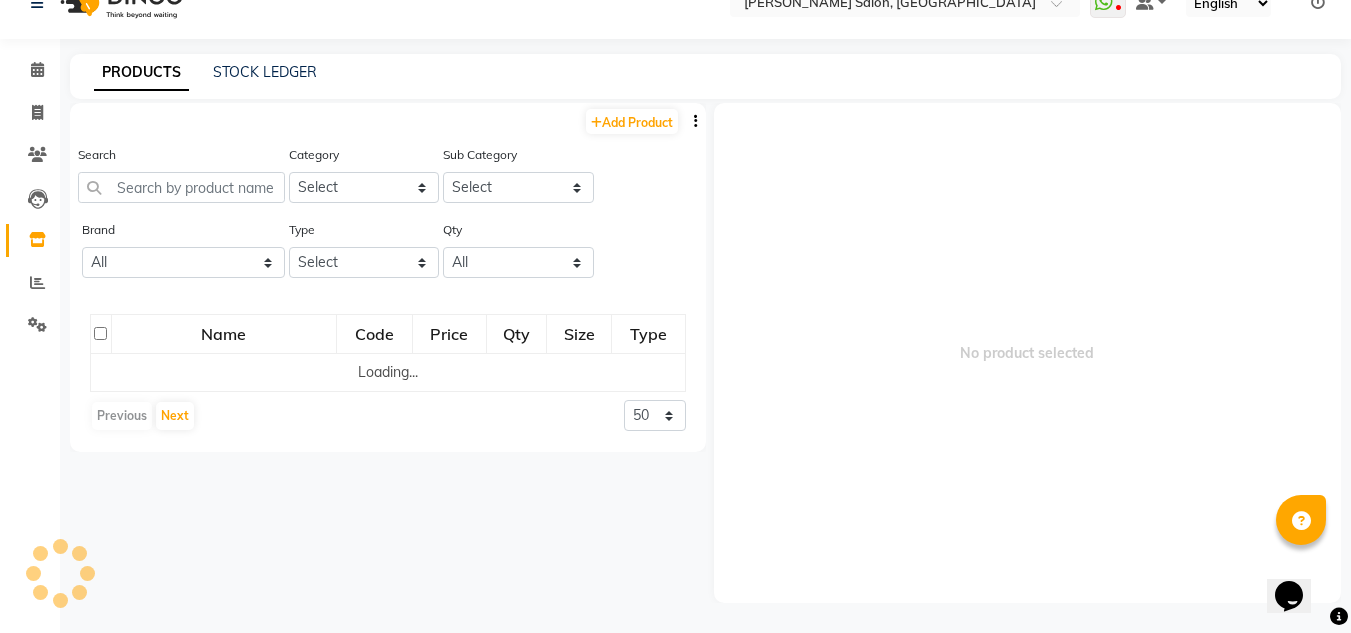 click on "Sub Category Select" 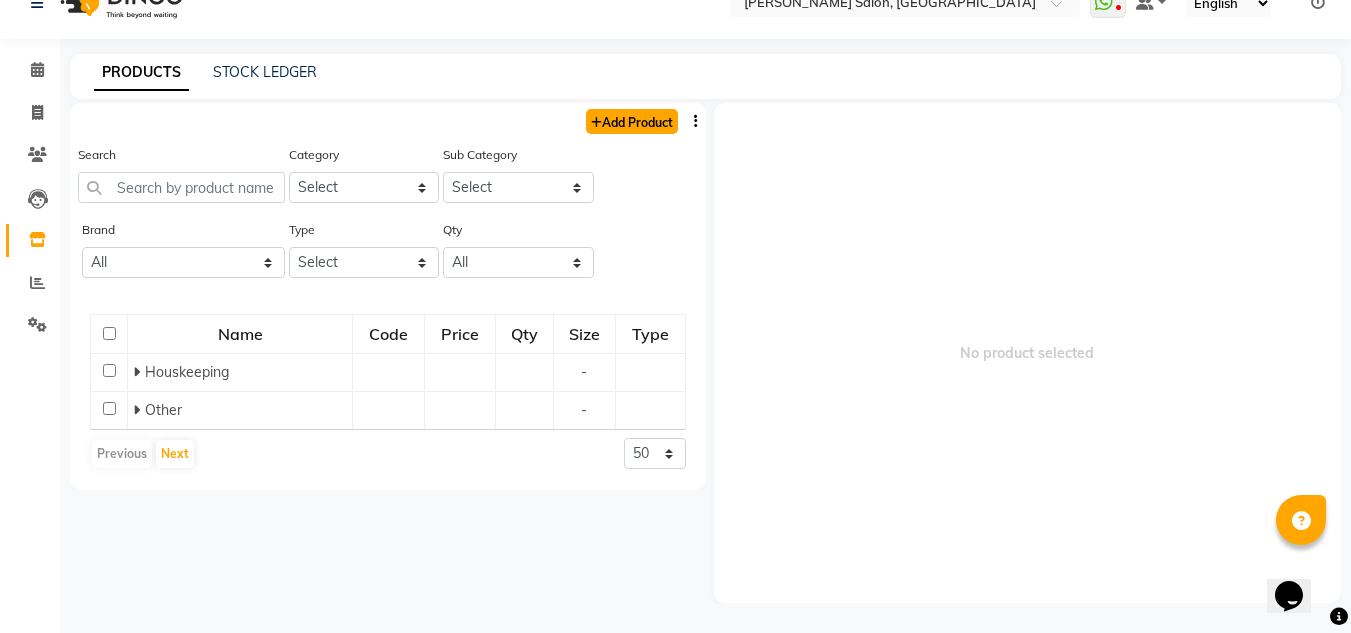 click on "Add Product" 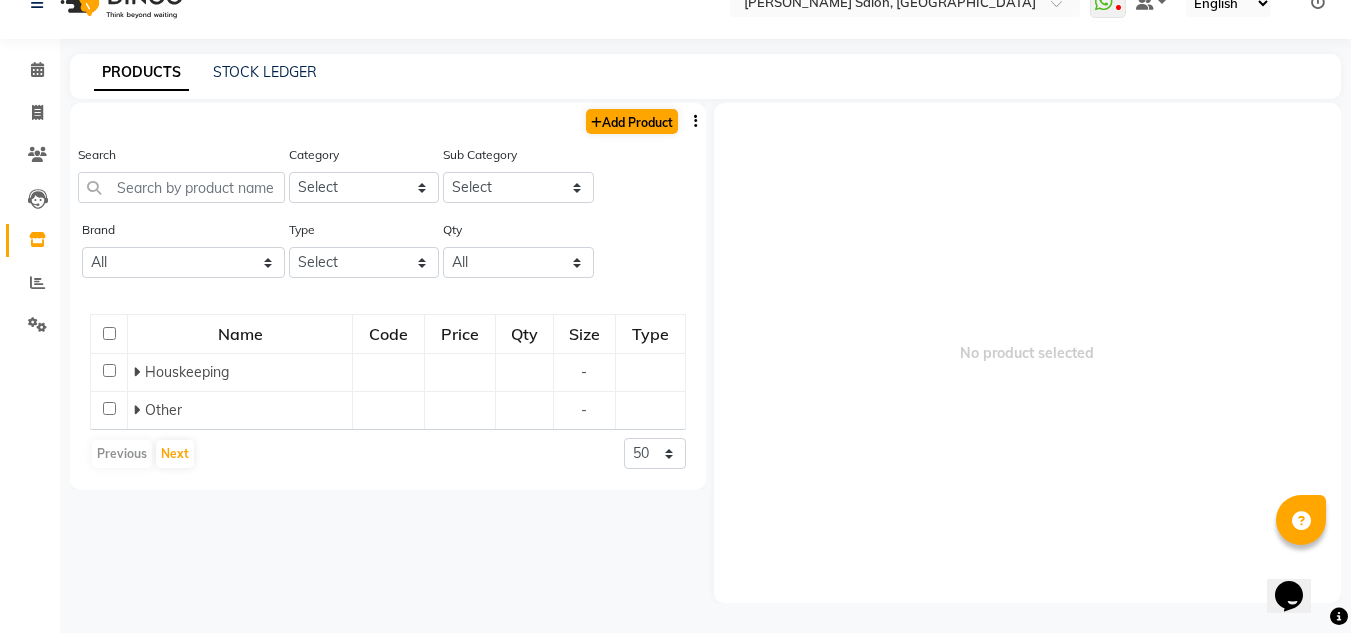 select on "true" 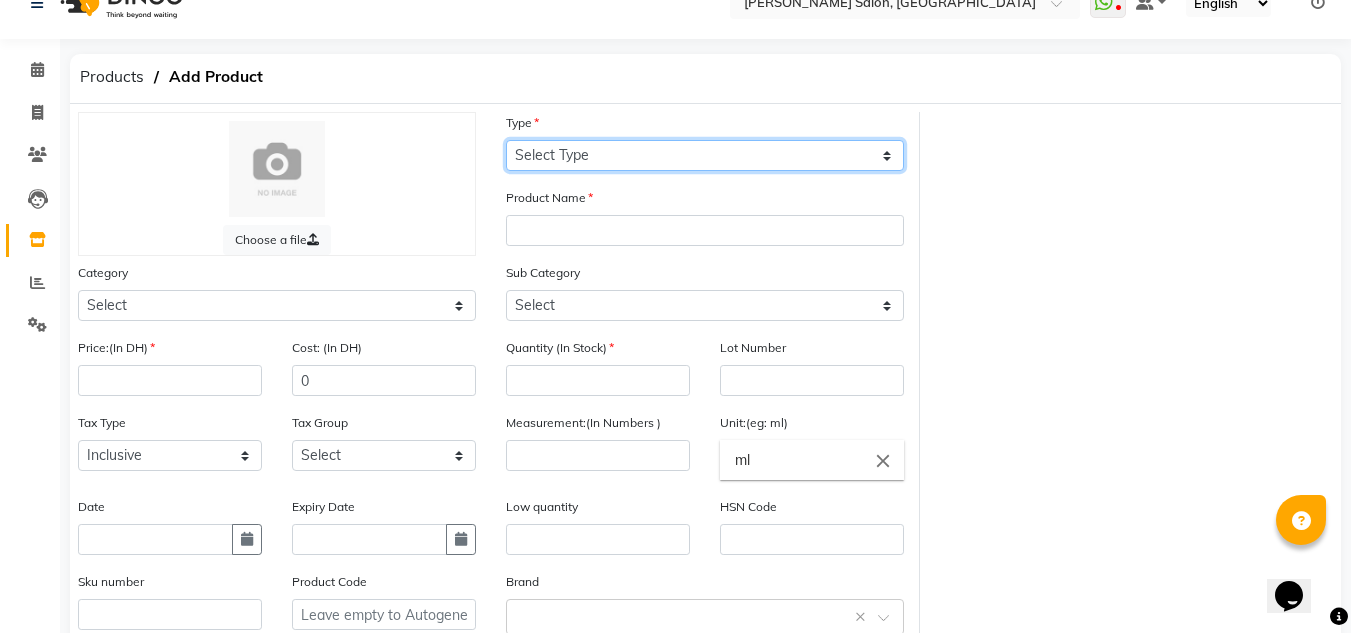 drag, startPoint x: 600, startPoint y: 119, endPoint x: 600, endPoint y: 151, distance: 32 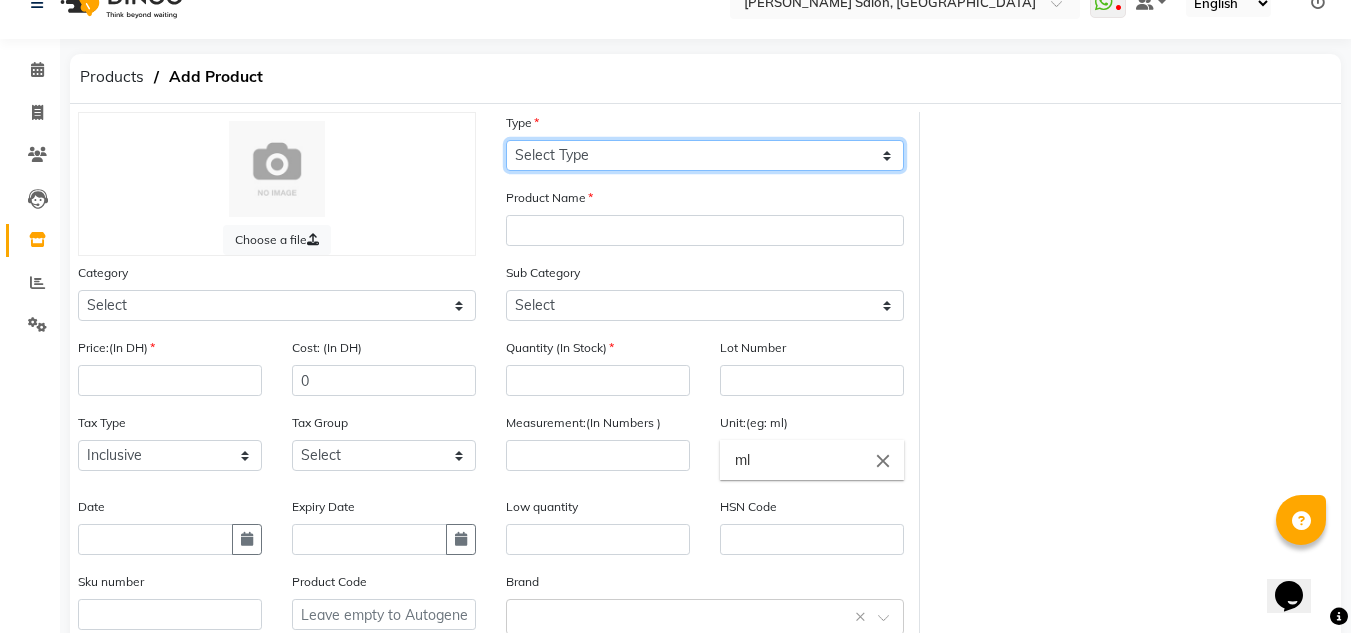 select on "B" 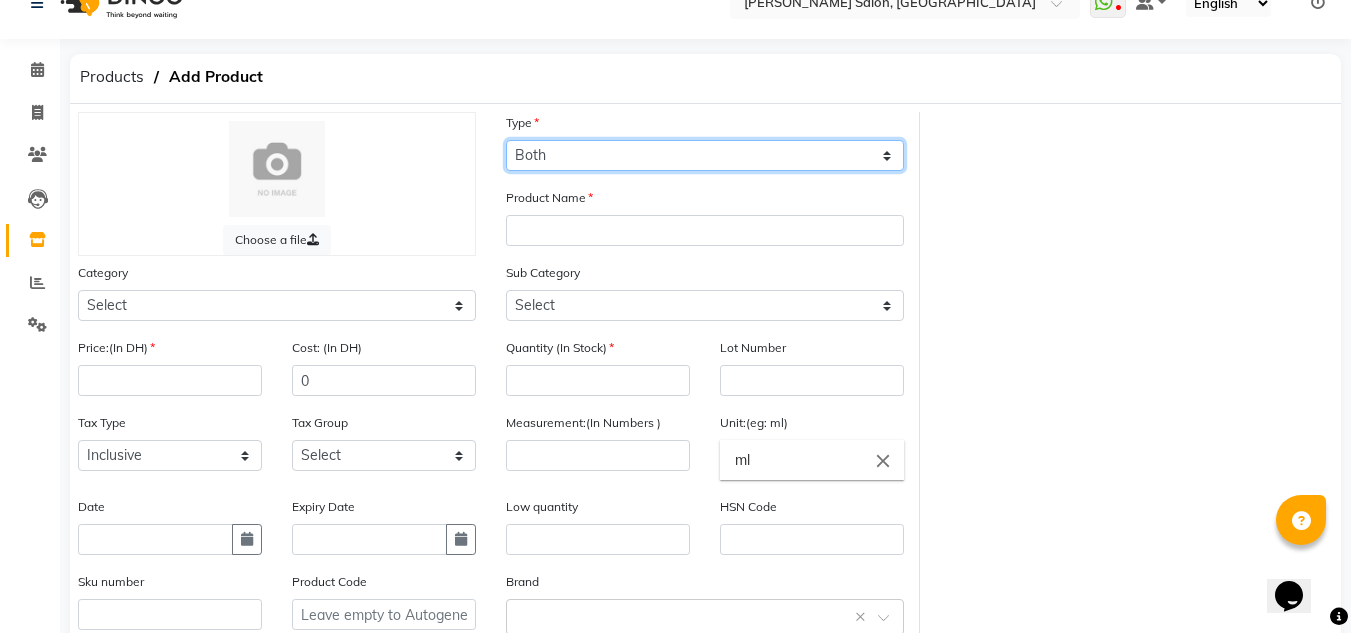 click on "Select Type Both Retail Consumable" 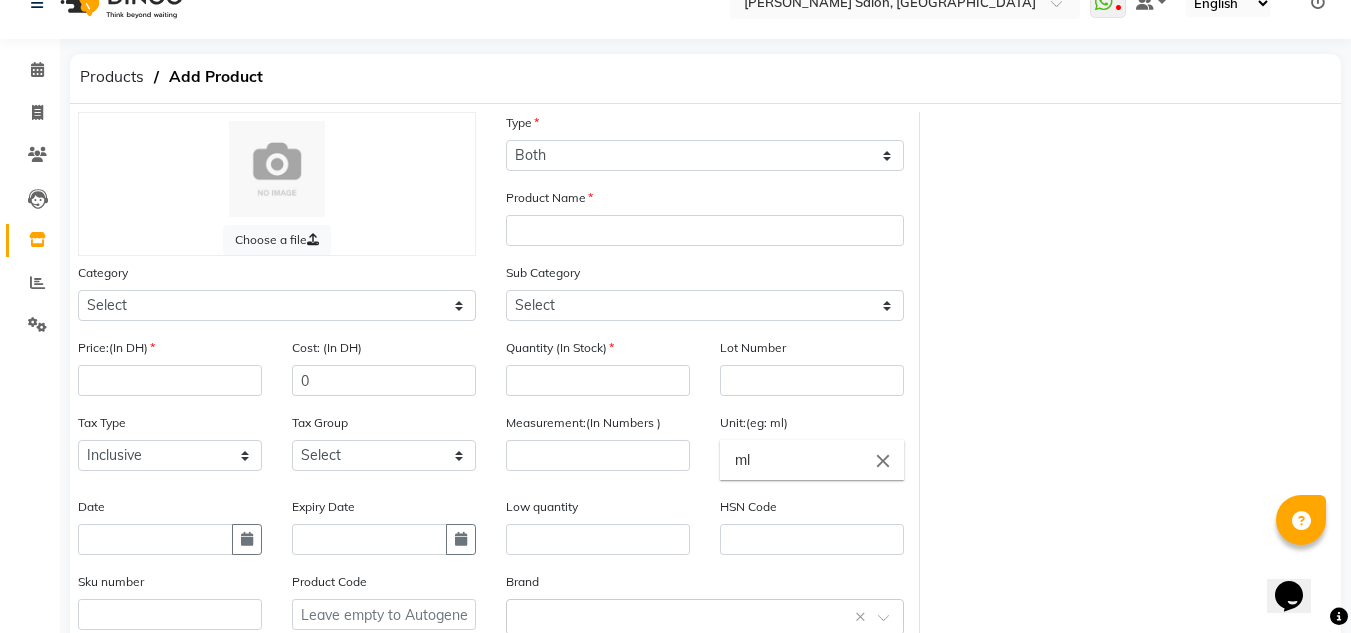 click on "Product Name" 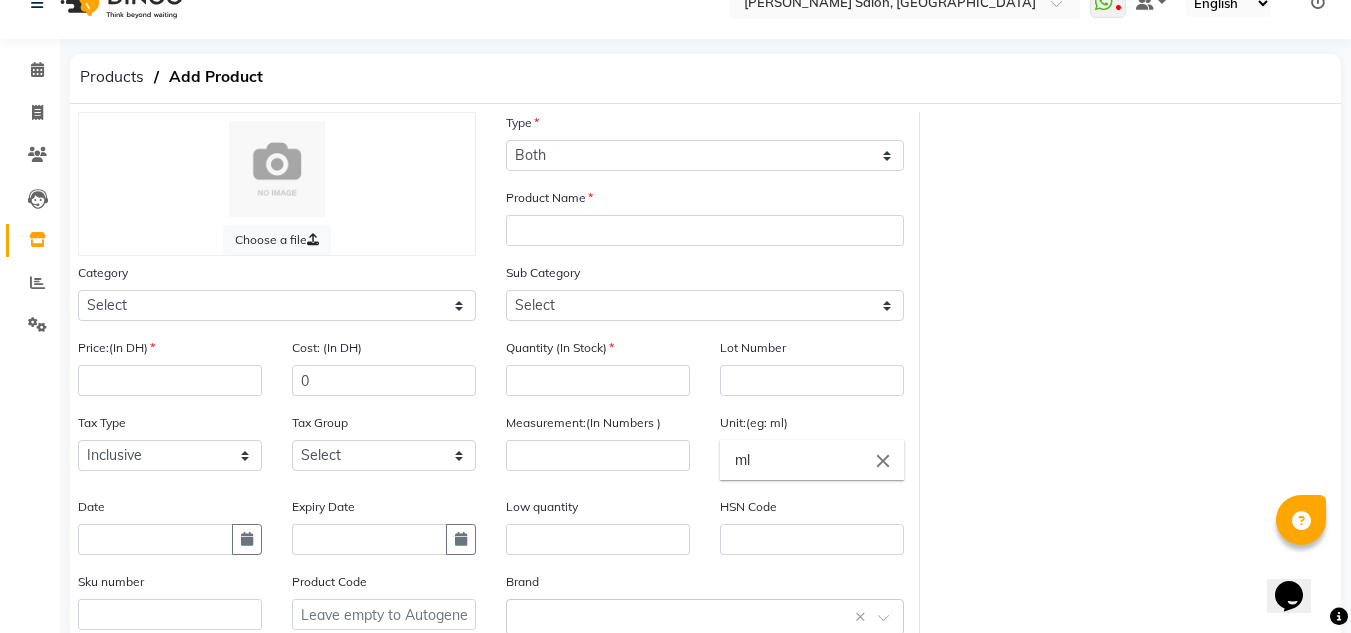 click on "Choose a file" 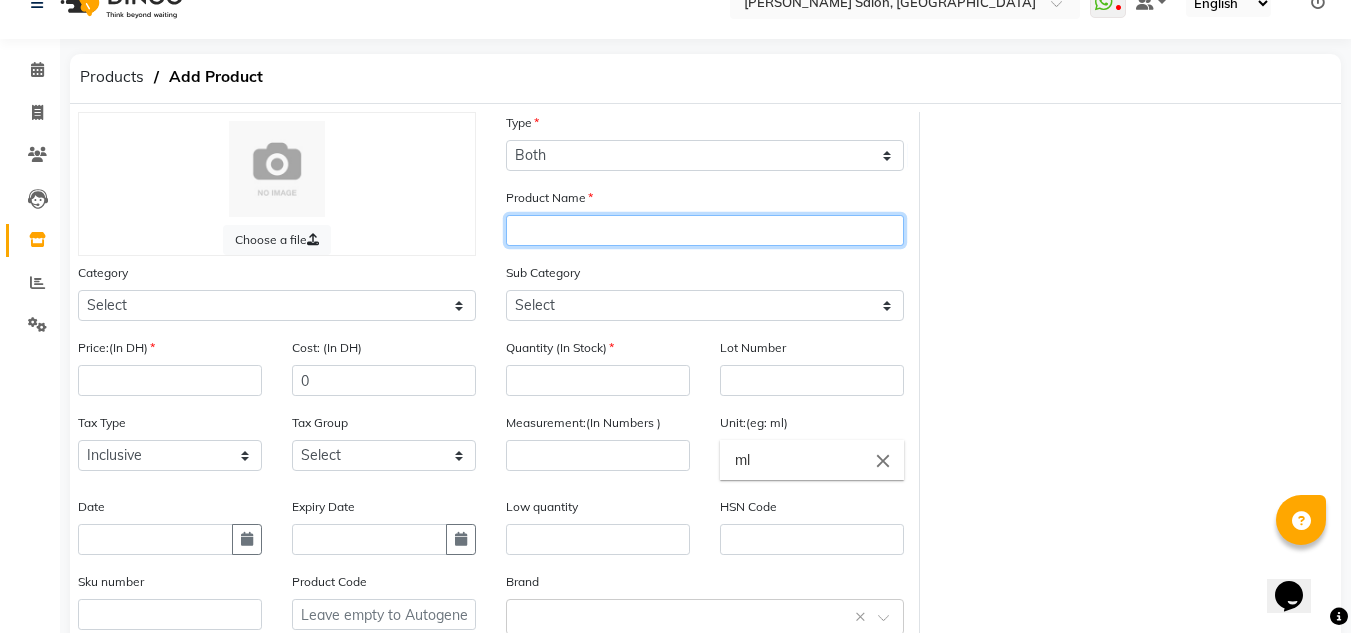 click 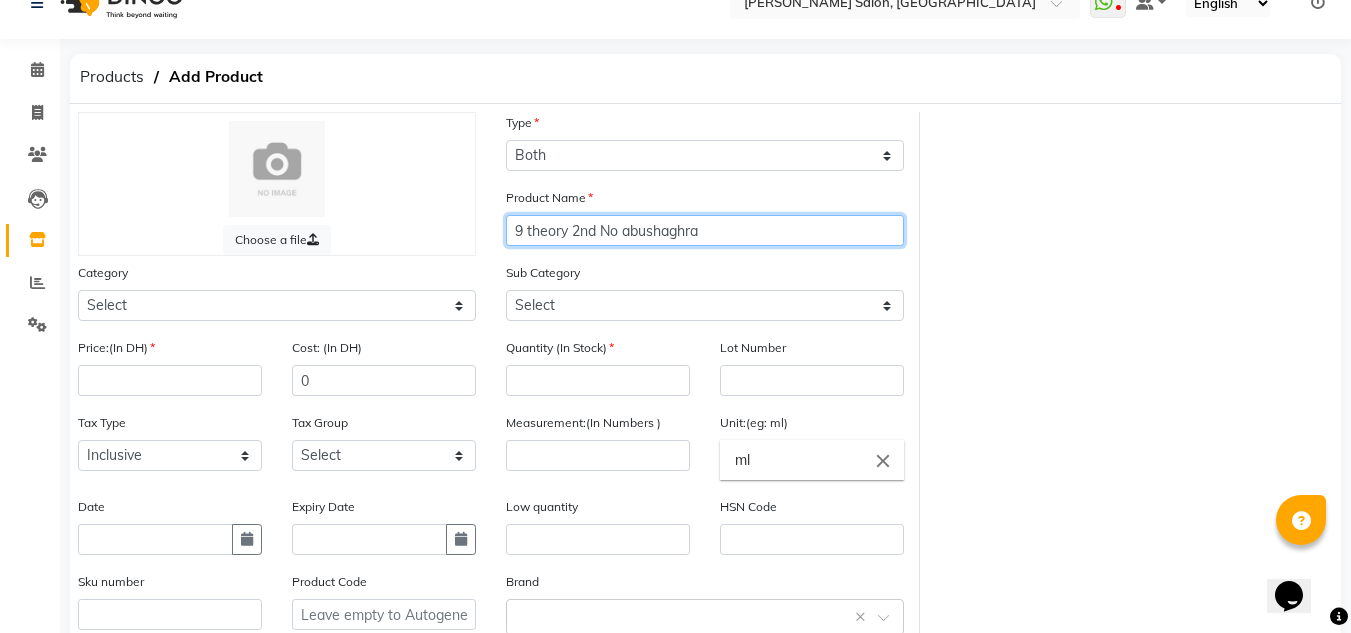 type on "9 theory 2nd No abushaghra" 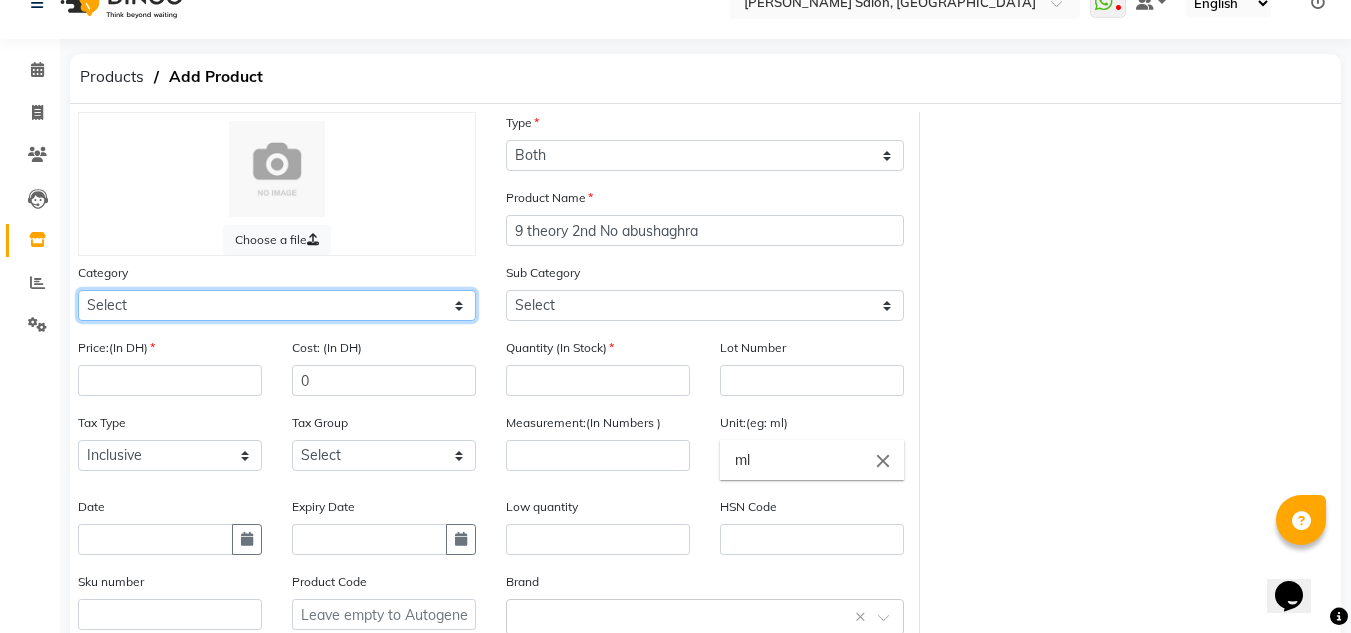 click on "Select Hair Skin Makeup Personal Care Appliances [PERSON_NAME] Waxing Disposable Threading Hands and Feet Beauty Planet [MEDICAL_DATA] Cadiveu Casmara [PERSON_NAME] Olaplex GOWN Other" 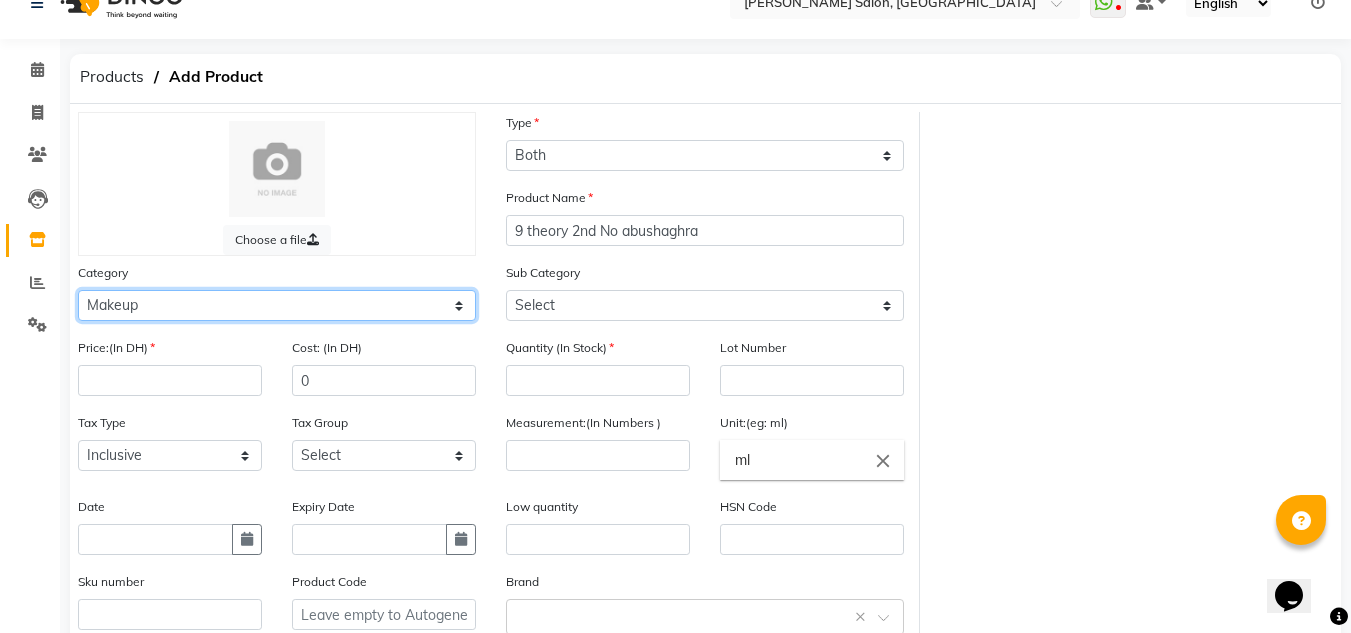 click on "Select Hair Skin Makeup Personal Care Appliances [PERSON_NAME] Waxing Disposable Threading Hands and Feet Beauty Planet [MEDICAL_DATA] Cadiveu Casmara [PERSON_NAME] Olaplex GOWN Other" 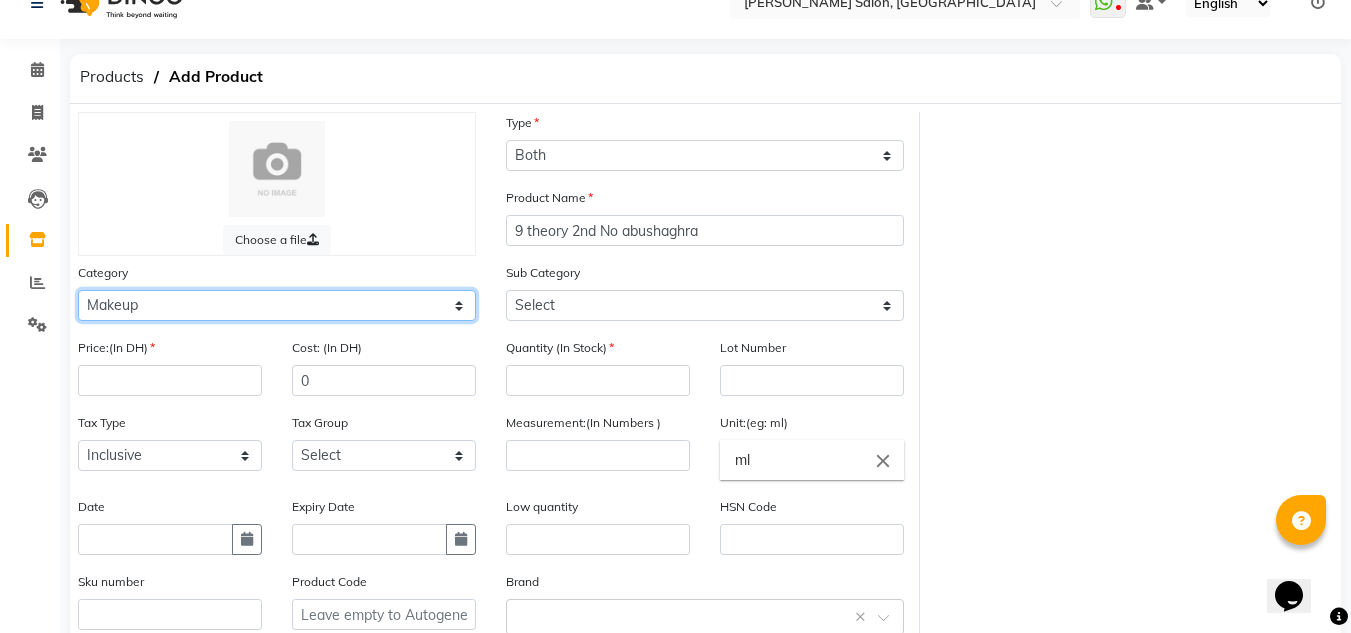 click on "Select Hair Skin Makeup Personal Care Appliances [PERSON_NAME] Waxing Disposable Threading Hands and Feet Beauty Planet [MEDICAL_DATA] Cadiveu Casmara [PERSON_NAME] Olaplex GOWN Other" 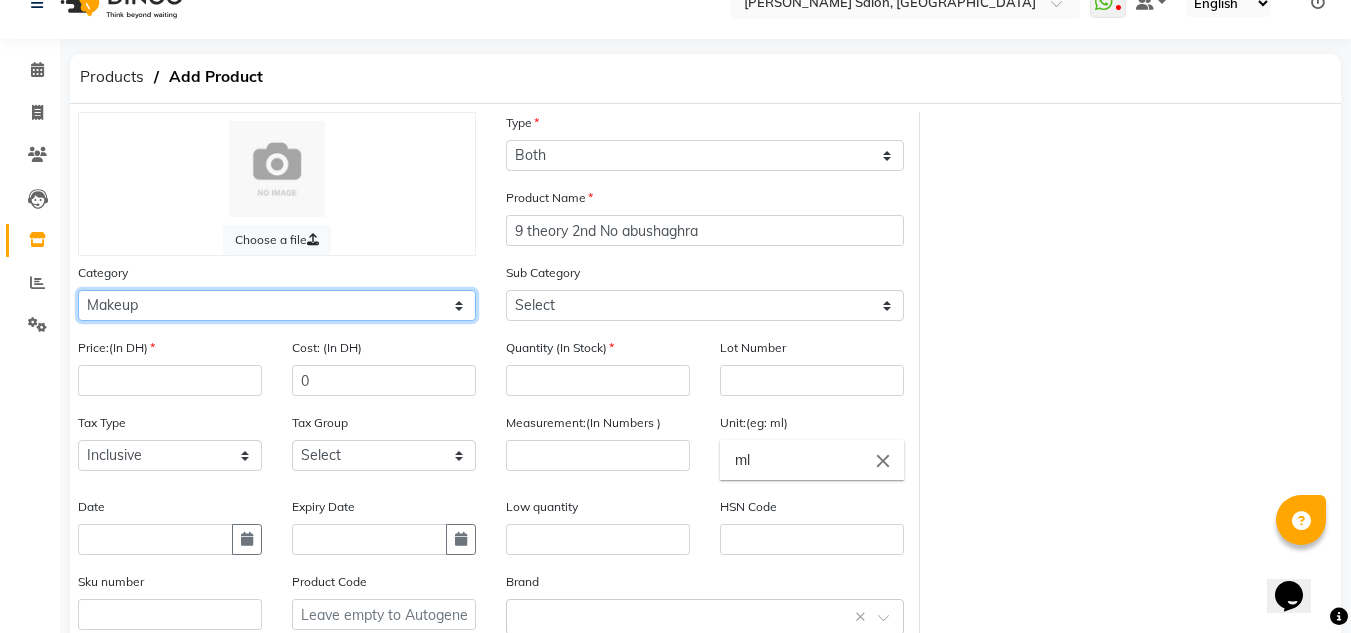 select on "462401100" 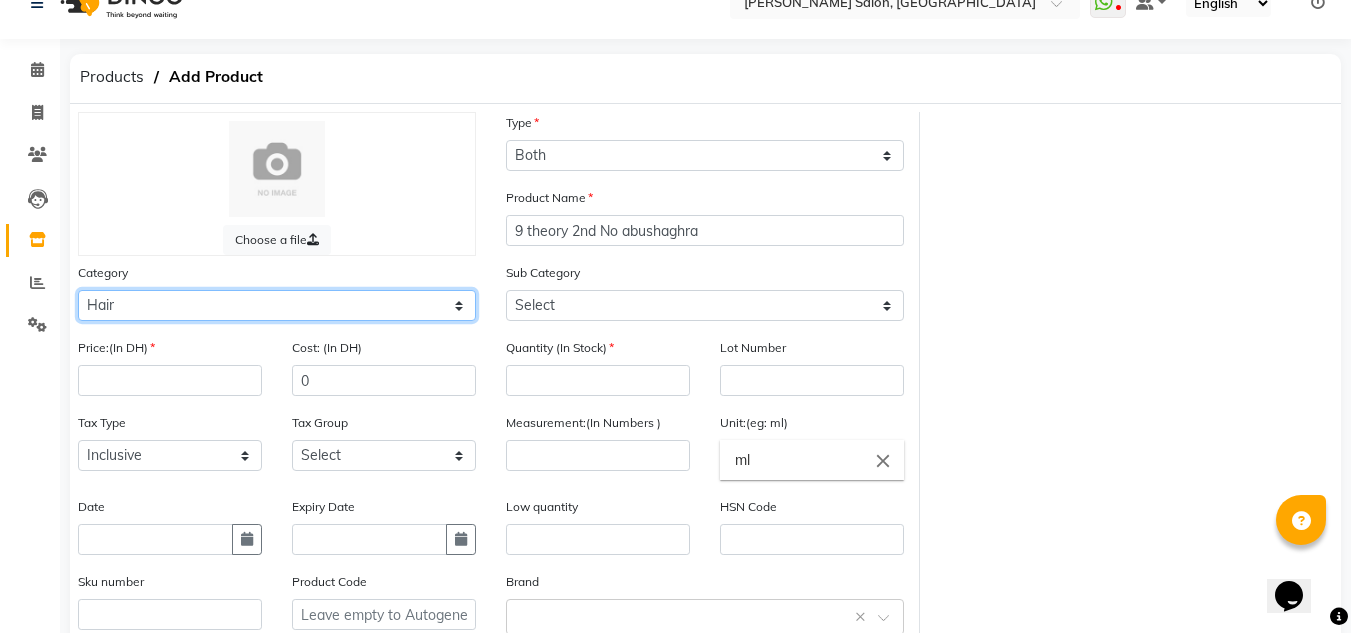 click on "Select Hair Skin Makeup Personal Care Appliances [PERSON_NAME] Waxing Disposable Threading Hands and Feet Beauty Planet [MEDICAL_DATA] Cadiveu Casmara [PERSON_NAME] Olaplex GOWN Other" 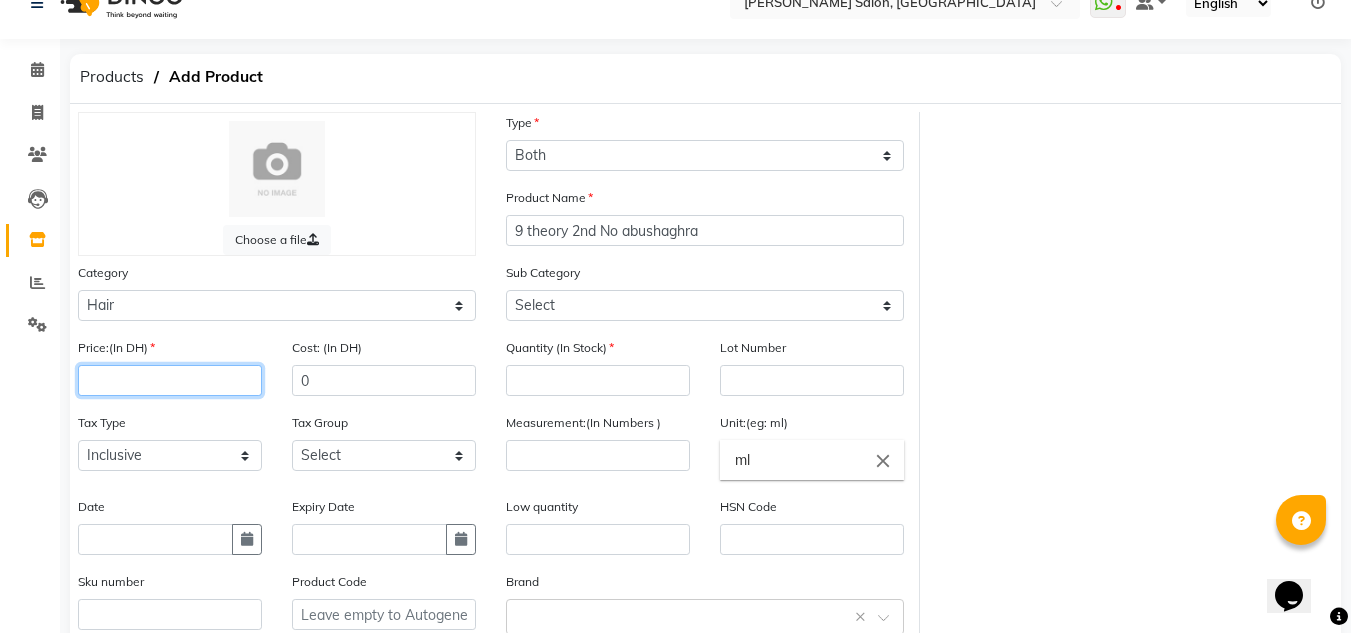 click 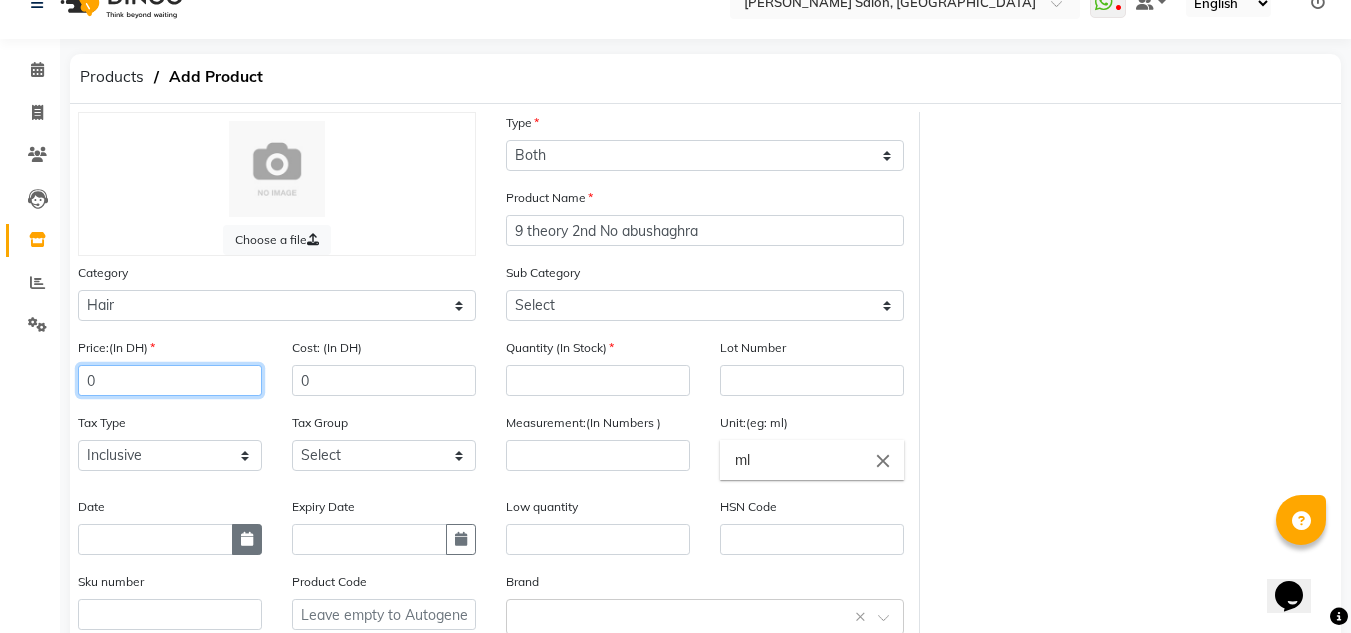 type on "0" 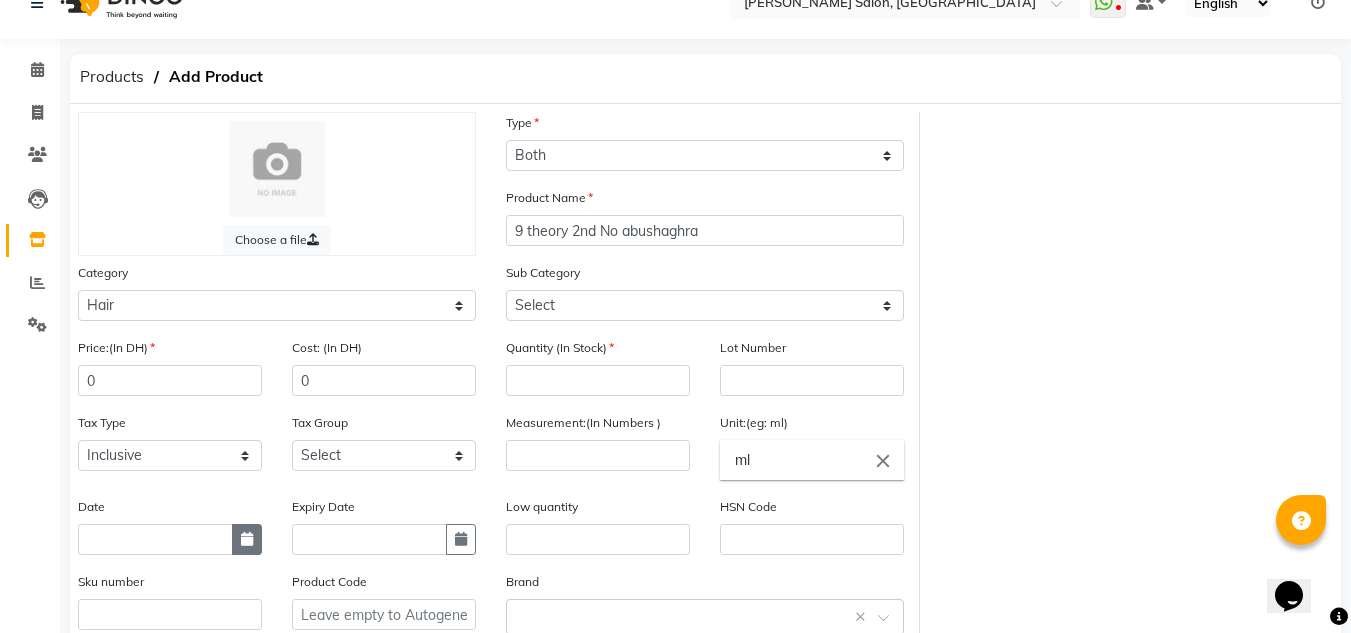 click 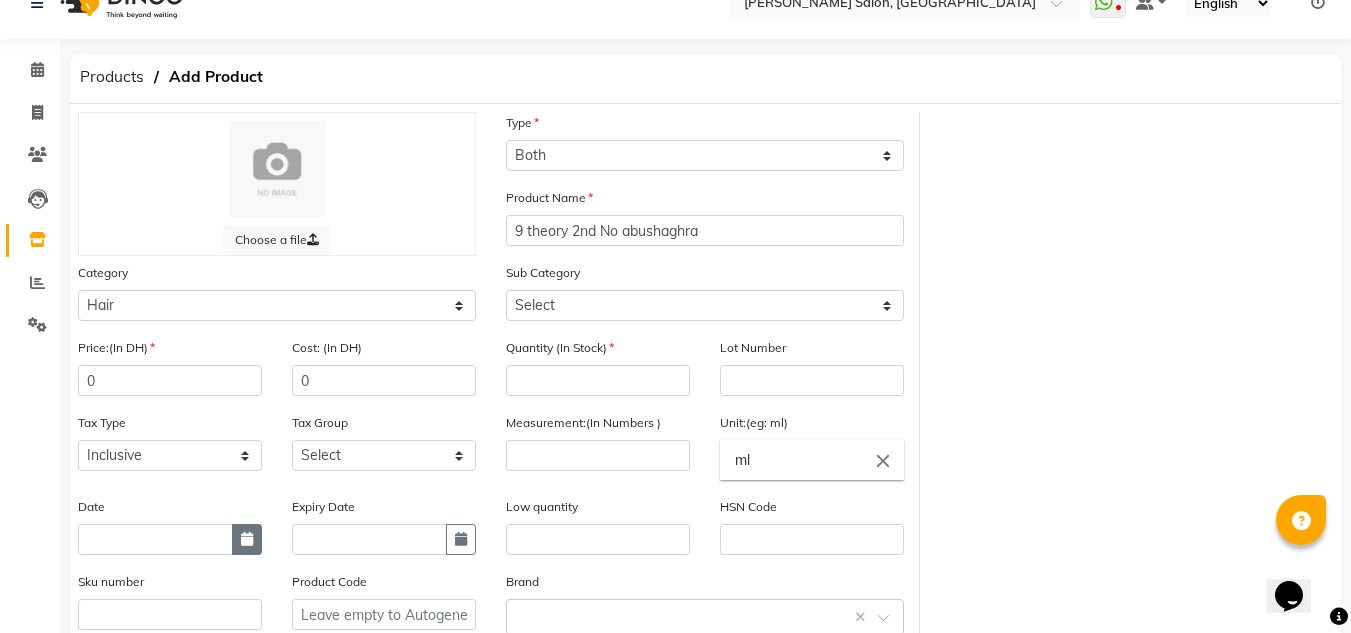 select on "7" 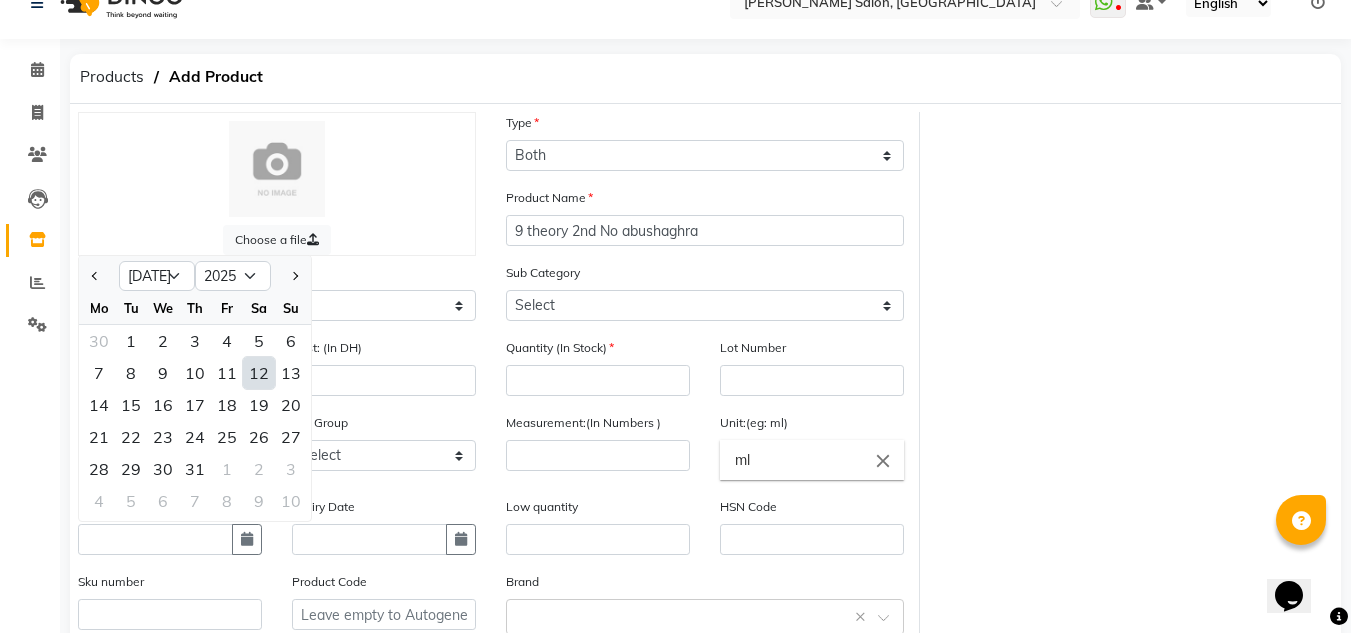 click on "12" 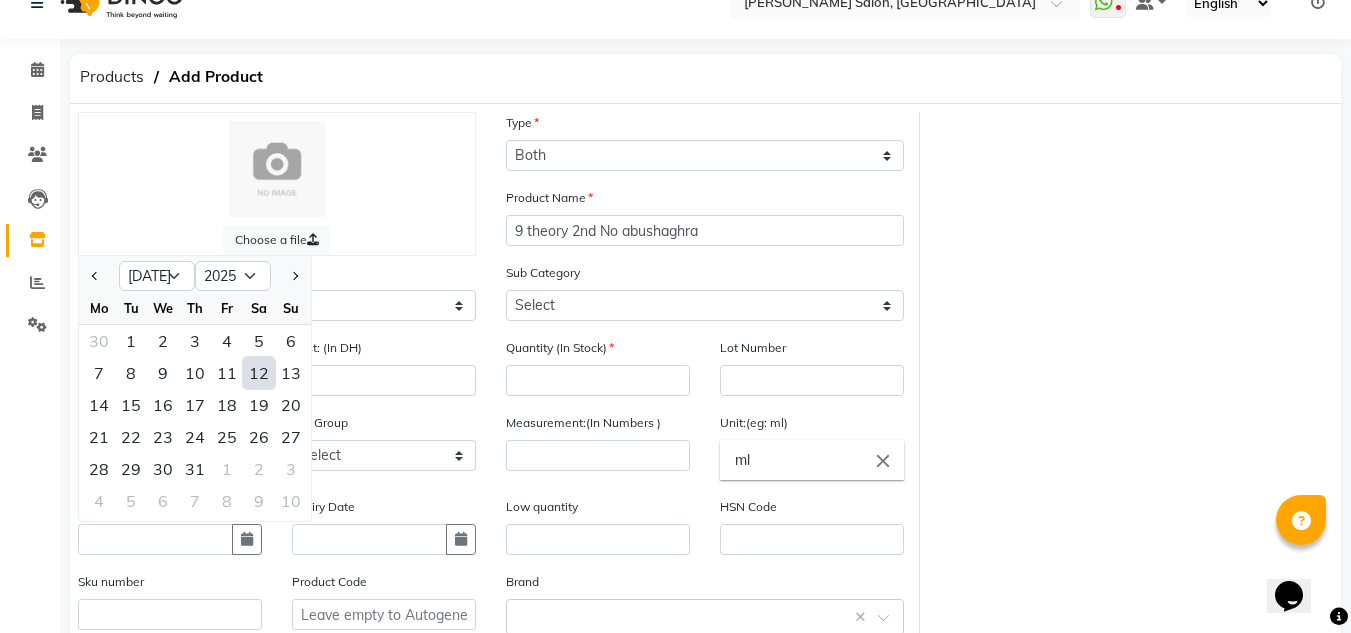 type on "12-07-2025" 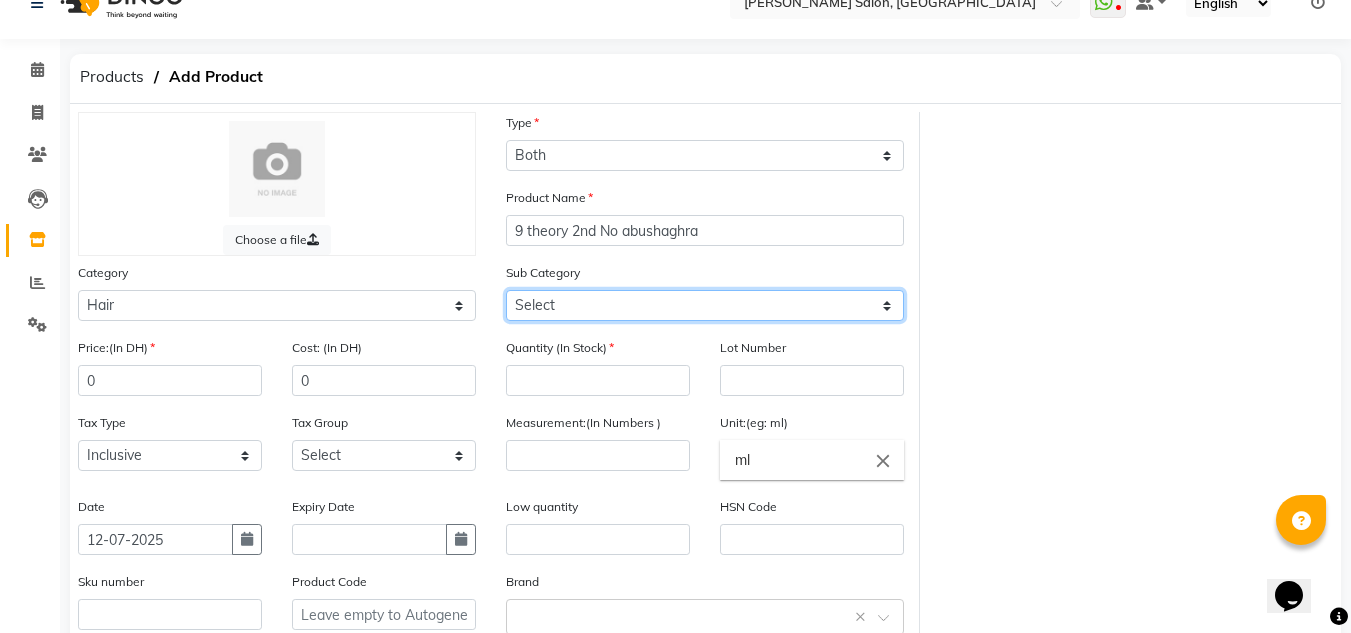 drag, startPoint x: 558, startPoint y: 310, endPoint x: 540, endPoint y: 463, distance: 154.05519 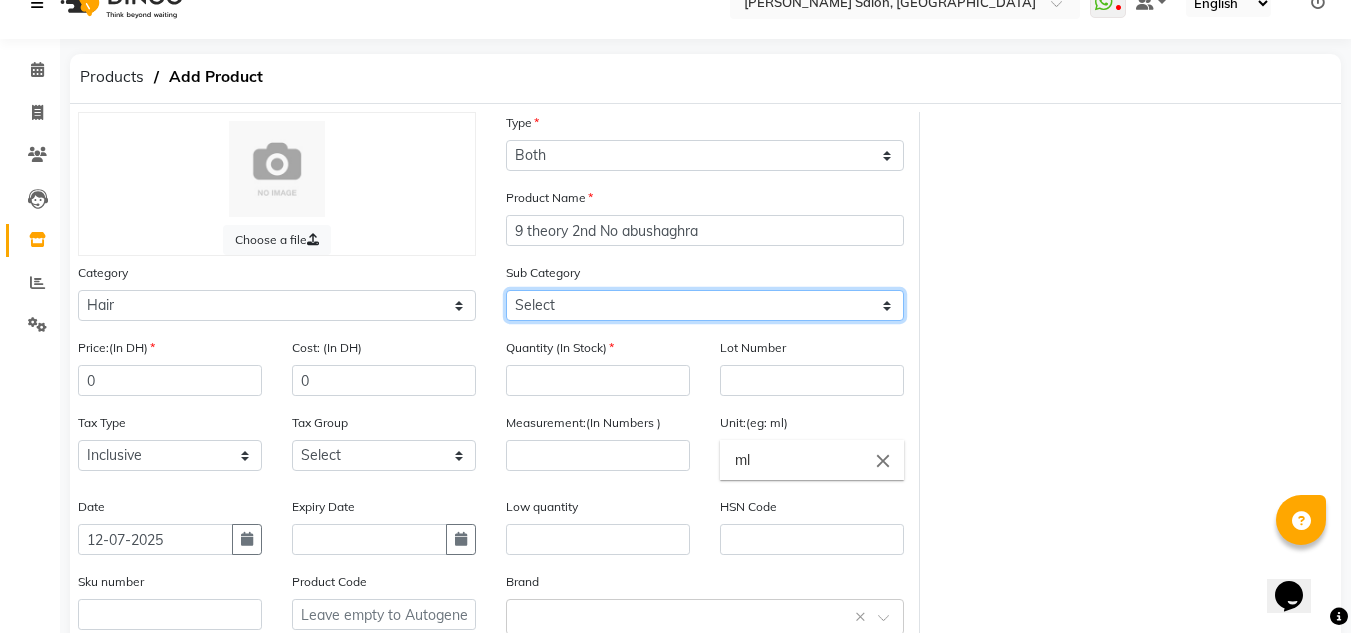 select on "462401112" 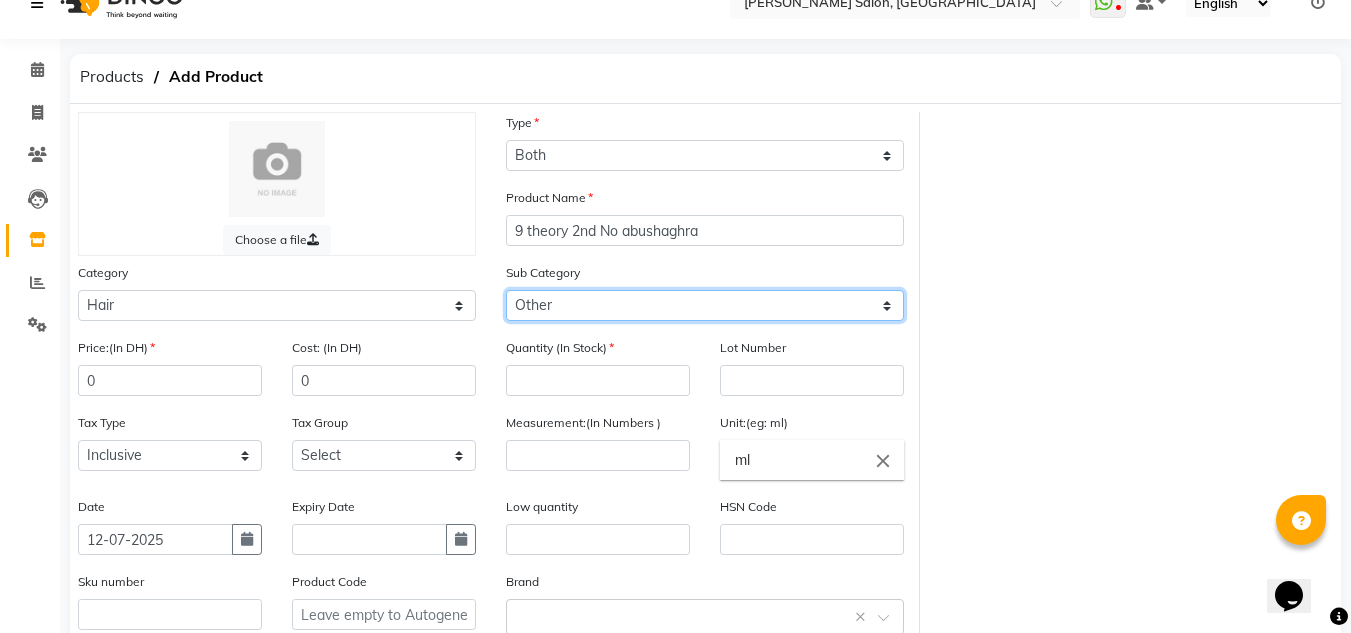 click on "Select Shampoo Conditioner Cream Mask Oil Serum Color Appliances Treatment Styling Kit & Combo Other" 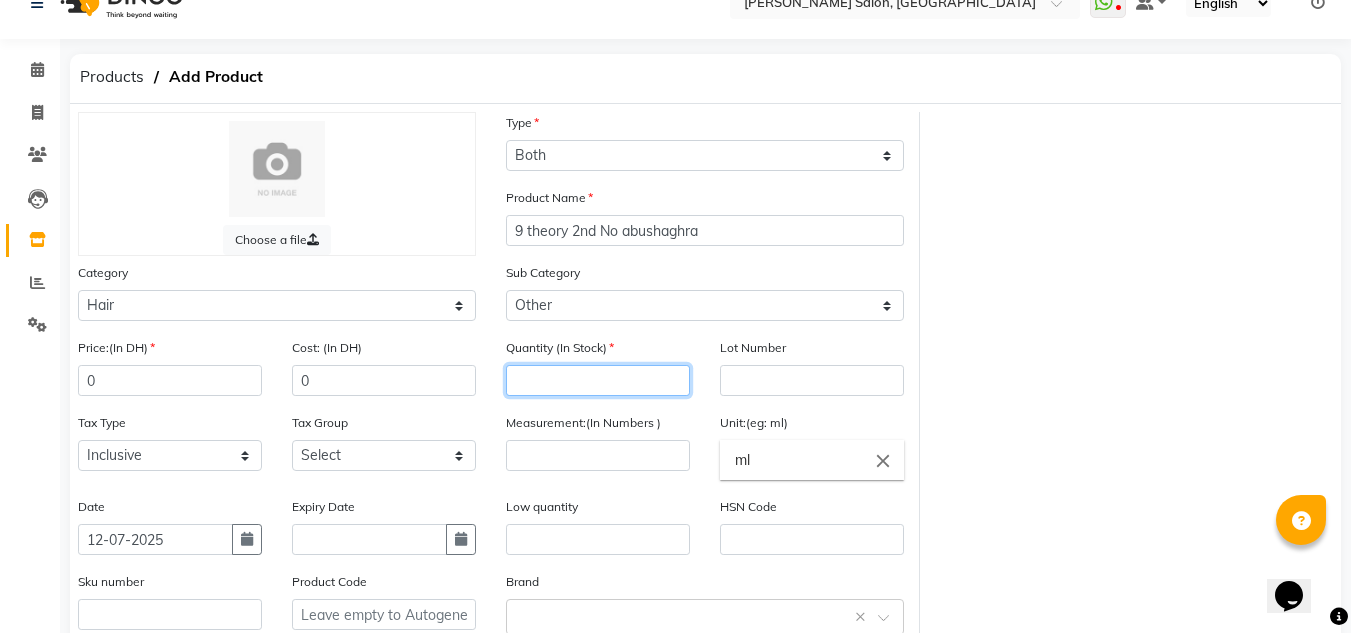 click 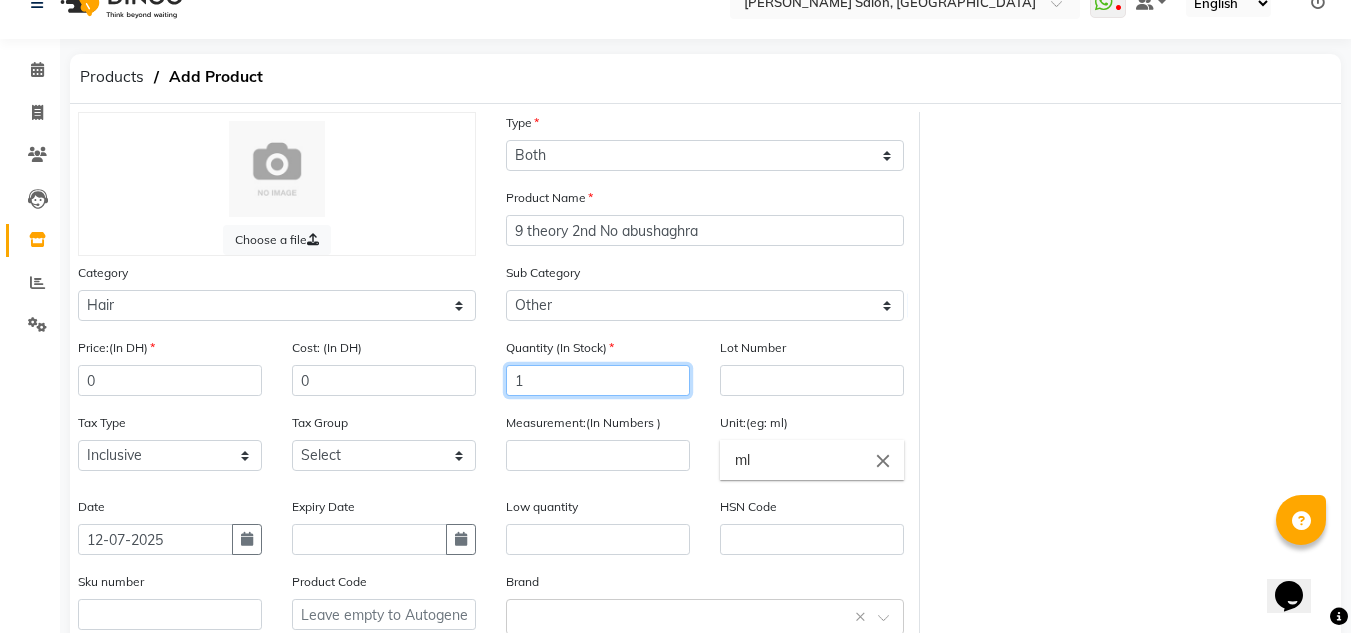 type on "1" 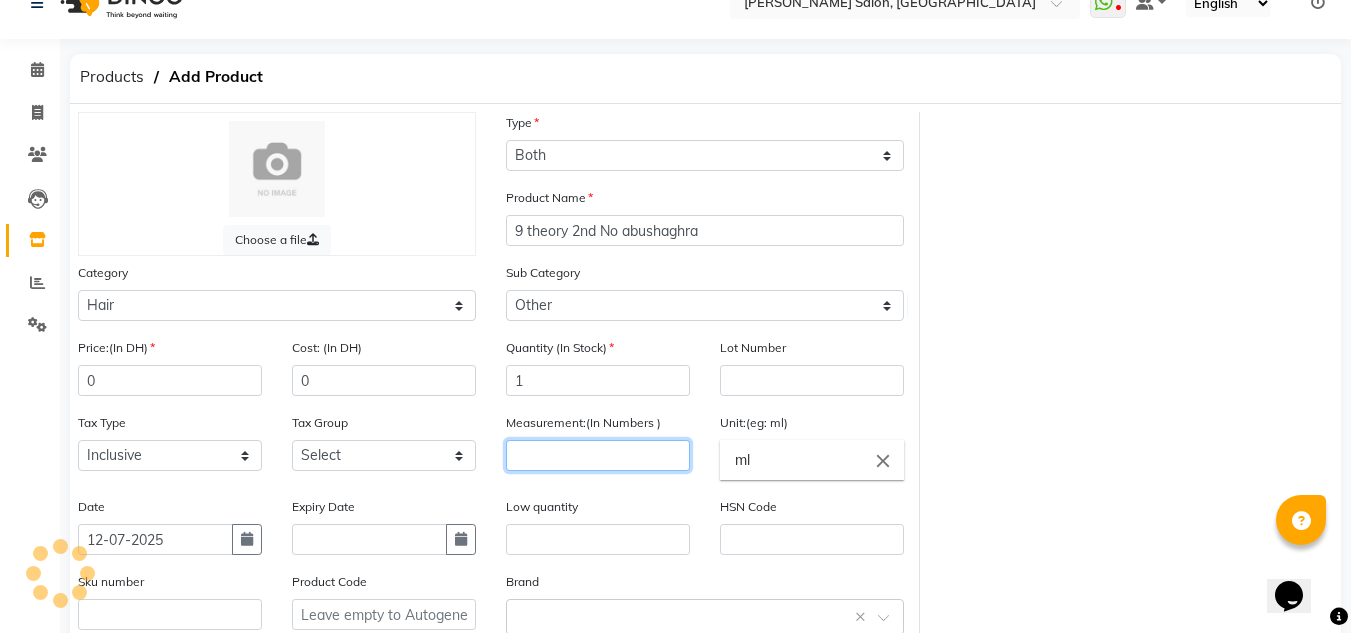 click 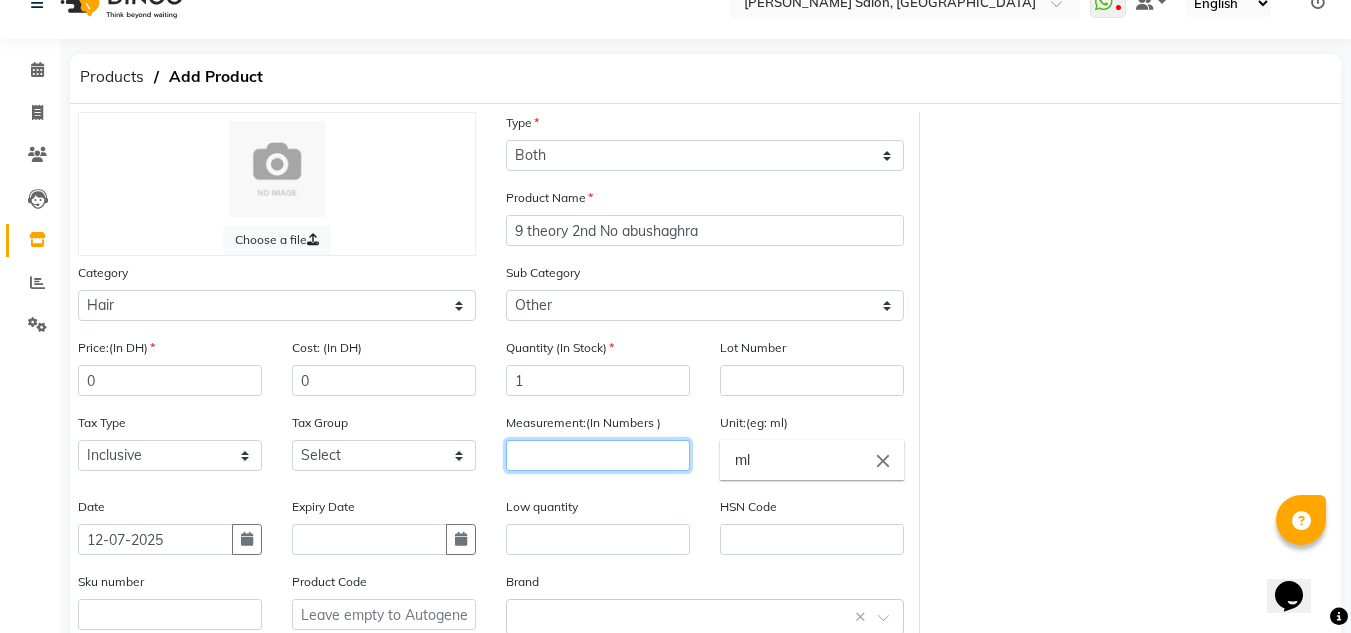type on "1" 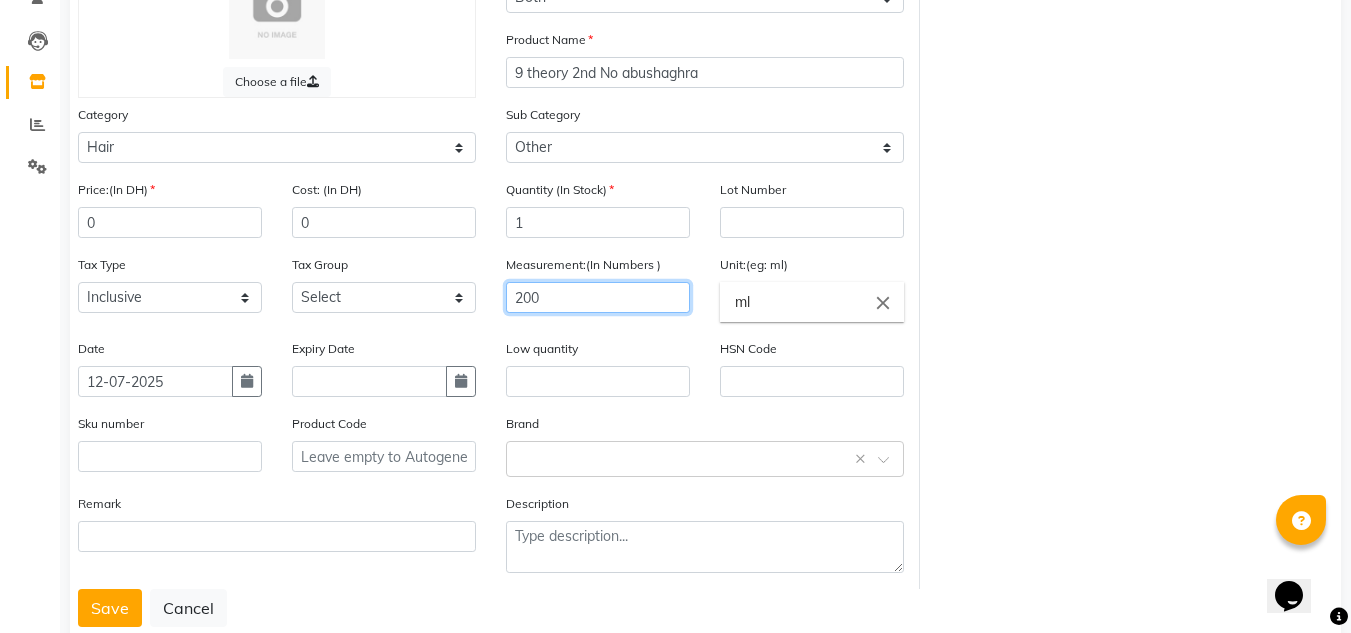 scroll, scrollTop: 143, scrollLeft: 0, axis: vertical 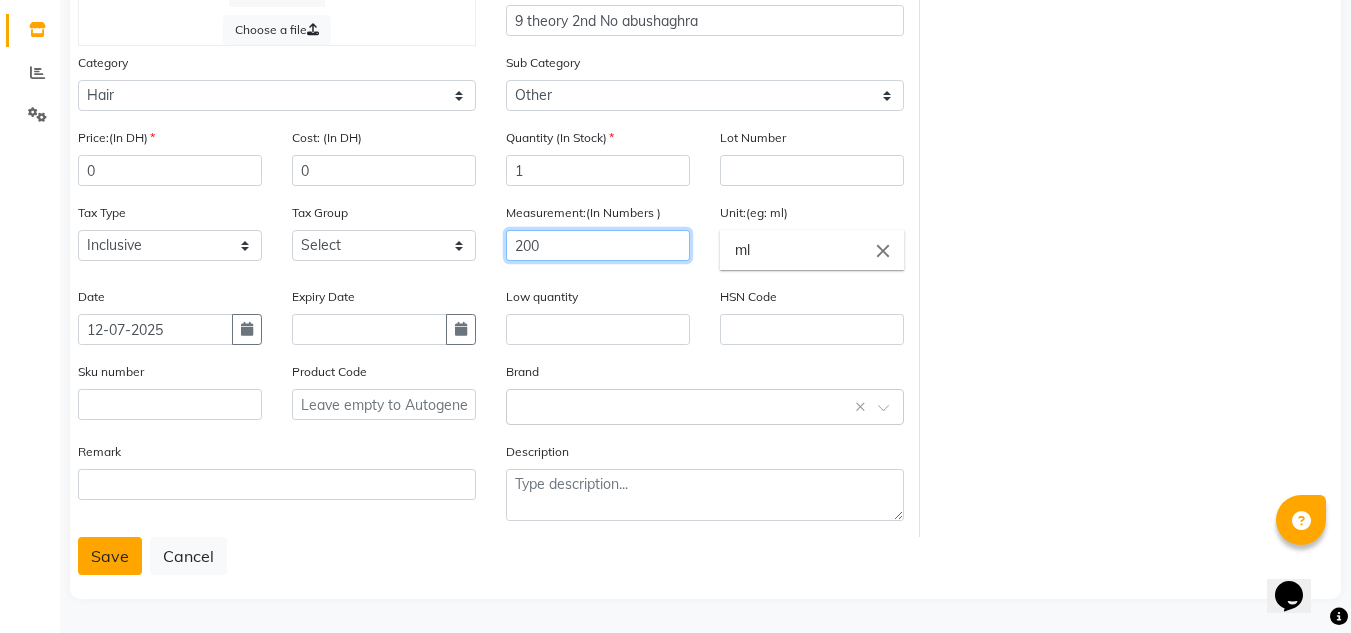 type on "200" 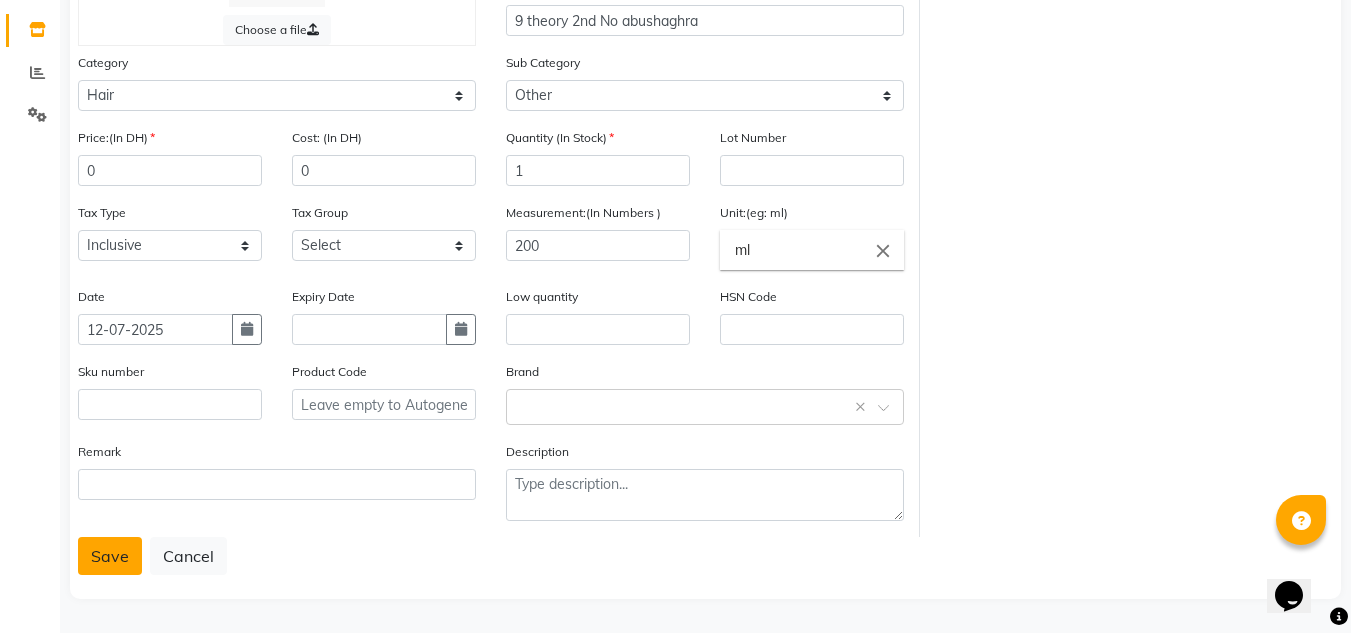 click on "Save" 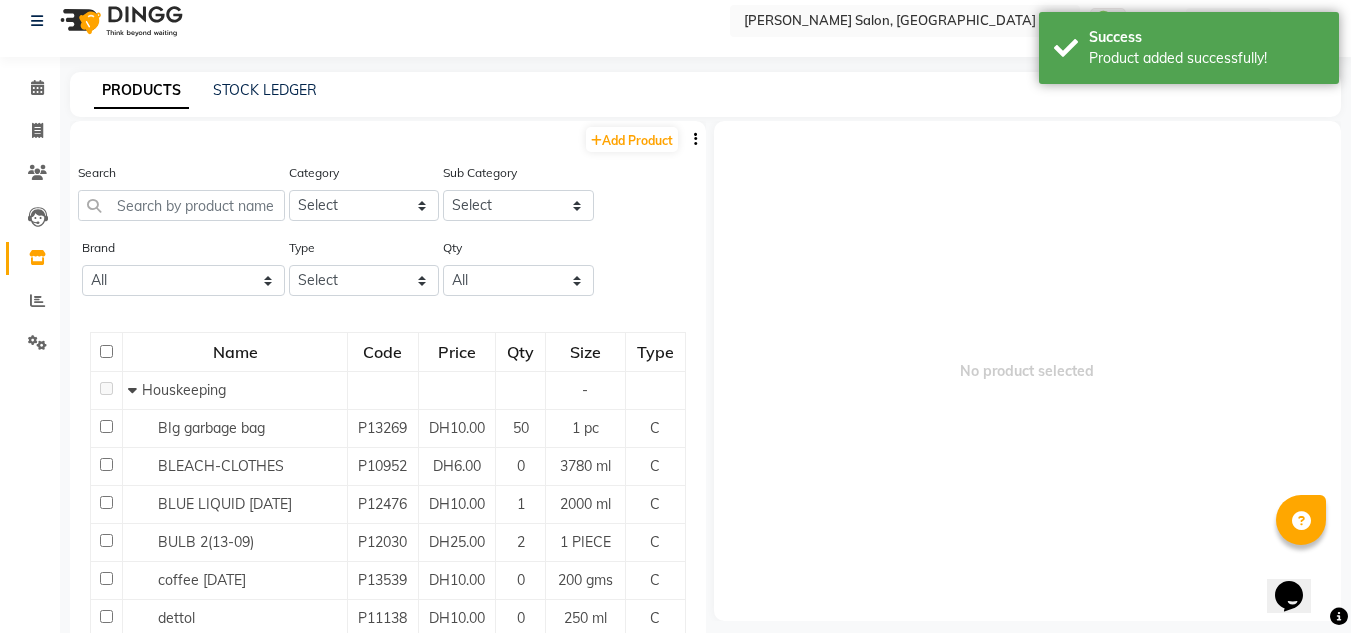 scroll, scrollTop: 0, scrollLeft: 0, axis: both 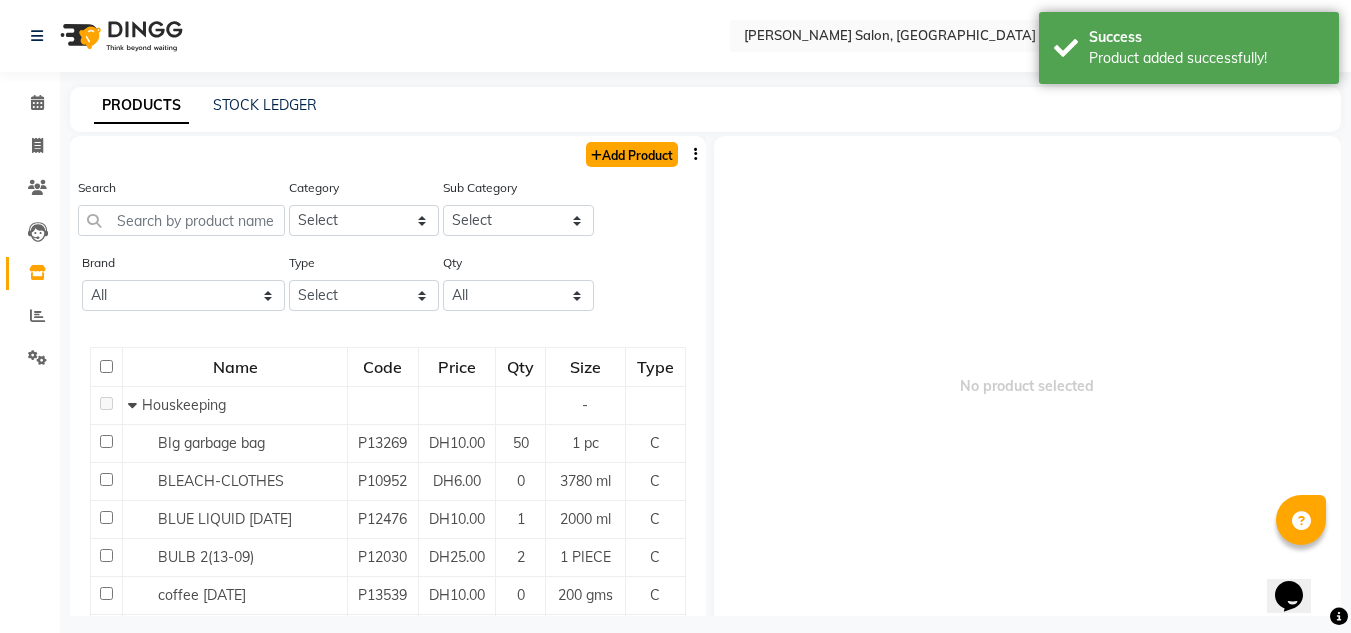 click on "Add Product" 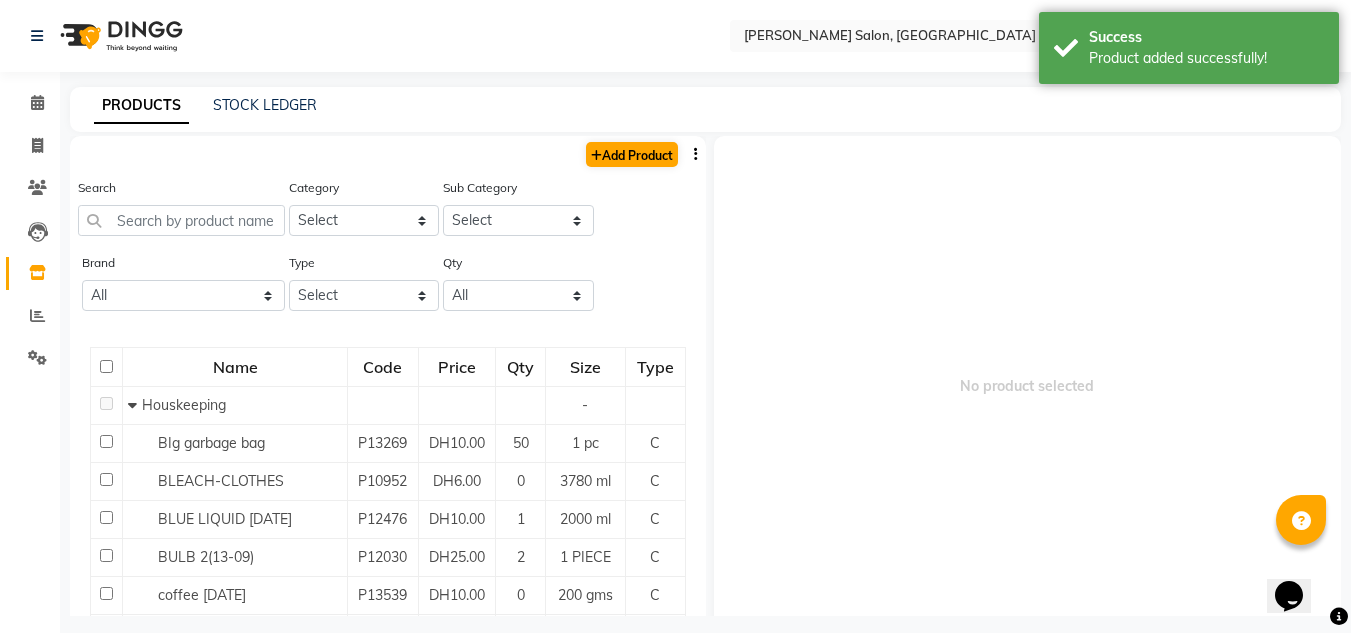 select on "true" 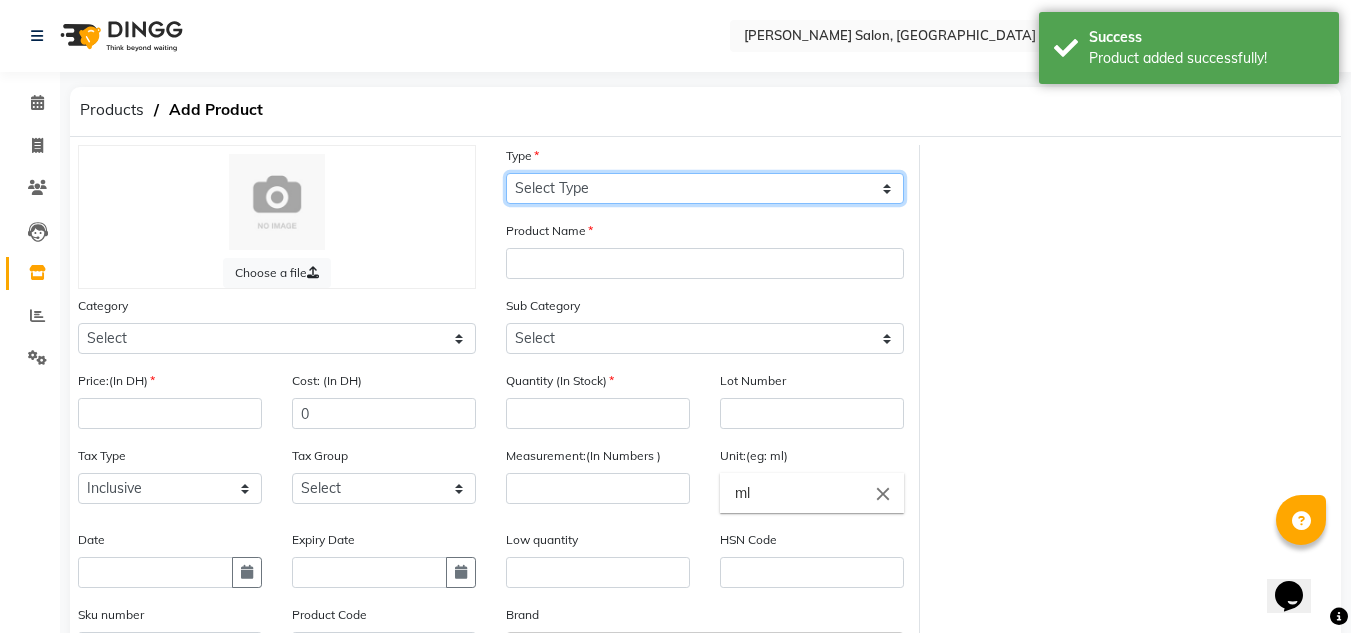 click on "Select Type Both Retail Consumable" 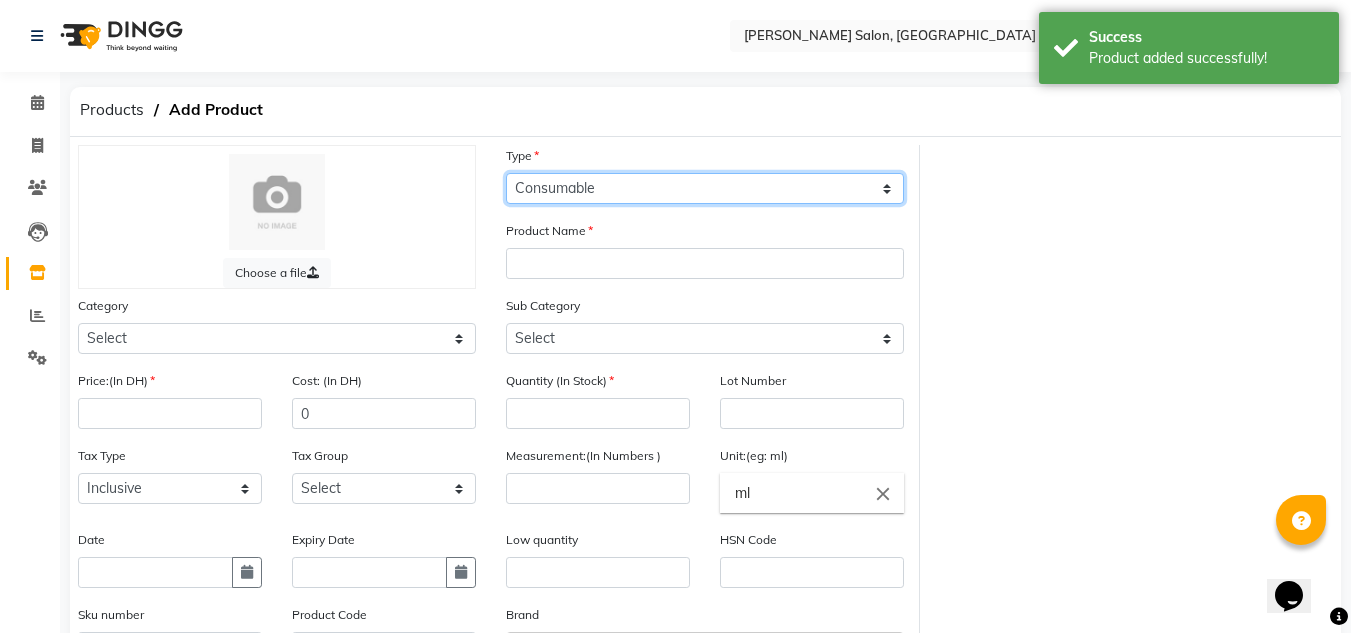 click on "Select Type Both Retail Consumable" 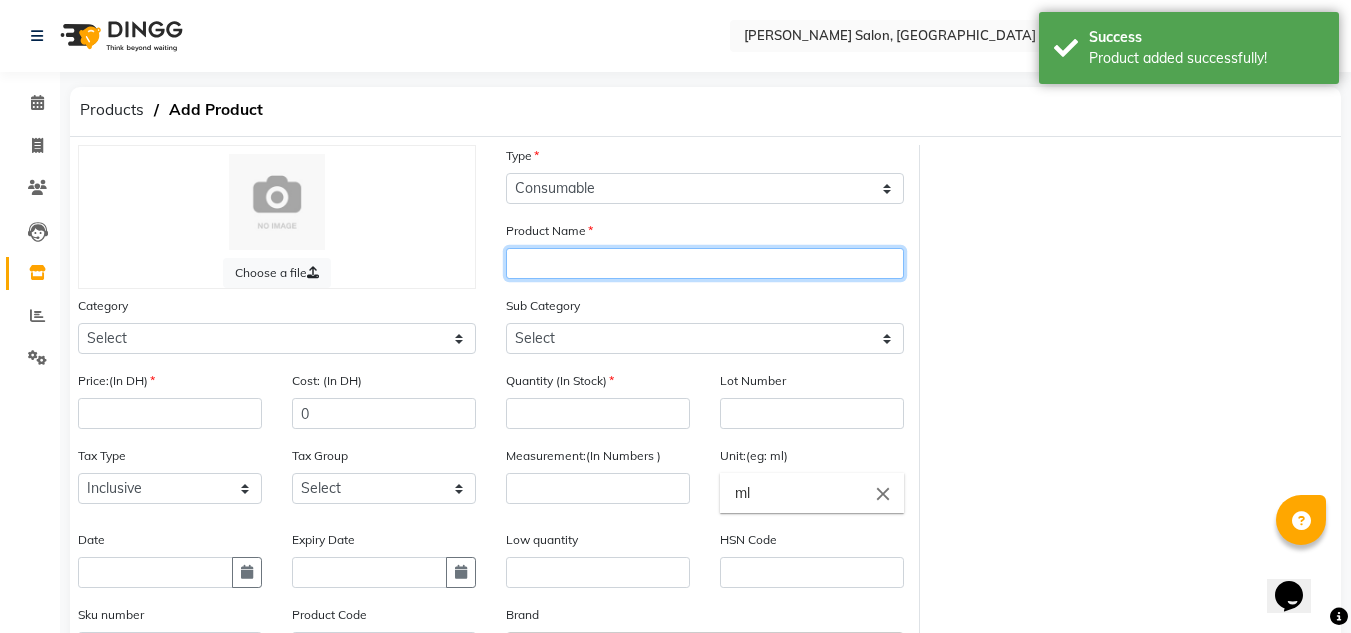 click 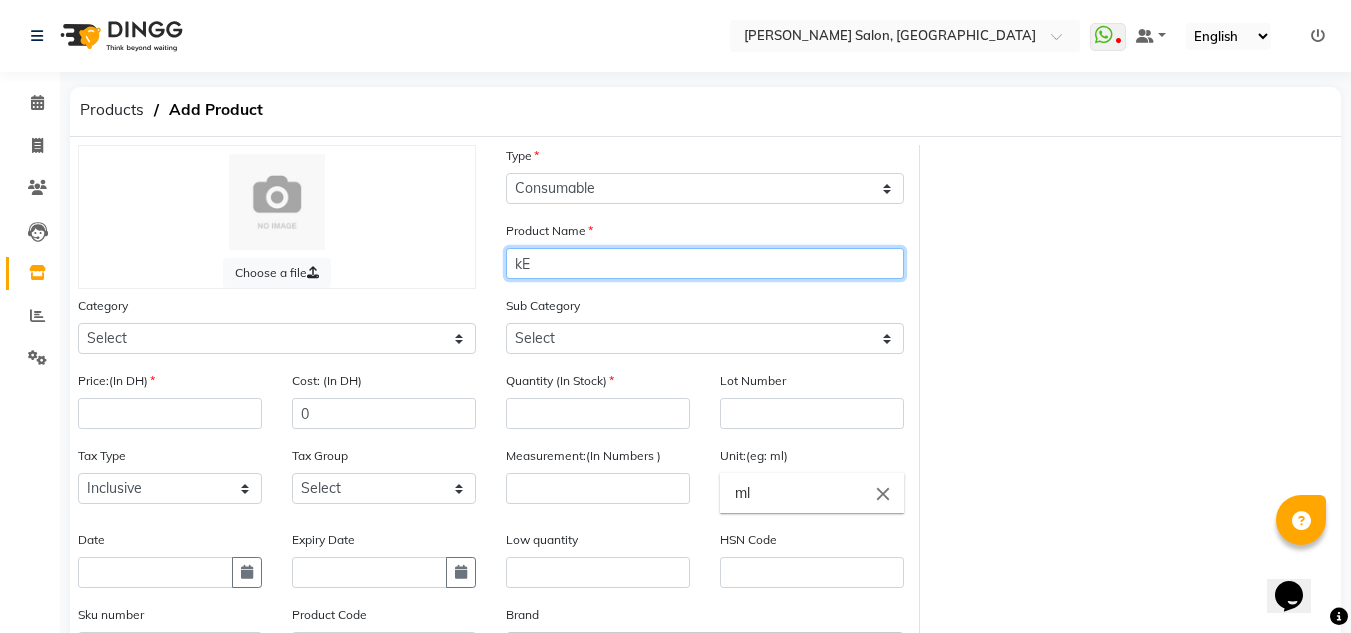 type on "k" 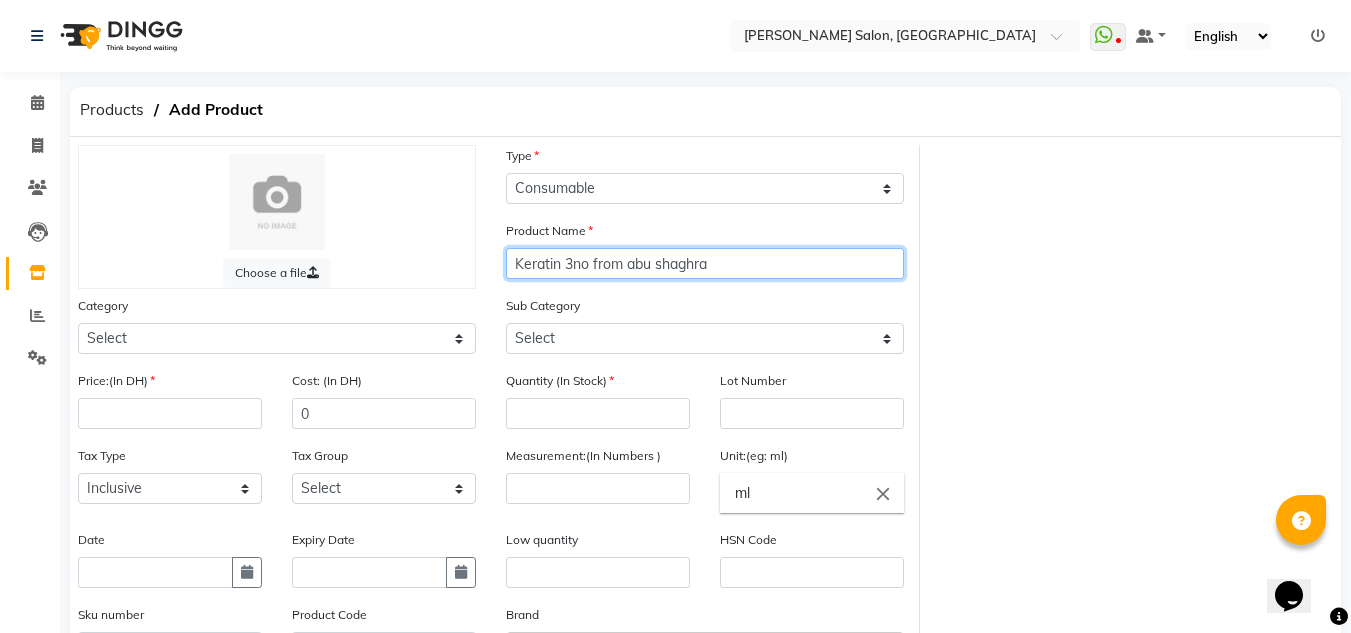 type on "Keratin 3no from abu shaghra" 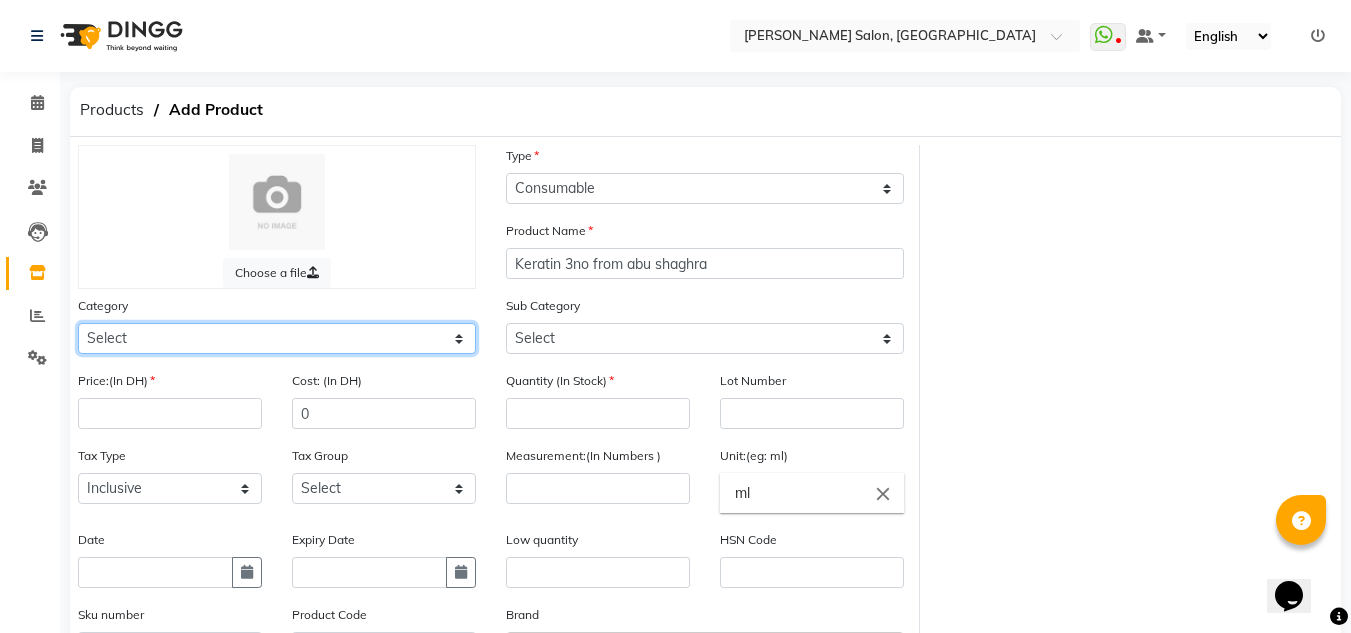 click on "Select Hair Skin Makeup Personal Care Appliances [PERSON_NAME] Waxing Disposable Threading Hands and Feet Beauty Planet [MEDICAL_DATA] Cadiveu Casmara [PERSON_NAME] Olaplex GOWN Other" 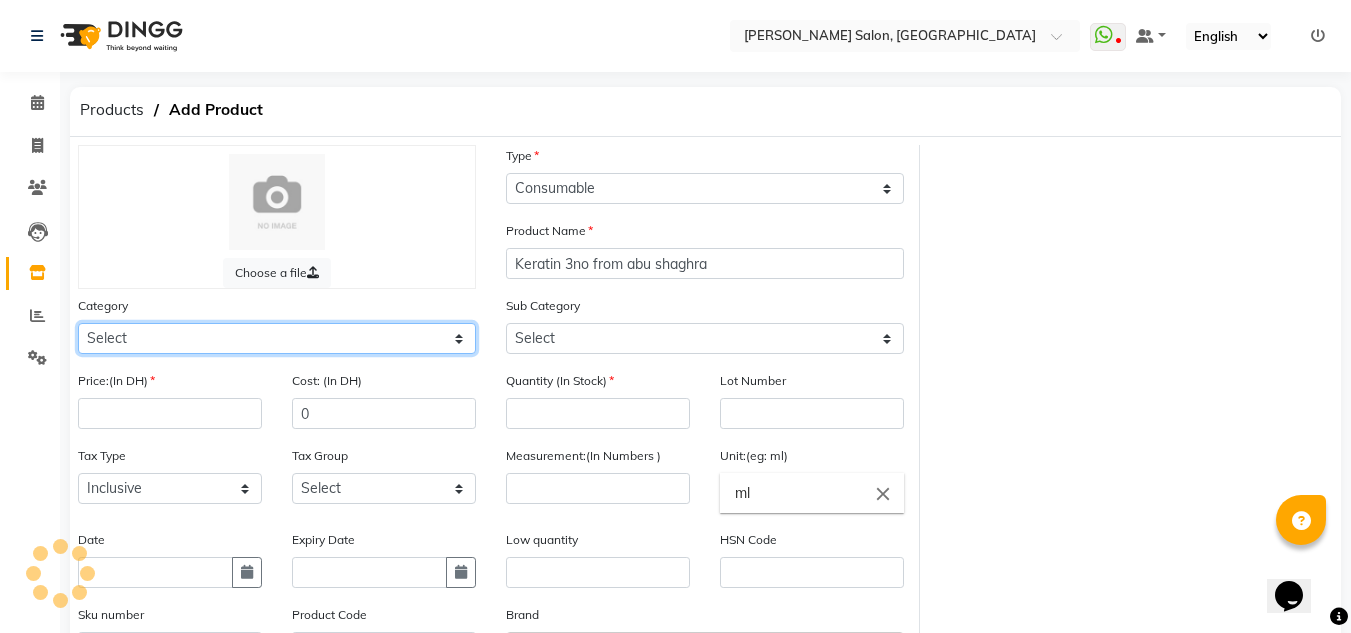 select on "462401100" 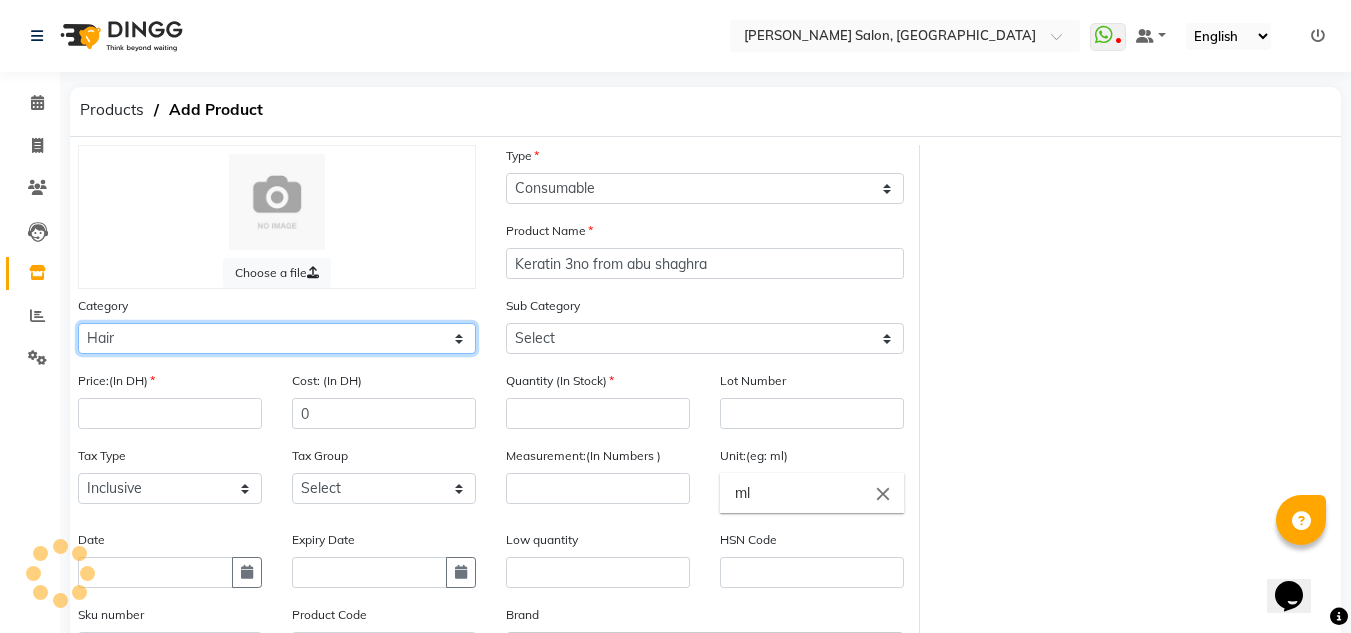 click on "Select Hair Skin Makeup Personal Care Appliances [PERSON_NAME] Waxing Disposable Threading Hands and Feet Beauty Planet [MEDICAL_DATA] Cadiveu Casmara [PERSON_NAME] Olaplex GOWN Other" 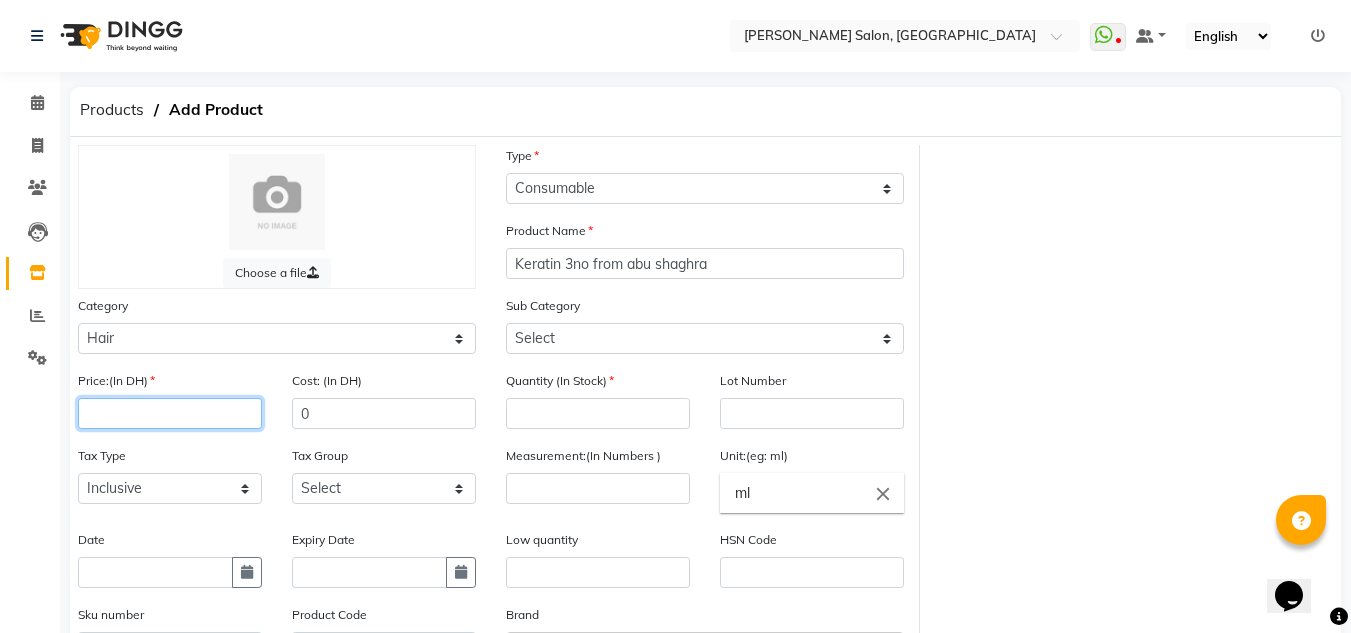 click 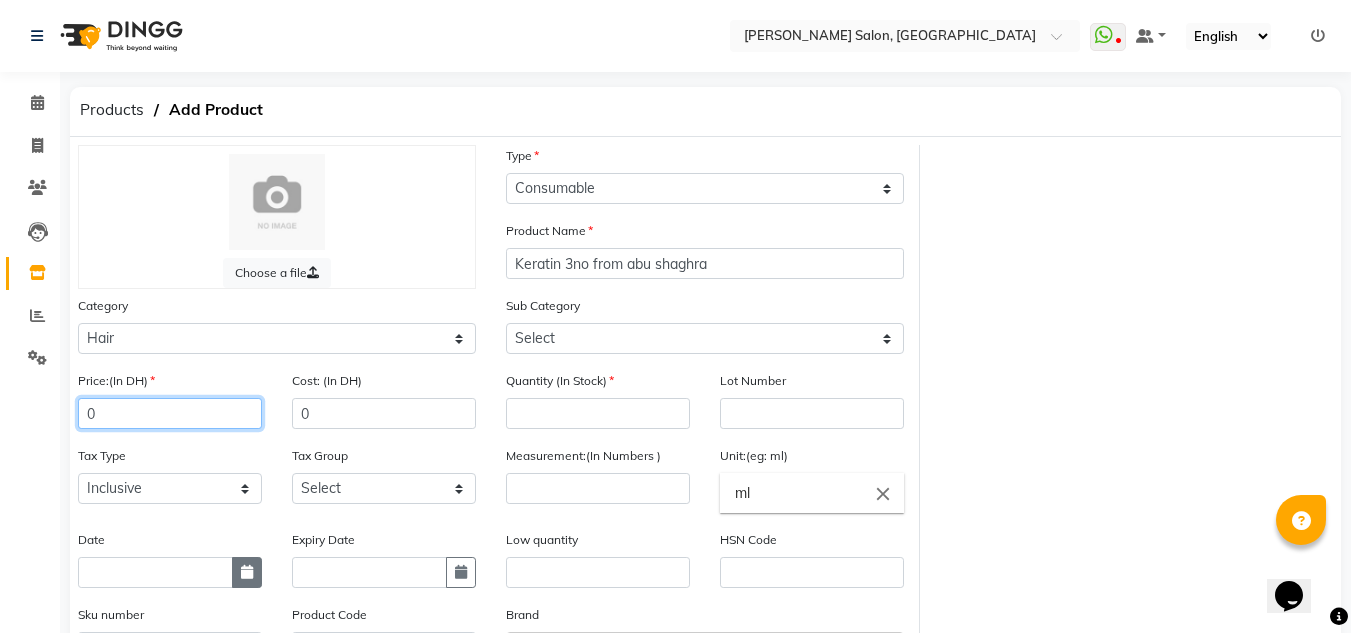 type on "0" 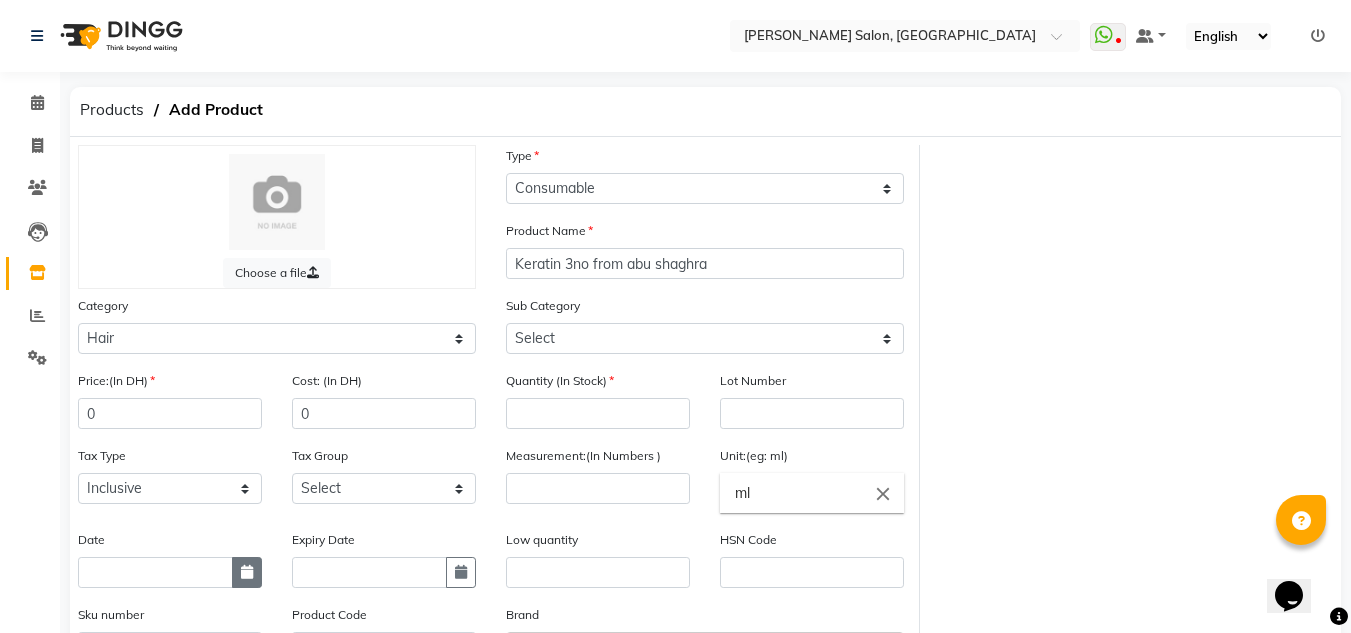 click 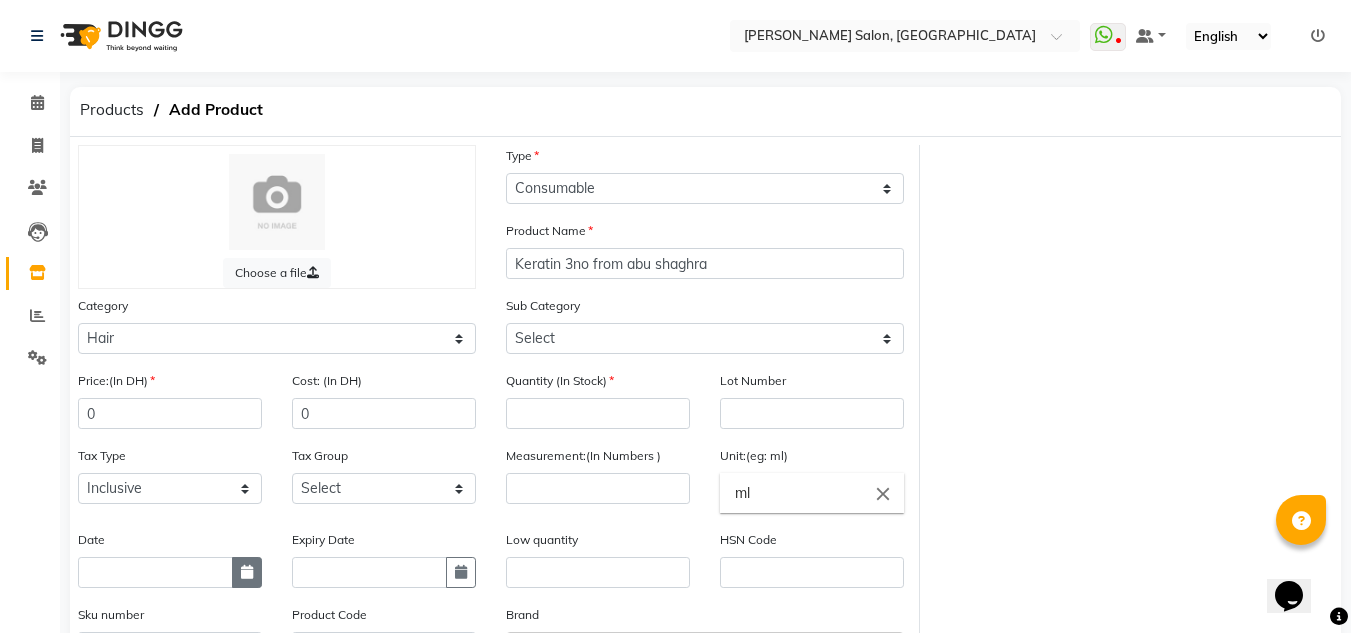 select on "7" 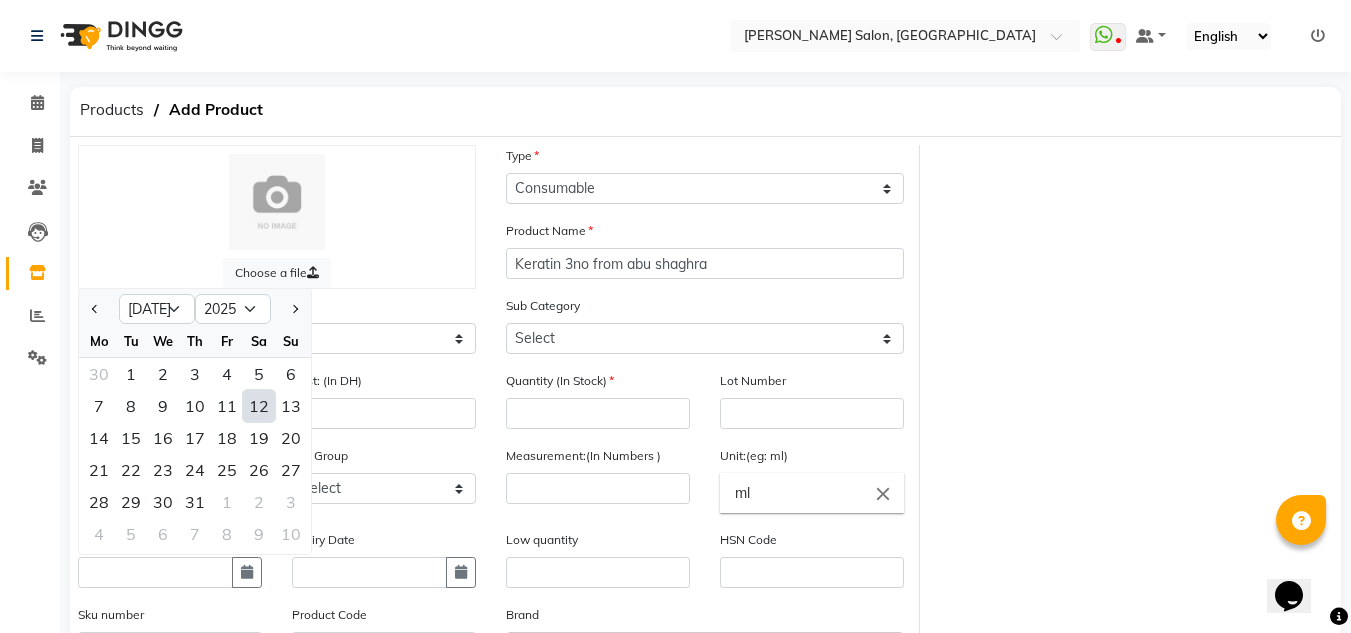 click on "12" 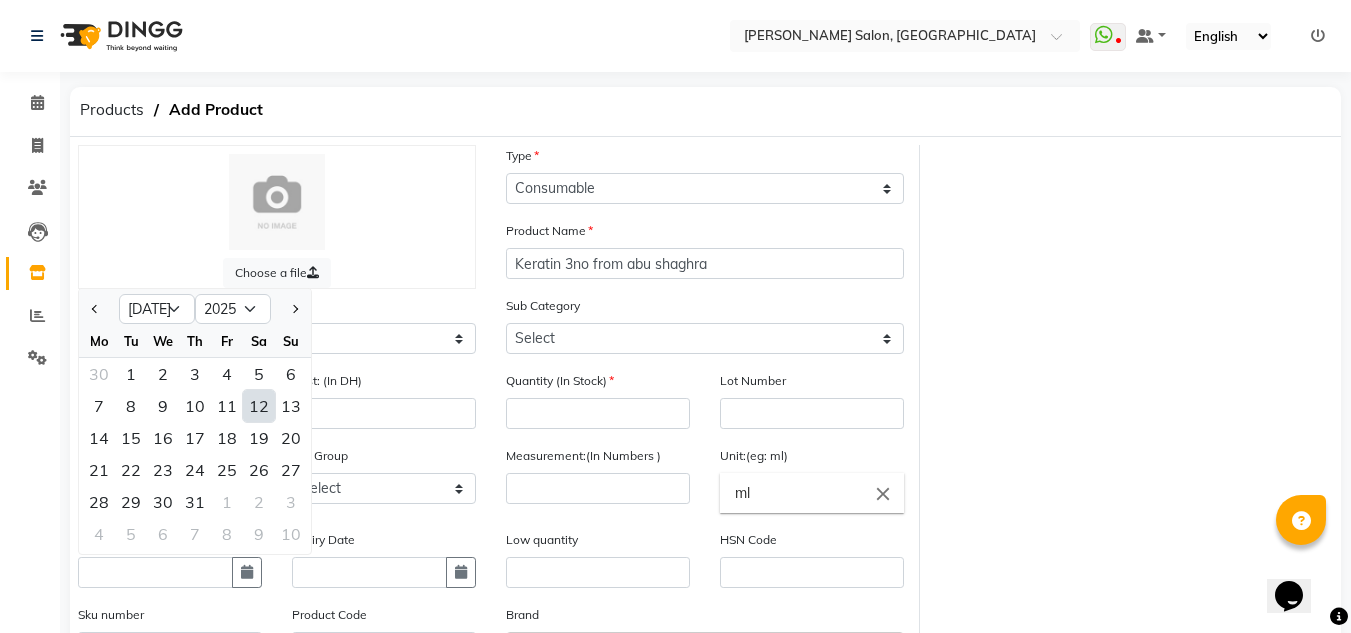 type on "12-07-2025" 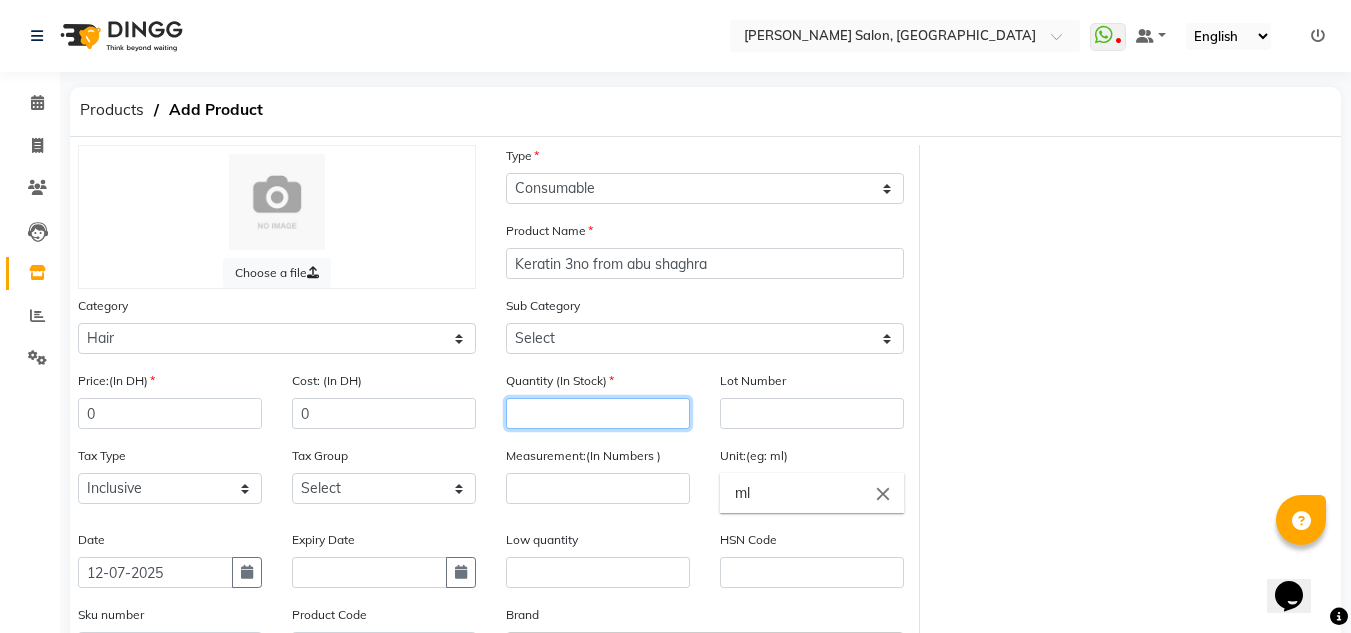click 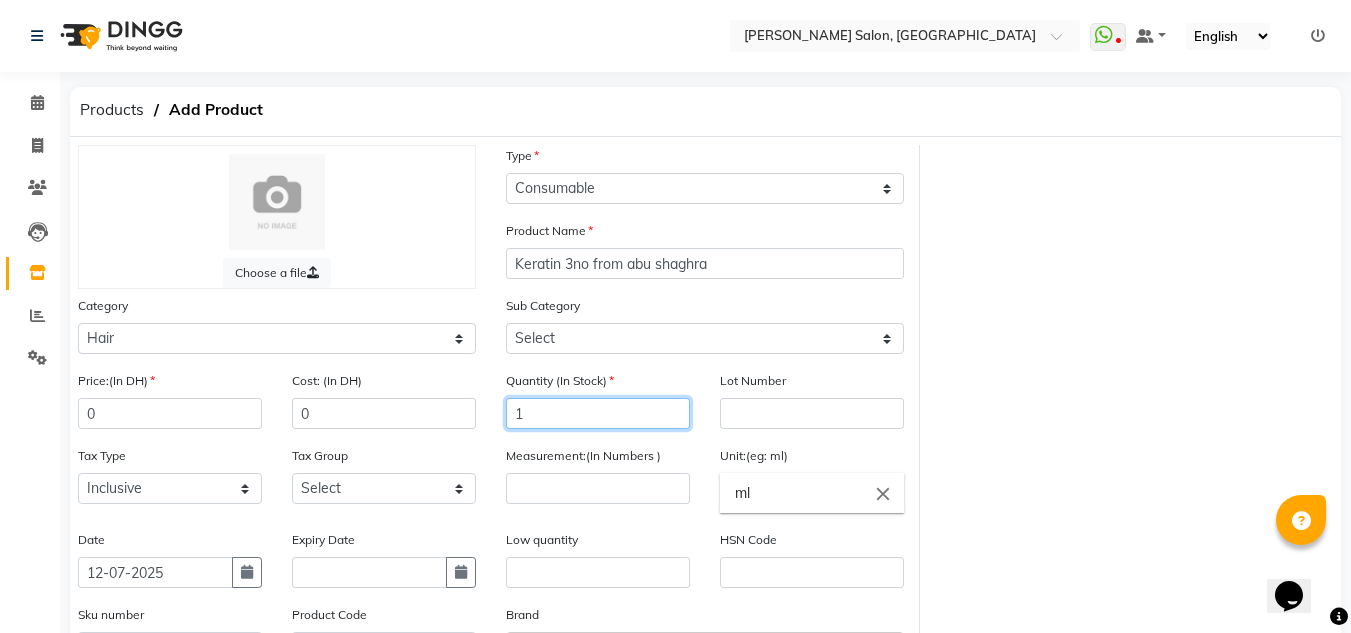 type on "1" 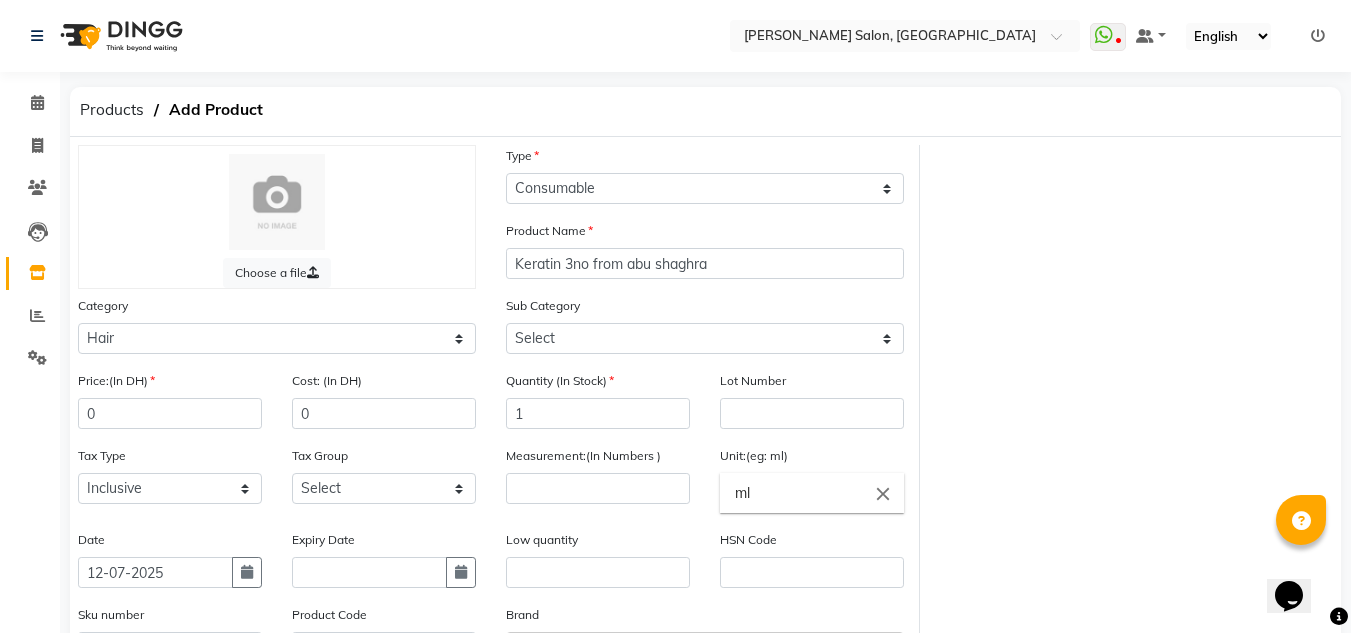 drag, startPoint x: 721, startPoint y: 306, endPoint x: 716, endPoint y: 326, distance: 20.615528 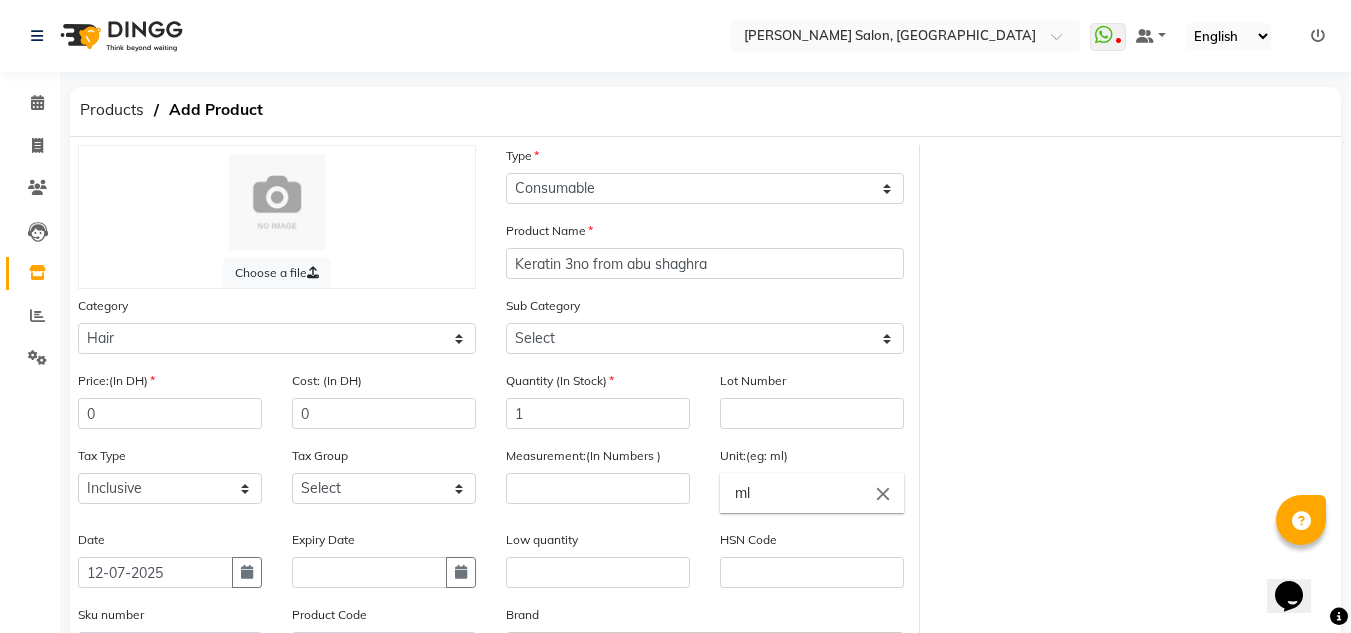 click on "Sub Category Select Shampoo Conditioner Cream Mask Oil Serum Color Appliances Treatment Styling Kit & Combo Other" 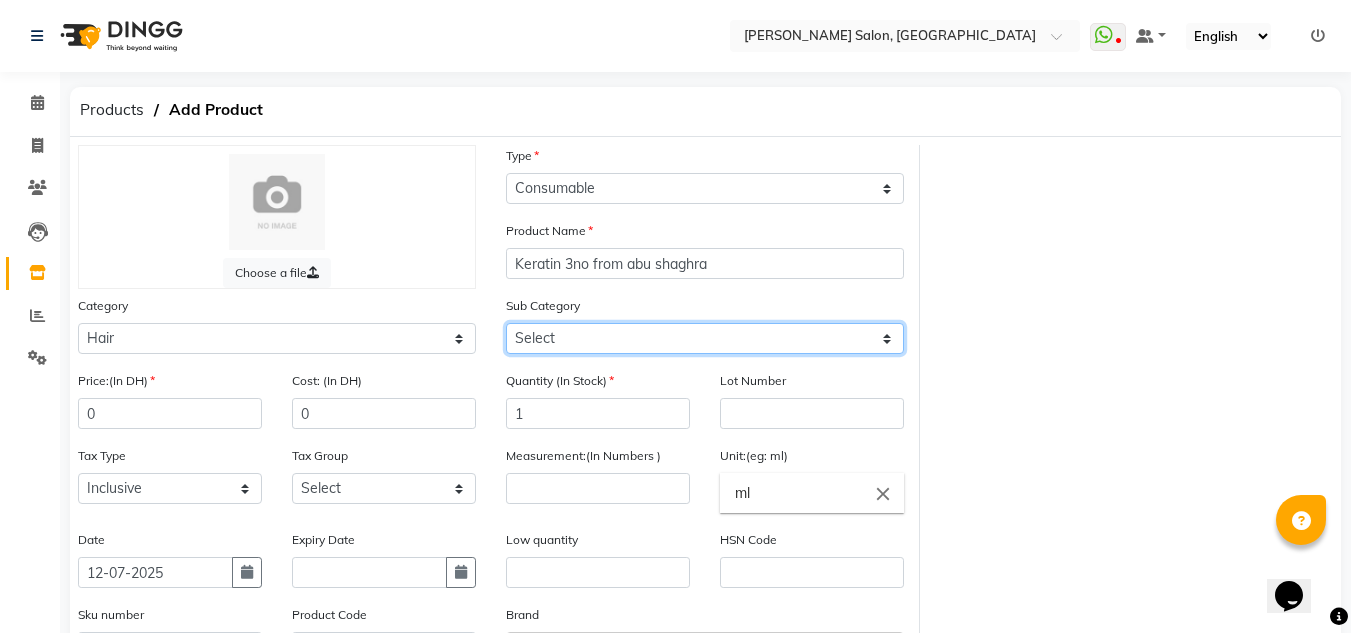 click on "Select Shampoo Conditioner Cream Mask Oil Serum Color Appliances Treatment Styling Kit & Combo Other" 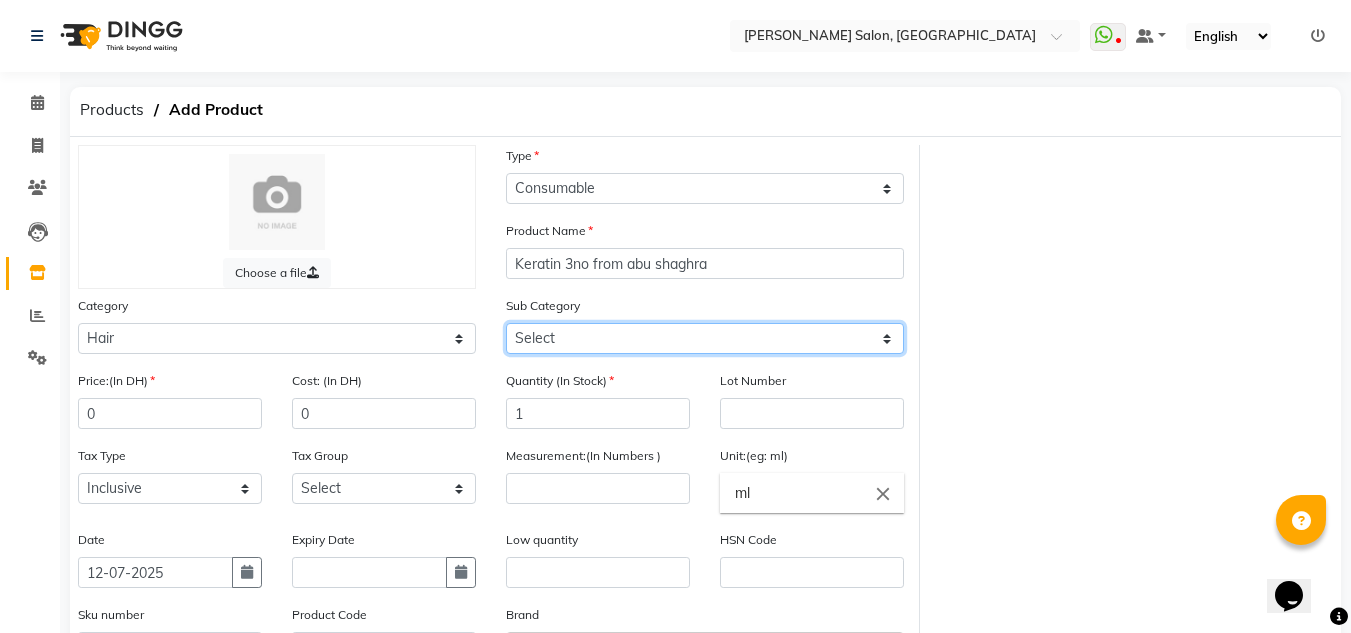 select on "462401104" 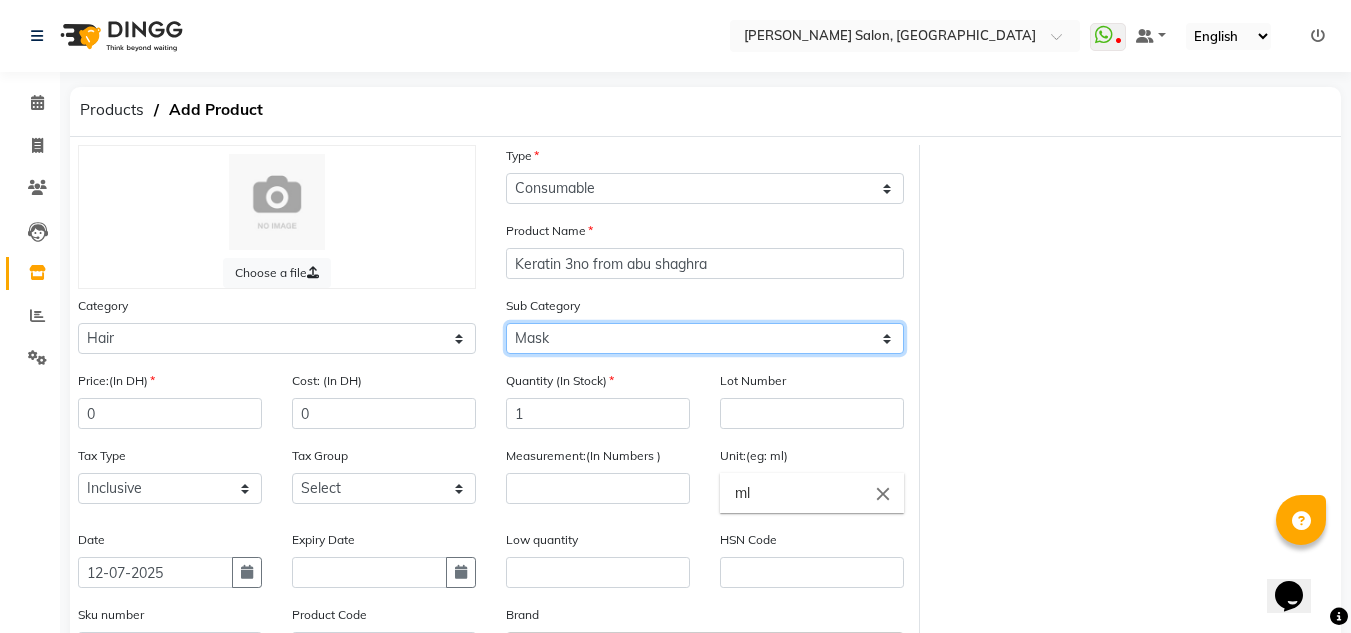 click on "Select Shampoo Conditioner Cream Mask Oil Serum Color Appliances Treatment Styling Kit & Combo Other" 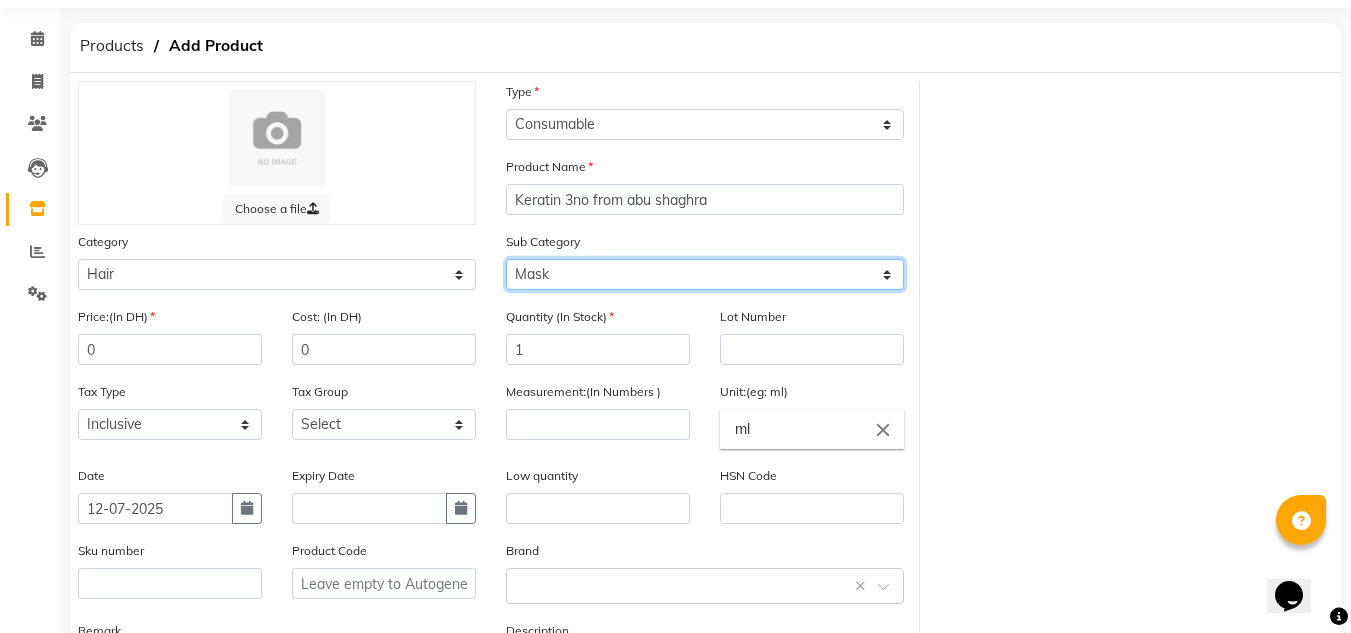 scroll, scrollTop: 100, scrollLeft: 0, axis: vertical 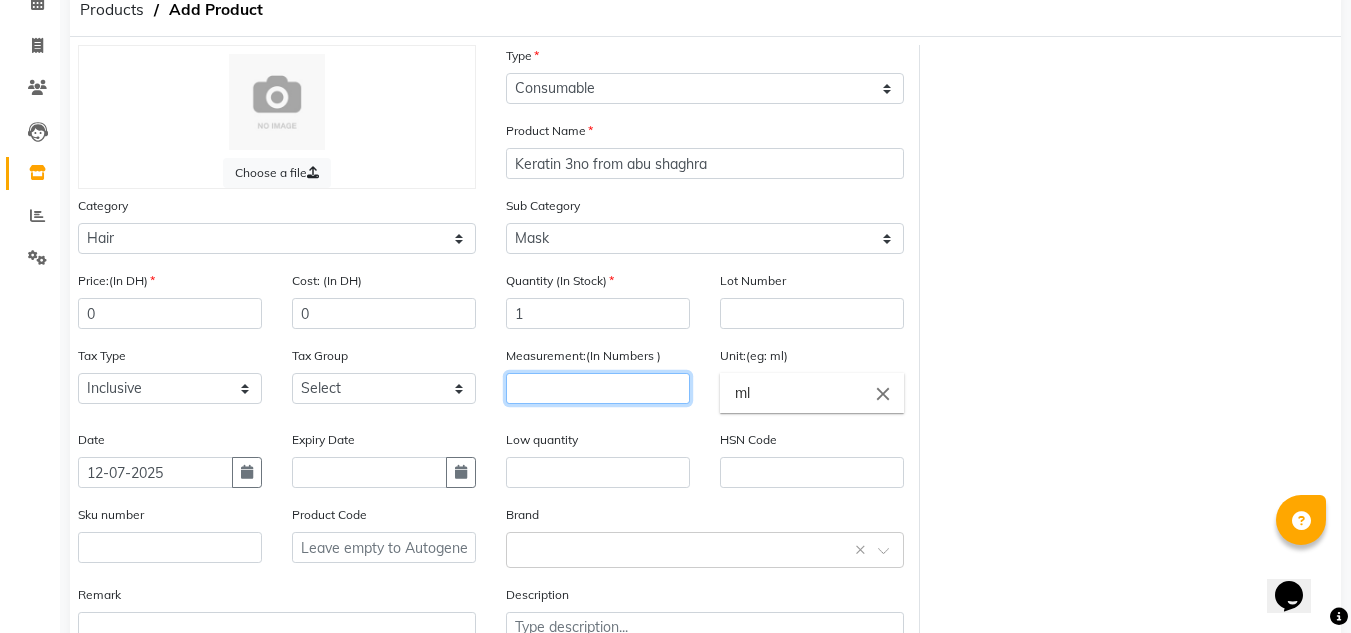 click 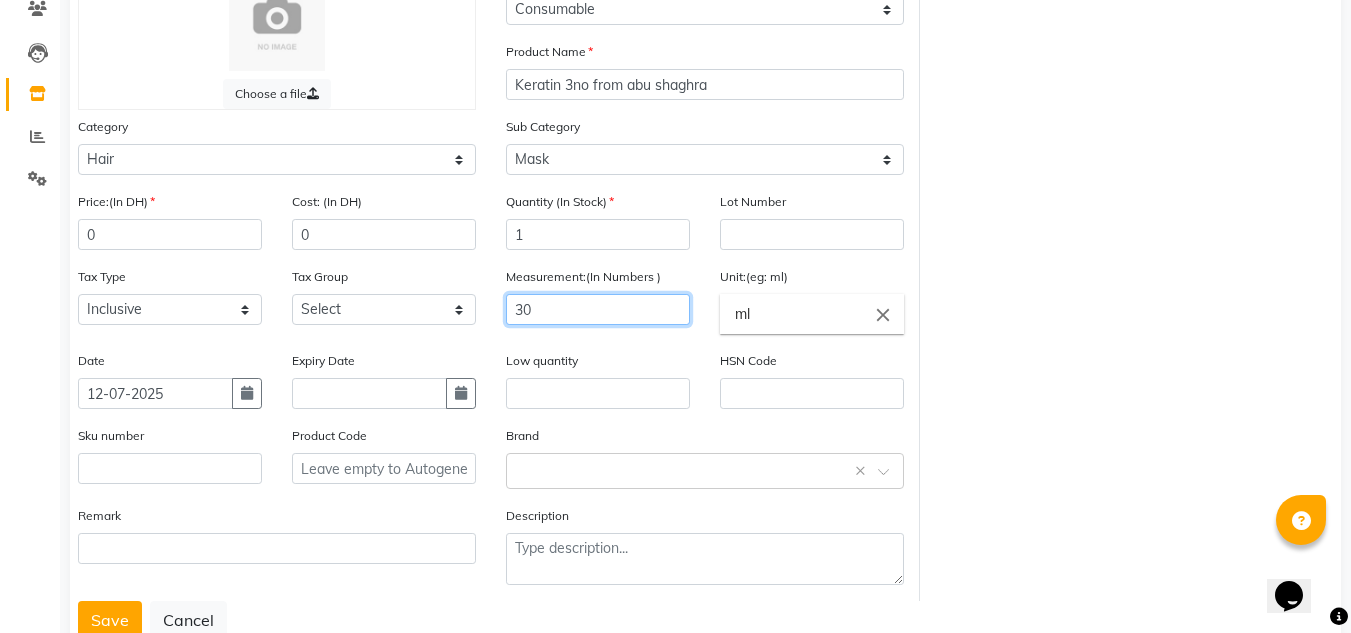 scroll, scrollTop: 143, scrollLeft: 0, axis: vertical 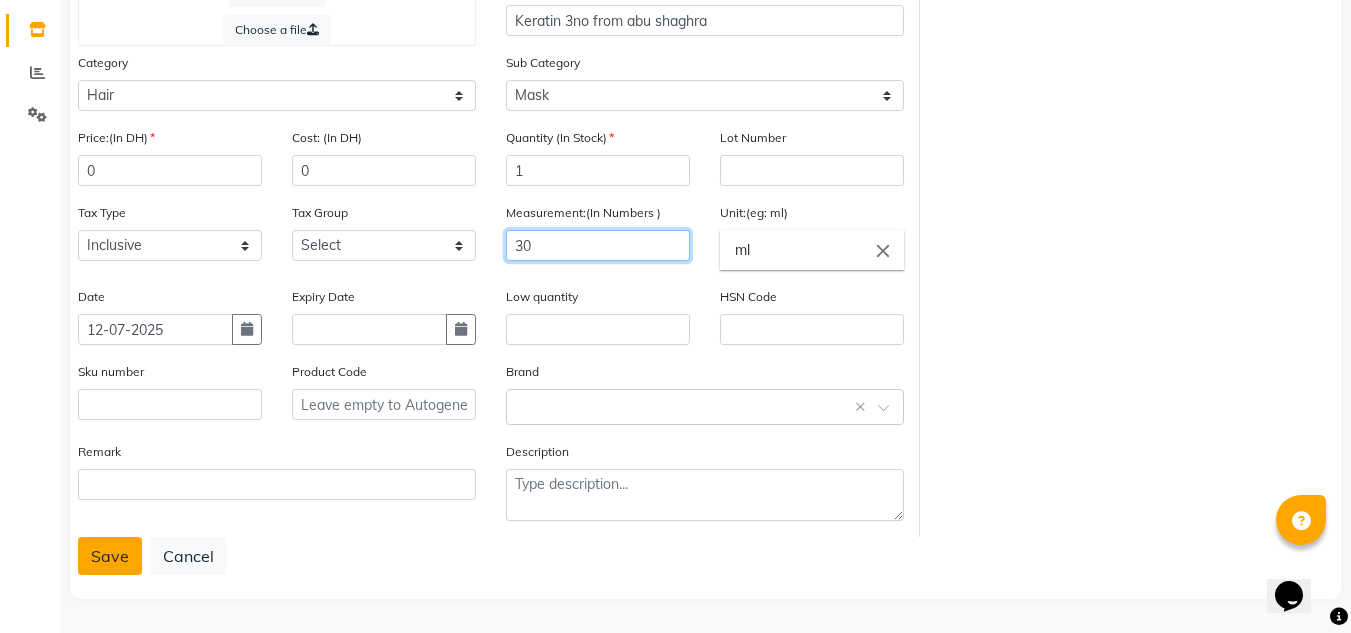 type on "30" 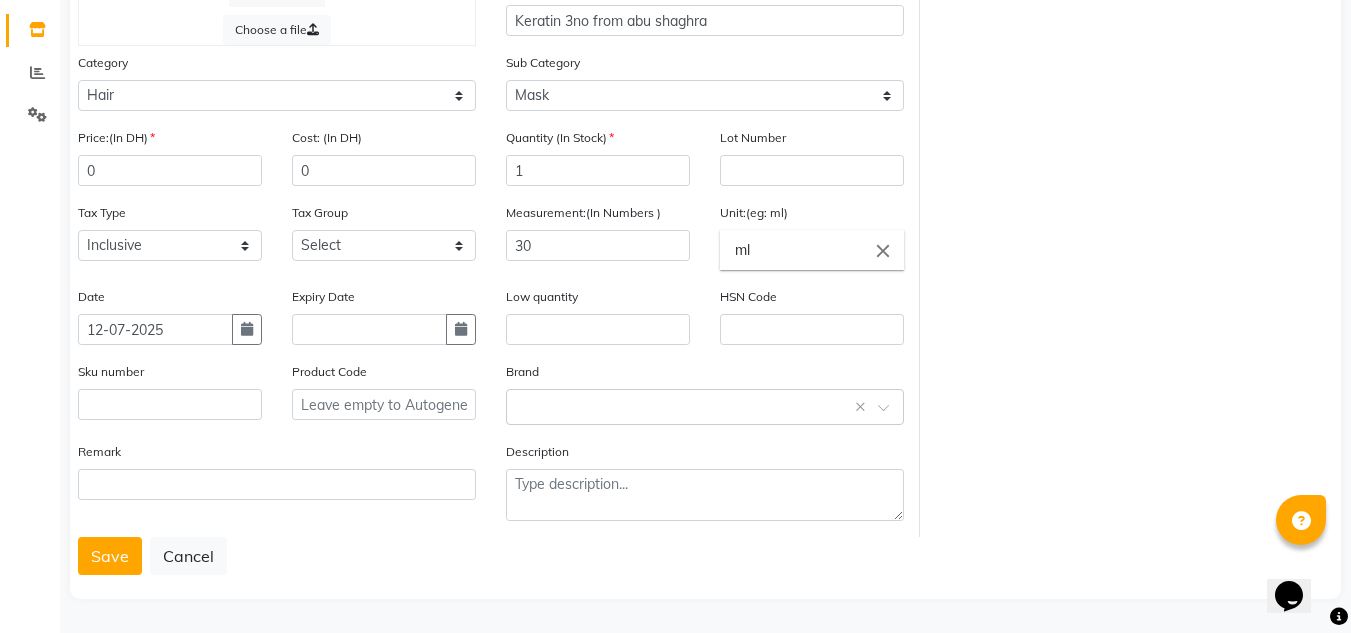 click on "Save" 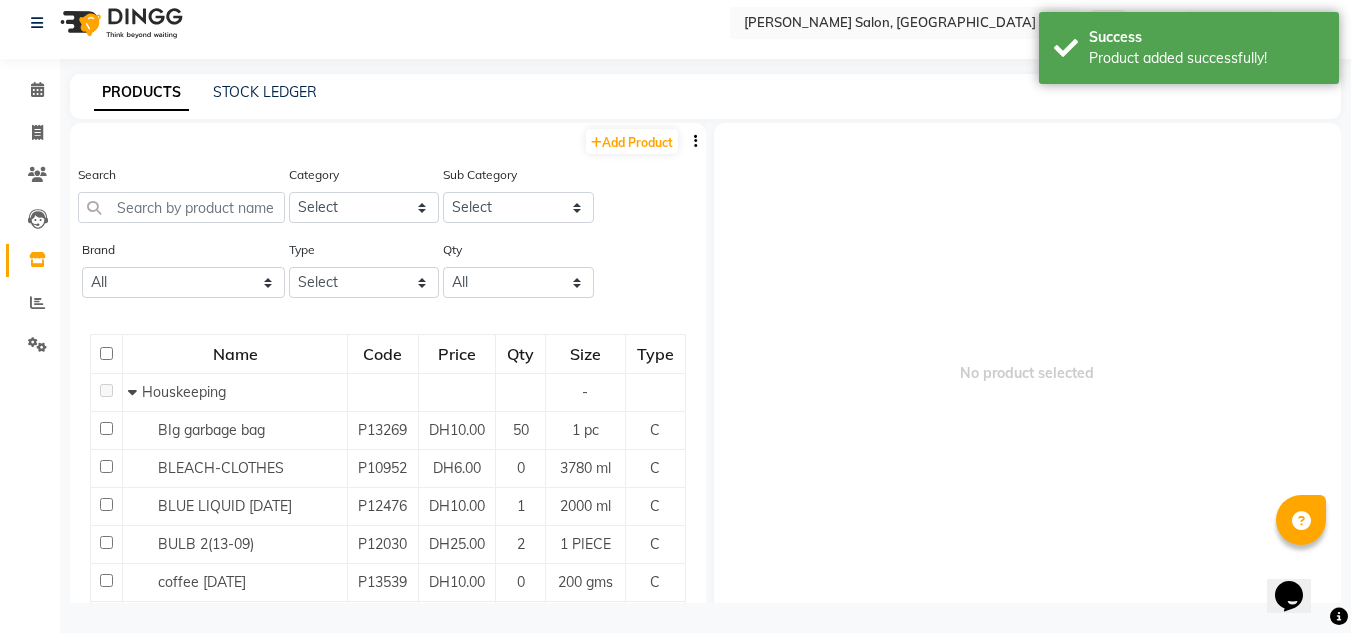 scroll, scrollTop: 13, scrollLeft: 0, axis: vertical 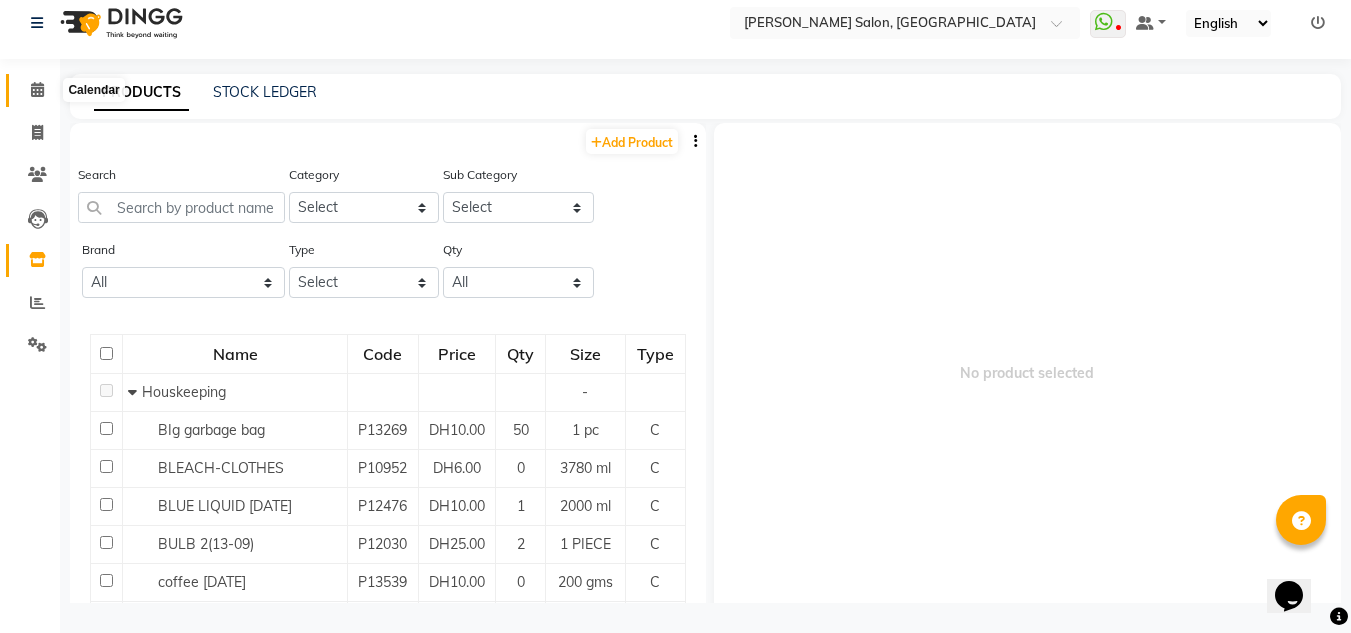 click 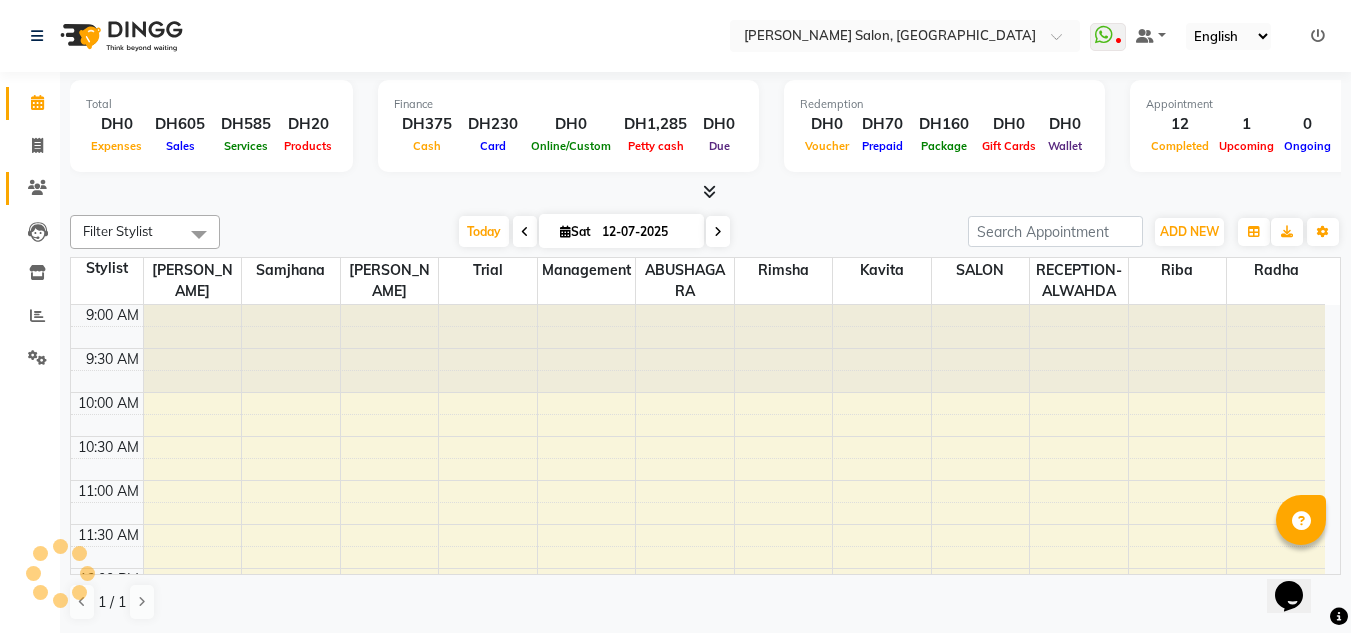 scroll, scrollTop: 0, scrollLeft: 0, axis: both 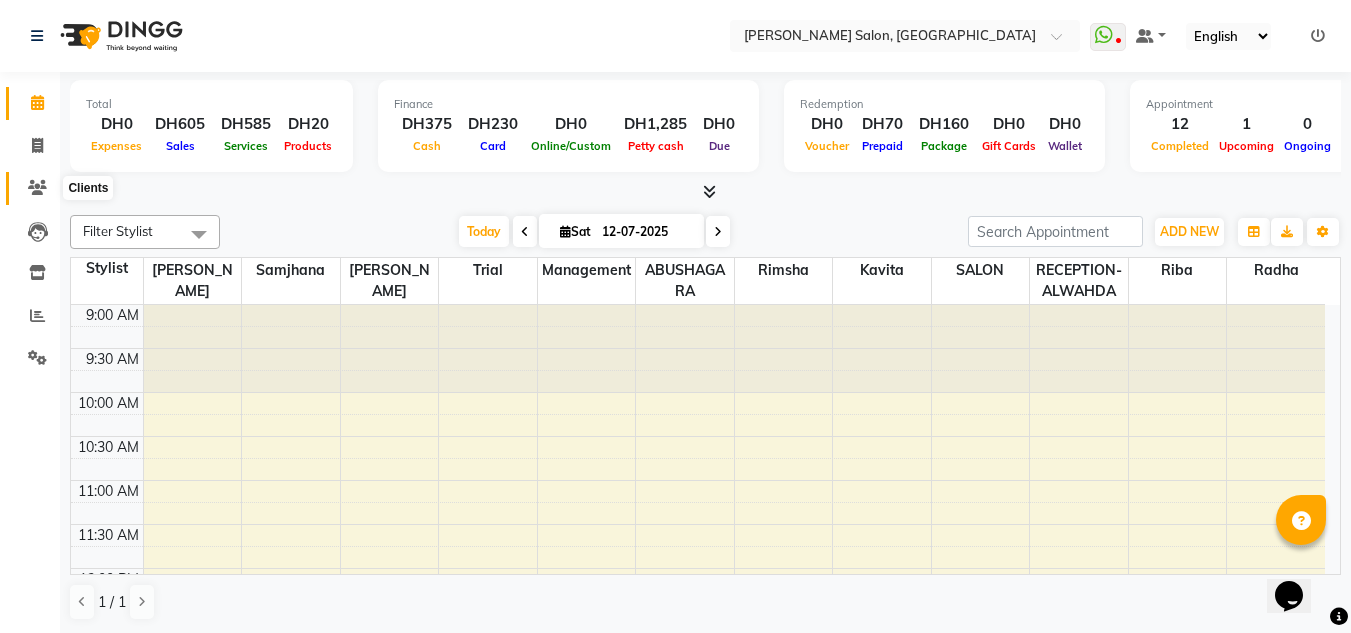 click 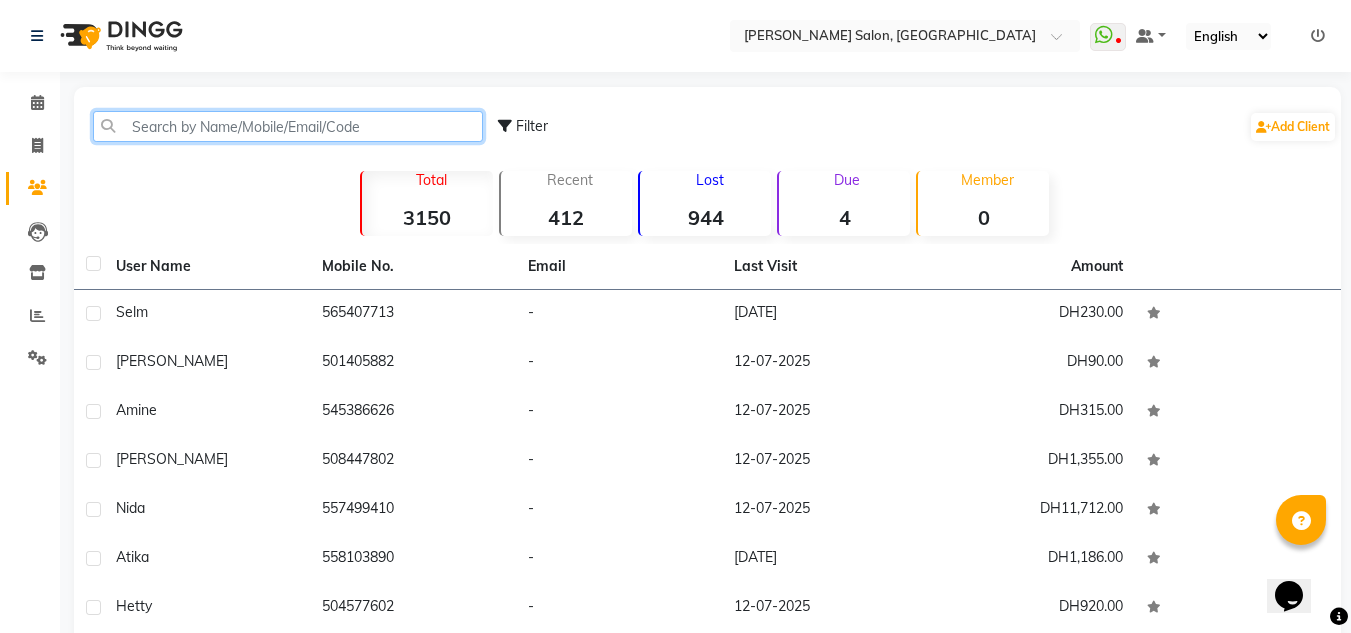 drag, startPoint x: 121, startPoint y: 122, endPoint x: 111, endPoint y: 144, distance: 24.166092 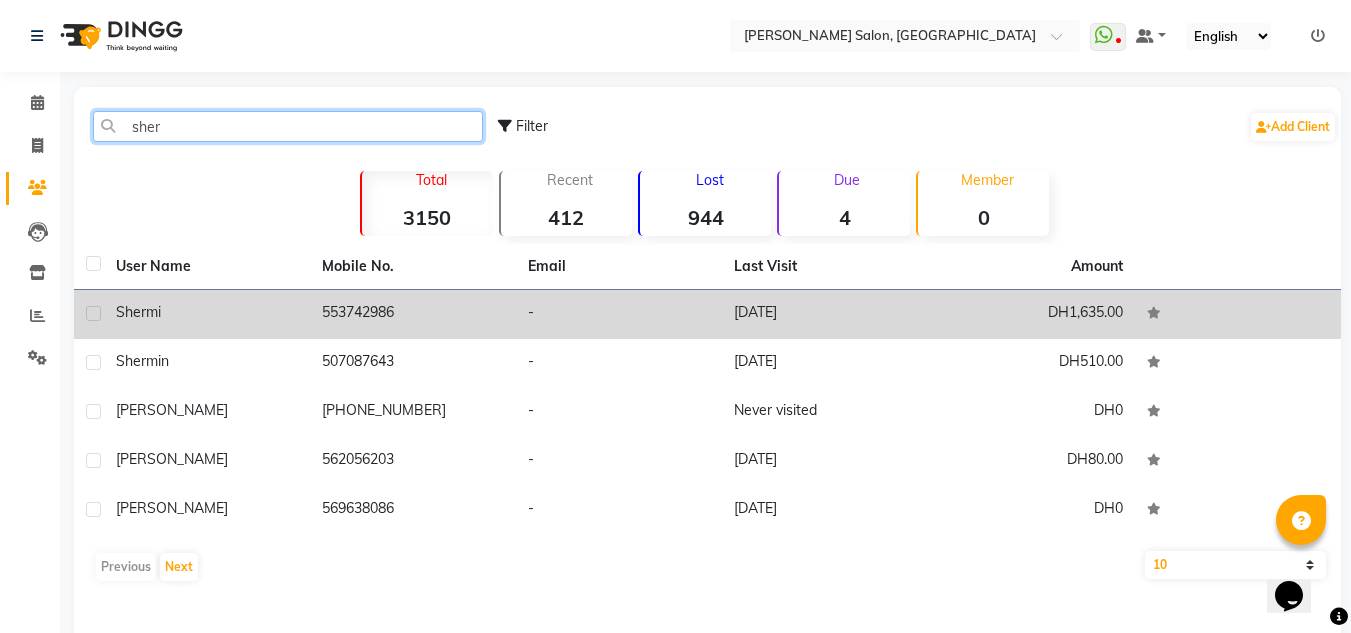 type on "sher" 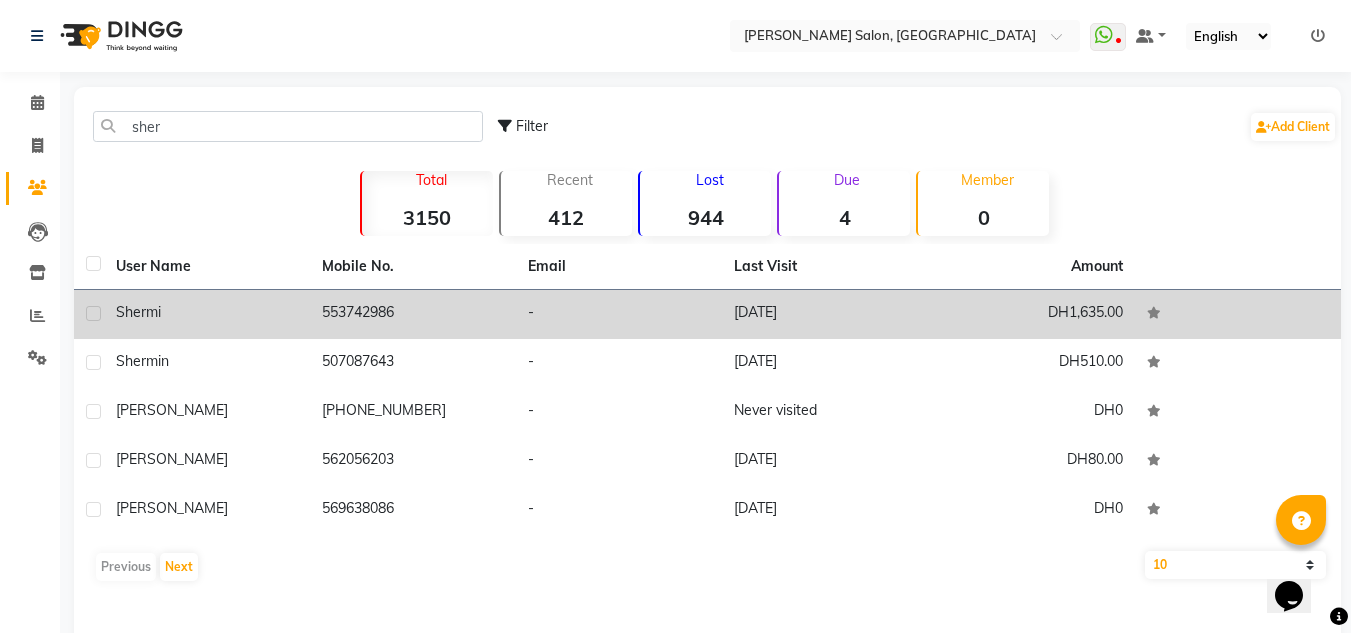 drag, startPoint x: 351, startPoint y: 314, endPoint x: 374, endPoint y: 314, distance: 23 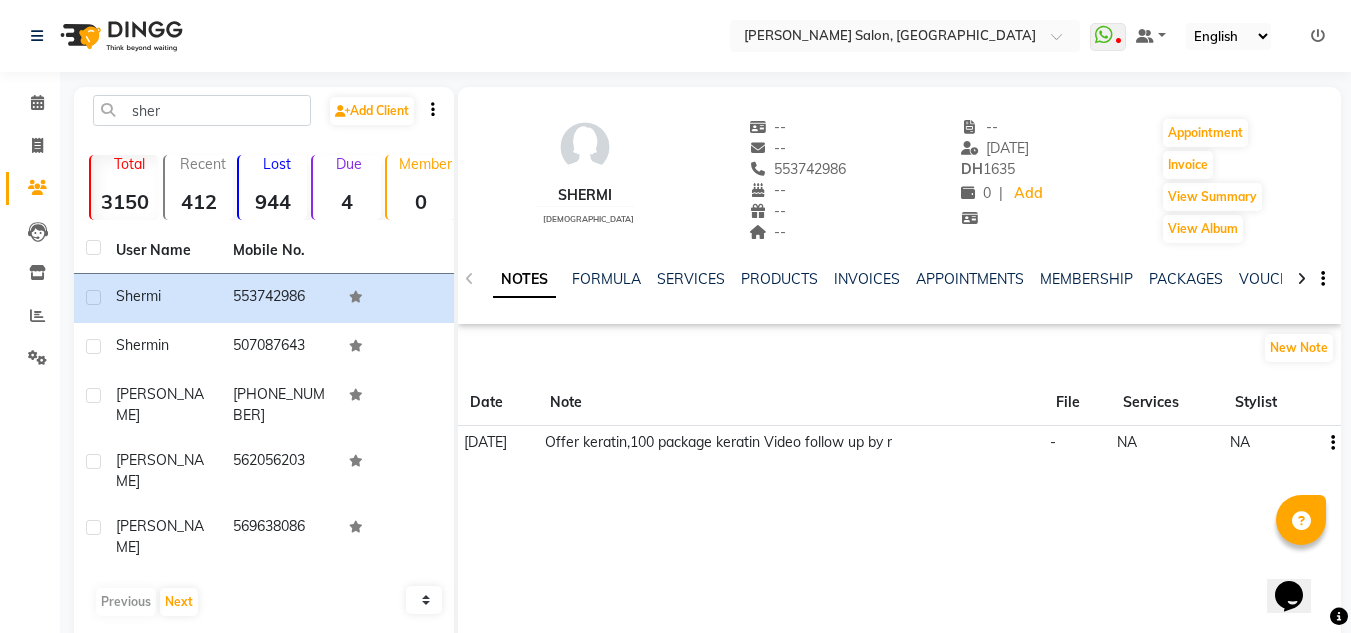 click on "NOTES FORMULA SERVICES PRODUCTS INVOICES APPOINTMENTS MEMBERSHIP PACKAGES VOUCHERS GIFTCARDS POINTS FORMS FAMILY CARDS WALLET" 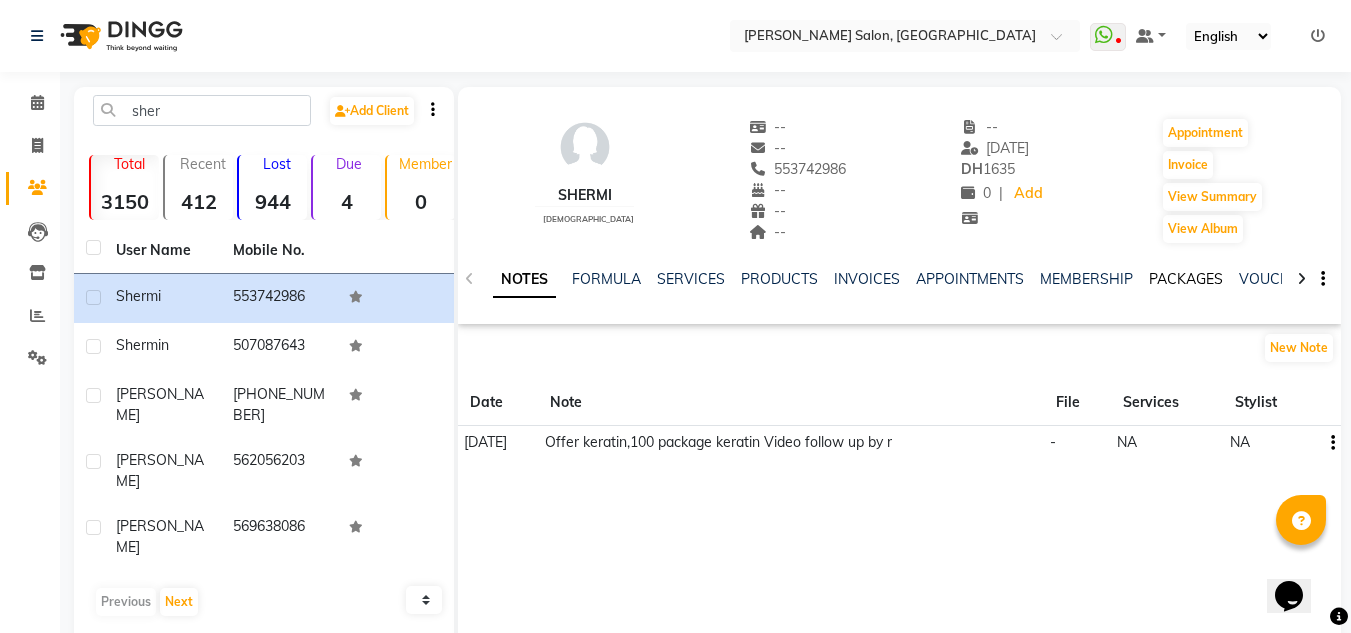 click on "PACKAGES" 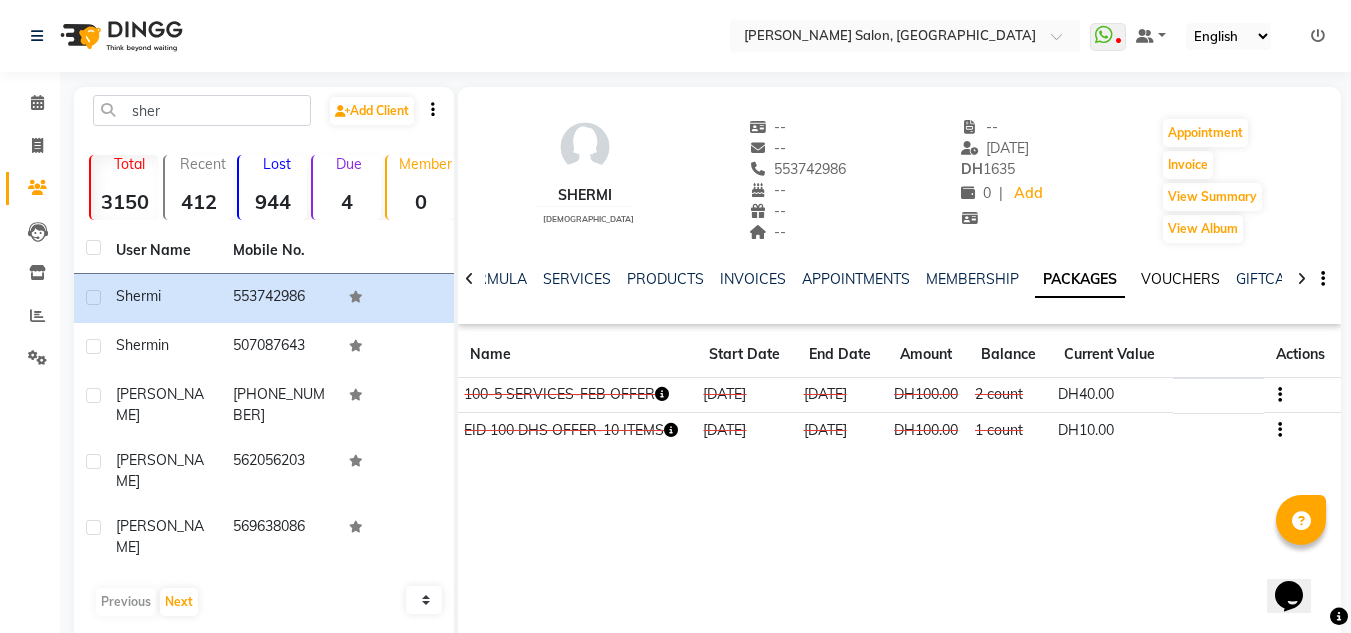 click on "VOUCHERS" 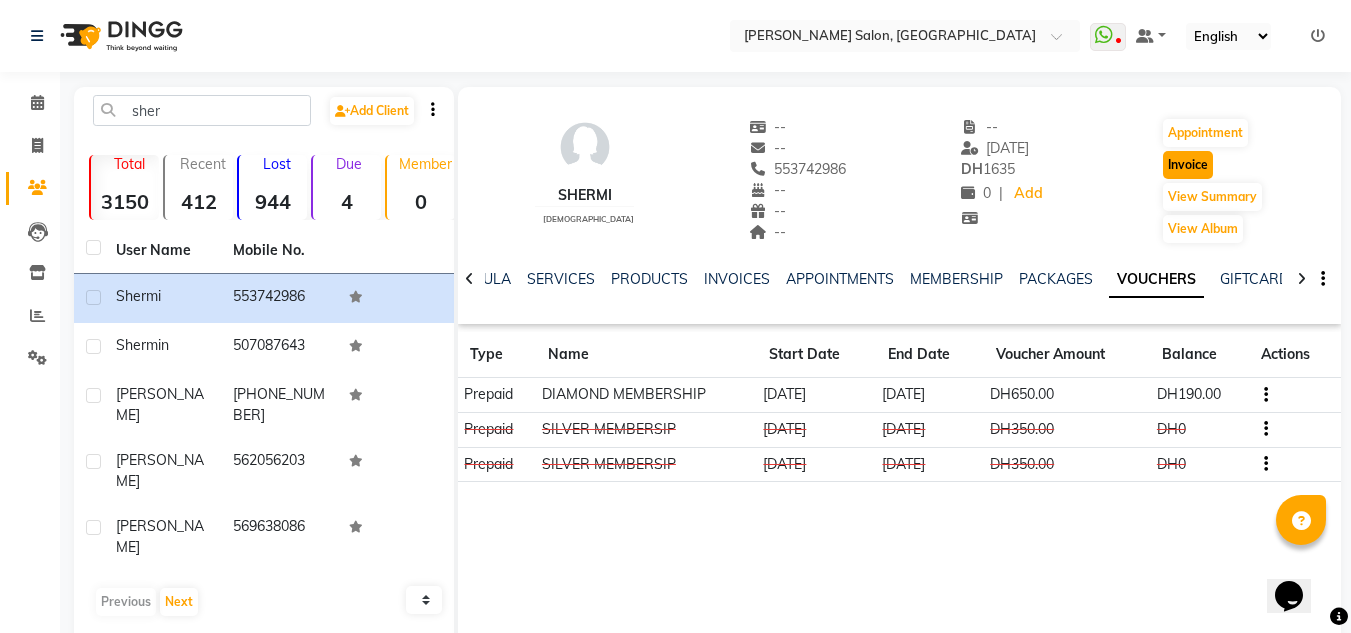 click on "Invoice" 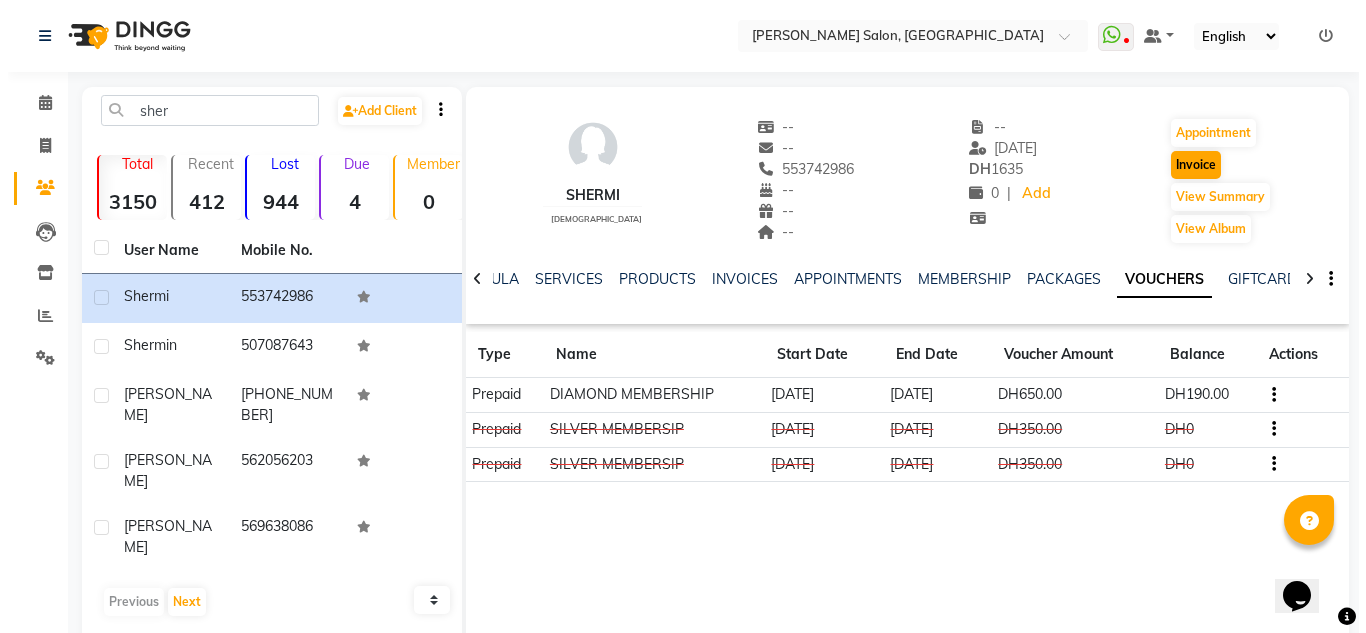 select on "service" 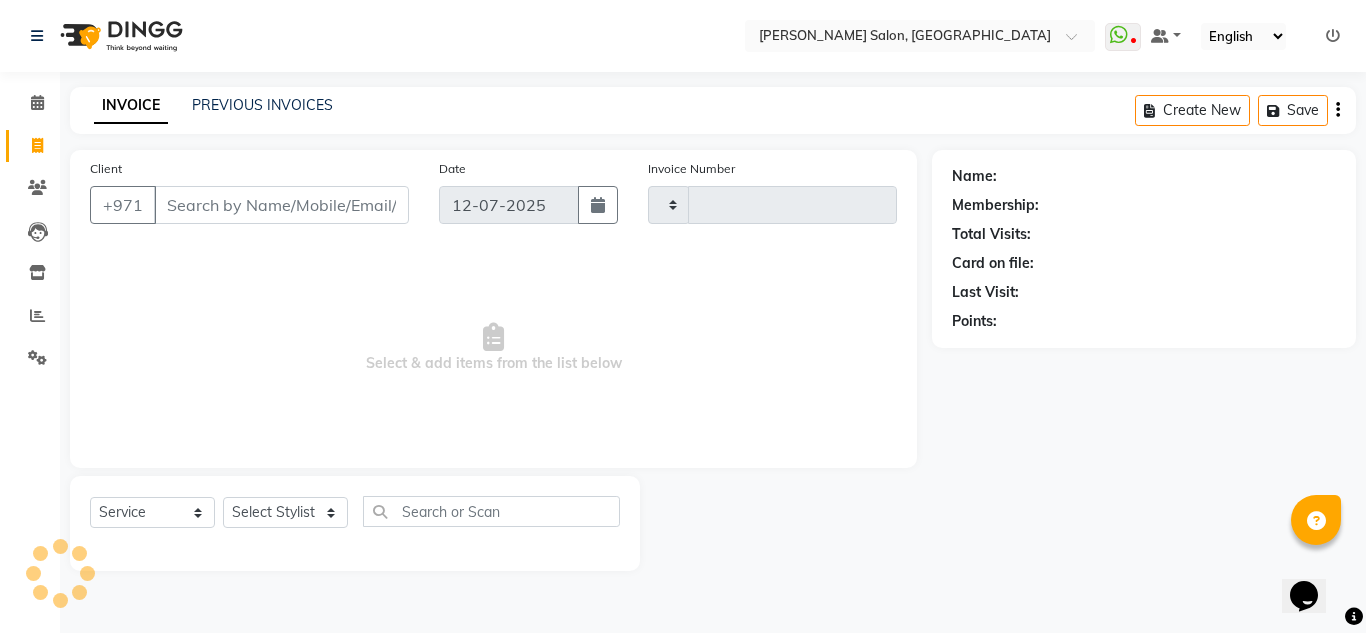 type on "1403" 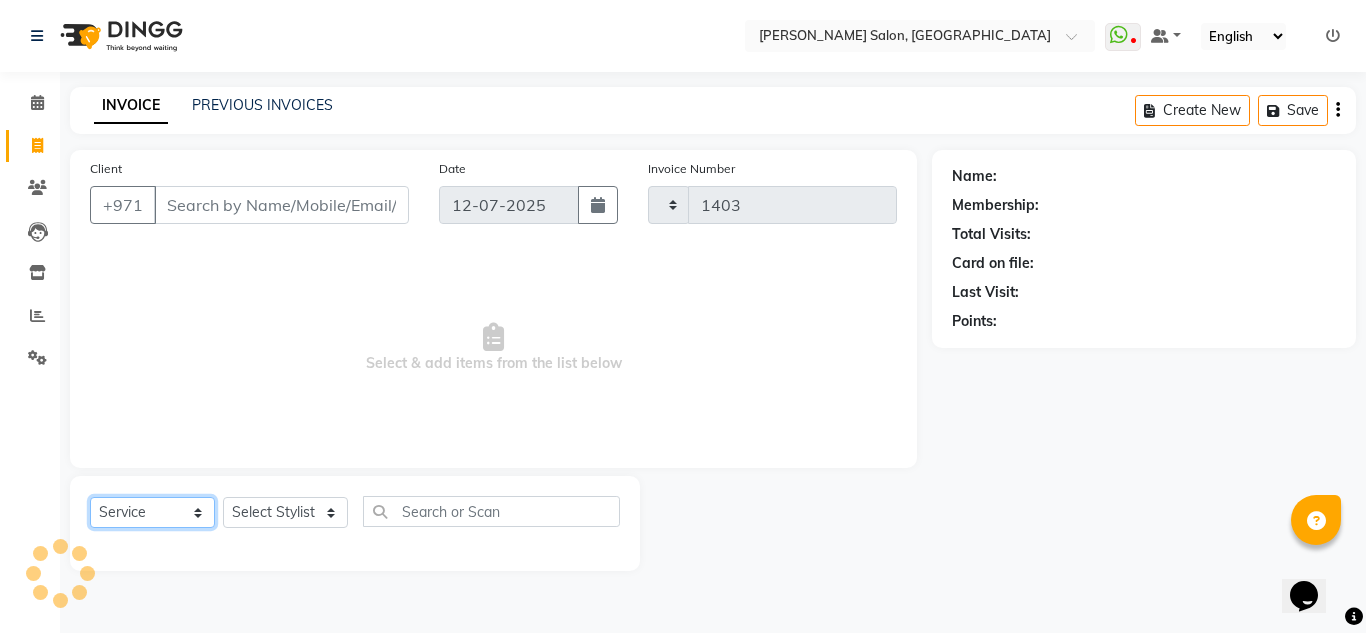 select on "4333" 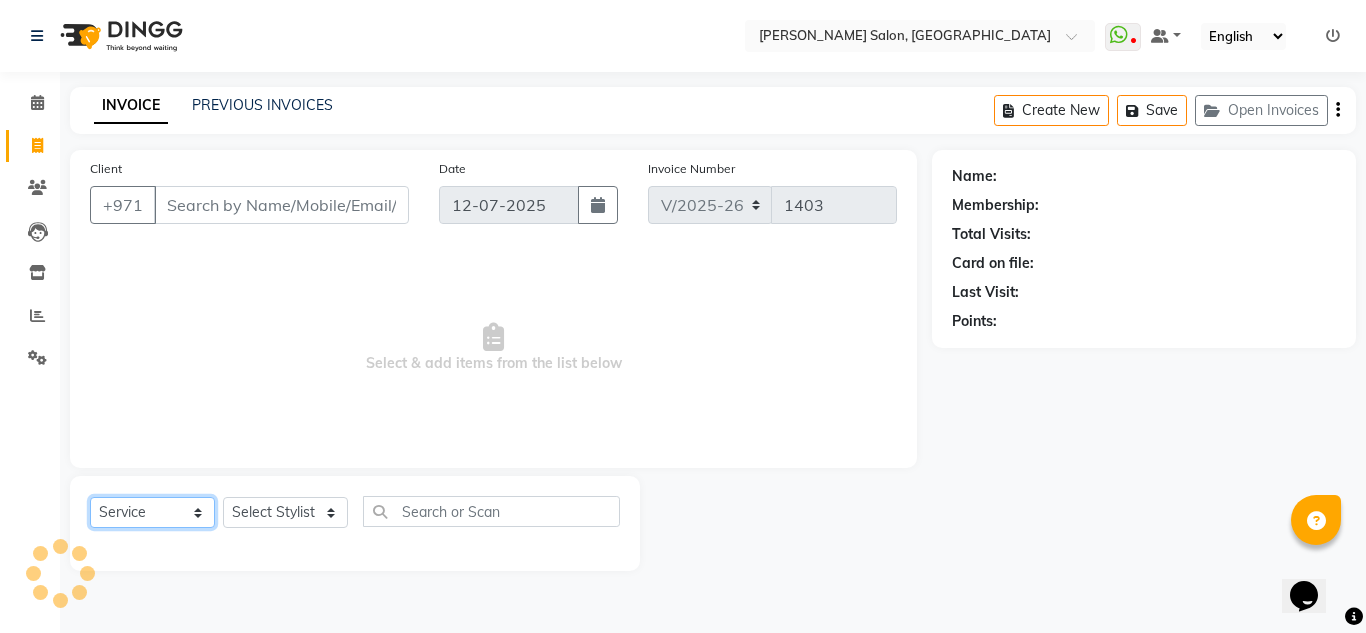 click on "Select  Service  Product  Membership  Package Voucher Prepaid Gift Card" 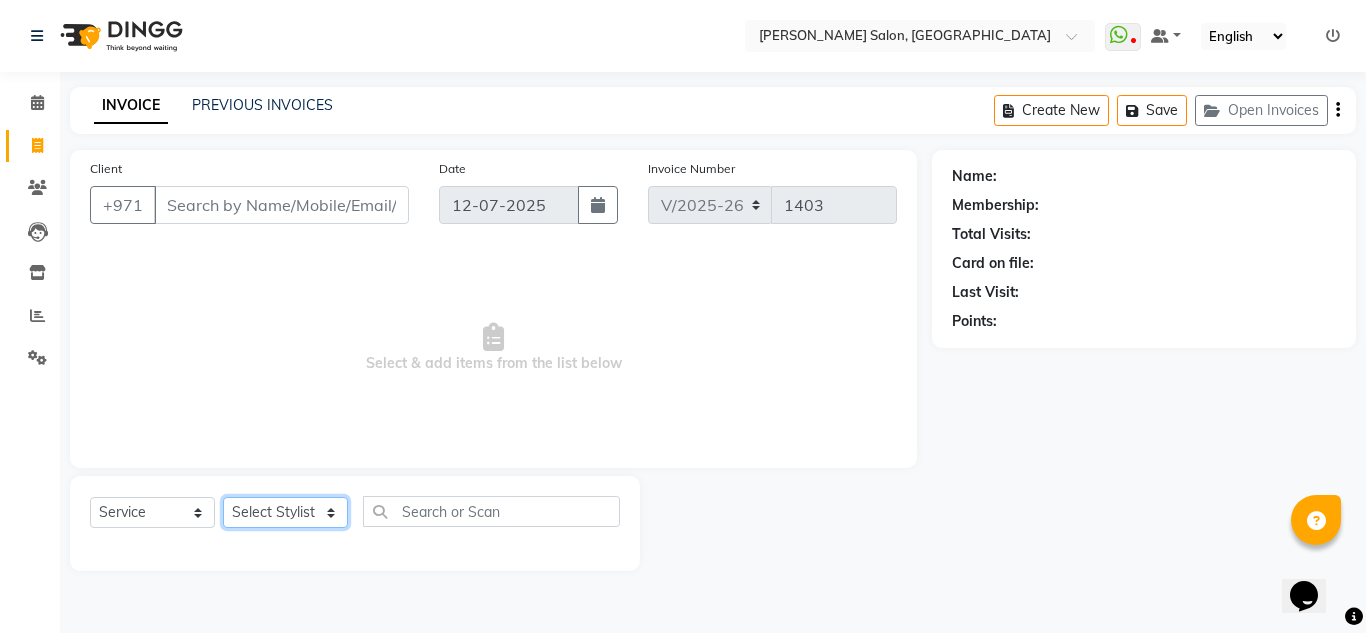 click on "Select Stylist" 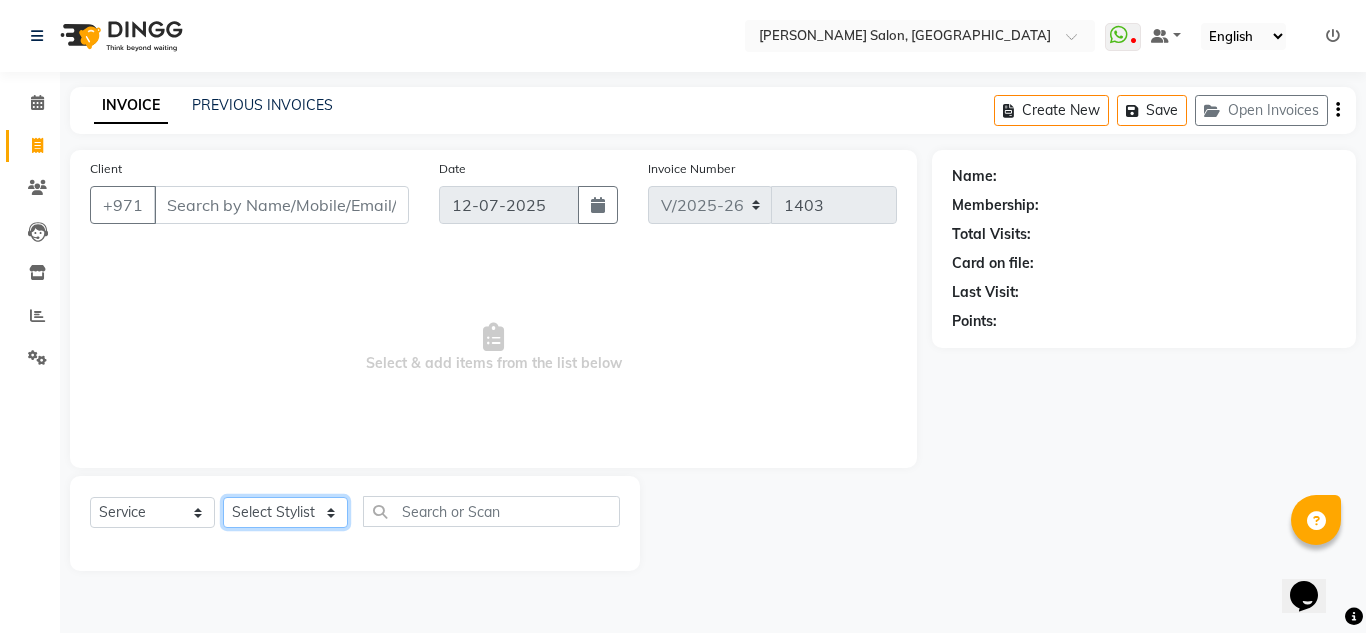 type on "553742986" 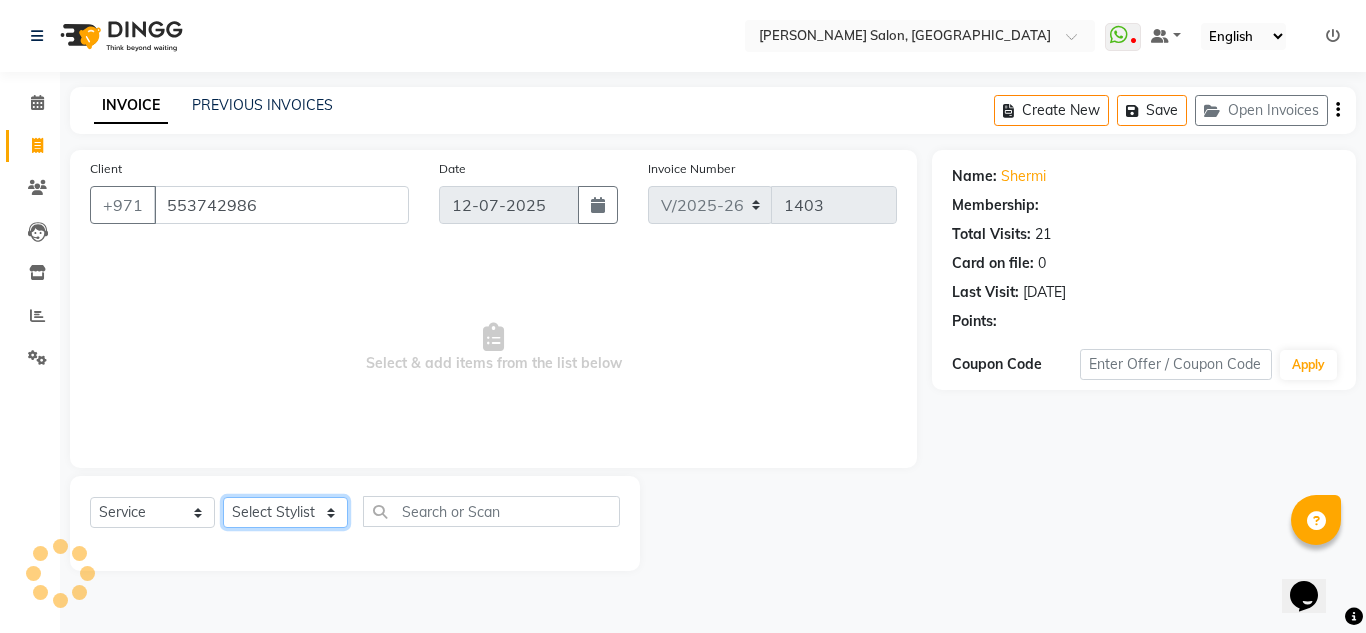 select on "1: Object" 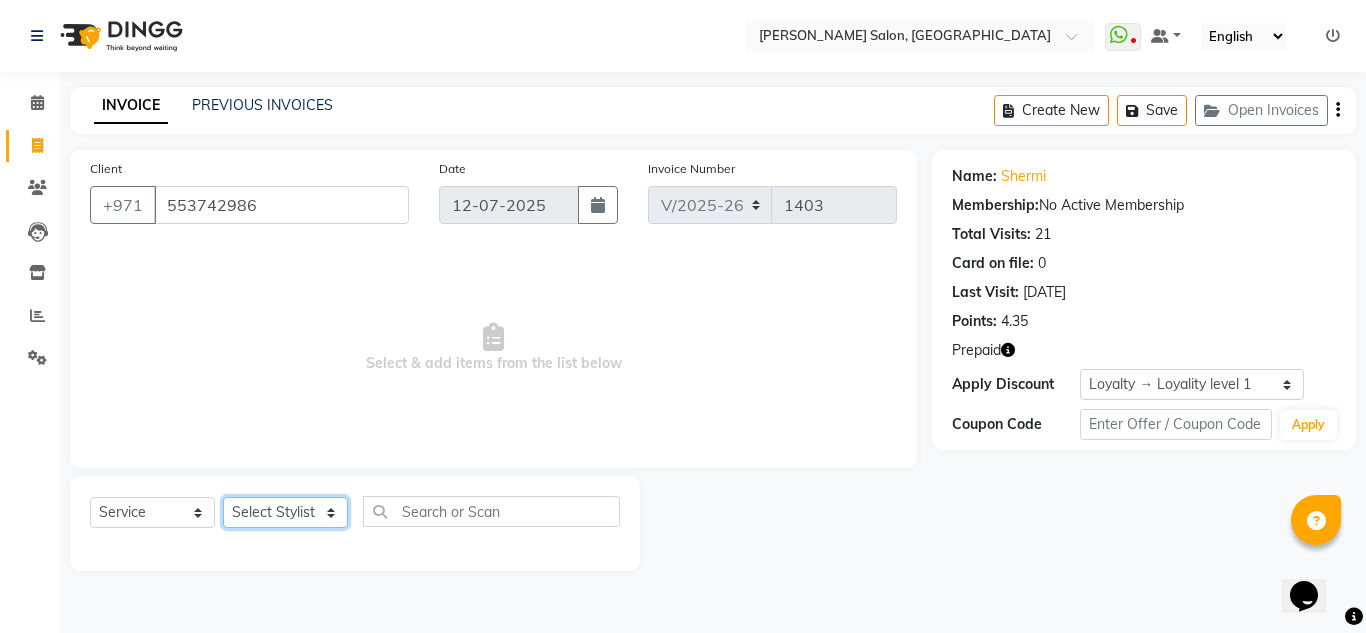 select on "80299" 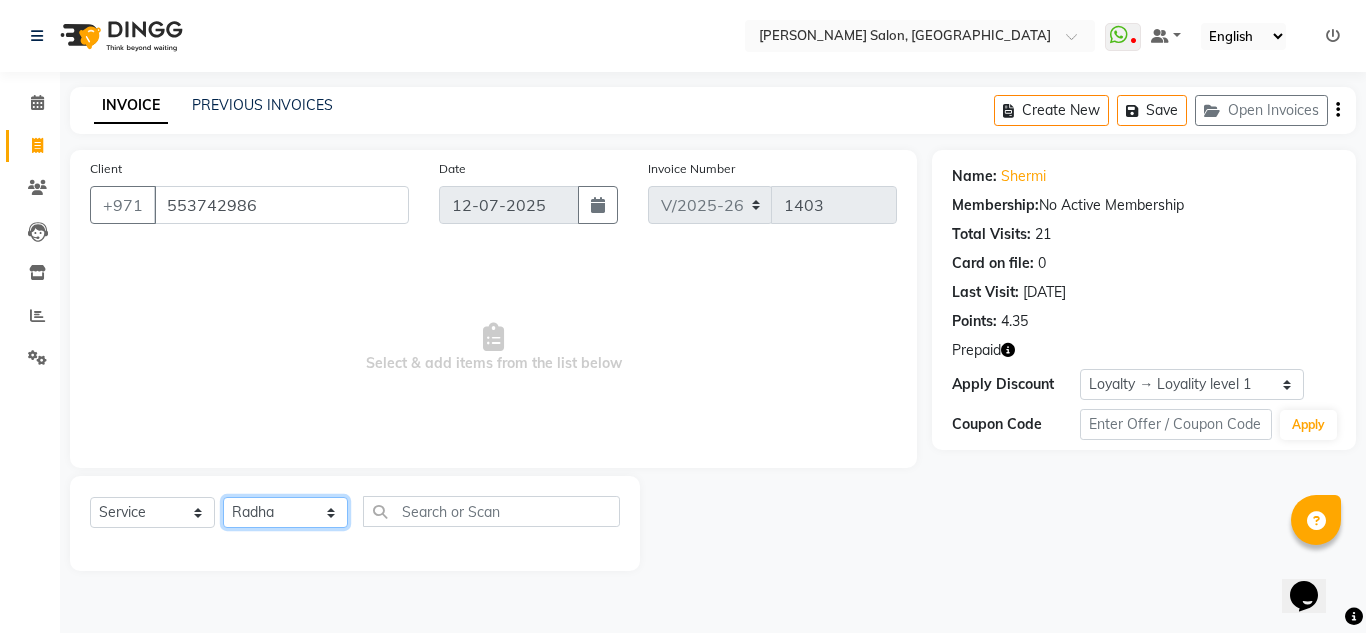 click on "Select Stylist ABUSHAGARA Kavita Laxmi Management [PERSON_NAME] RECEPTION-ALWAHDA [PERSON_NAME] SALON [PERSON_NAME] trial" 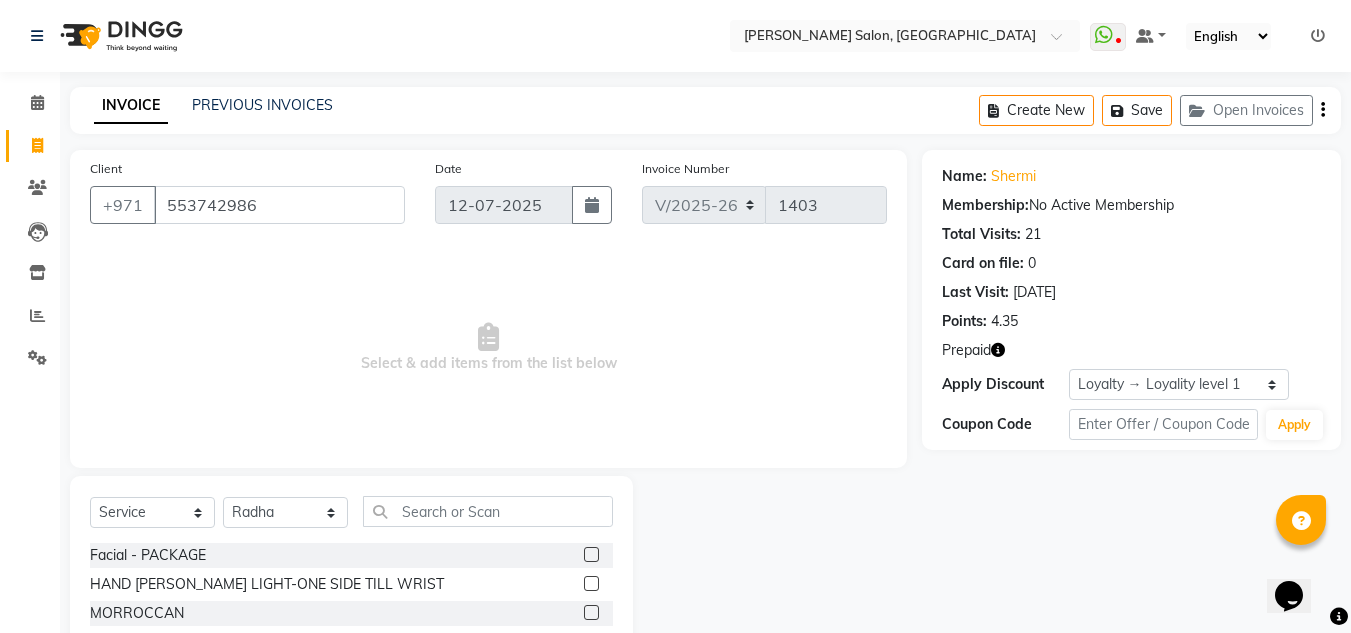 drag, startPoint x: 423, startPoint y: 527, endPoint x: 435, endPoint y: 515, distance: 16.970562 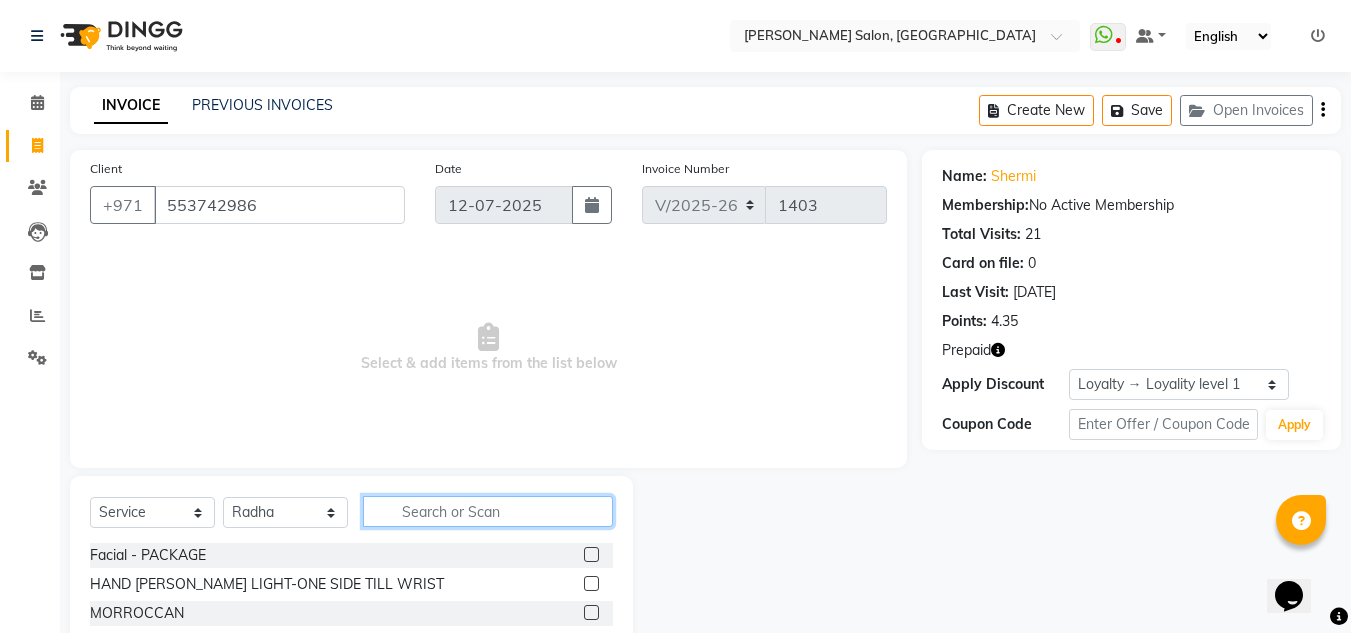 click 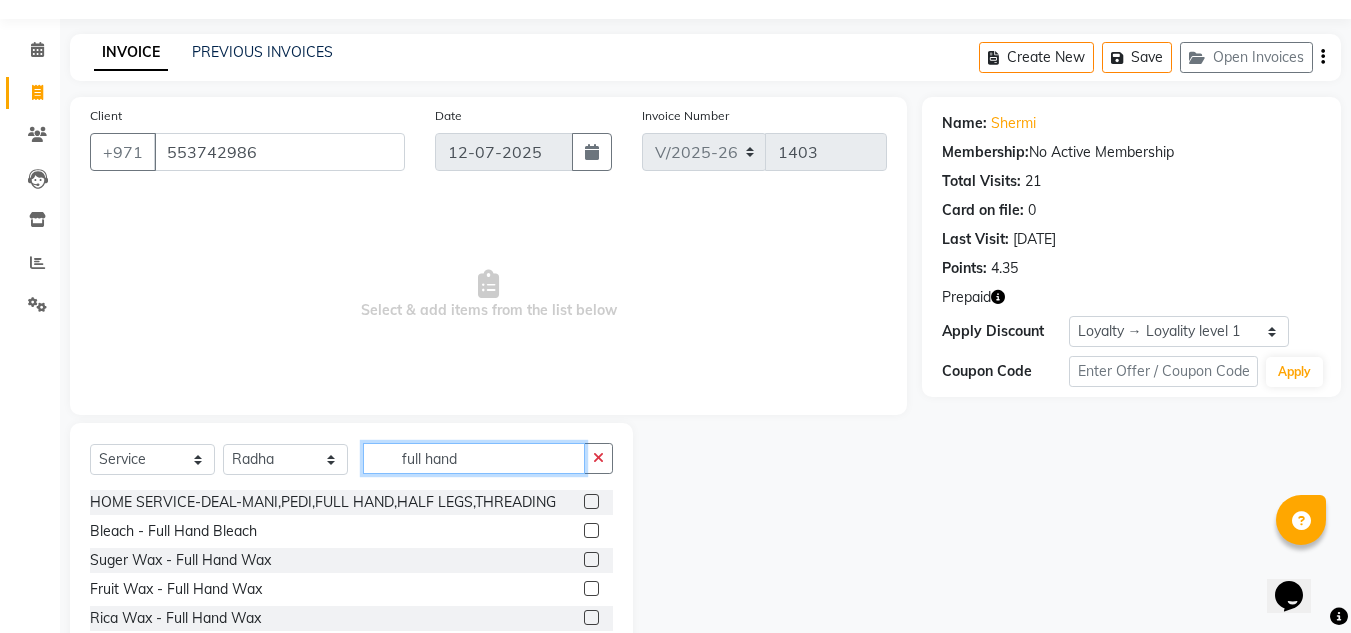 scroll, scrollTop: 100, scrollLeft: 0, axis: vertical 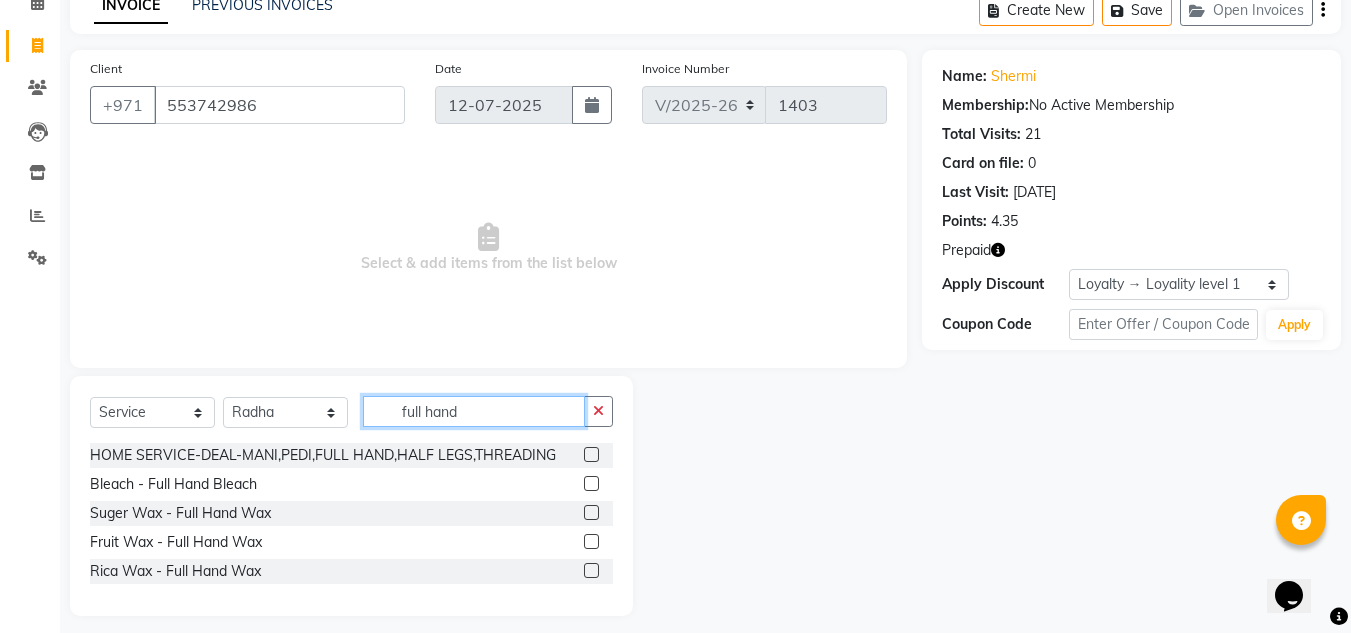 type on "full hand" 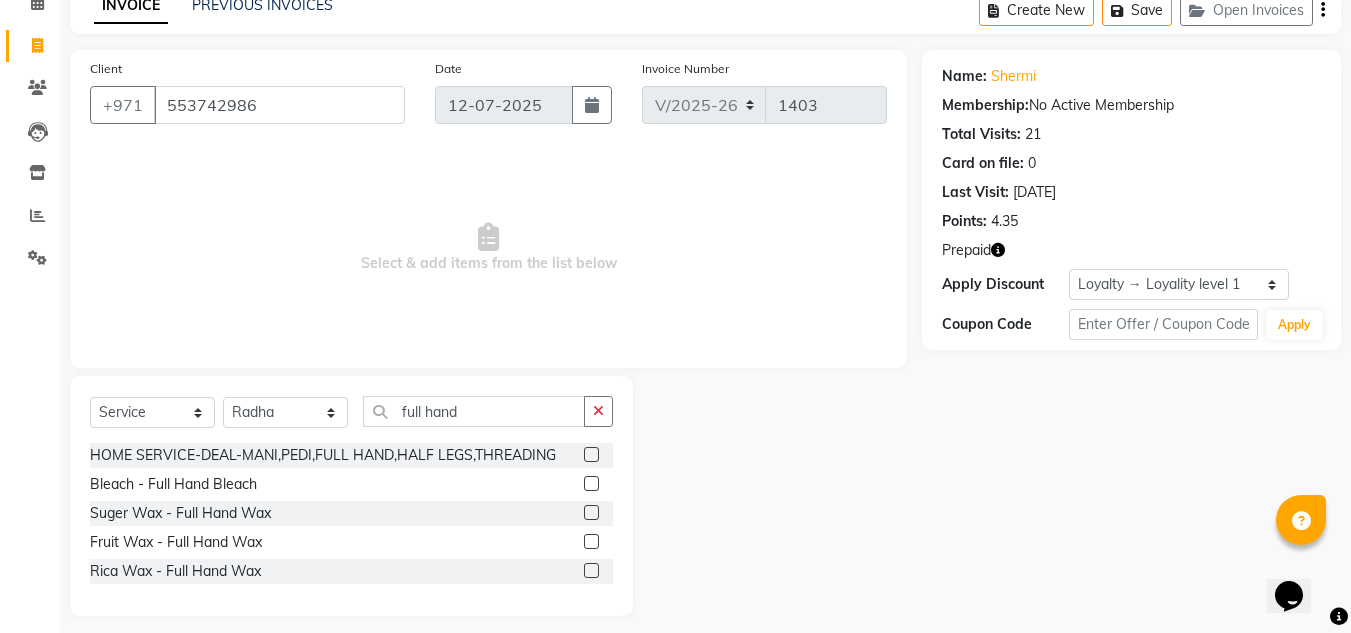 click 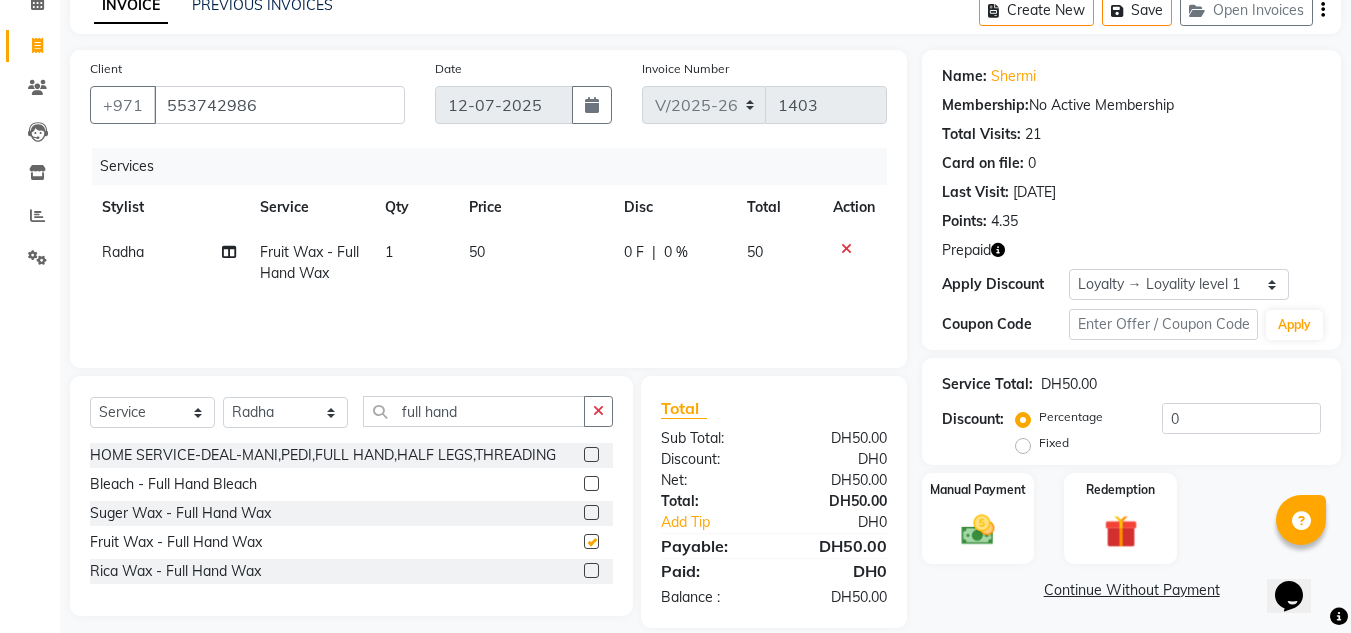 checkbox on "false" 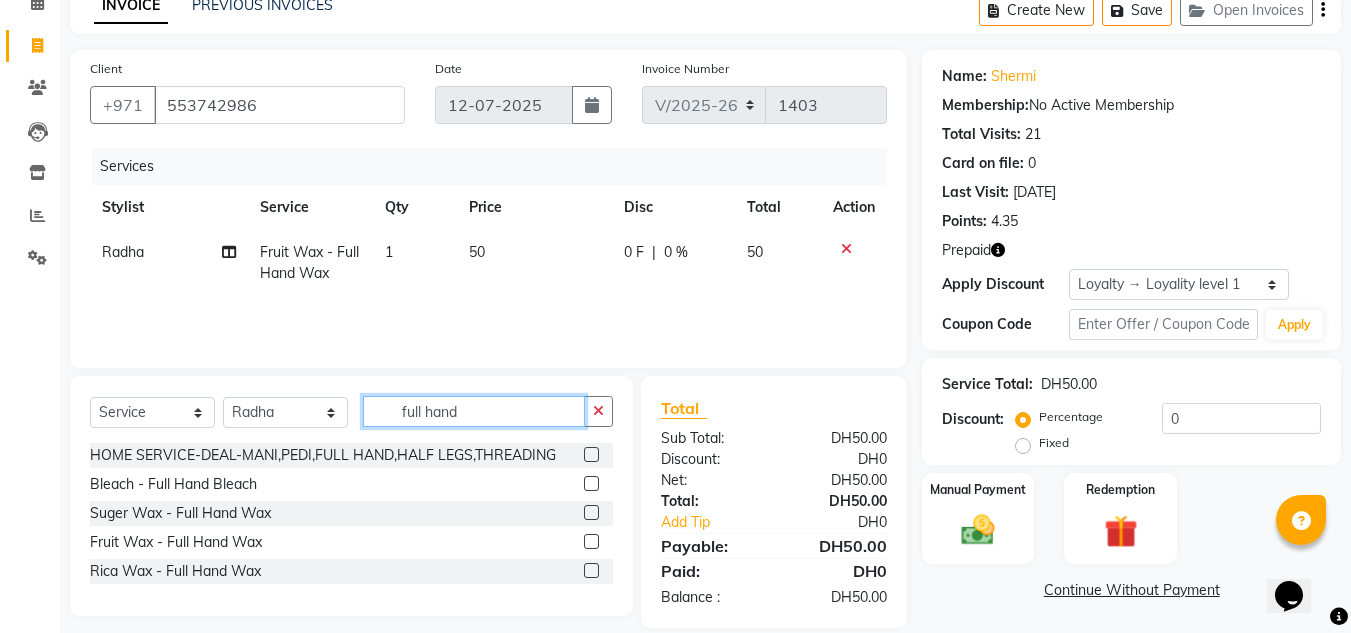 drag, startPoint x: 449, startPoint y: 406, endPoint x: 419, endPoint y: 406, distance: 30 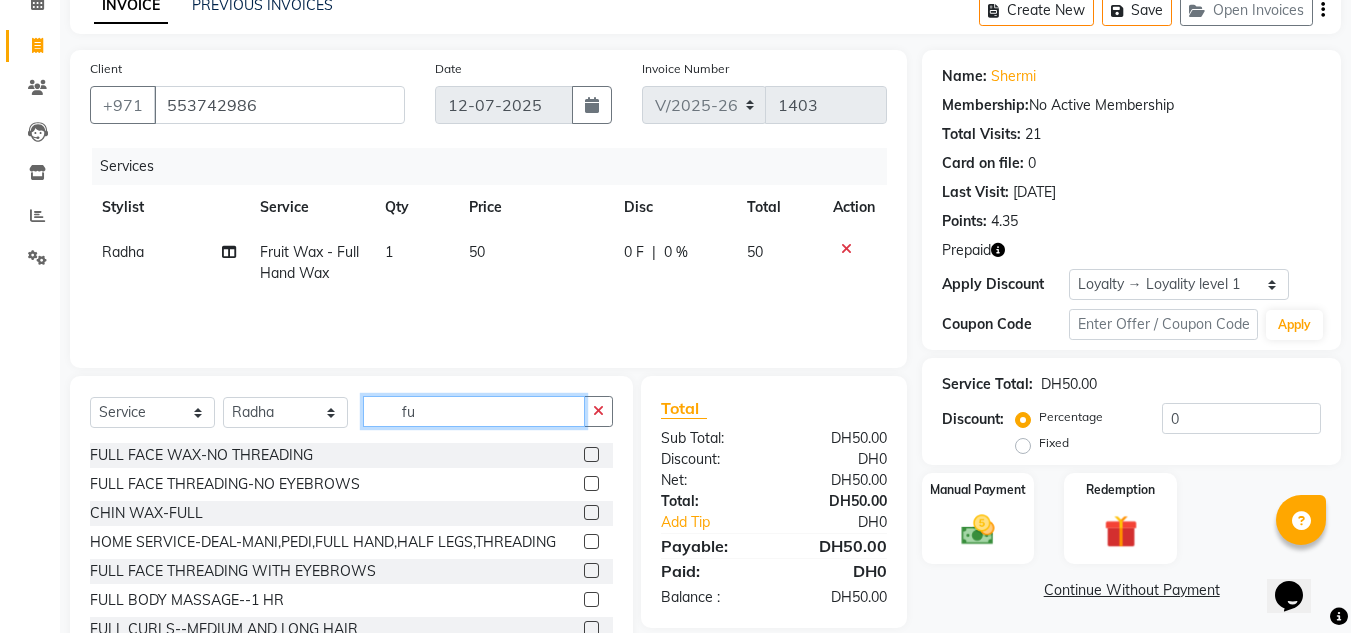 type on "f" 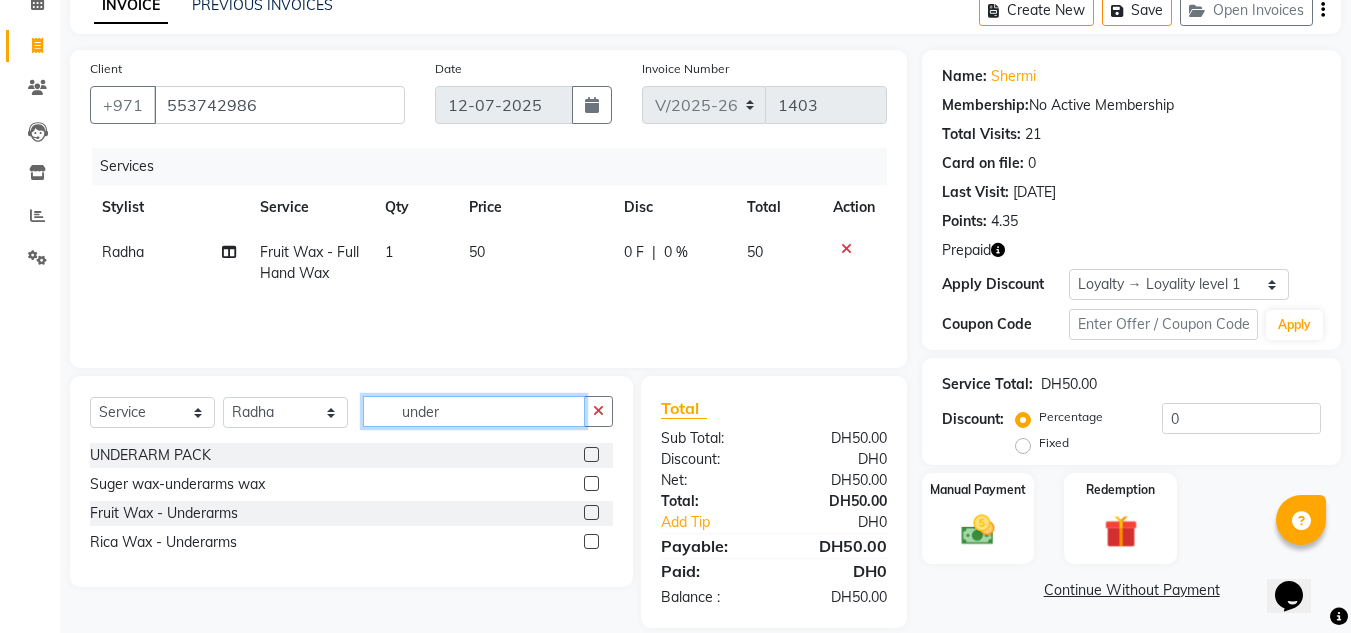 type on "under" 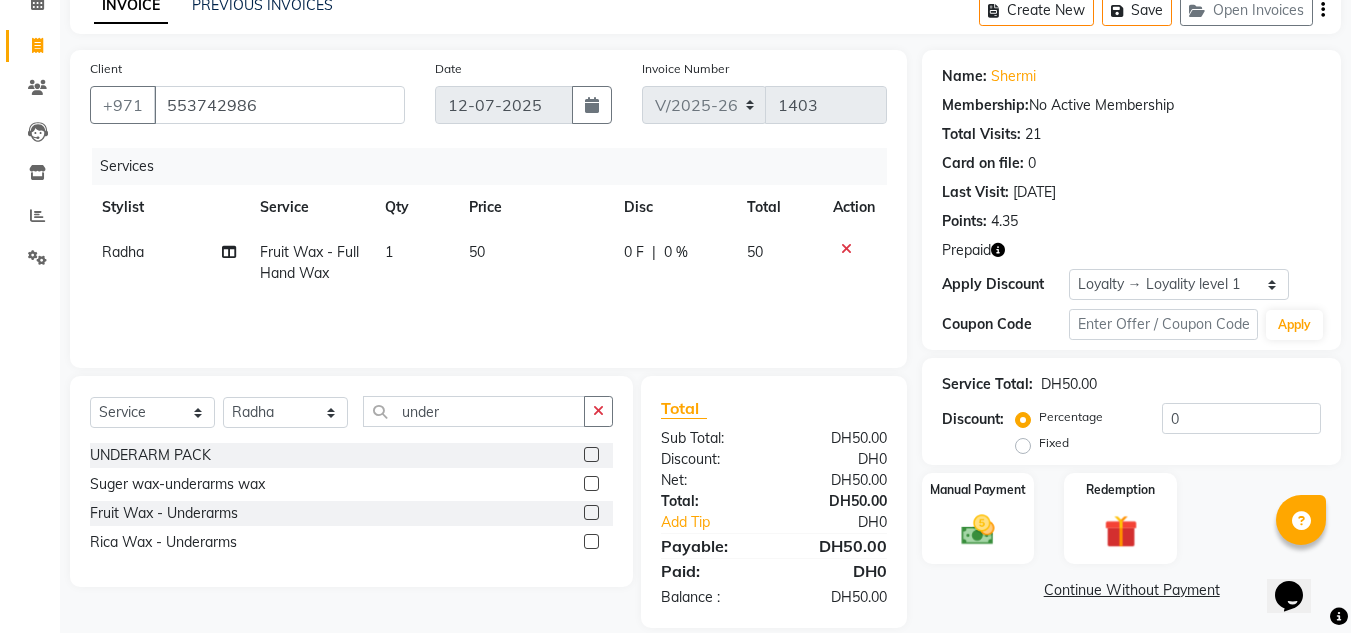 click 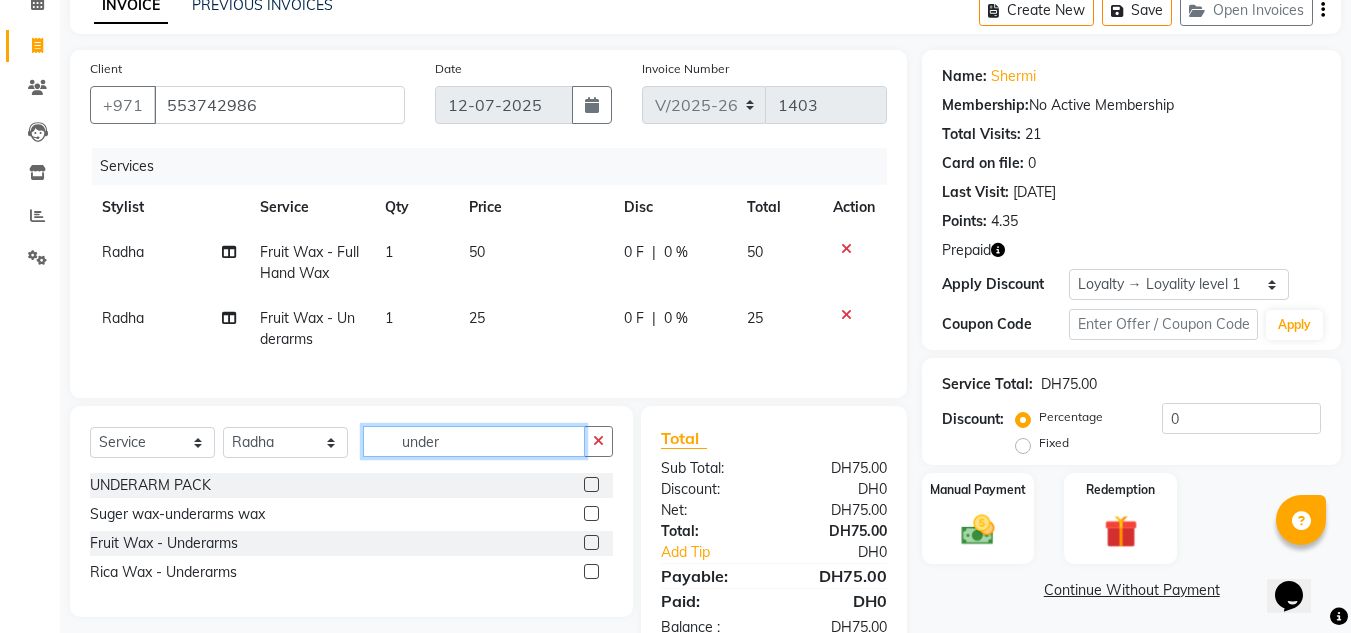 checkbox on "false" 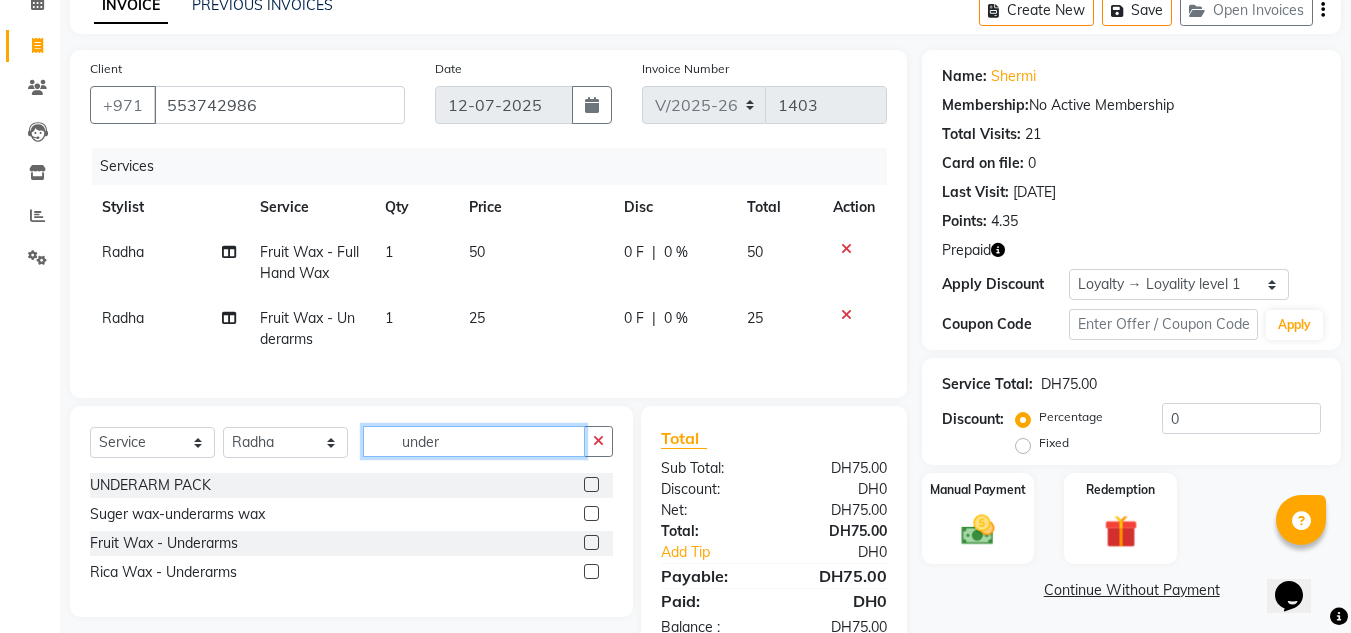 drag, startPoint x: 476, startPoint y: 462, endPoint x: 254, endPoint y: 432, distance: 224.01785 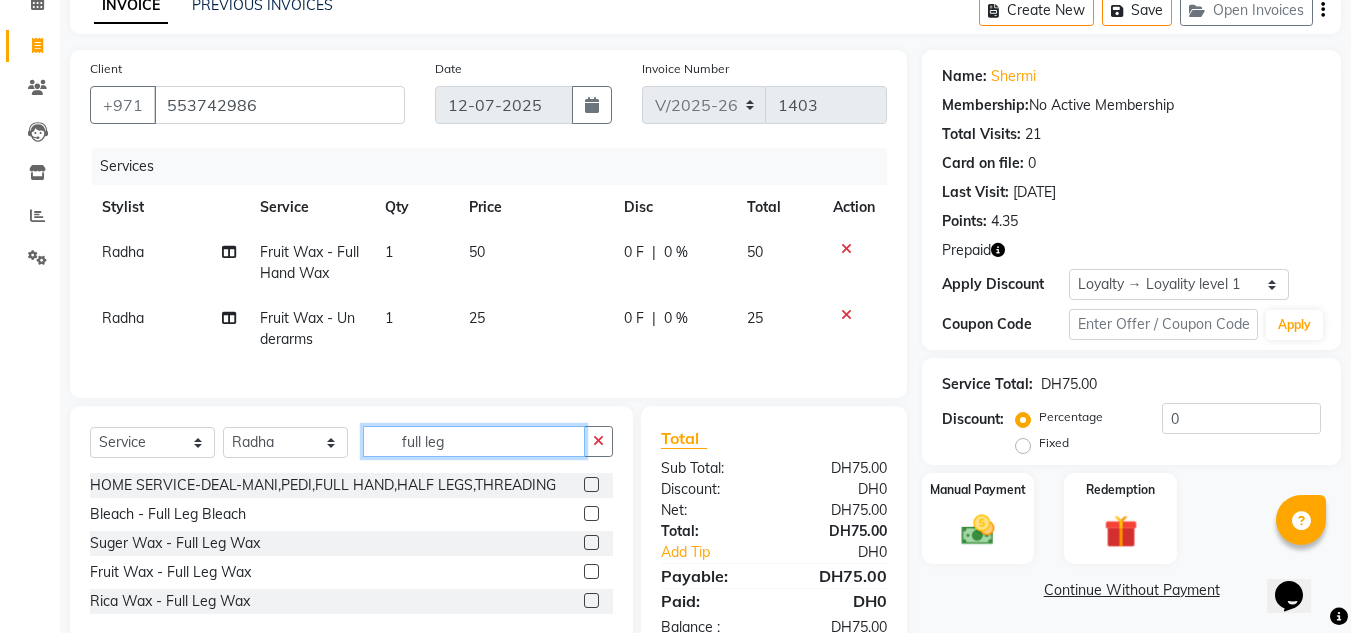 type on "full leg" 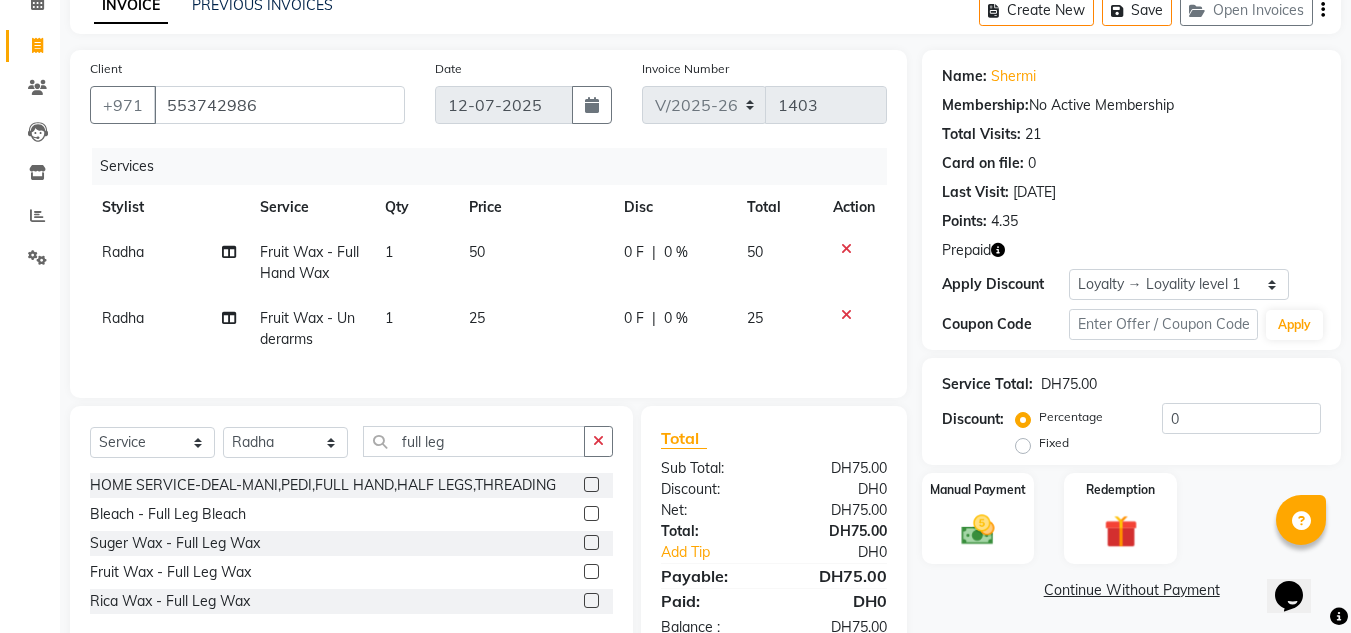 click 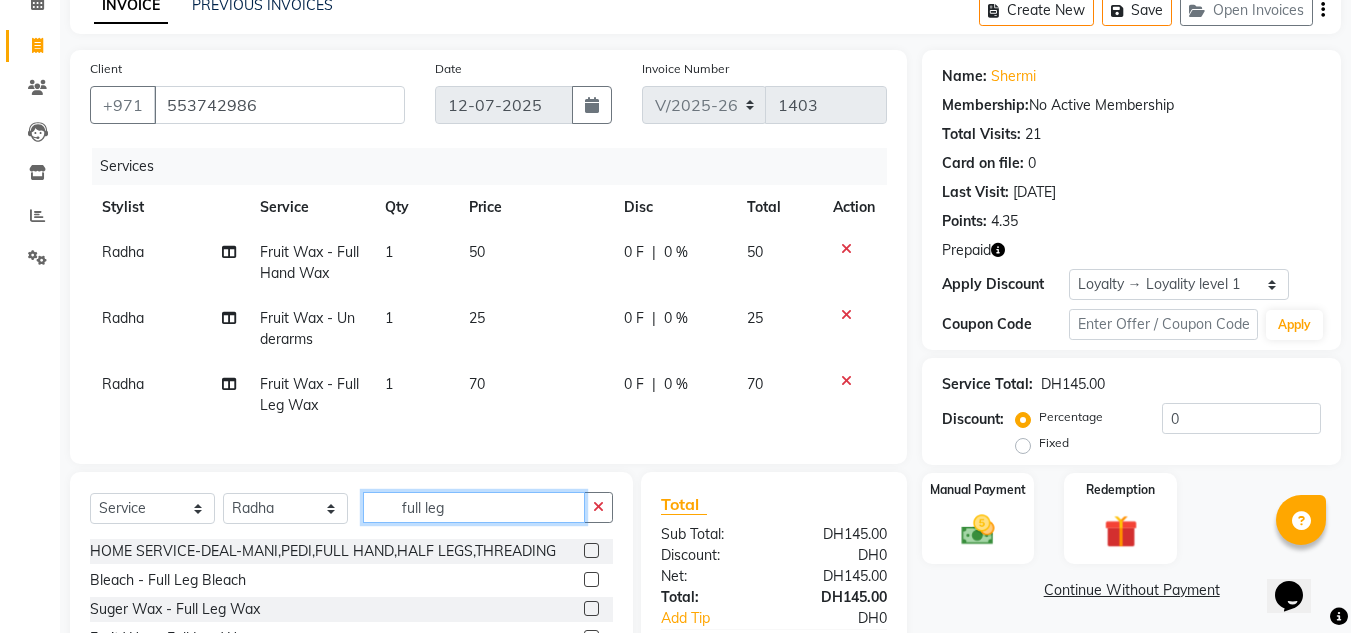 checkbox on "false" 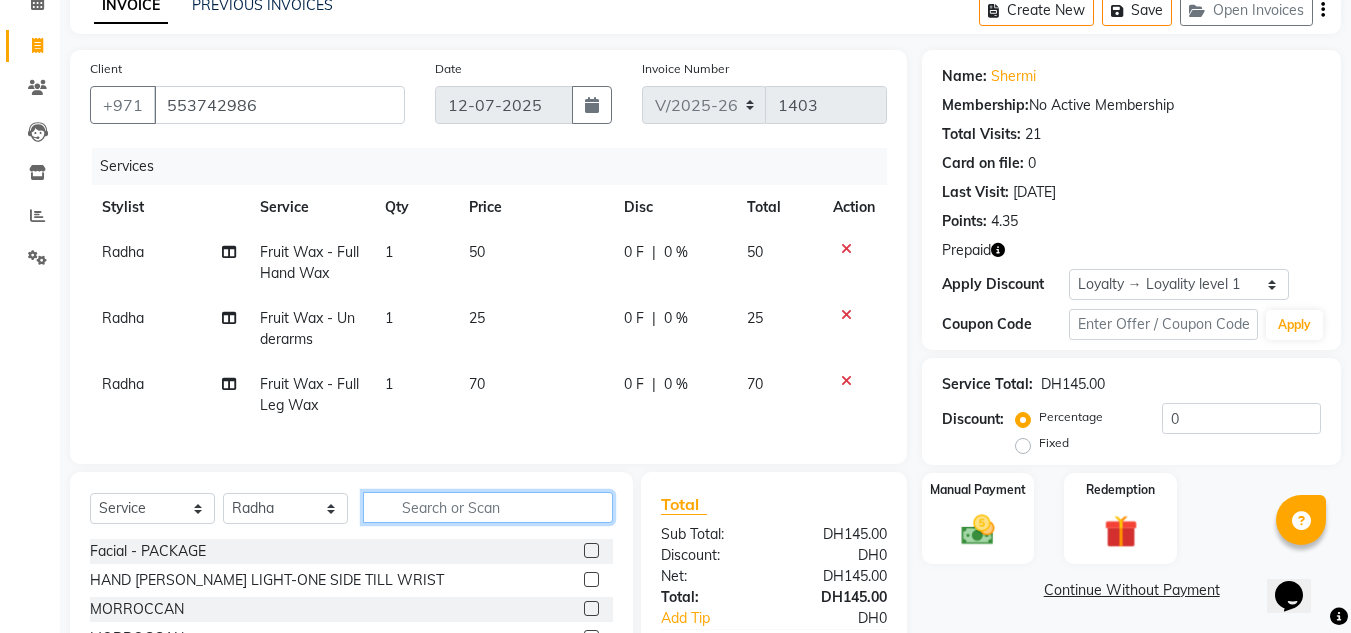 type 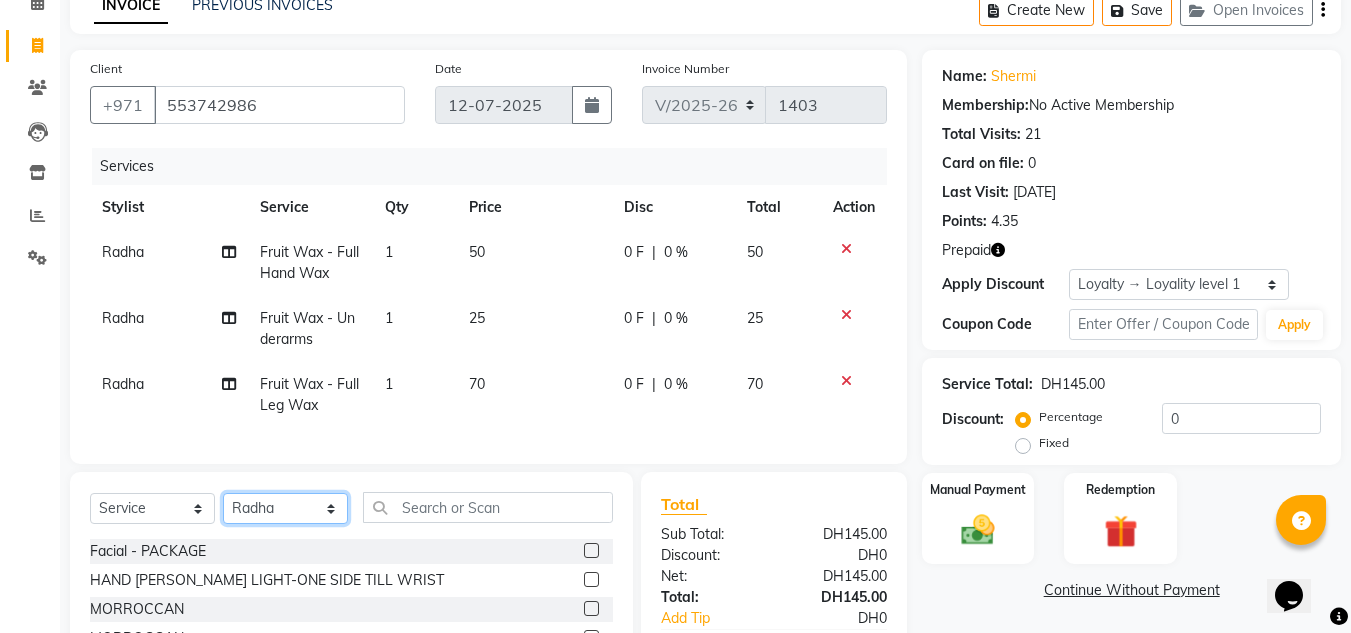 click on "Select Stylist ABUSHAGARA Kavita Laxmi Management [PERSON_NAME] RECEPTION-ALWAHDA [PERSON_NAME] SALON [PERSON_NAME] trial" 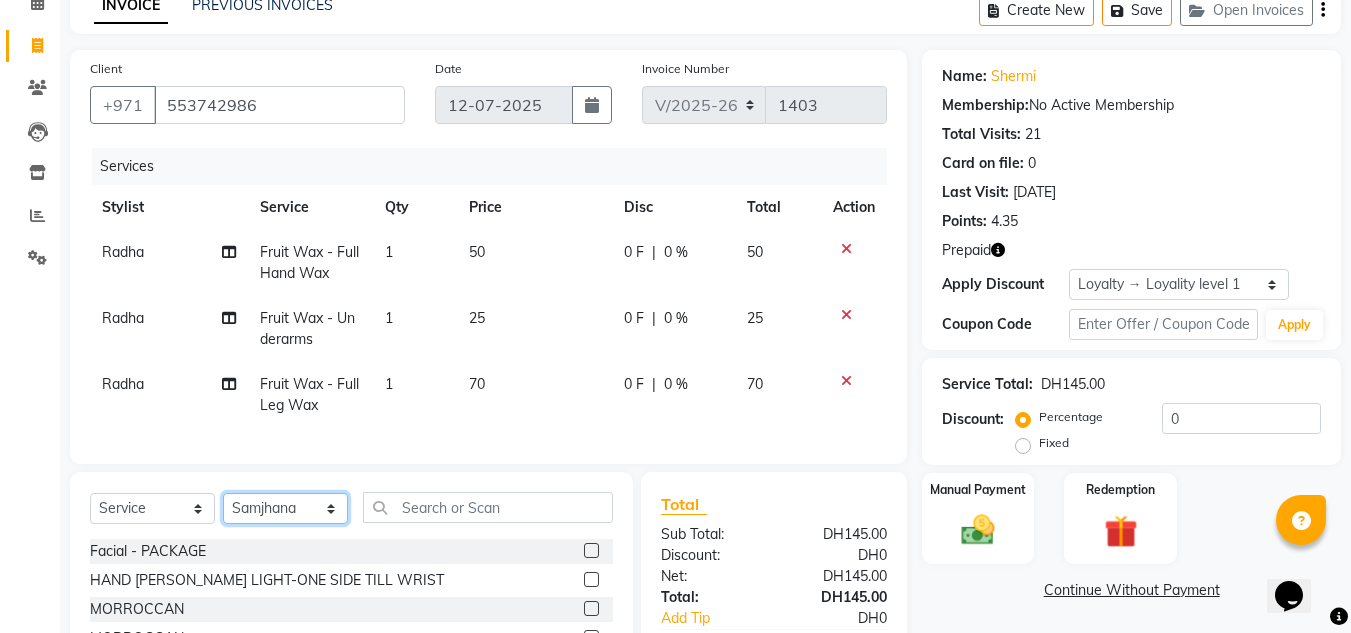 click on "Select Stylist ABUSHAGARA Kavita Laxmi Management [PERSON_NAME] RECEPTION-ALWAHDA [PERSON_NAME] SALON [PERSON_NAME] trial" 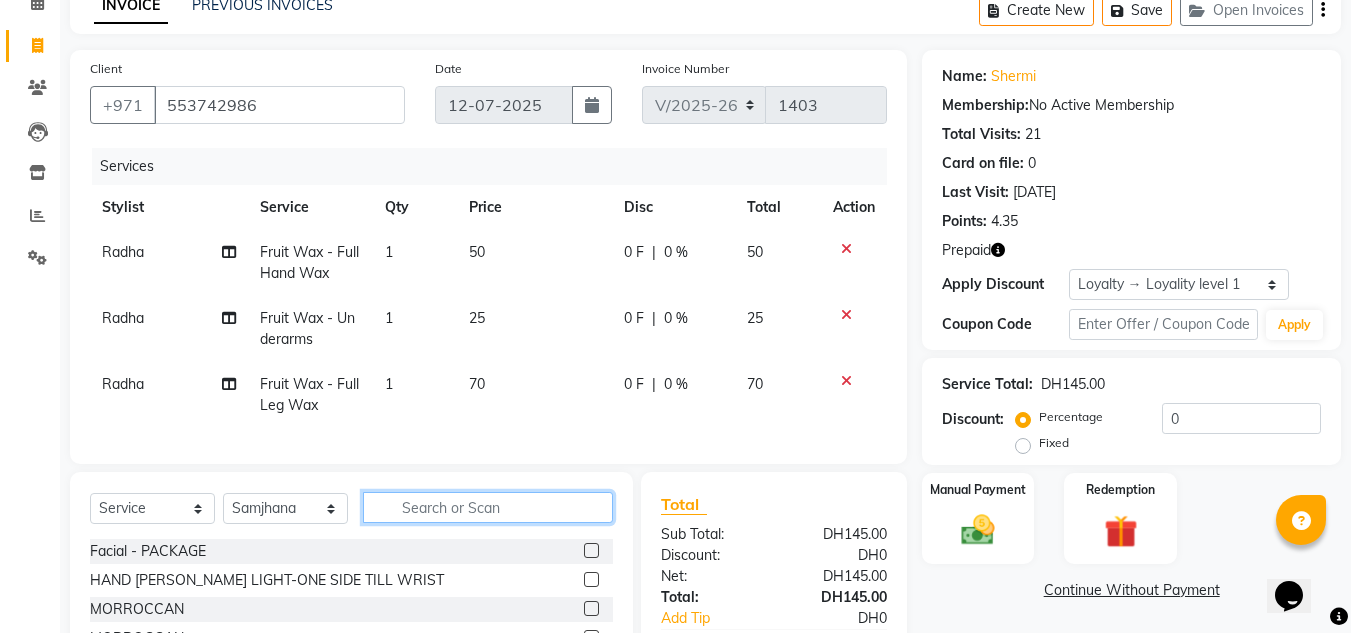 click 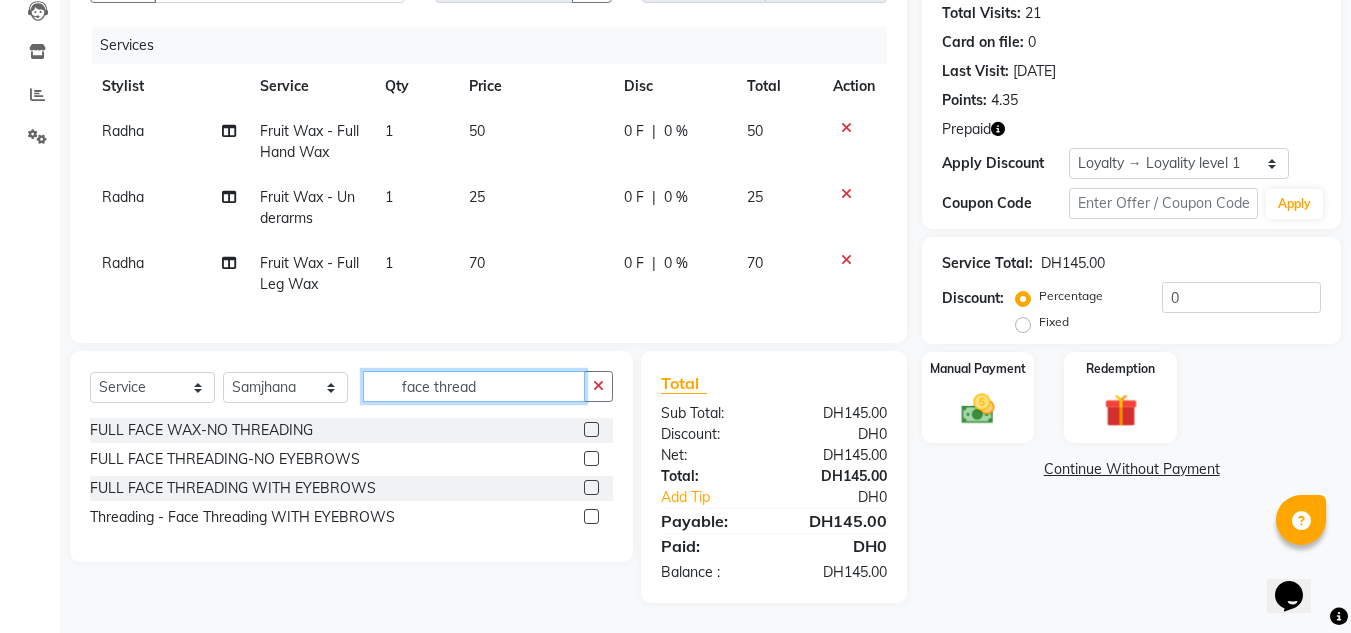 scroll, scrollTop: 236, scrollLeft: 0, axis: vertical 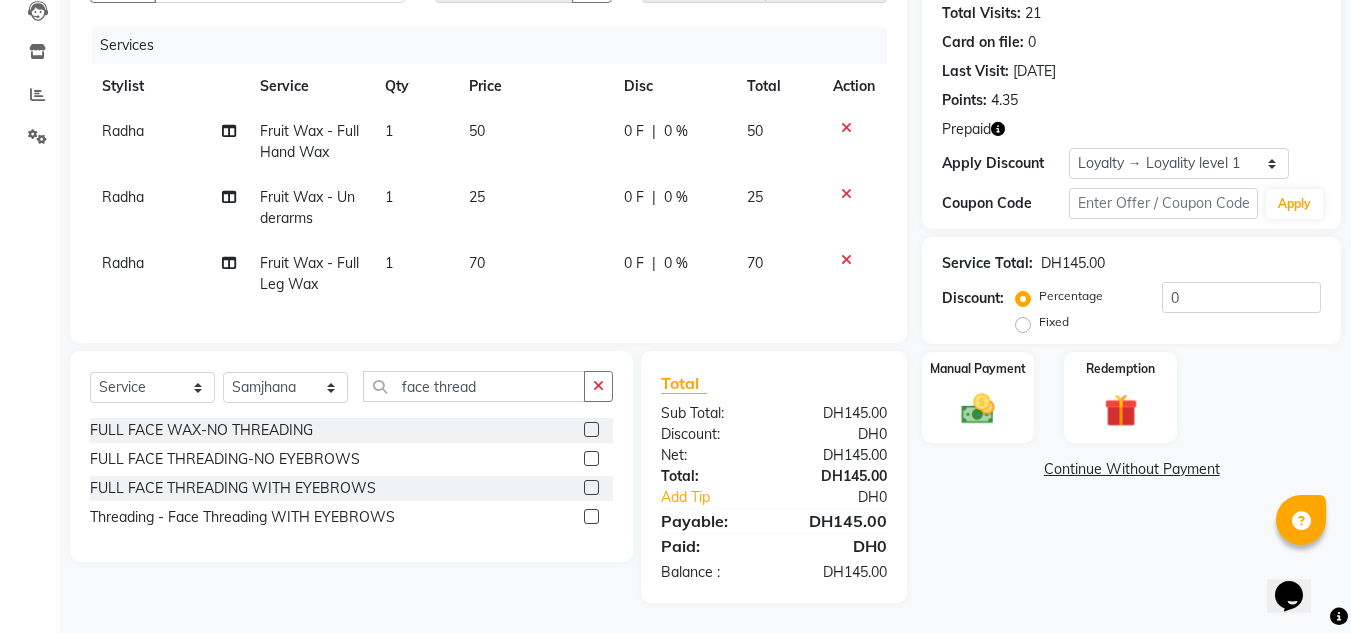 click 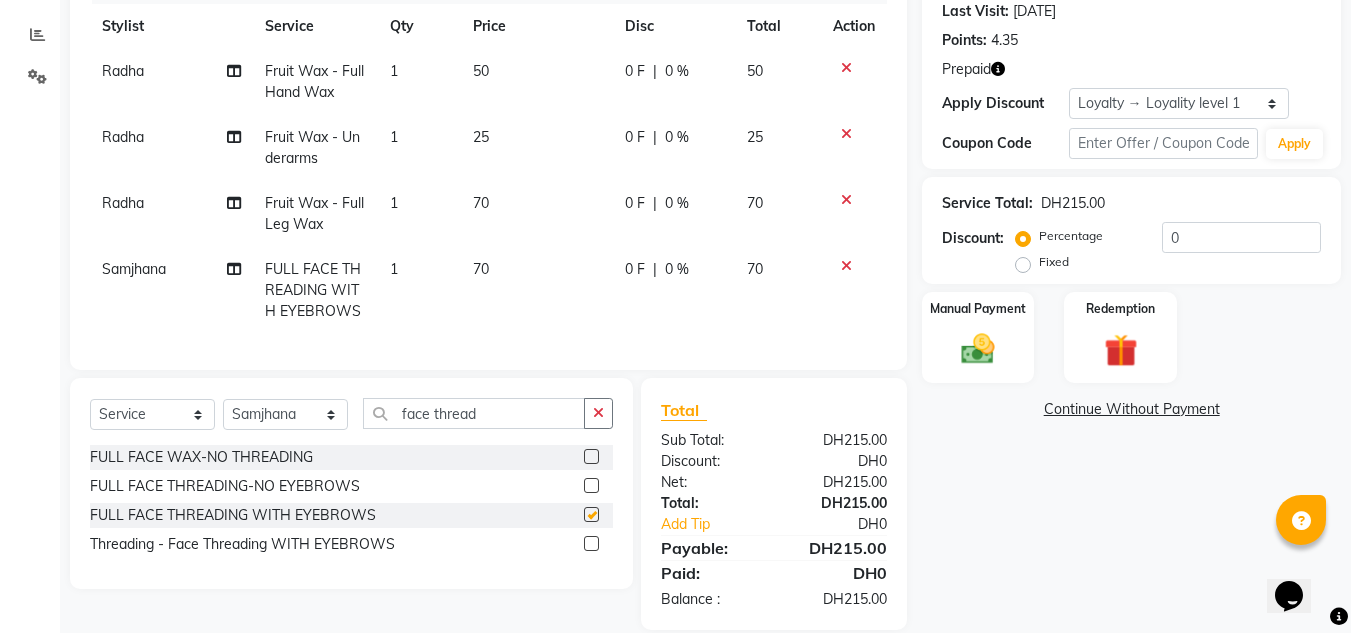 checkbox on "false" 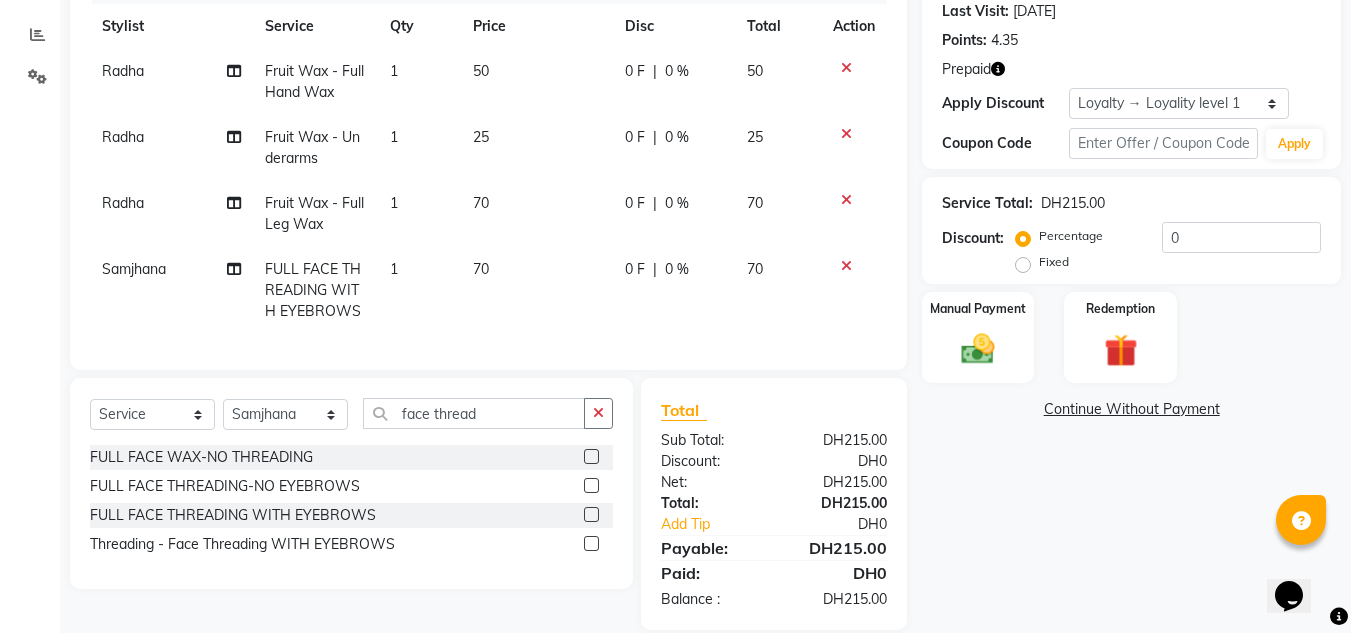 scroll, scrollTop: 323, scrollLeft: 0, axis: vertical 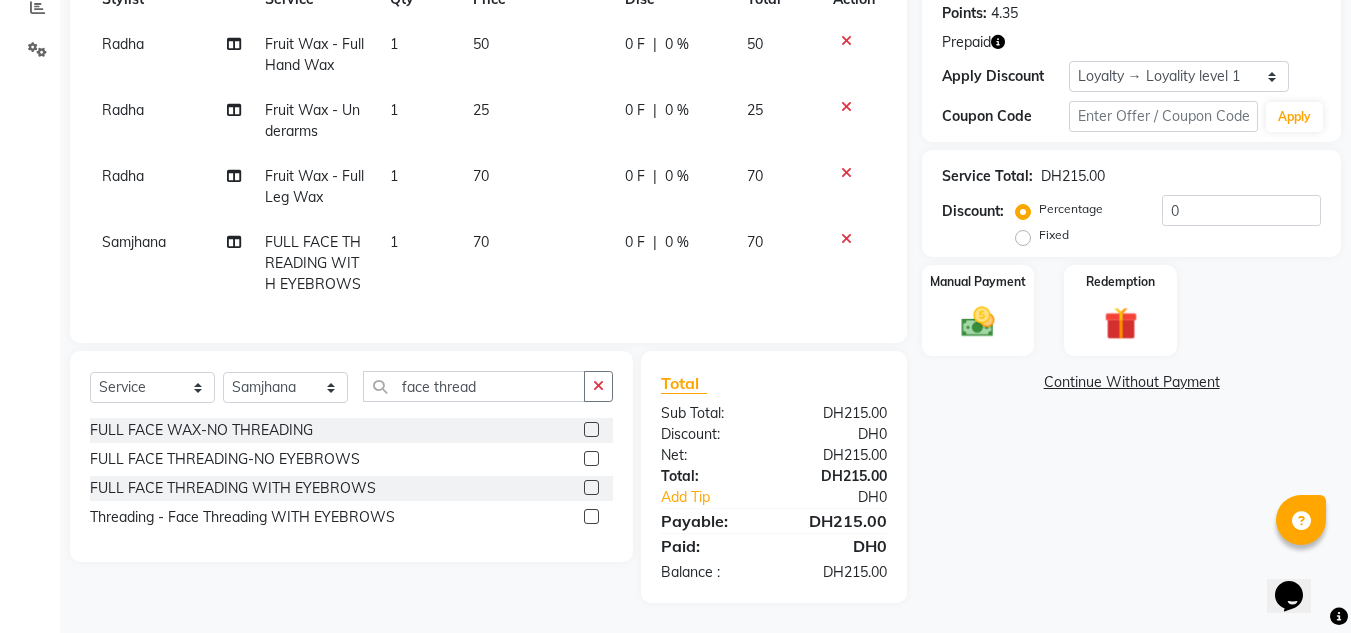 click on "0 F | 0 %" 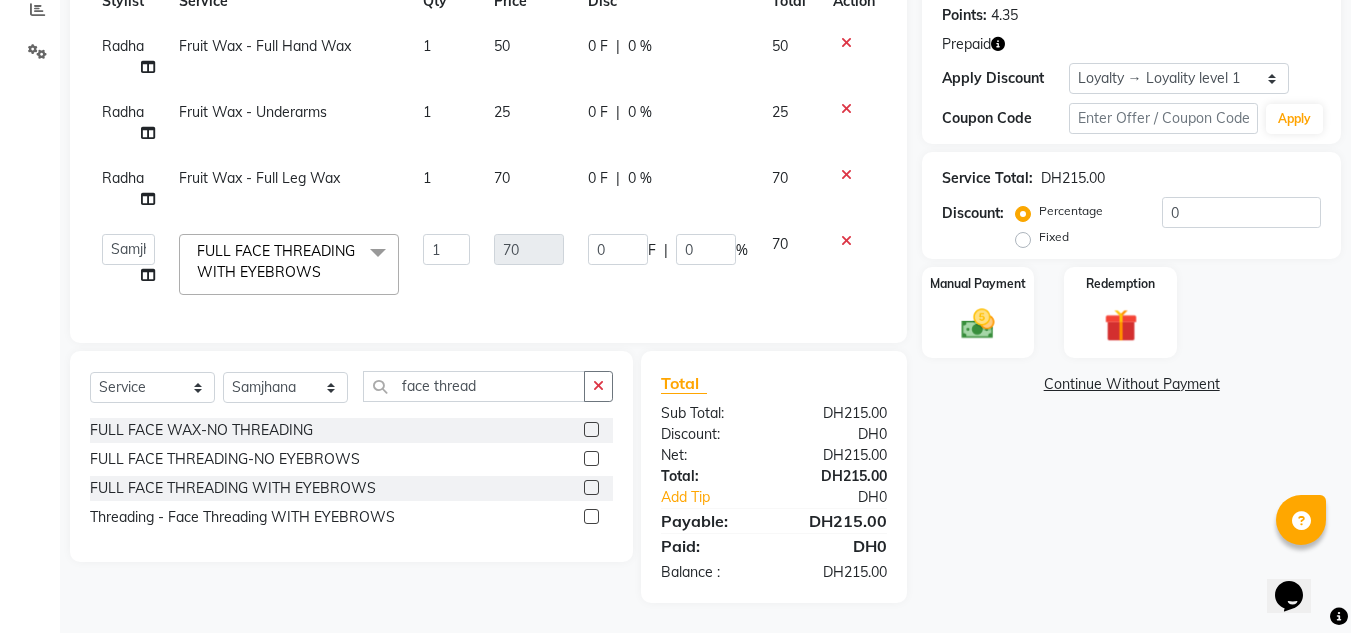 scroll, scrollTop: 321, scrollLeft: 0, axis: vertical 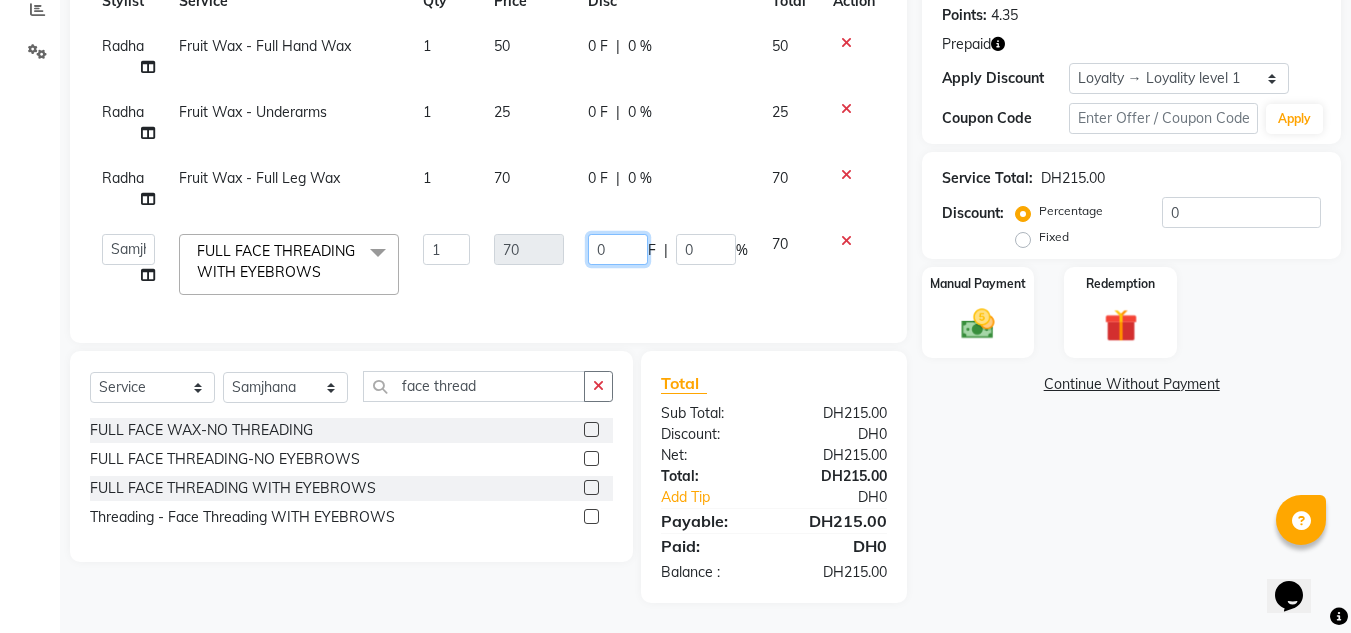 drag, startPoint x: 627, startPoint y: 230, endPoint x: 564, endPoint y: 230, distance: 63 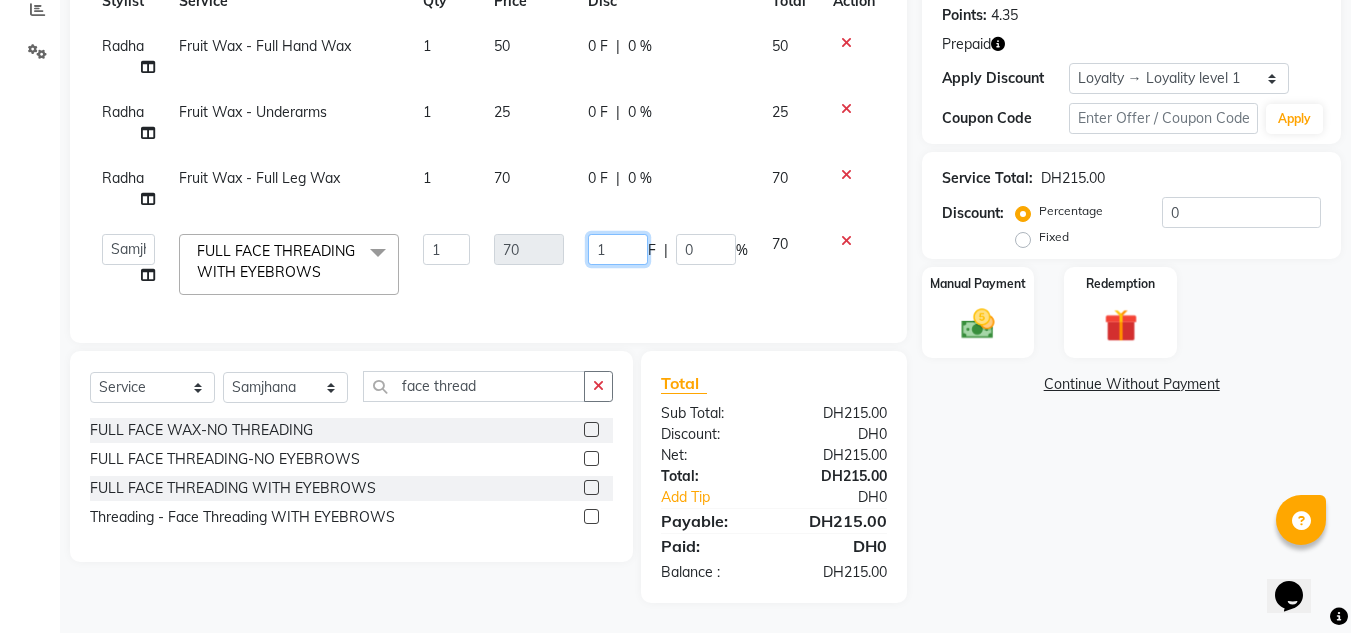 type on "10" 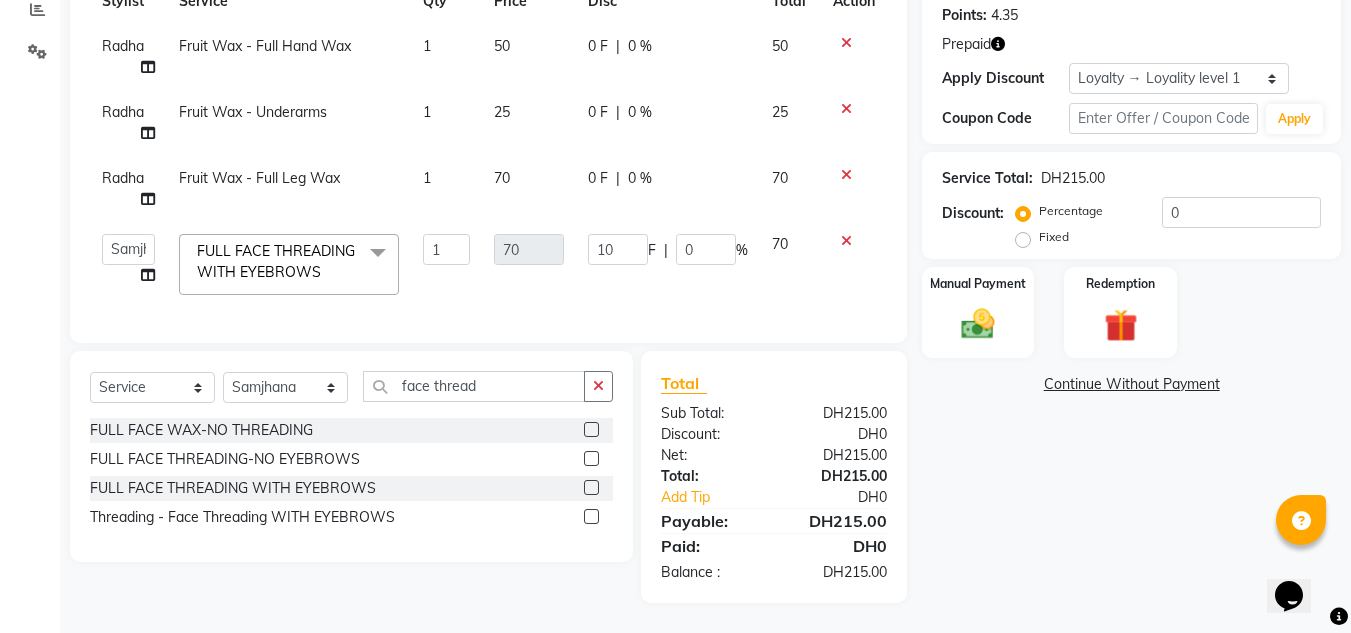 click on "Name: Shermi  Membership:  No Active Membership  Total Visits:  21 Card on file:  0 Last Visit:   [DATE] Points:   4.35  Prepaid Apply Discount Select  Loyalty → Loyality level 1  Coupon Code Apply Service Total:  DH215.00  Discount:  Percentage   Fixed  0 Manual Payment Redemption  Continue Without Payment" 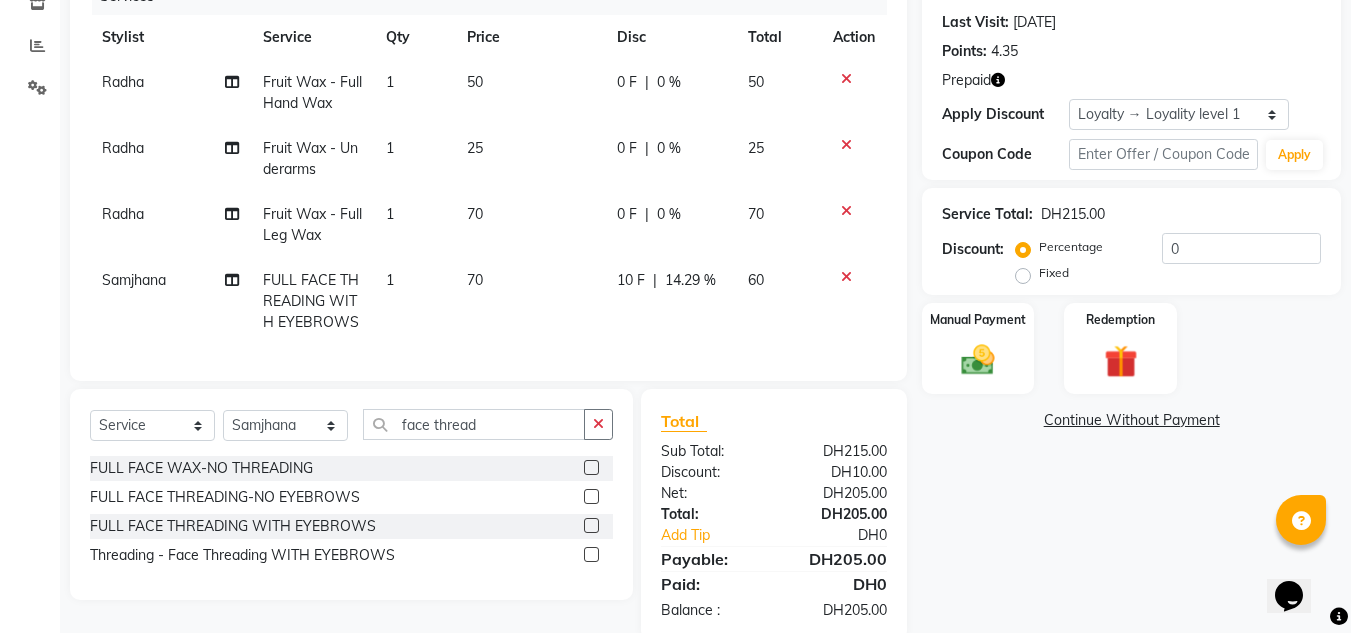 scroll, scrollTop: 121, scrollLeft: 0, axis: vertical 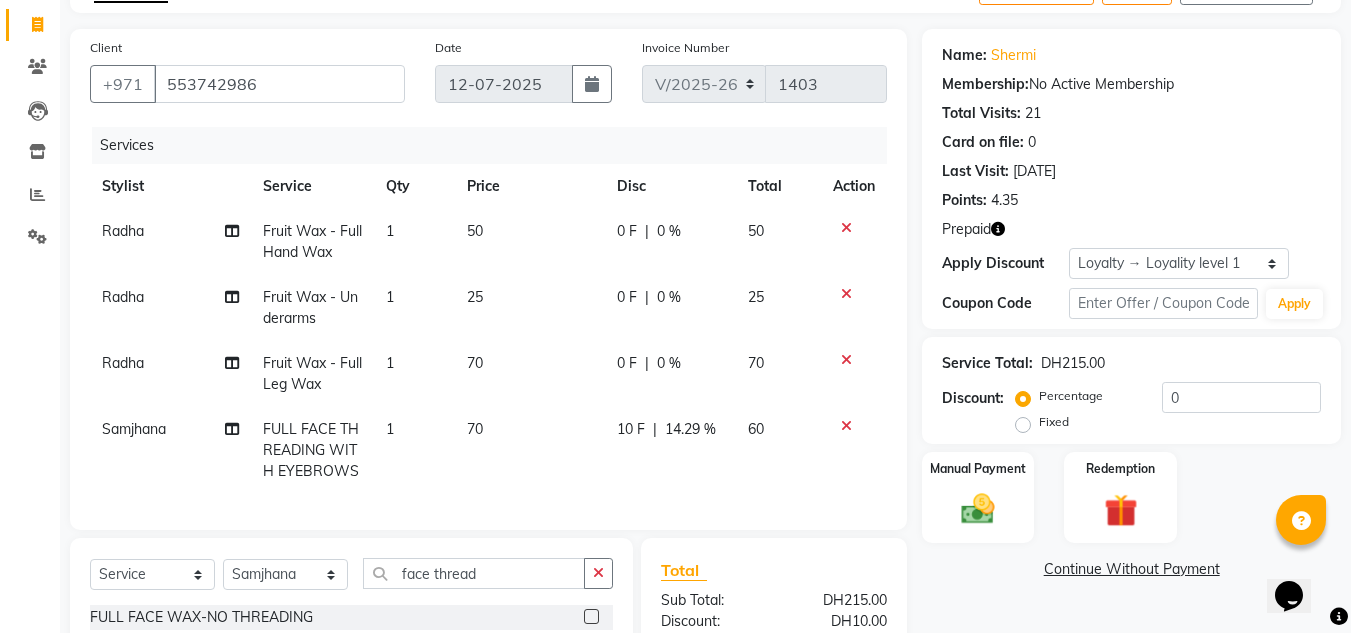 click 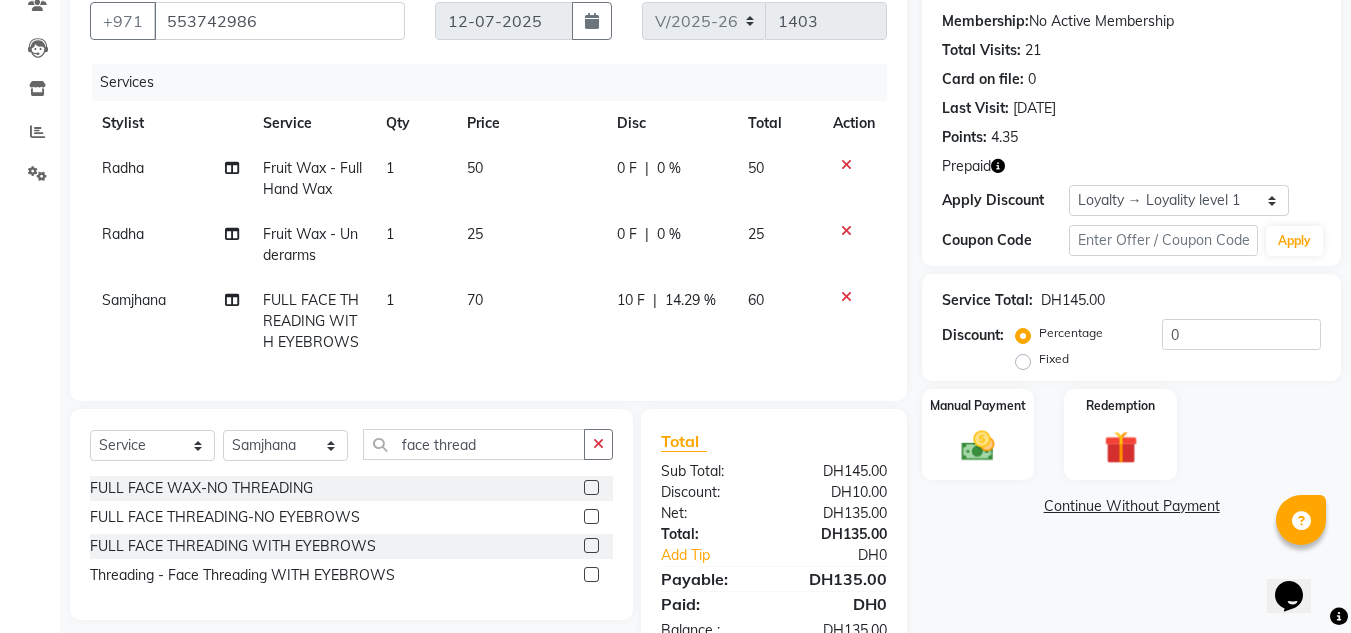 scroll, scrollTop: 257, scrollLeft: 0, axis: vertical 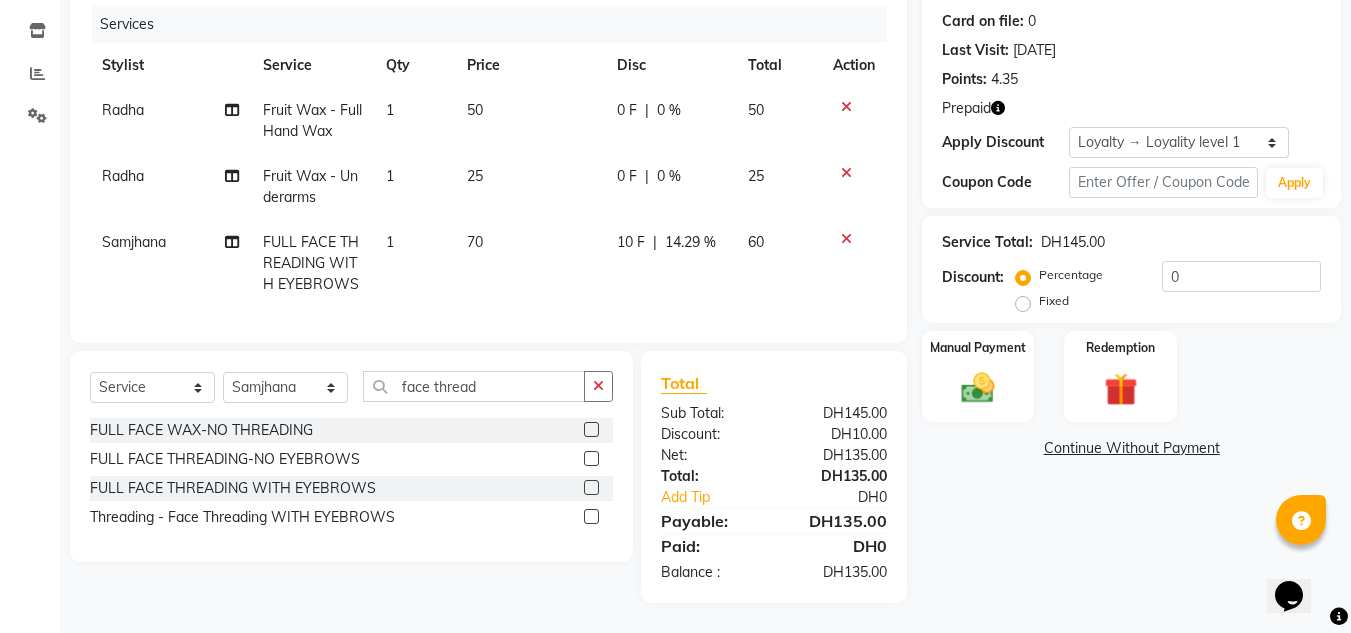drag, startPoint x: 192, startPoint y: 362, endPoint x: 162, endPoint y: 405, distance: 52.43091 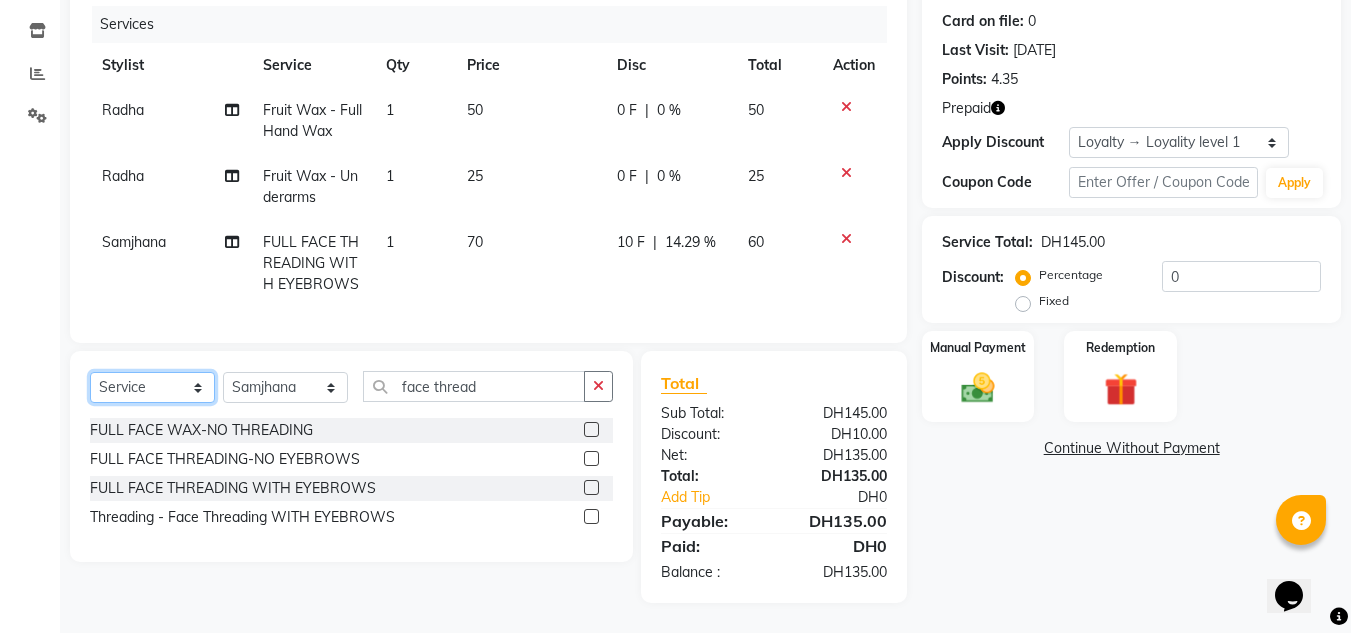 click on "Select  Service  Product  Membership  Package Voucher Prepaid Gift Card" 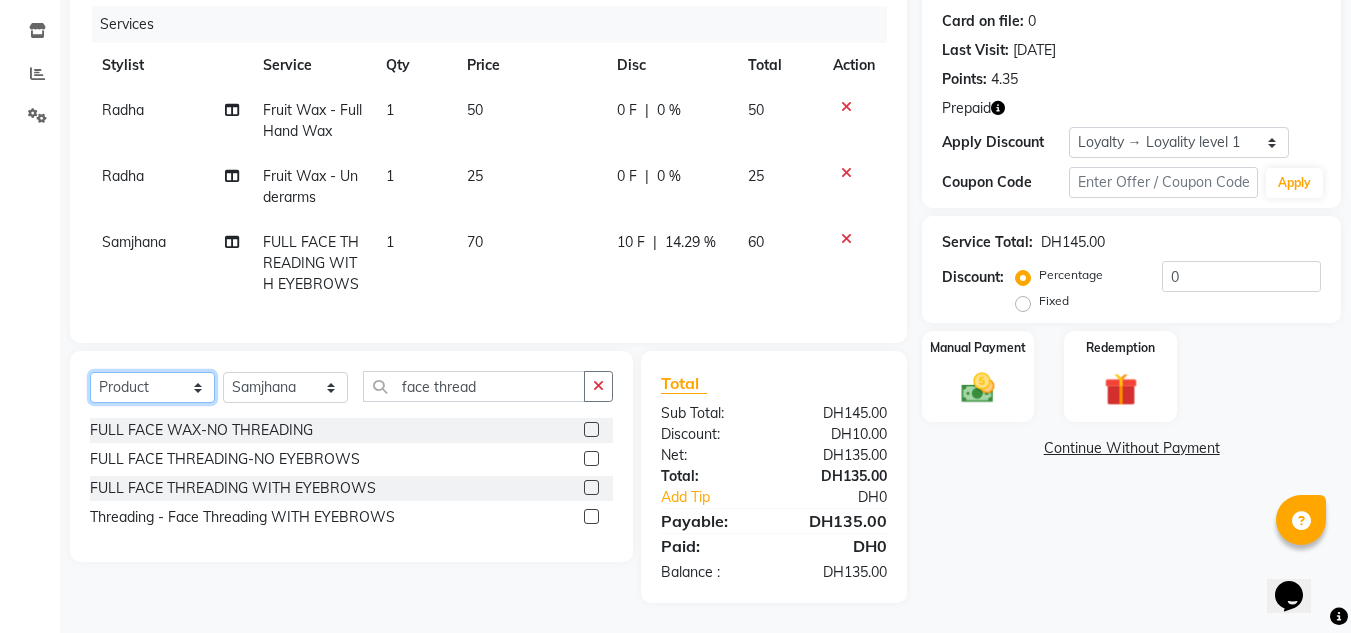 click on "Select  Service  Product  Membership  Package Voucher Prepaid Gift Card" 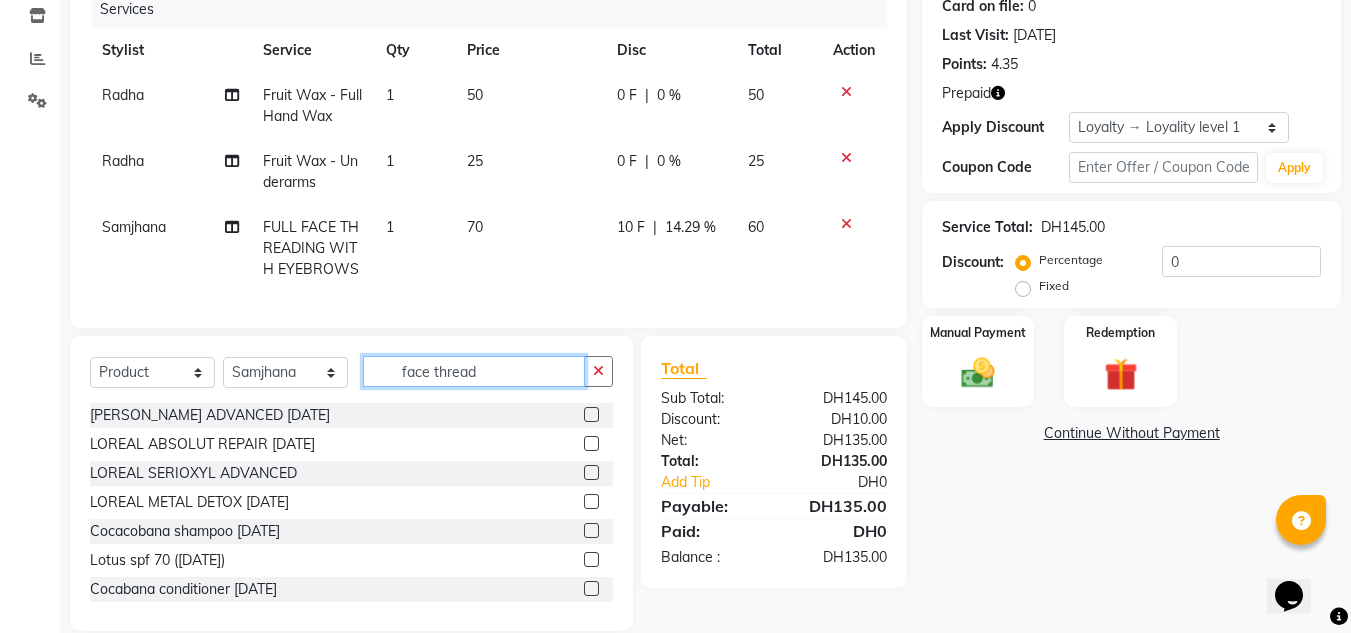 drag, startPoint x: 503, startPoint y: 391, endPoint x: 420, endPoint y: 384, distance: 83.294655 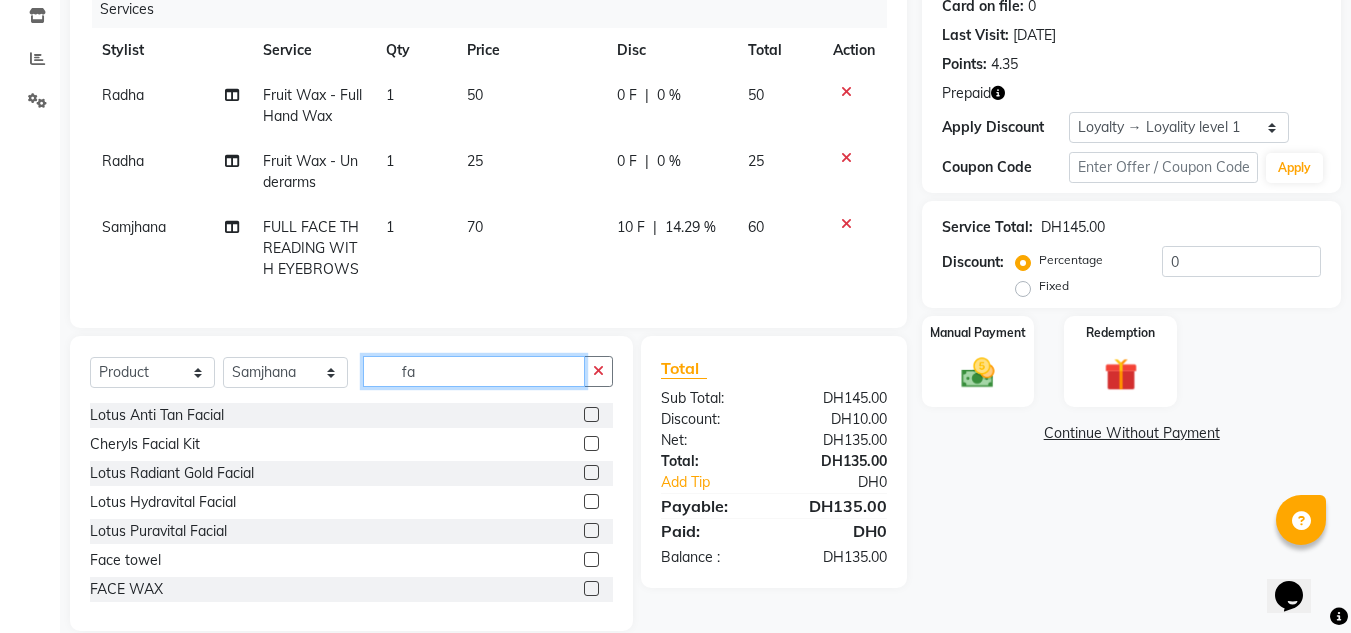type on "f" 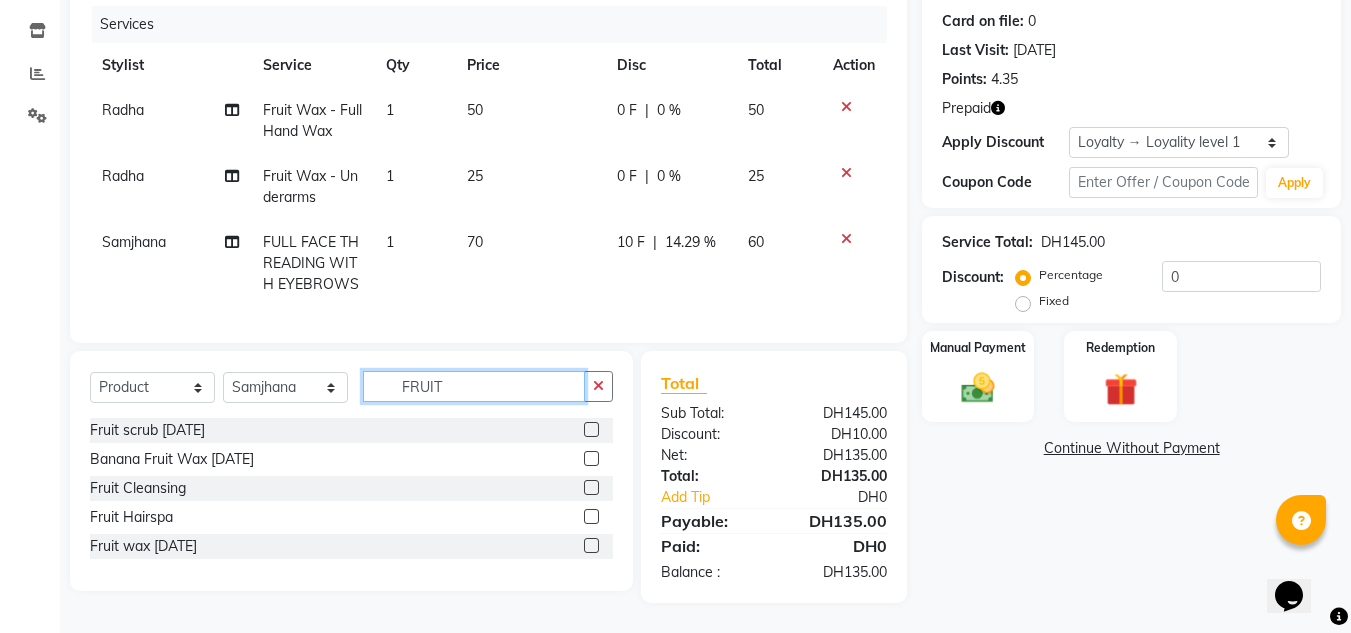 type on "FRUIT" 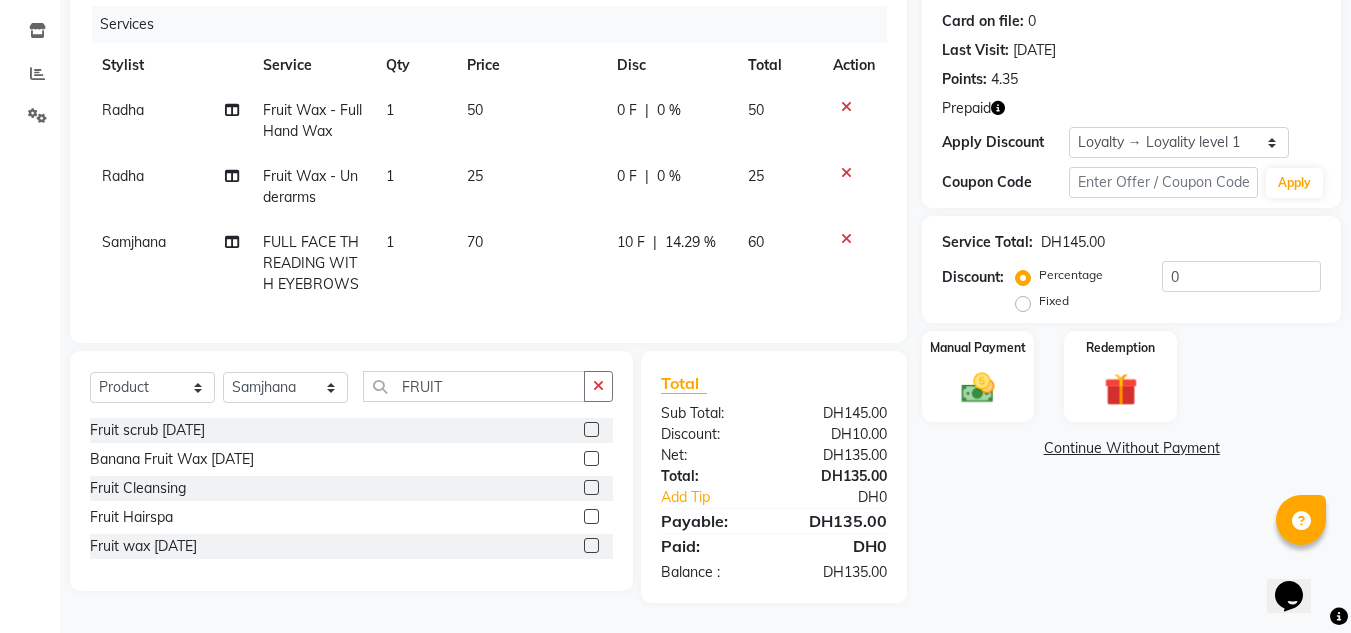 click 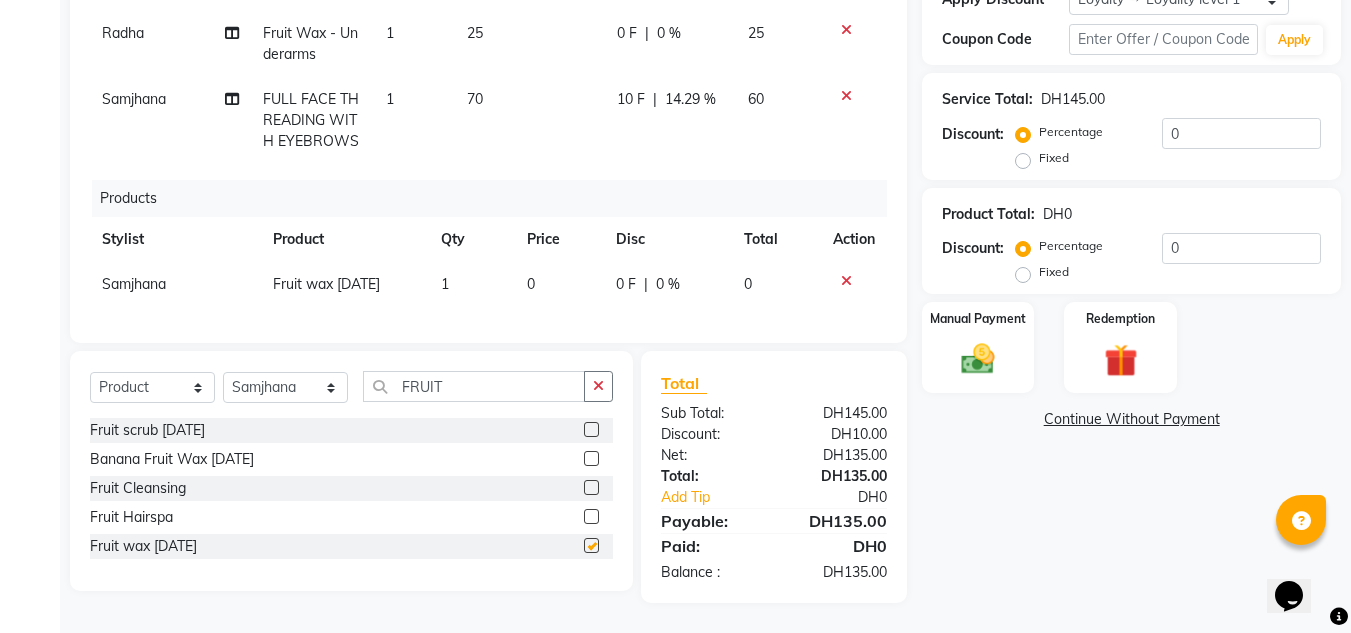 checkbox on "false" 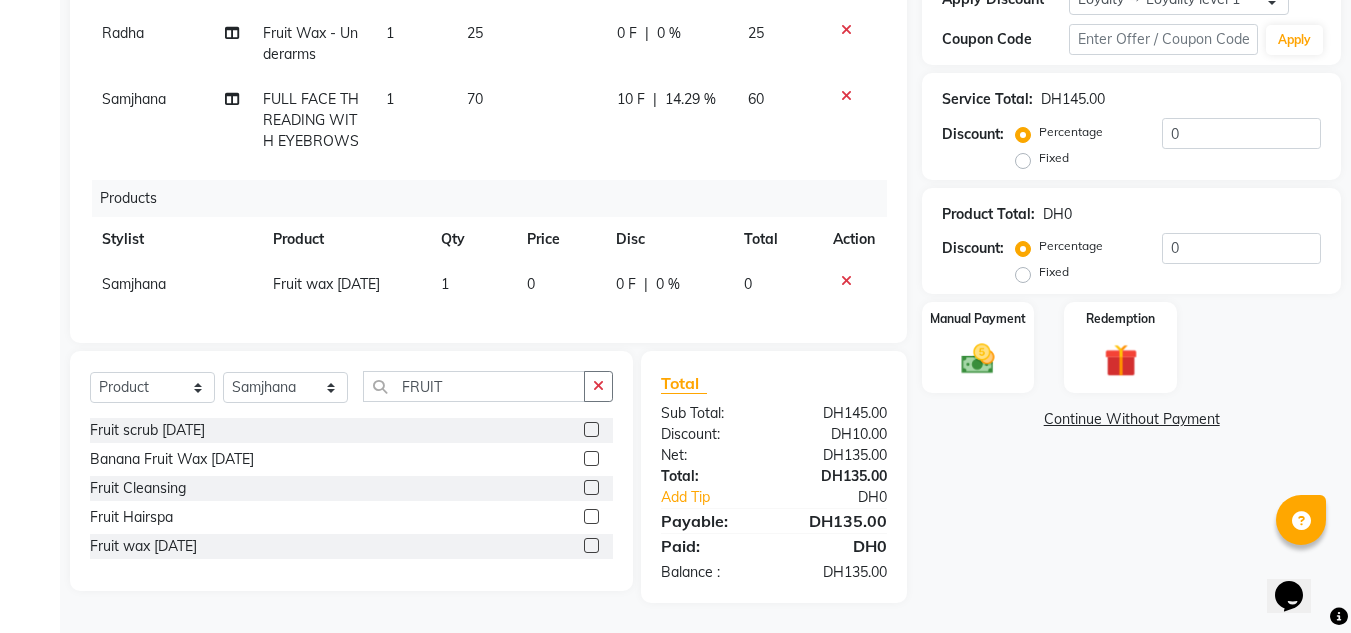 drag, startPoint x: 464, startPoint y: 263, endPoint x: 462, endPoint y: 276, distance: 13.152946 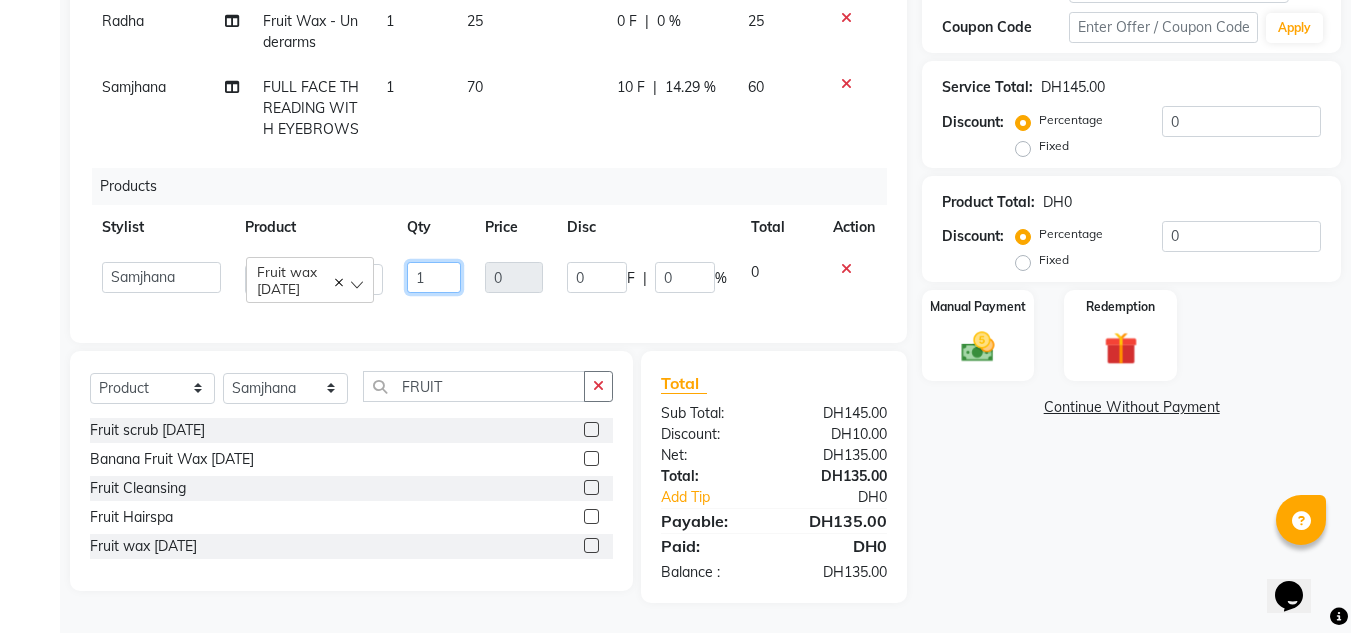 drag, startPoint x: 445, startPoint y: 267, endPoint x: 292, endPoint y: 267, distance: 153 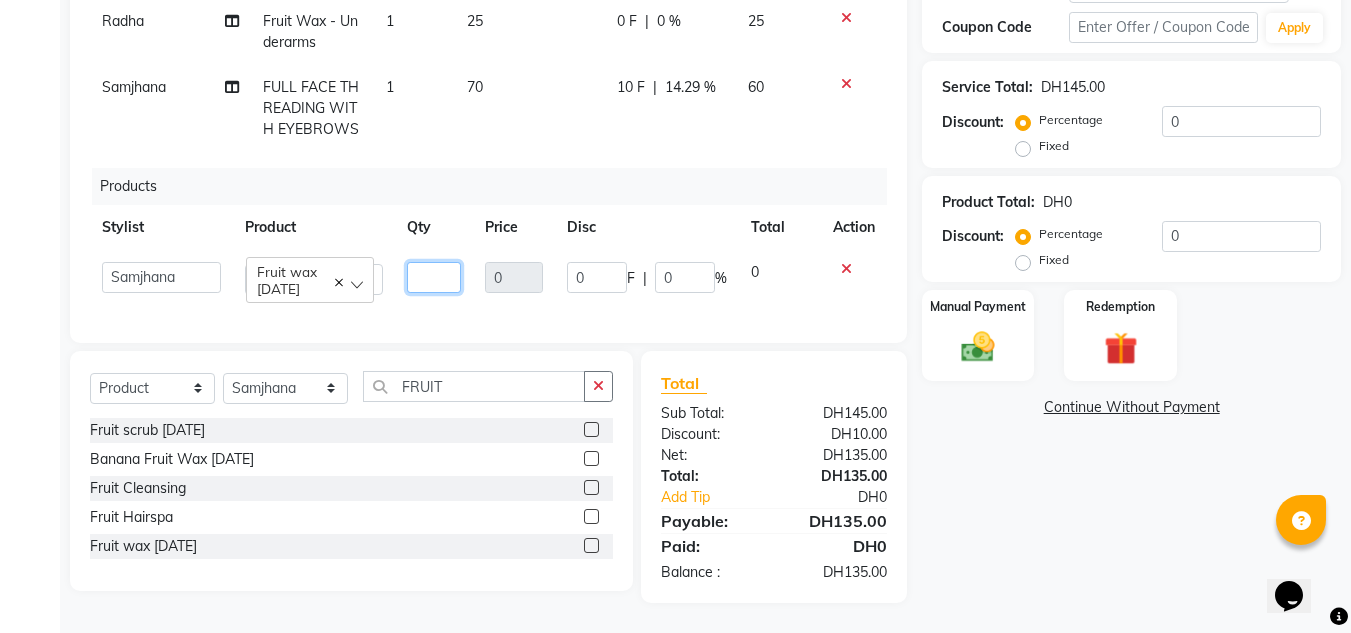 type on "2" 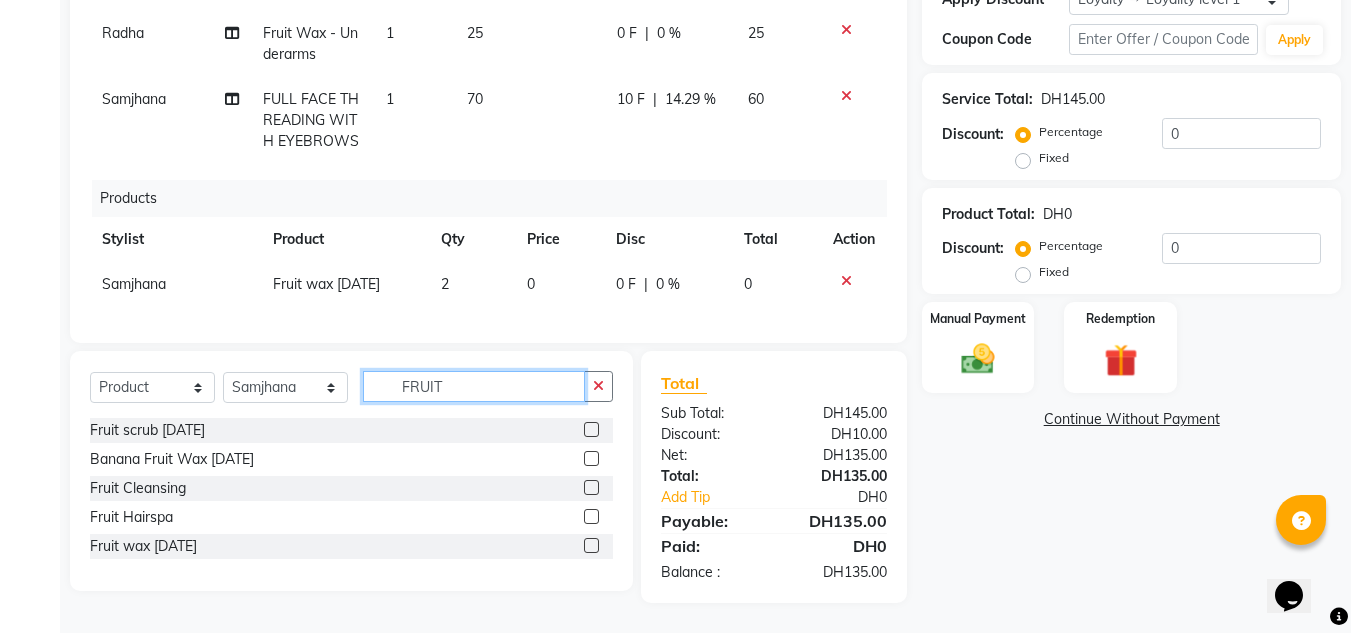 drag, startPoint x: 436, startPoint y: 375, endPoint x: 189, endPoint y: 388, distance: 247.34187 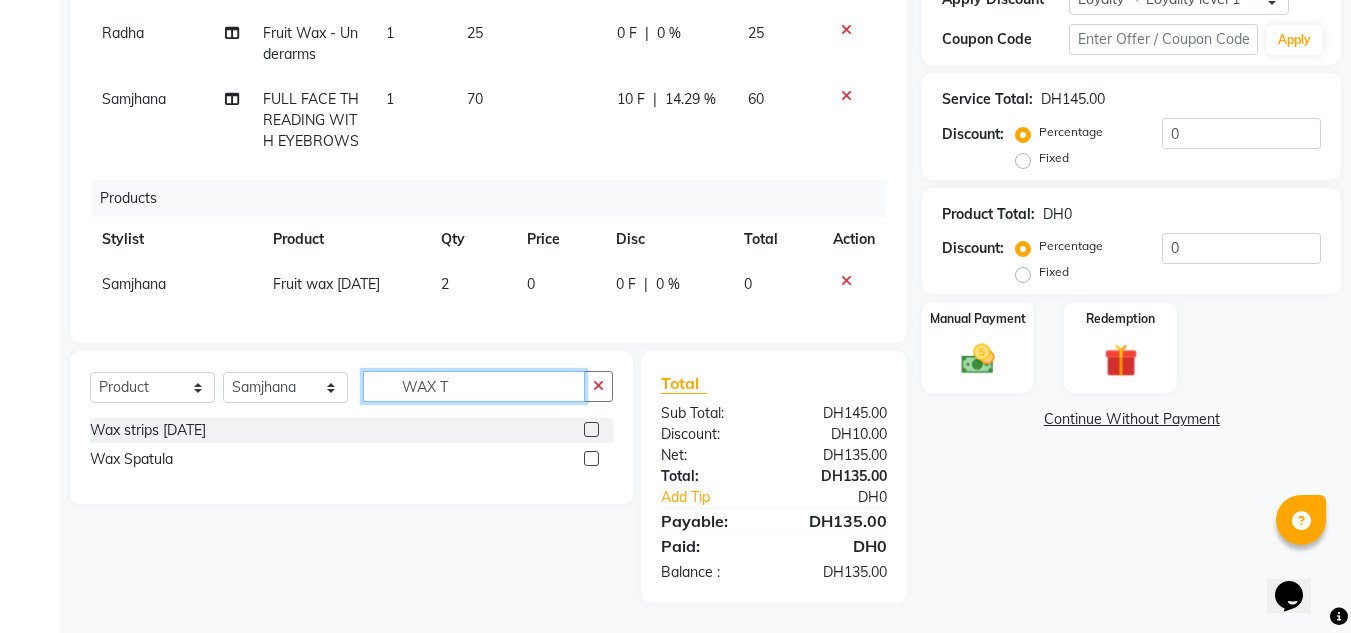 scroll, scrollTop: 421, scrollLeft: 0, axis: vertical 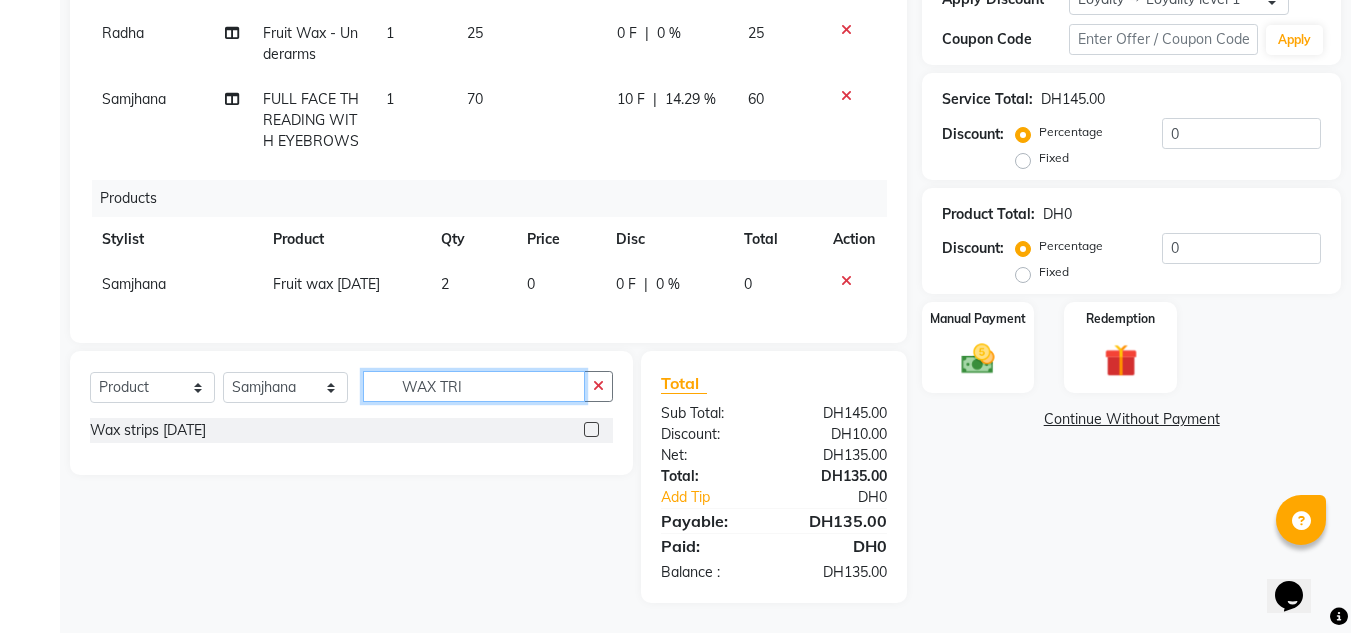 type on "WAX TRI" 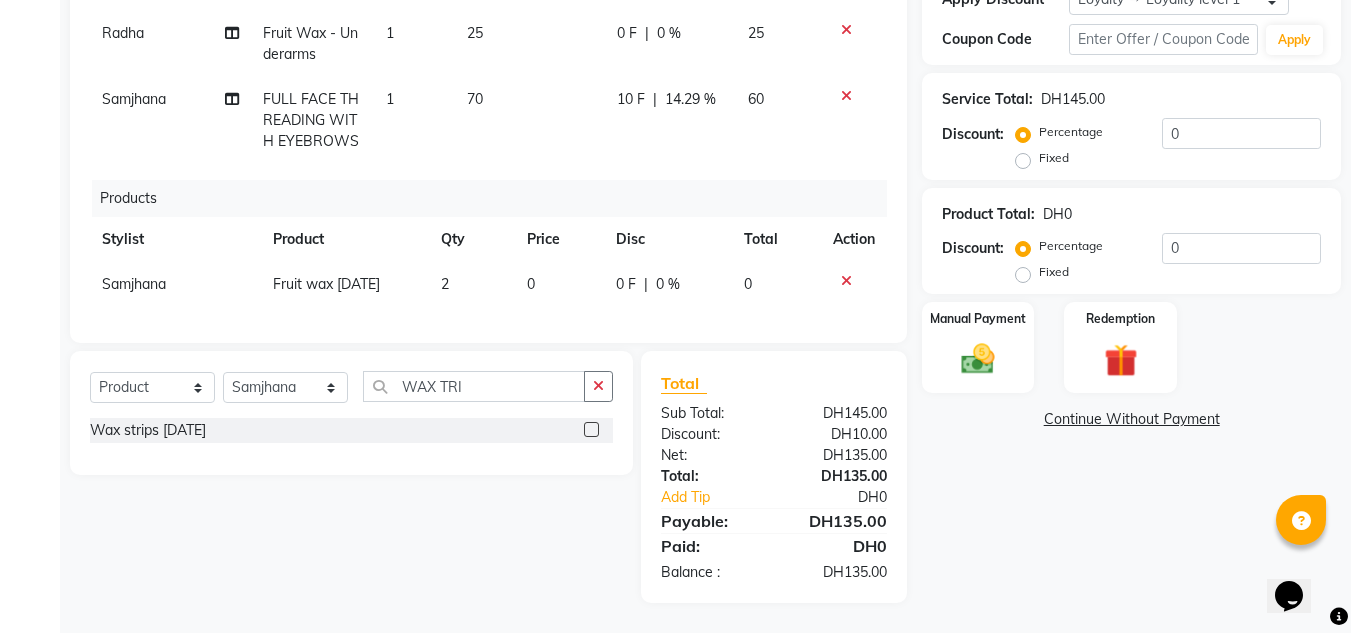 click 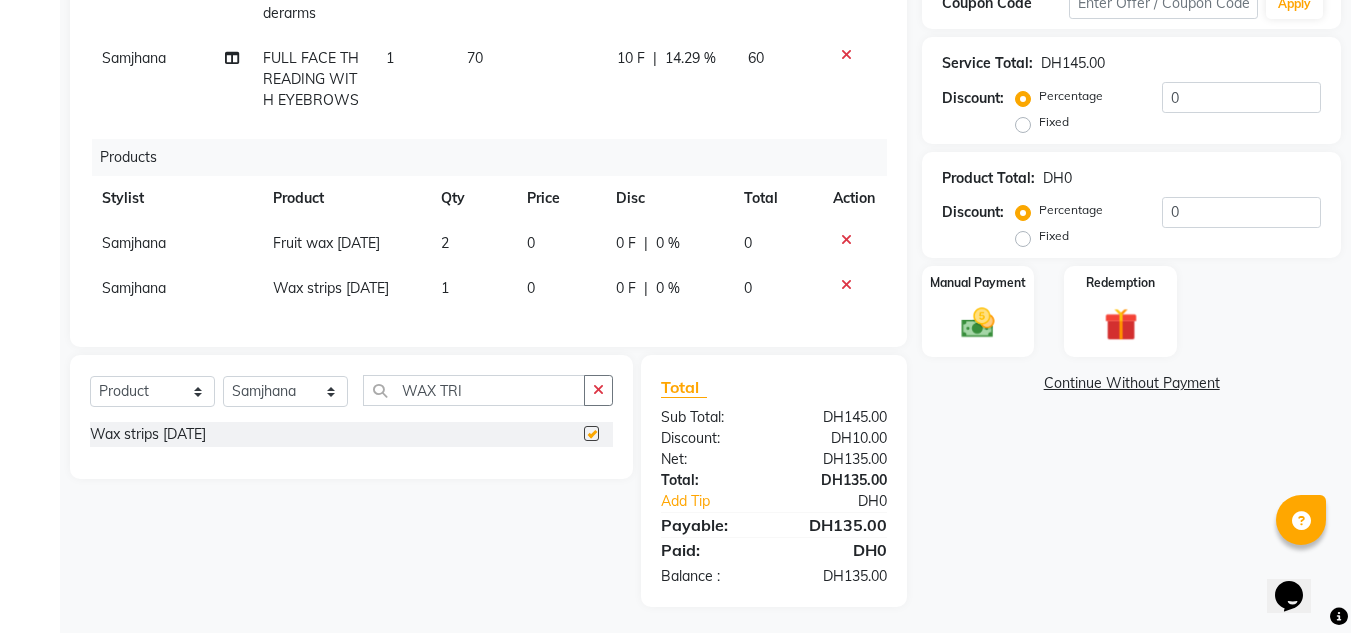 checkbox on "false" 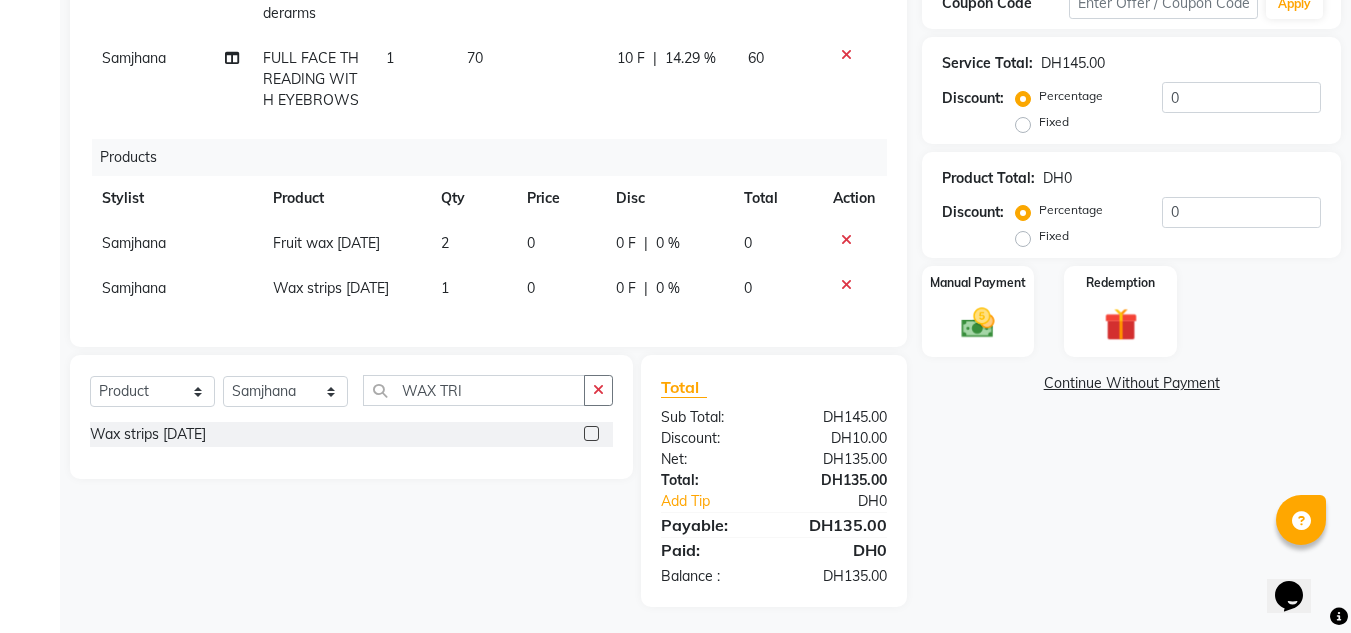 drag, startPoint x: 480, startPoint y: 264, endPoint x: 460, endPoint y: 257, distance: 21.189621 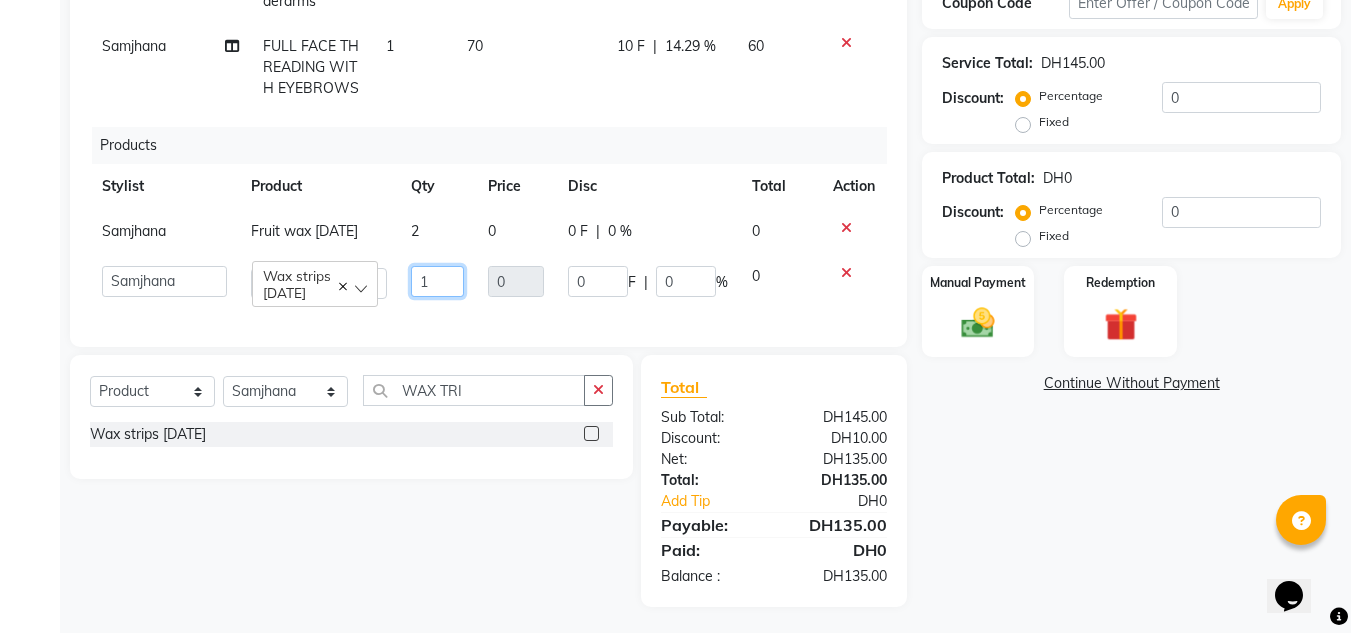 drag, startPoint x: 460, startPoint y: 257, endPoint x: 405, endPoint y: 266, distance: 55.7315 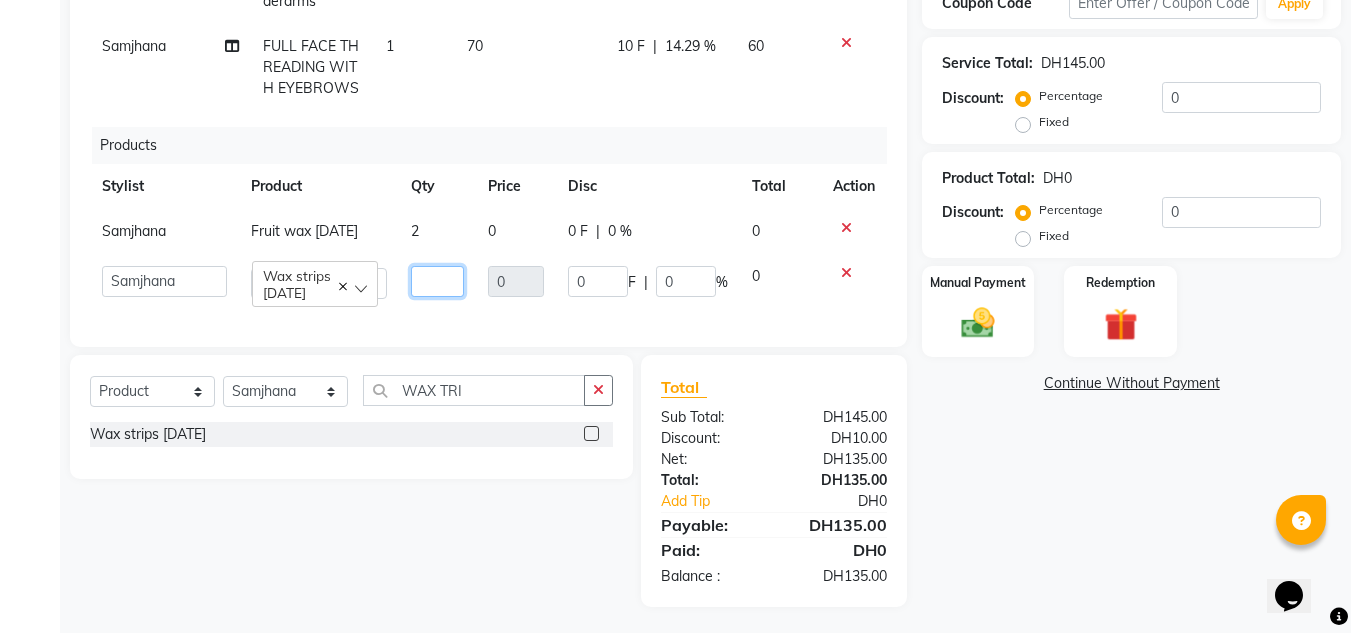 type on "7" 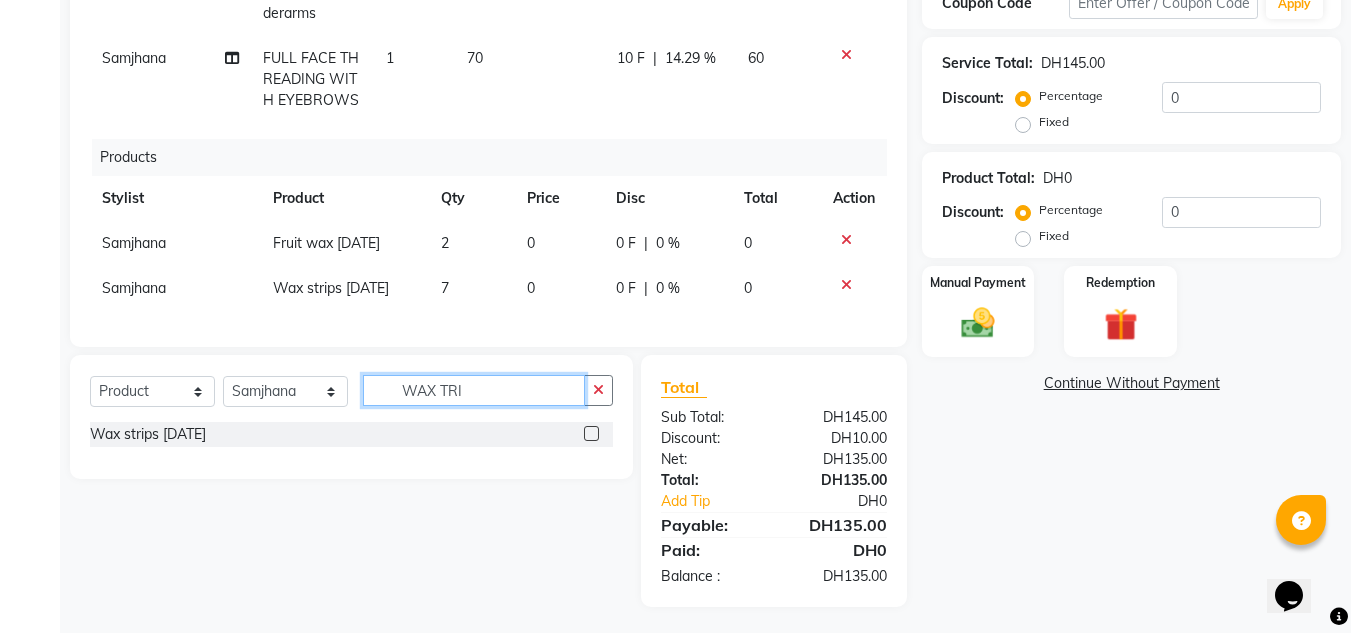 drag, startPoint x: 474, startPoint y: 403, endPoint x: 371, endPoint y: 397, distance: 103.17461 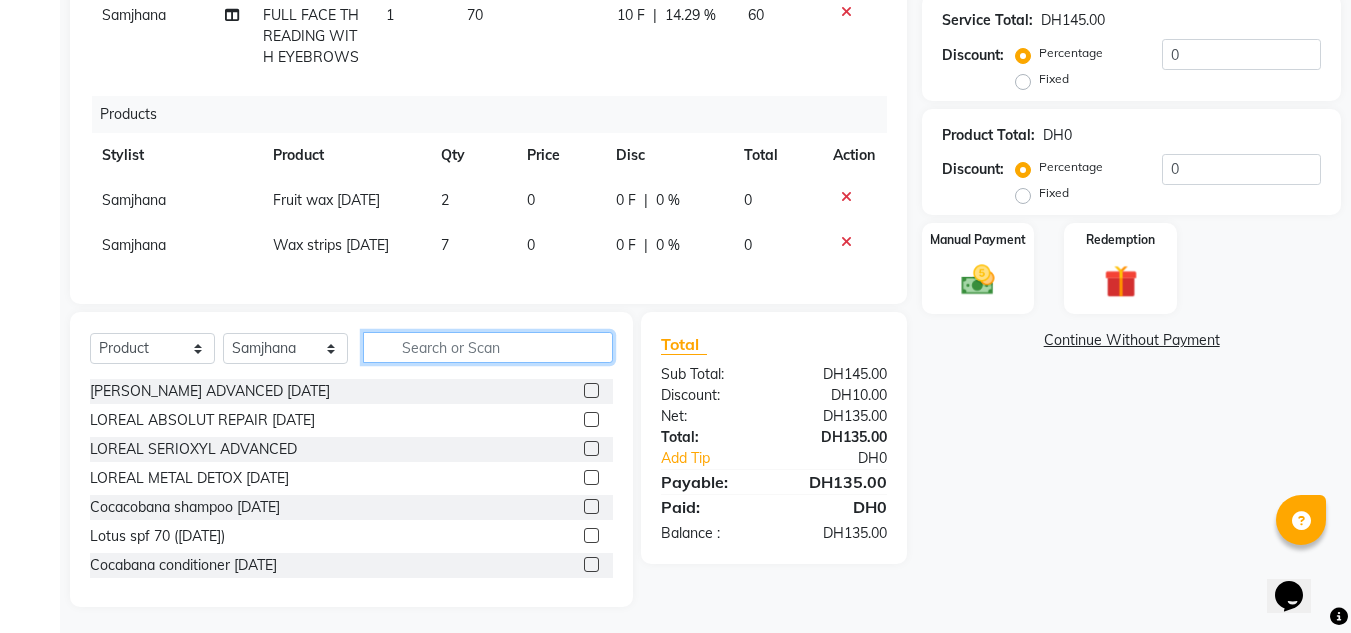 scroll, scrollTop: 468, scrollLeft: 0, axis: vertical 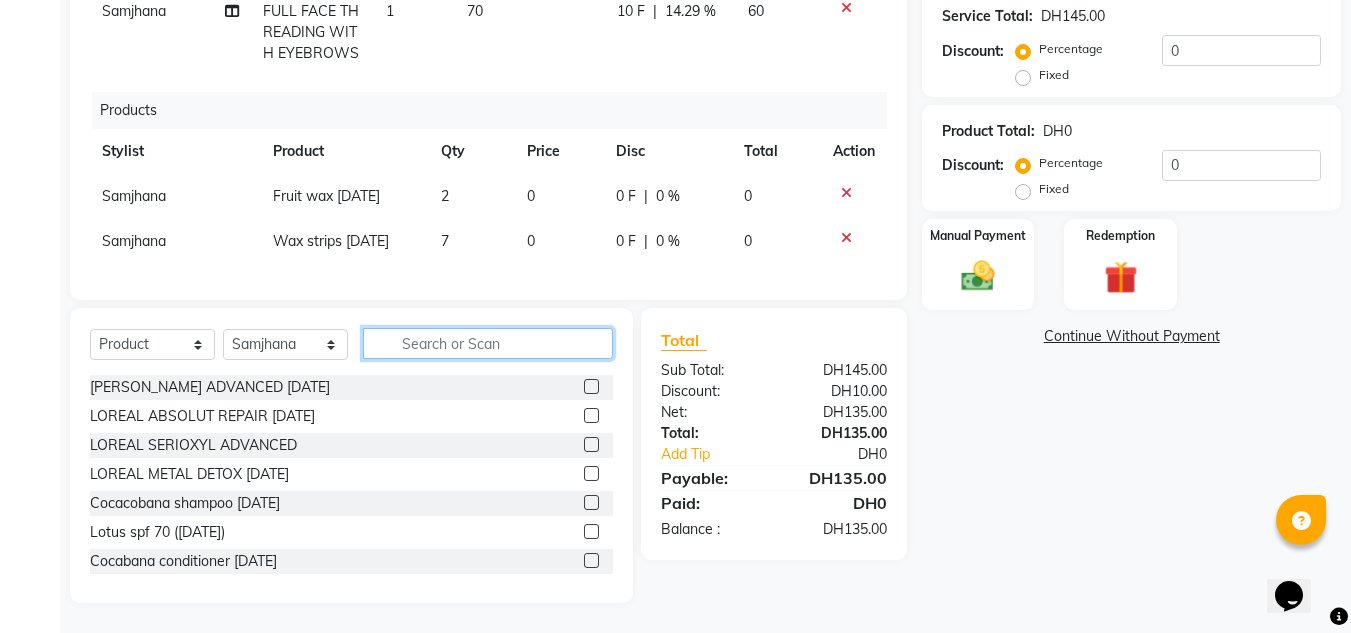 type 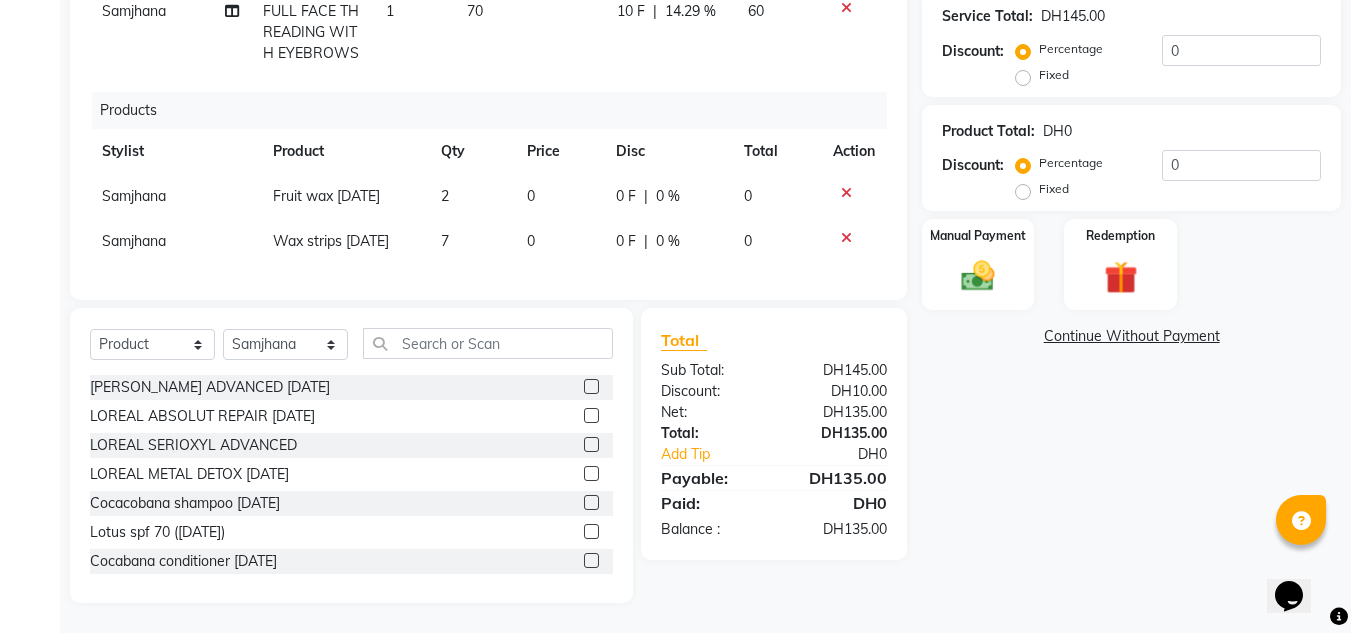 click on "Samjhana" 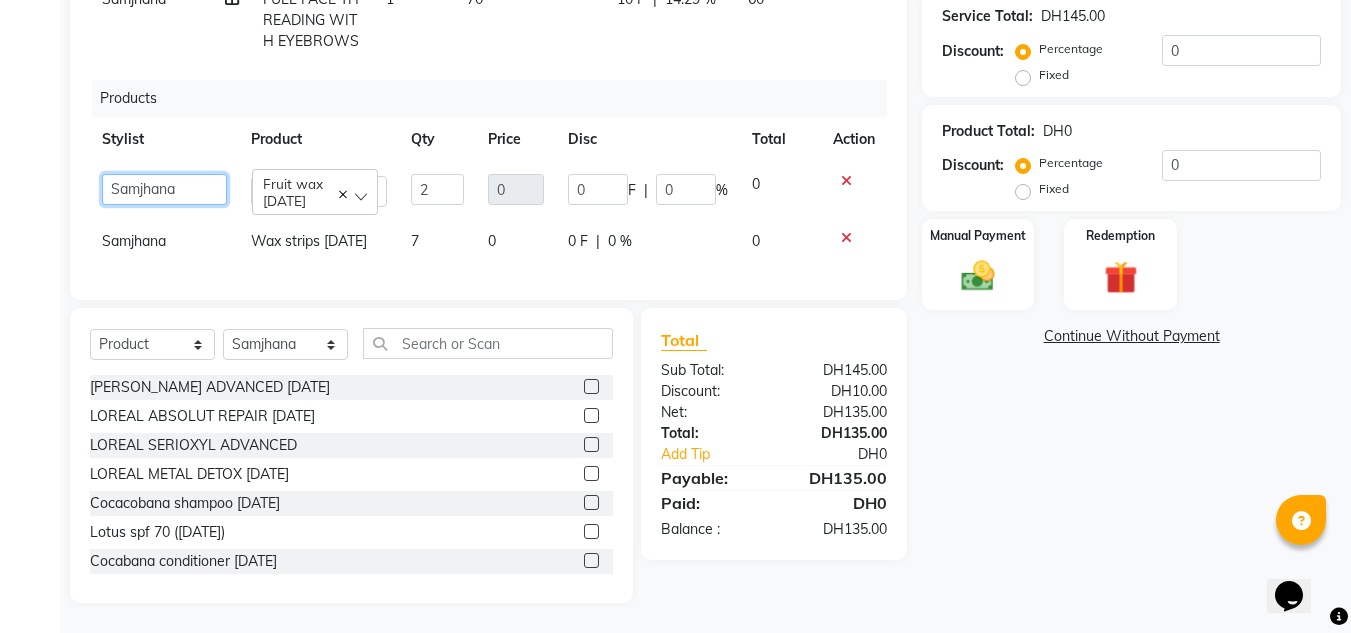 click on "ABUSHAGARA   [PERSON_NAME]   Management   [PERSON_NAME]   RECEPTION-ALWAHDA   [PERSON_NAME]   SALON   Samjhana   trial" 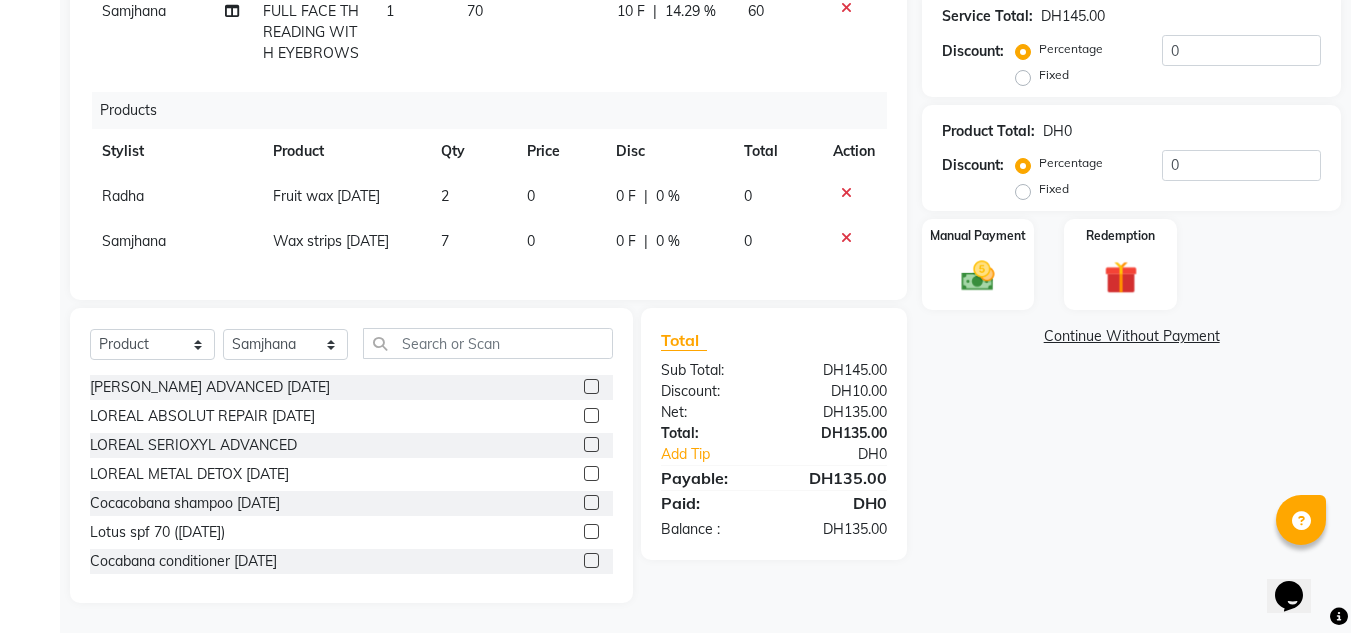 drag, startPoint x: 168, startPoint y: 208, endPoint x: 152, endPoint y: 208, distance: 16 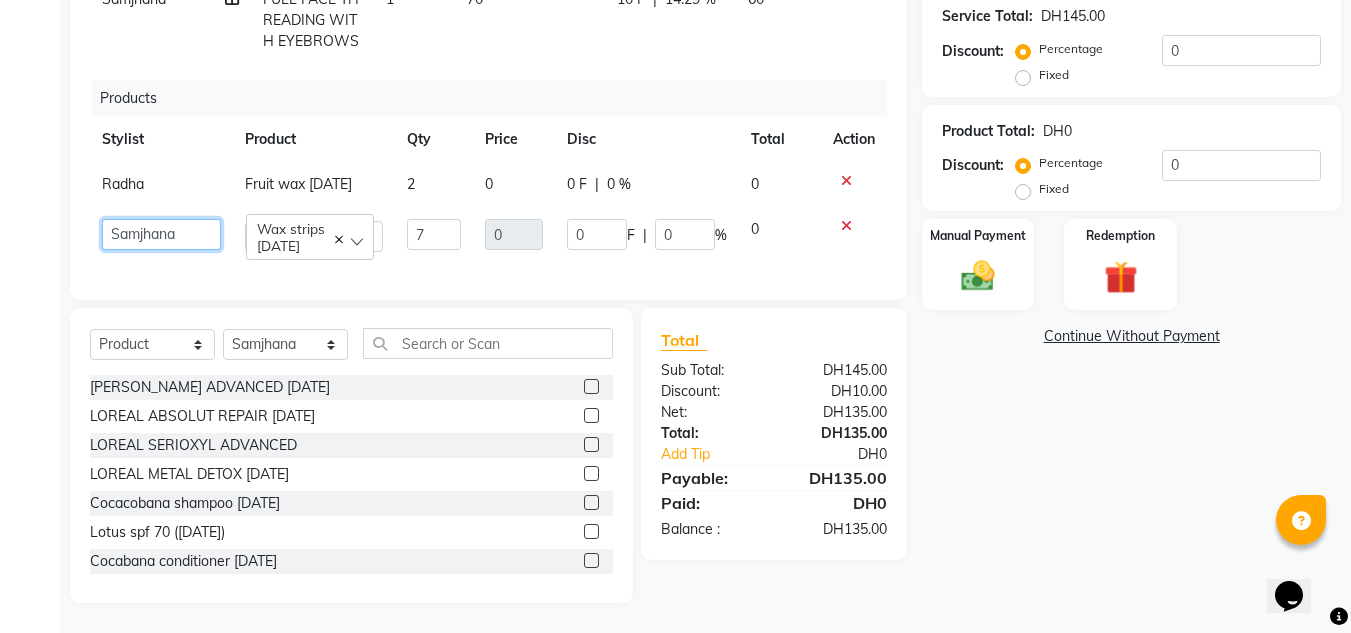 click on "ABUSHAGARA   [PERSON_NAME]   Management   [PERSON_NAME]   RECEPTION-ALWAHDA   [PERSON_NAME]   SALON   Samjhana   trial" 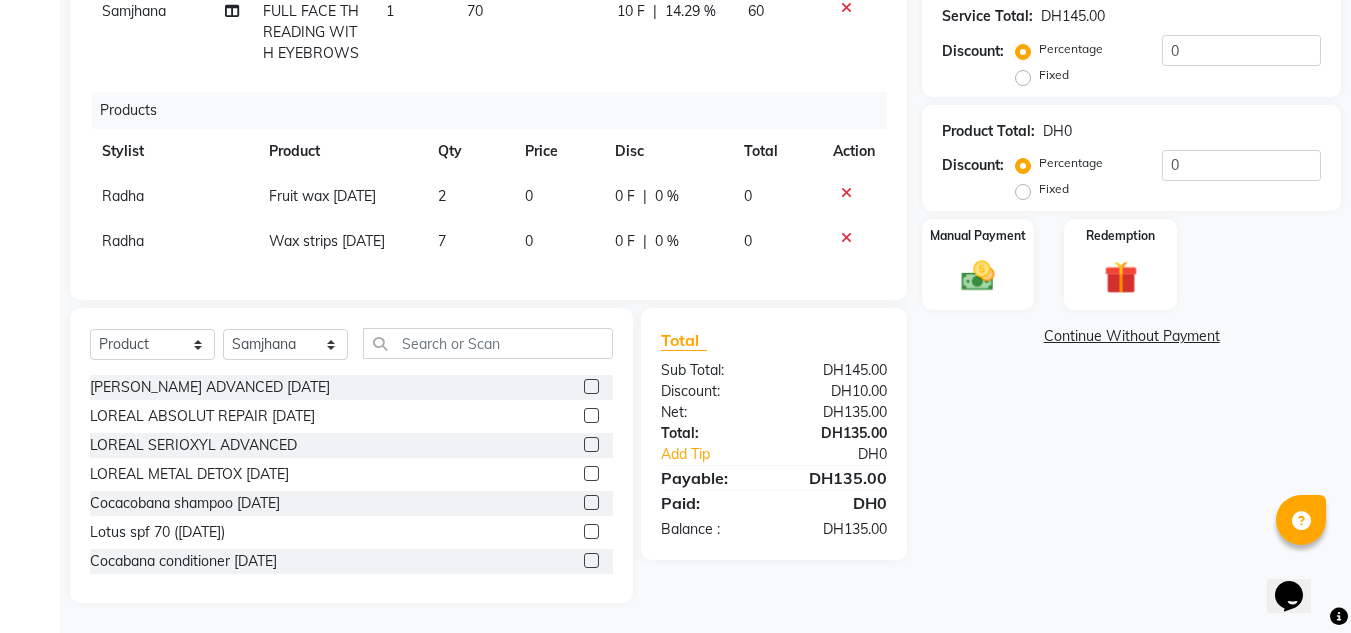 drag, startPoint x: 1100, startPoint y: 281, endPoint x: 1139, endPoint y: 318, distance: 53.75872 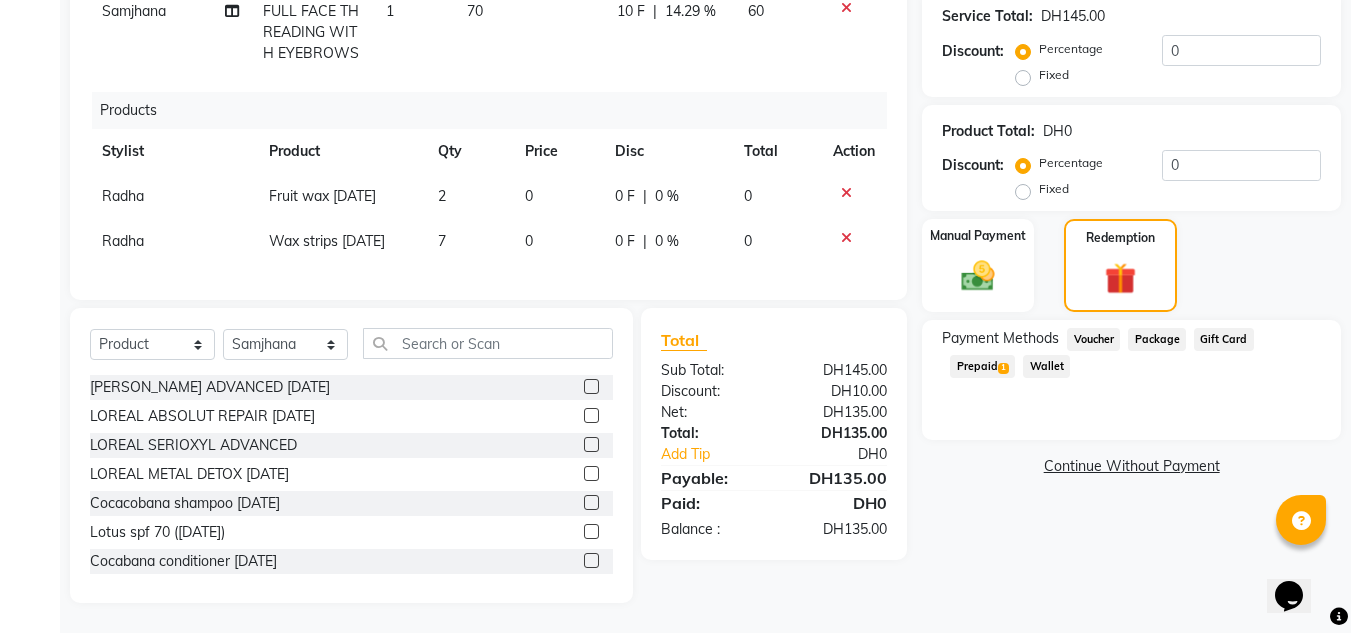 drag, startPoint x: 992, startPoint y: 355, endPoint x: 992, endPoint y: 367, distance: 12 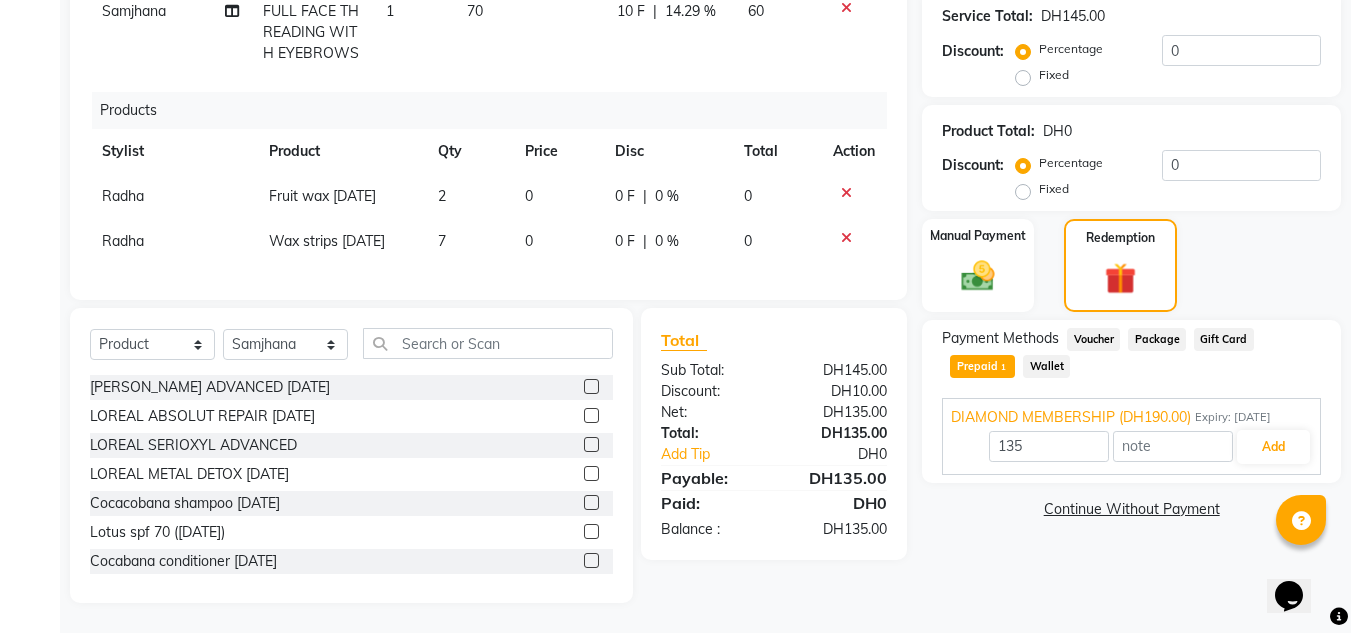 click on "135 Add" at bounding box center (1131, 447) 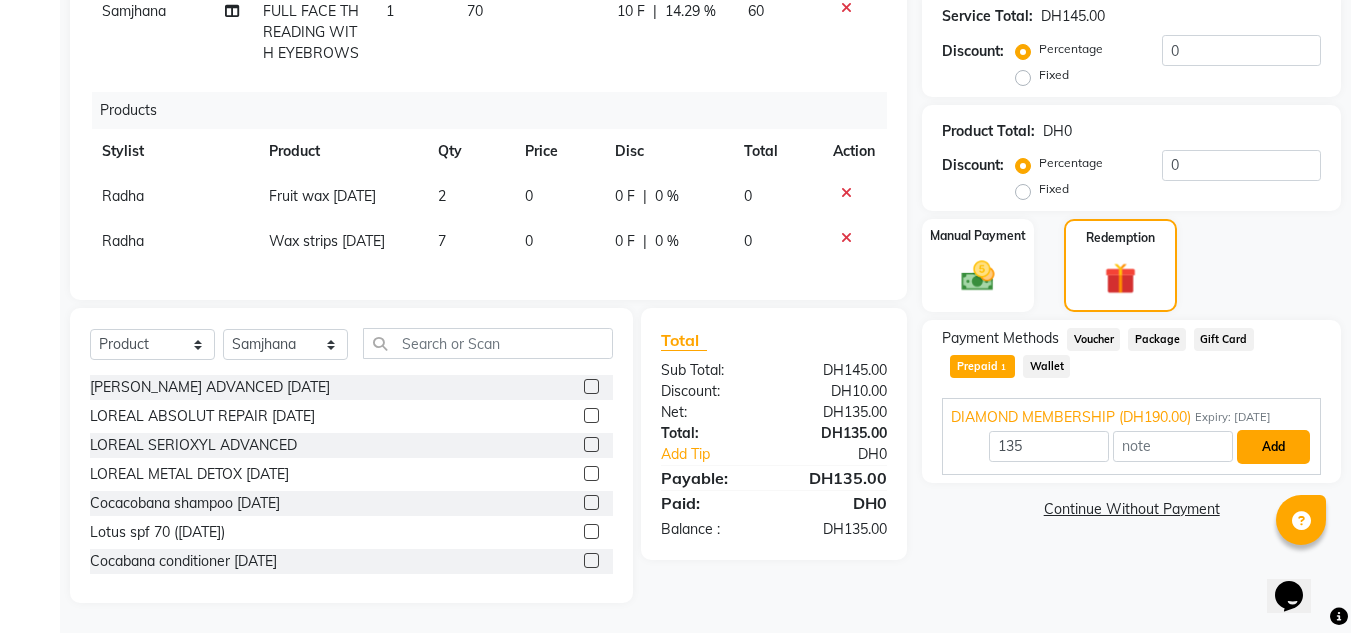 click on "Add" at bounding box center (1273, 447) 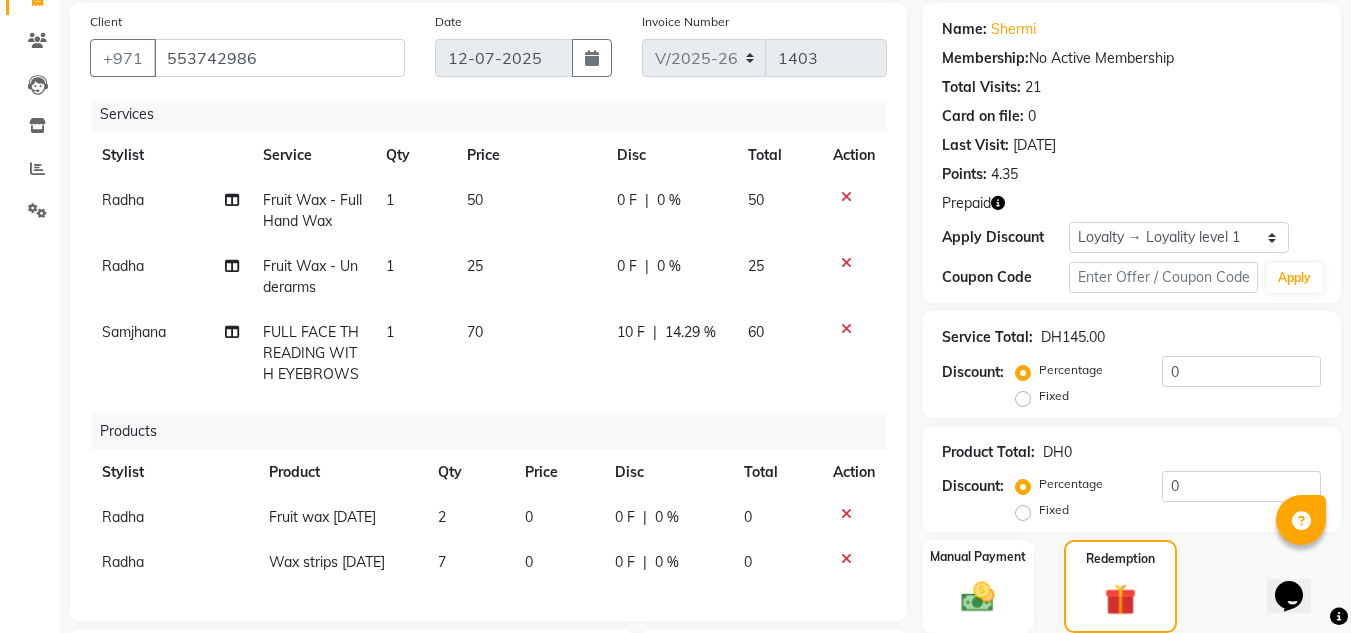 scroll, scrollTop: 68, scrollLeft: 0, axis: vertical 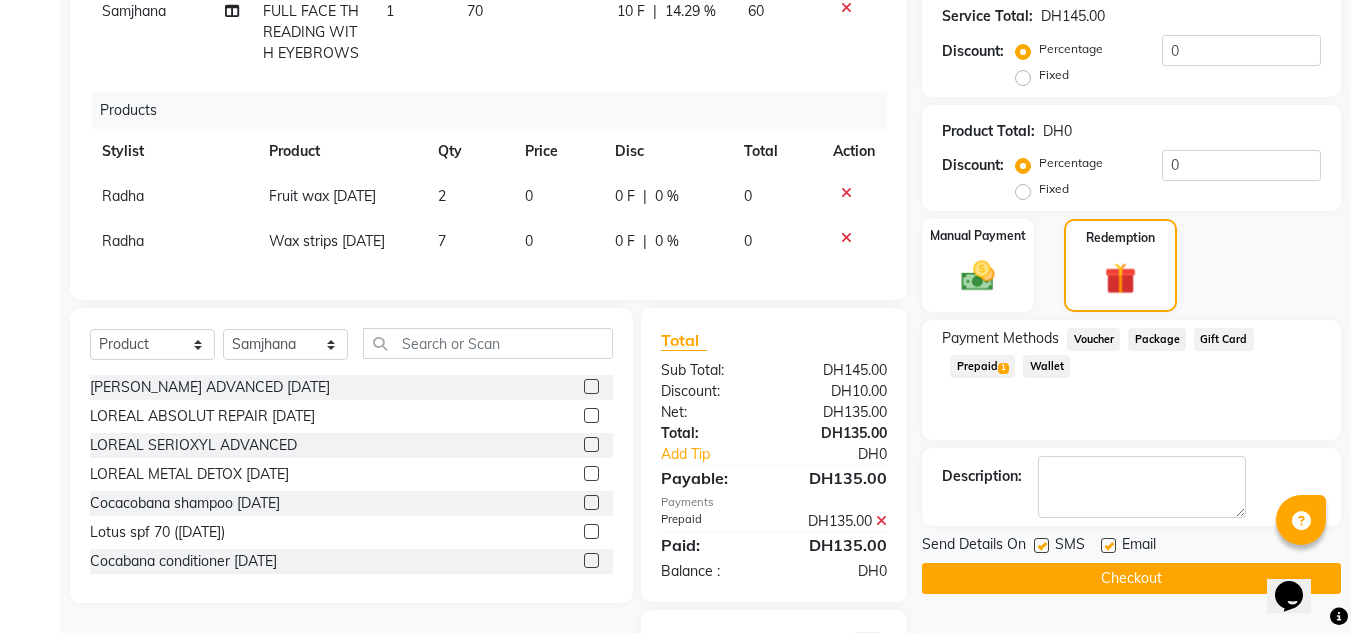 click on "Checkout" 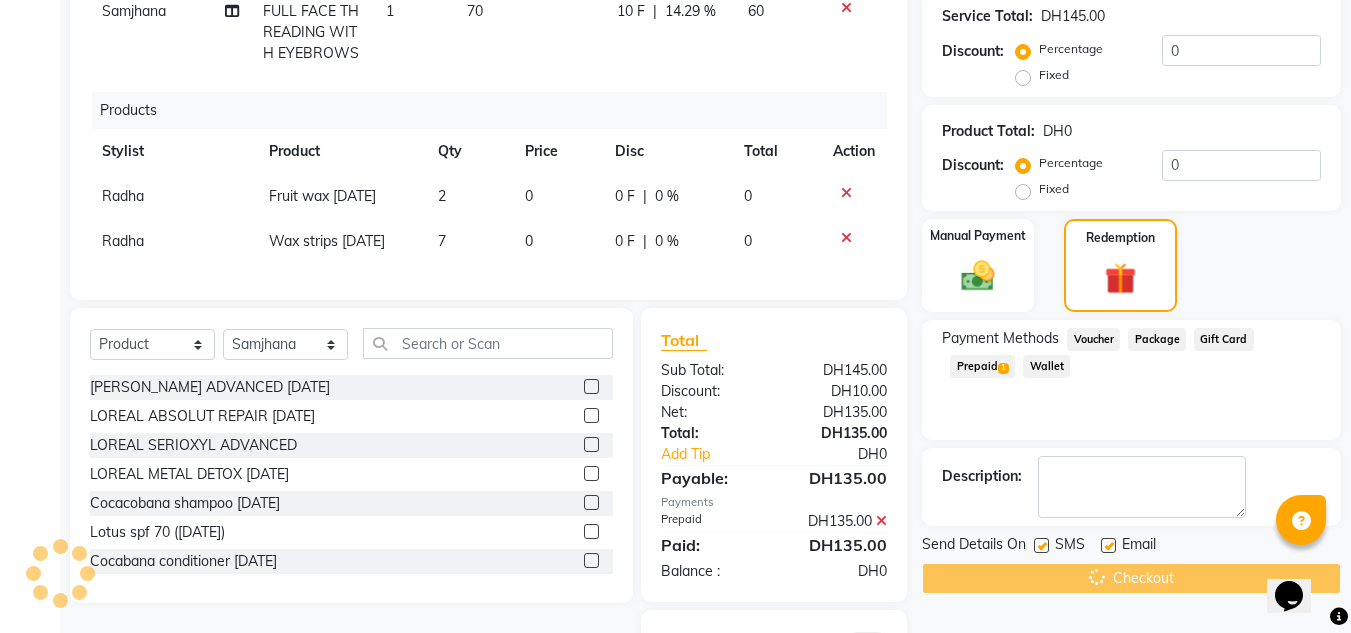 scroll, scrollTop: 0, scrollLeft: 0, axis: both 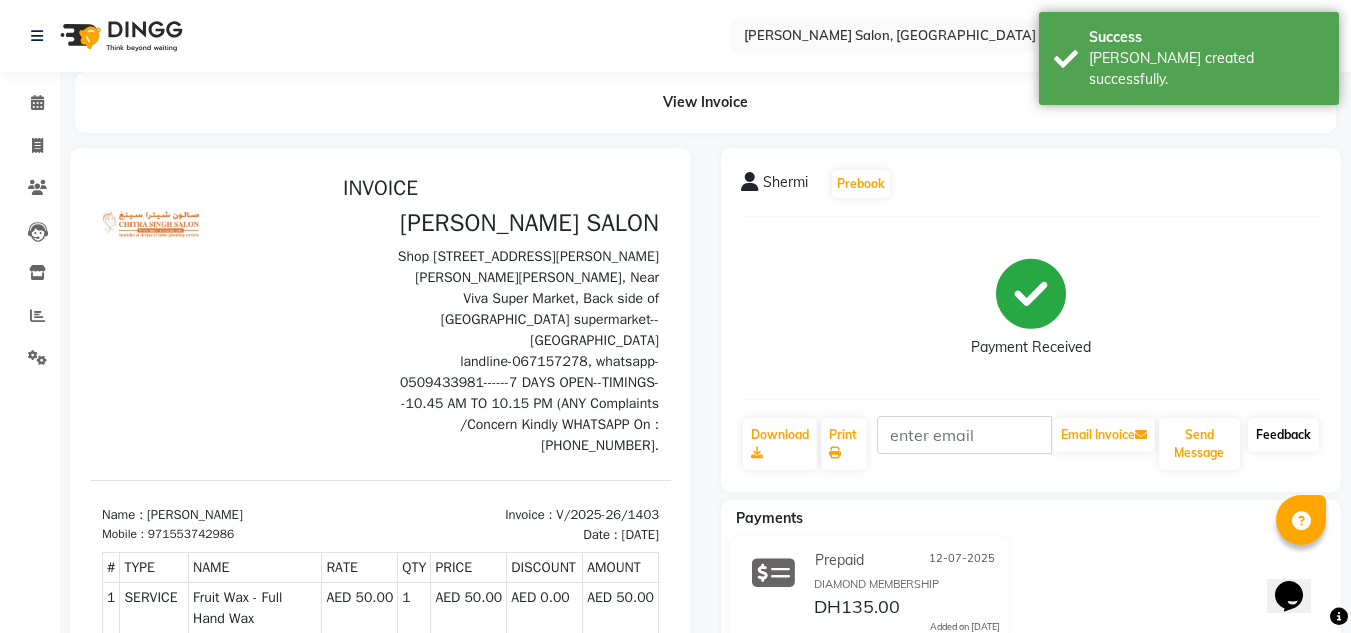 click on "Feedback" 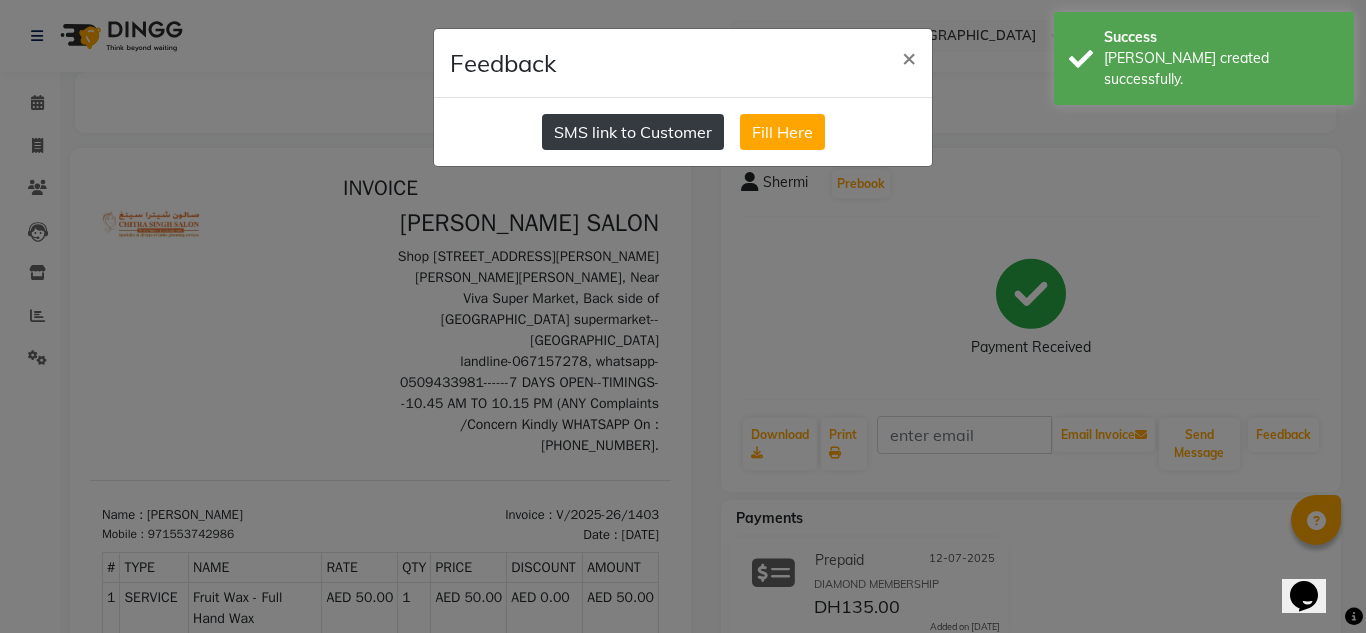 click on "SMS link to Customer" 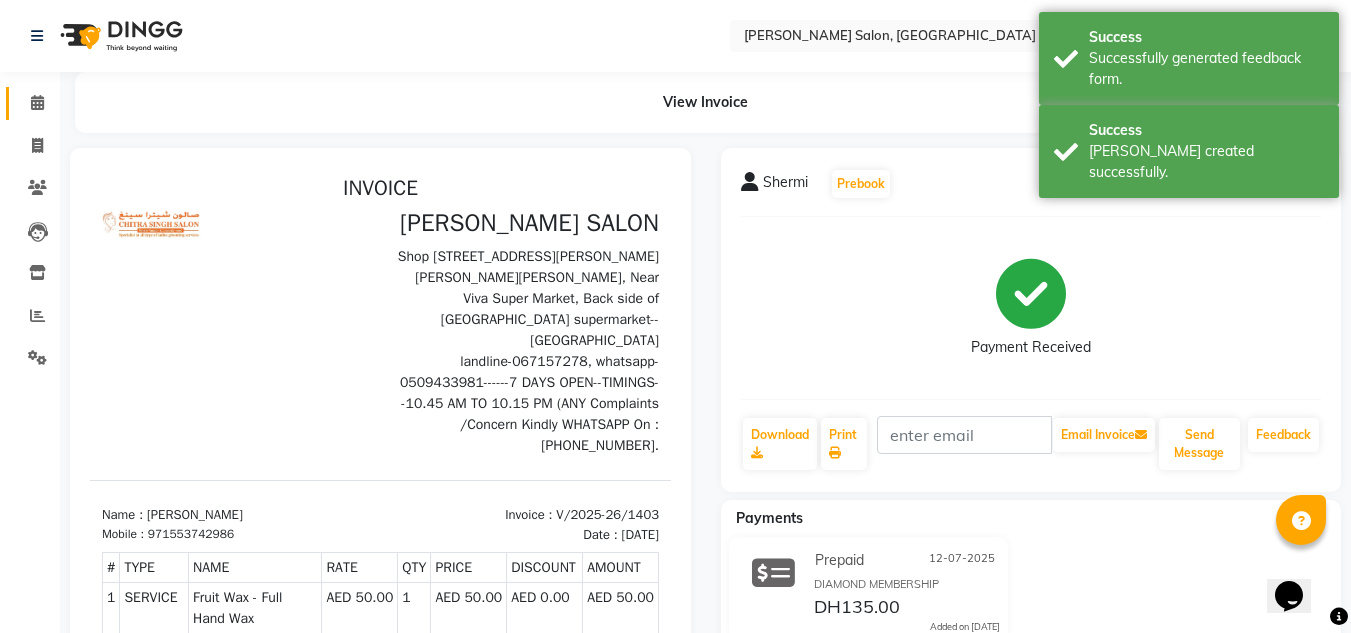 click 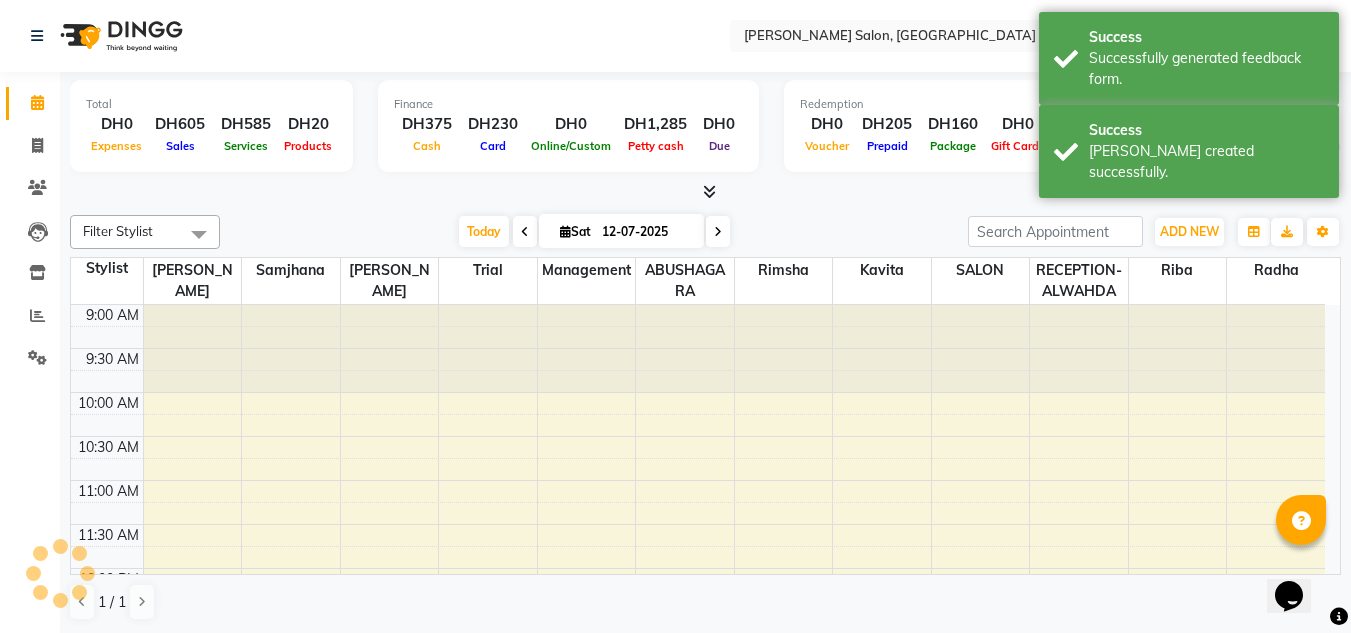 scroll, scrollTop: 924, scrollLeft: 0, axis: vertical 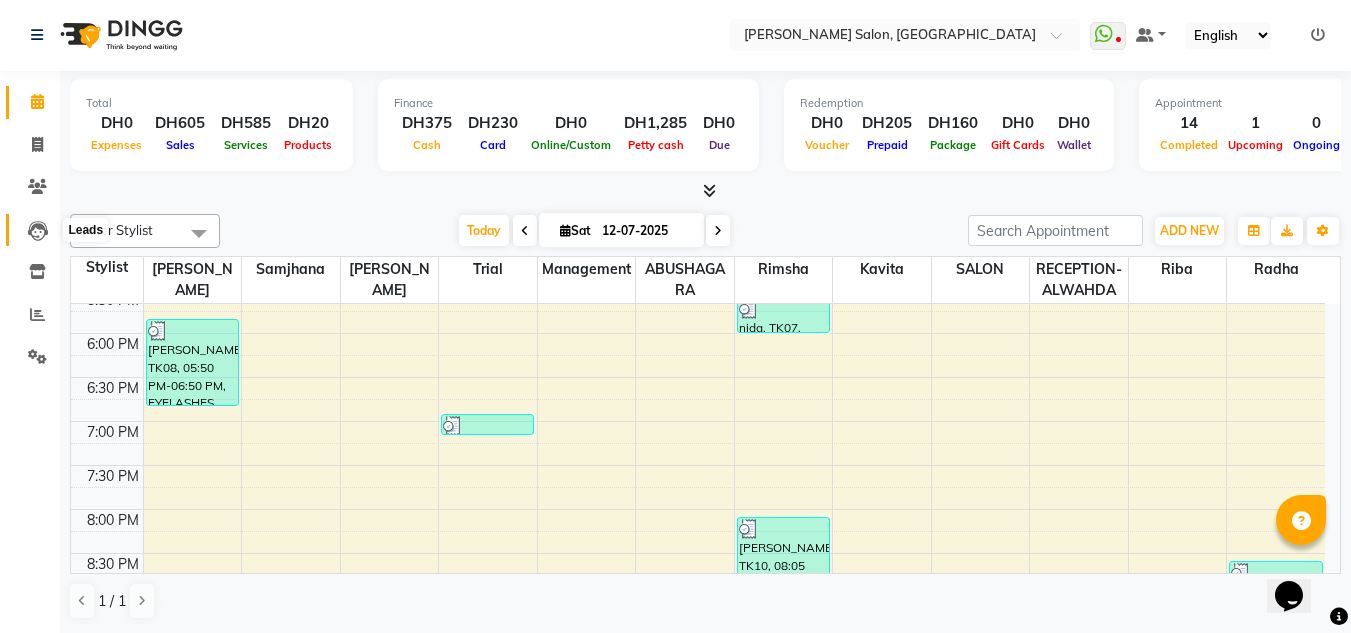 click 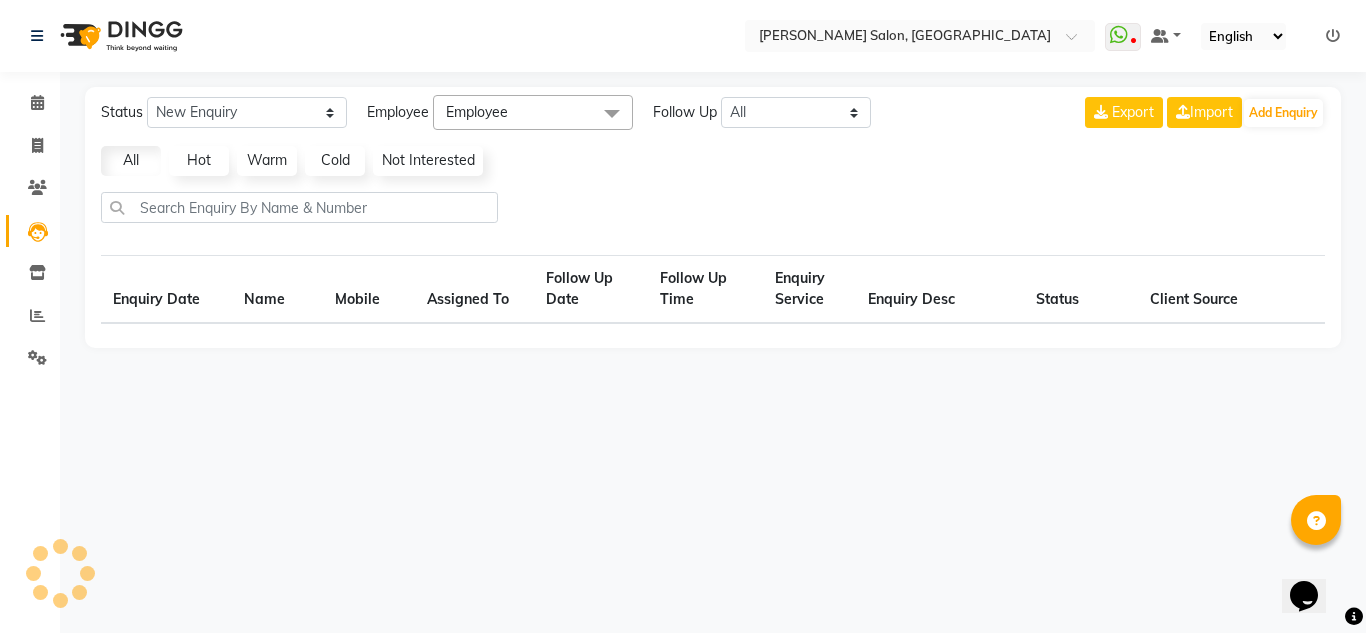 select on "10" 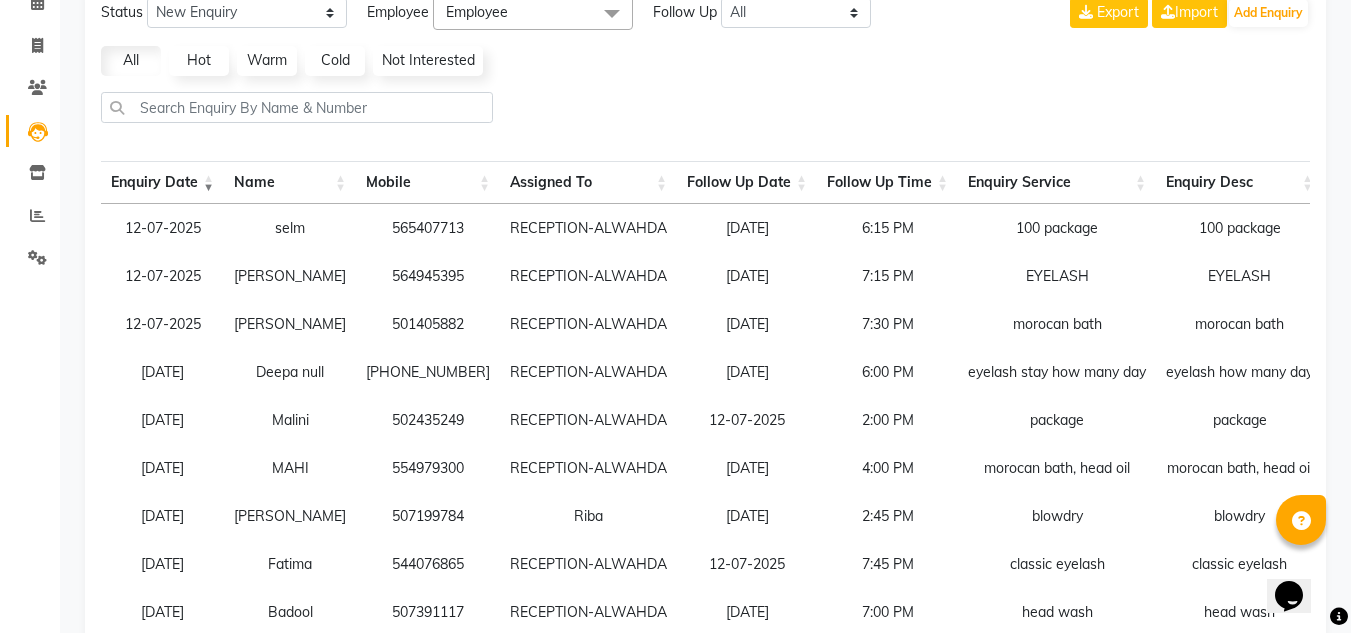 scroll, scrollTop: 0, scrollLeft: 0, axis: both 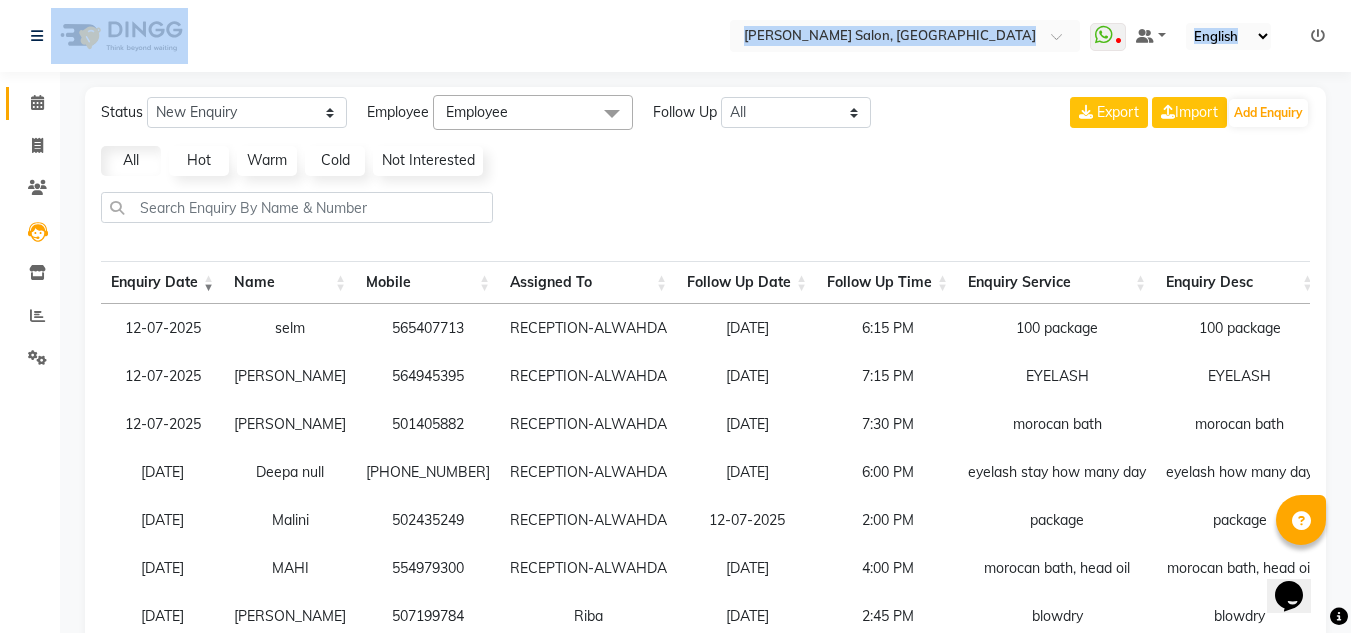 drag, startPoint x: 41, startPoint y: 74, endPoint x: 41, endPoint y: 91, distance: 17 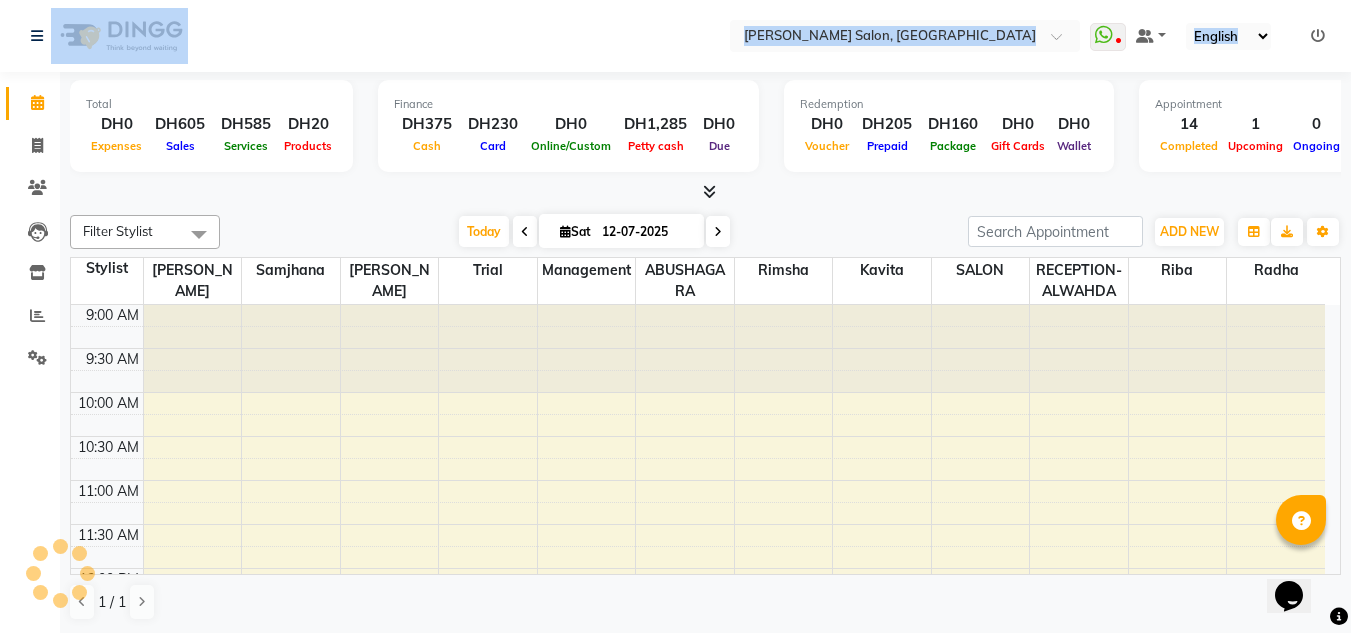 scroll, scrollTop: 924, scrollLeft: 0, axis: vertical 